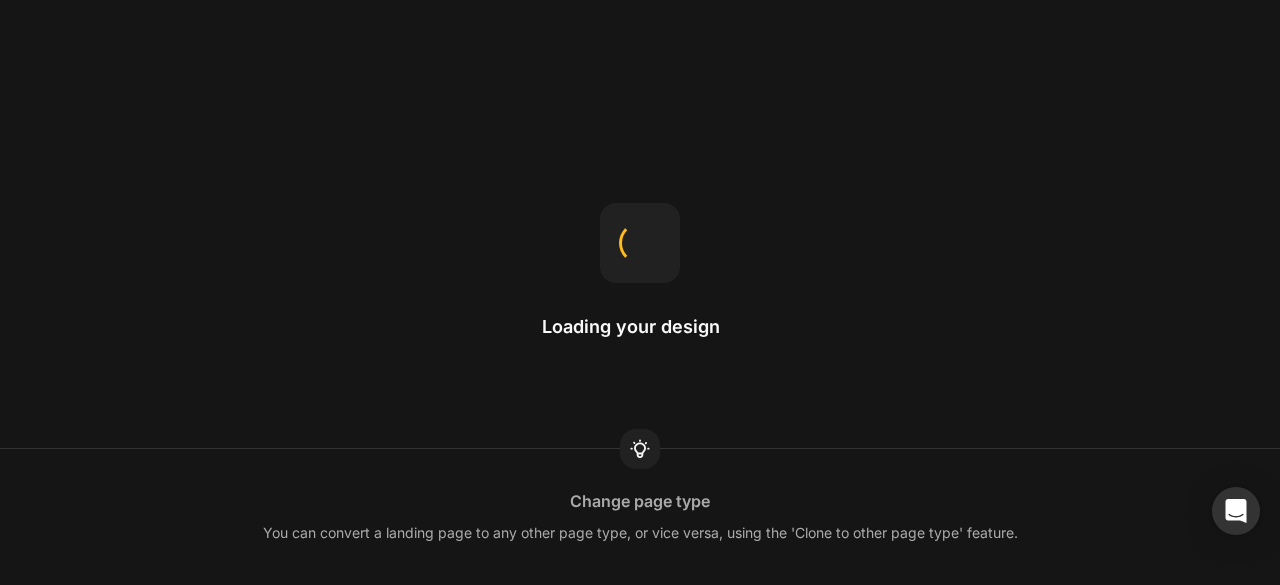 scroll, scrollTop: 0, scrollLeft: 0, axis: both 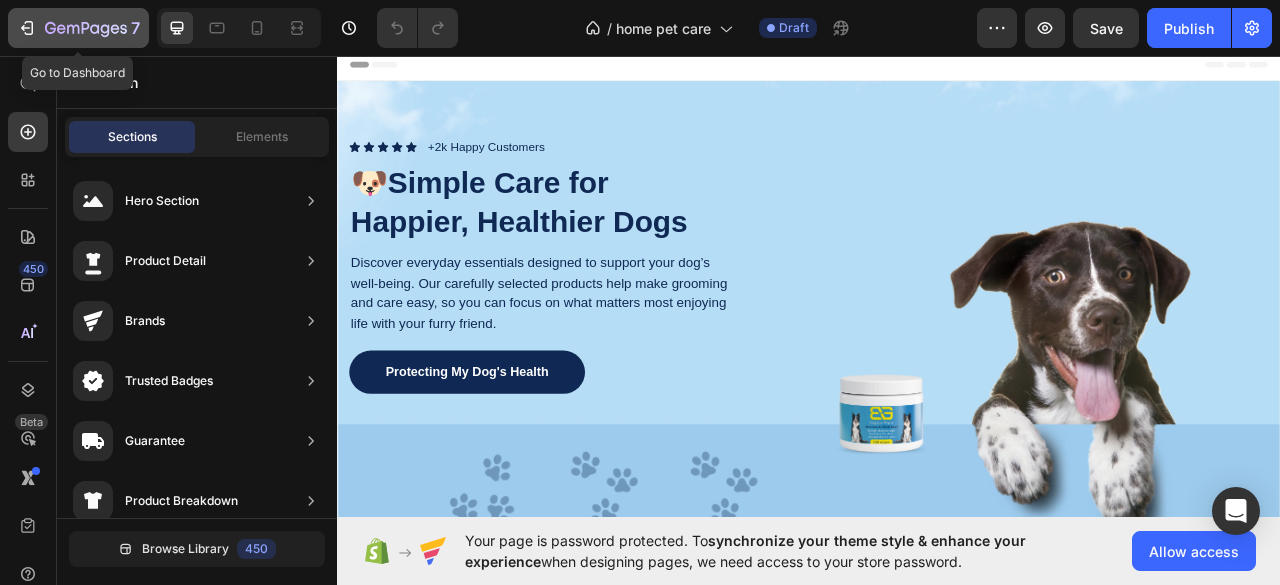 click on "7" at bounding box center [78, 28] 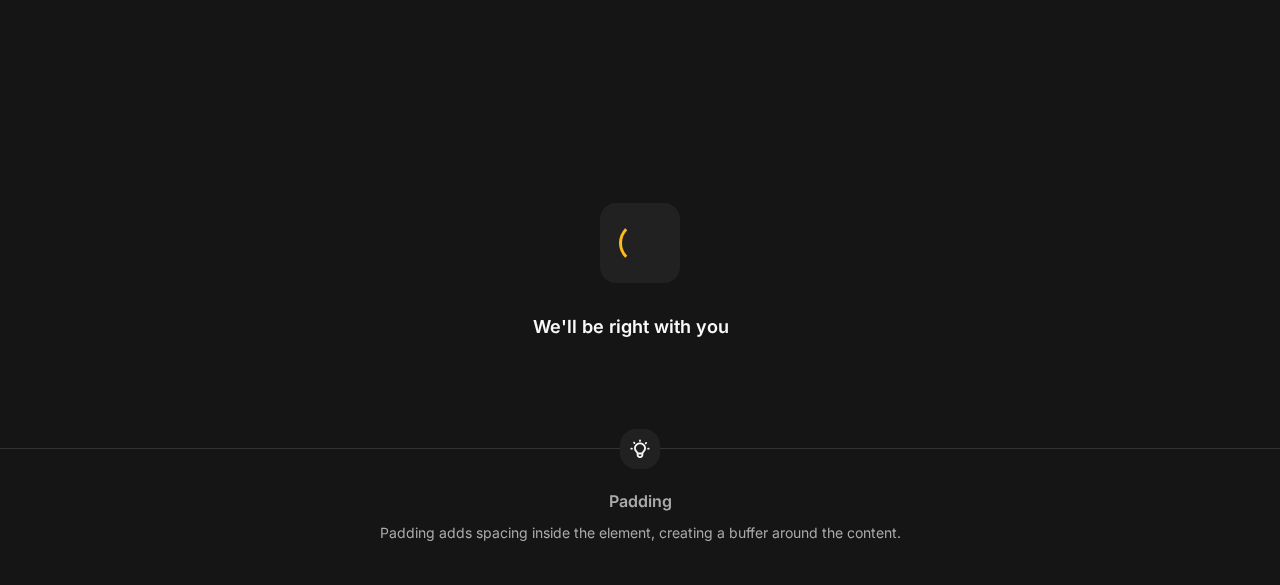 scroll, scrollTop: 0, scrollLeft: 0, axis: both 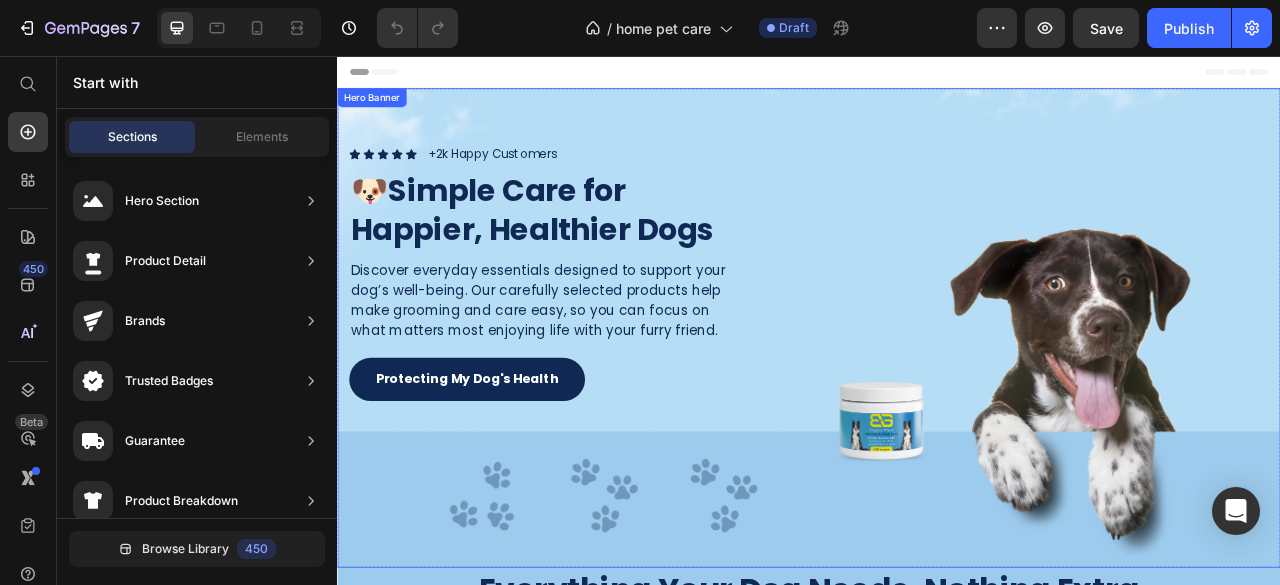 click on "Icon Icon Icon Icon Icon Icon List +2k Happy Customers Text Block Row 🐶Simple Care for Happier, Healthier Dogs Heading Discover everyday essentials designed to support your dog’s well-being. Our carefully selected products help make grooming and care easy, so you can focus on what matters most enjoying life with your furry friend. Text Block Protecting My Dog's Health Button Protecting My Dog's Health Button Row" at bounding box center [937, 402] 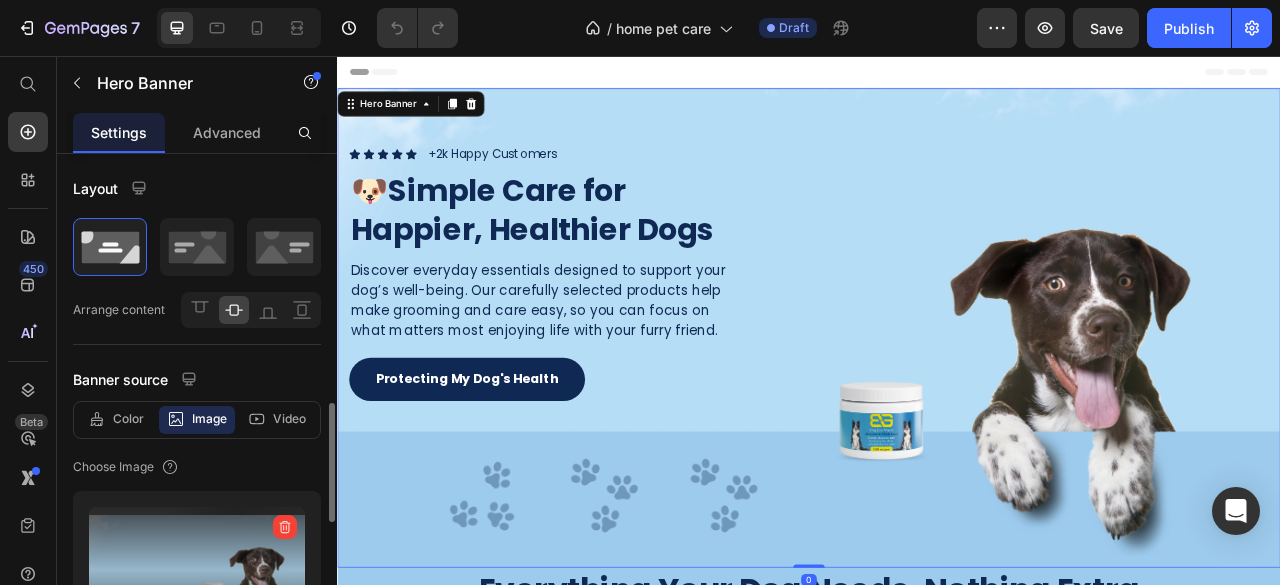 scroll, scrollTop: 200, scrollLeft: 0, axis: vertical 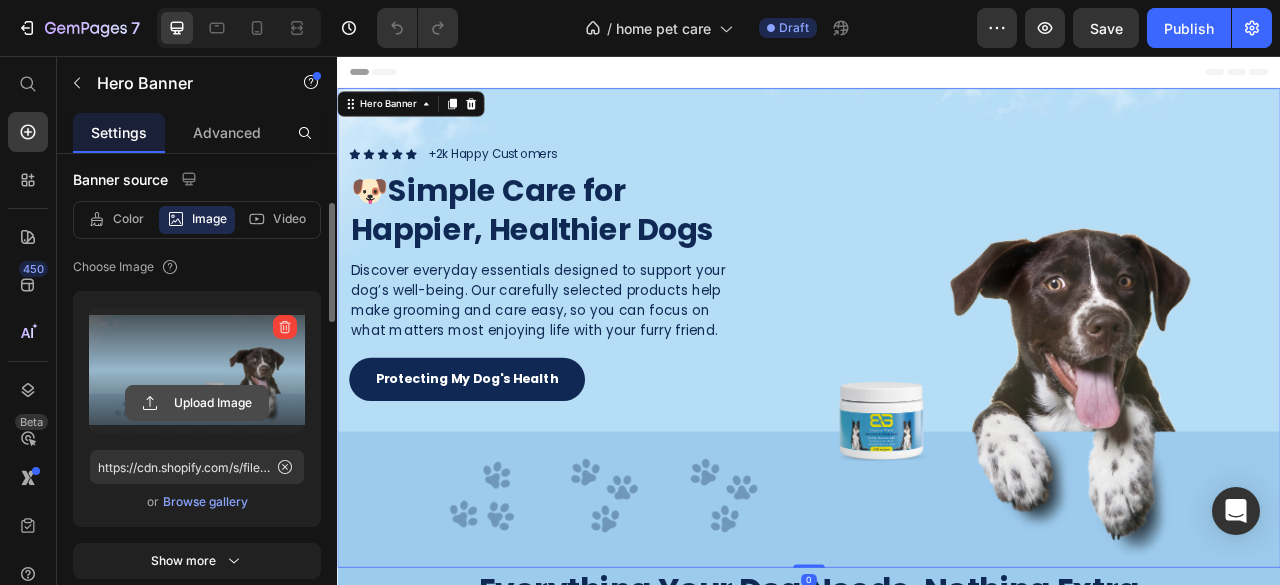 click 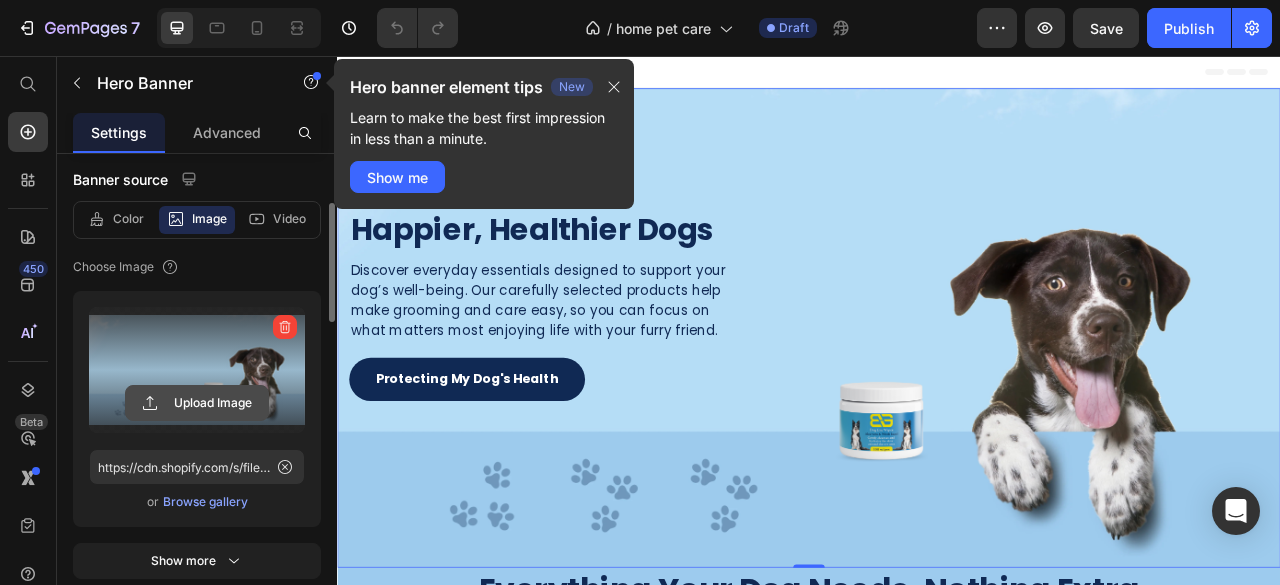 click 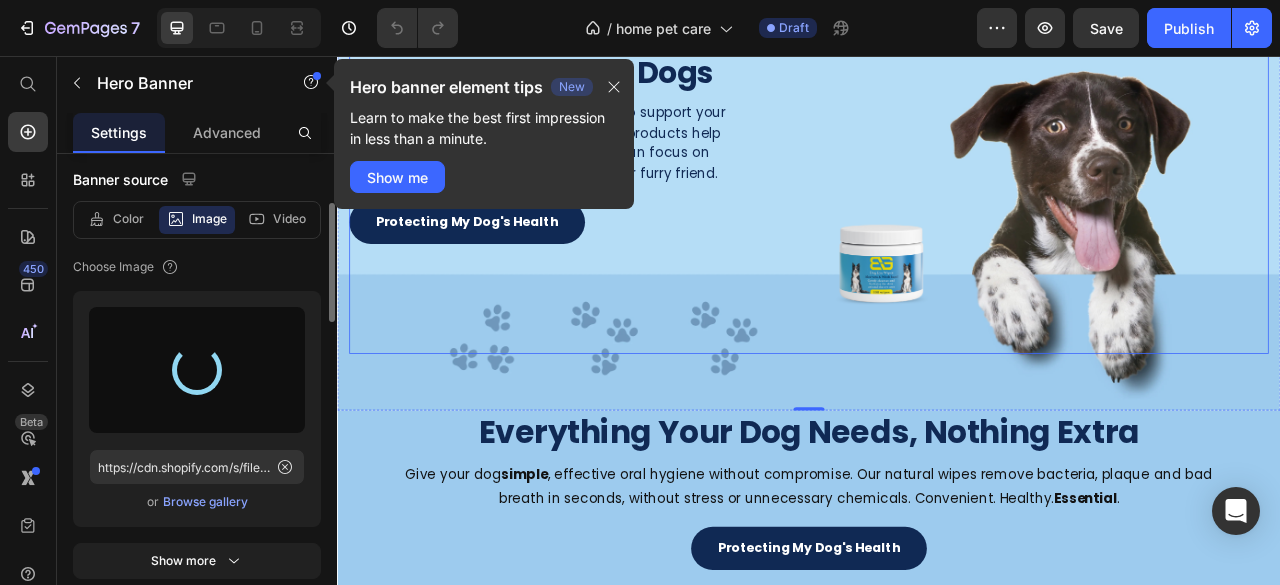 scroll, scrollTop: 100, scrollLeft: 0, axis: vertical 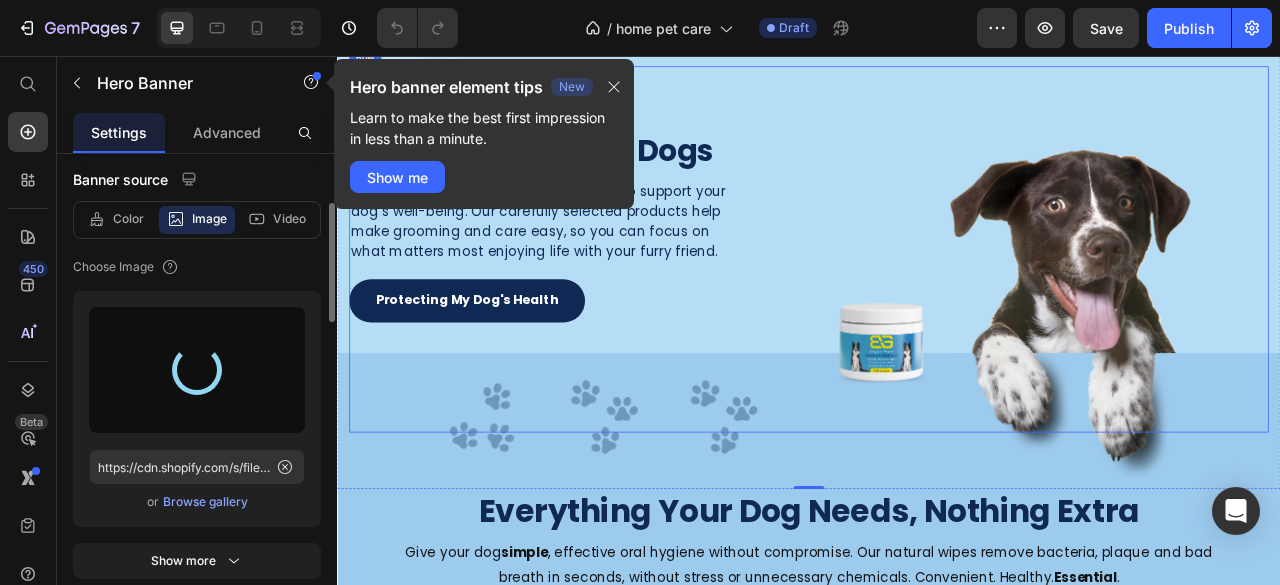 type on "https://cdn.shopify.com/s/files/1/0766/2783/7176/files/gempages_574850807183180644-95a3aa72-5ebd-4386-81f7-982d3e5ce93a.png" 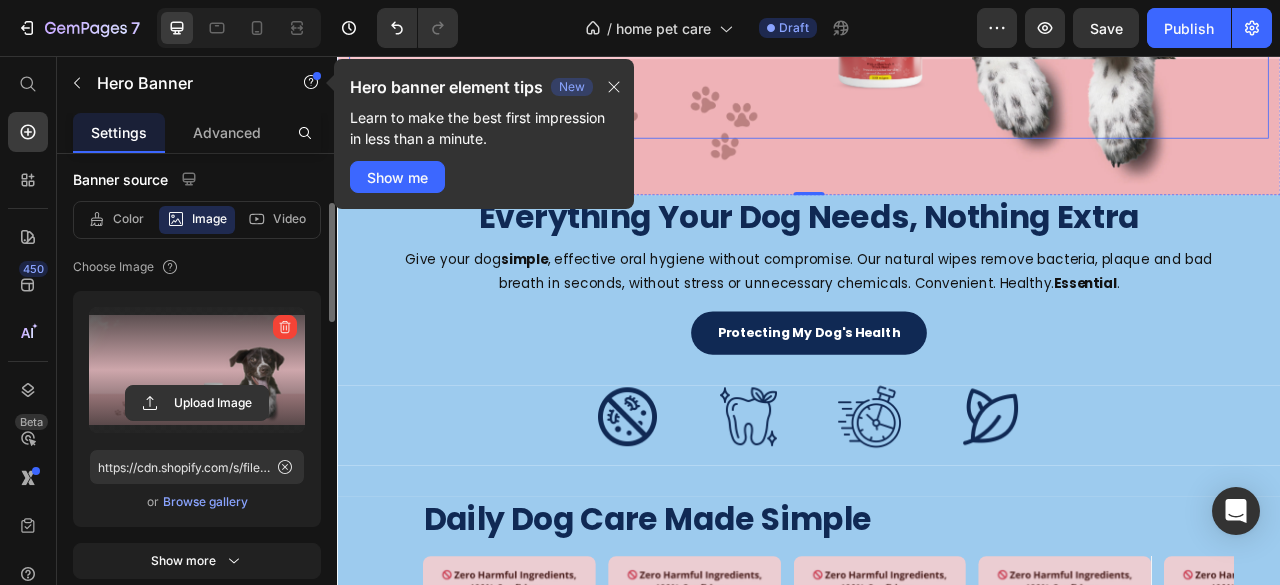 scroll, scrollTop: 500, scrollLeft: 0, axis: vertical 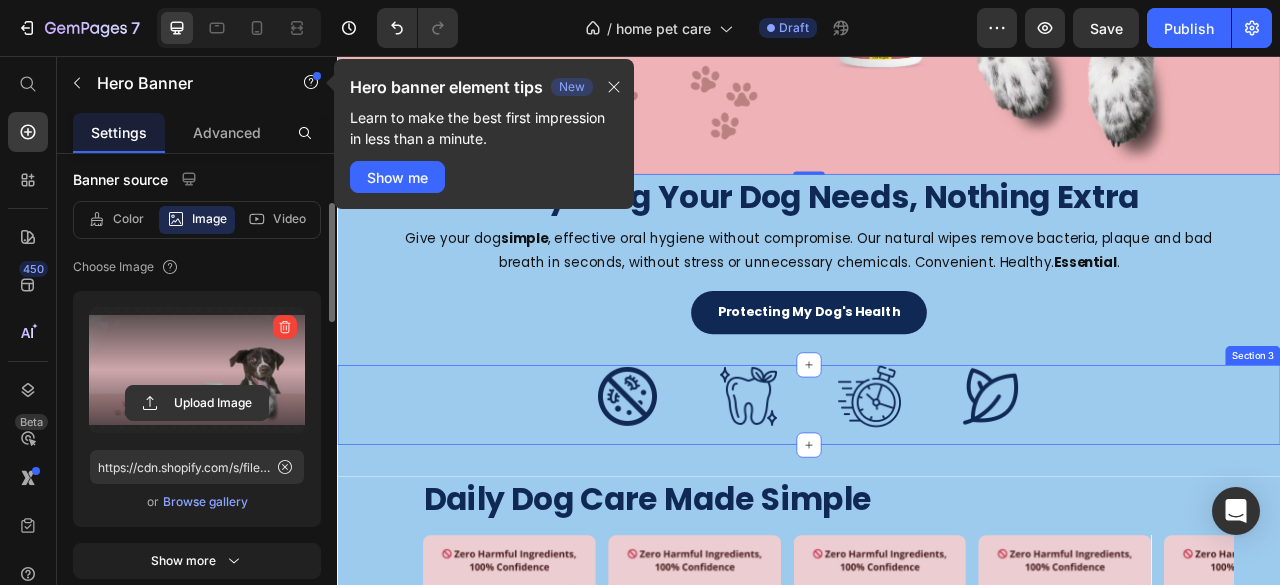 click on "Image Image Image Image Row" at bounding box center [937, 500] 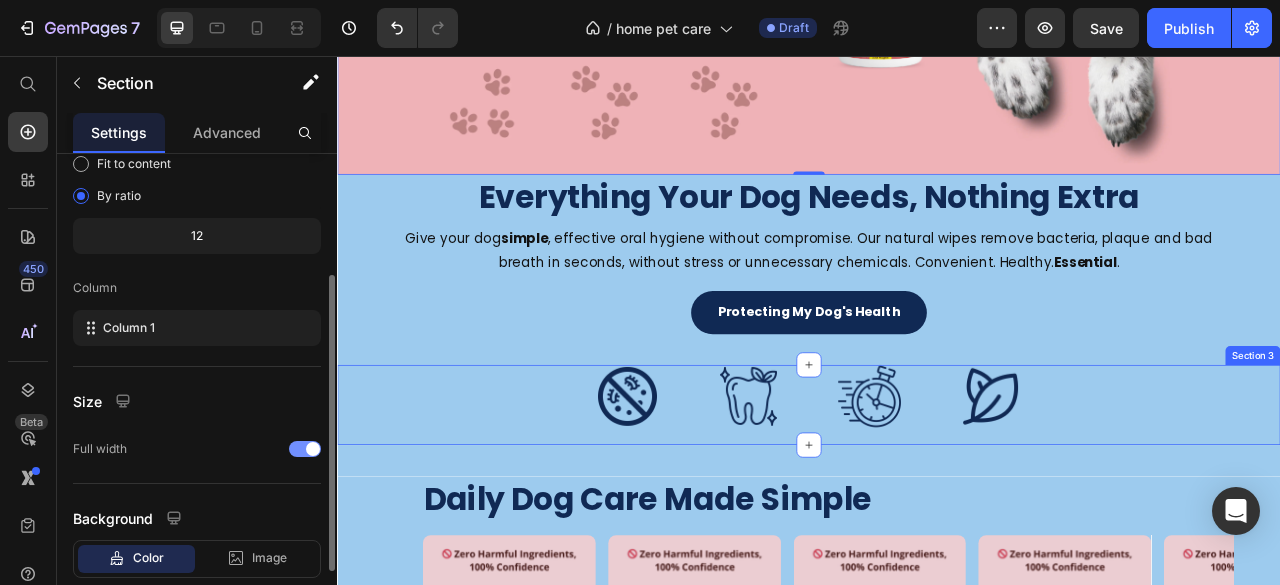 scroll, scrollTop: 0, scrollLeft: 0, axis: both 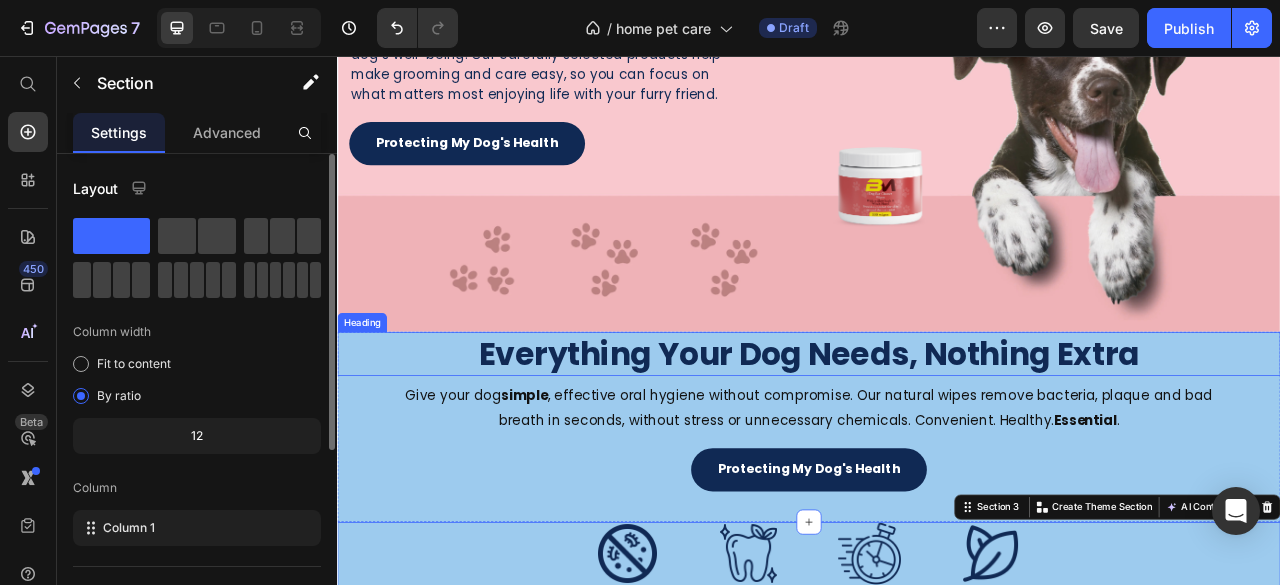 click on "Everything Your Dog Needs, Nothing Extra" at bounding box center [937, 435] 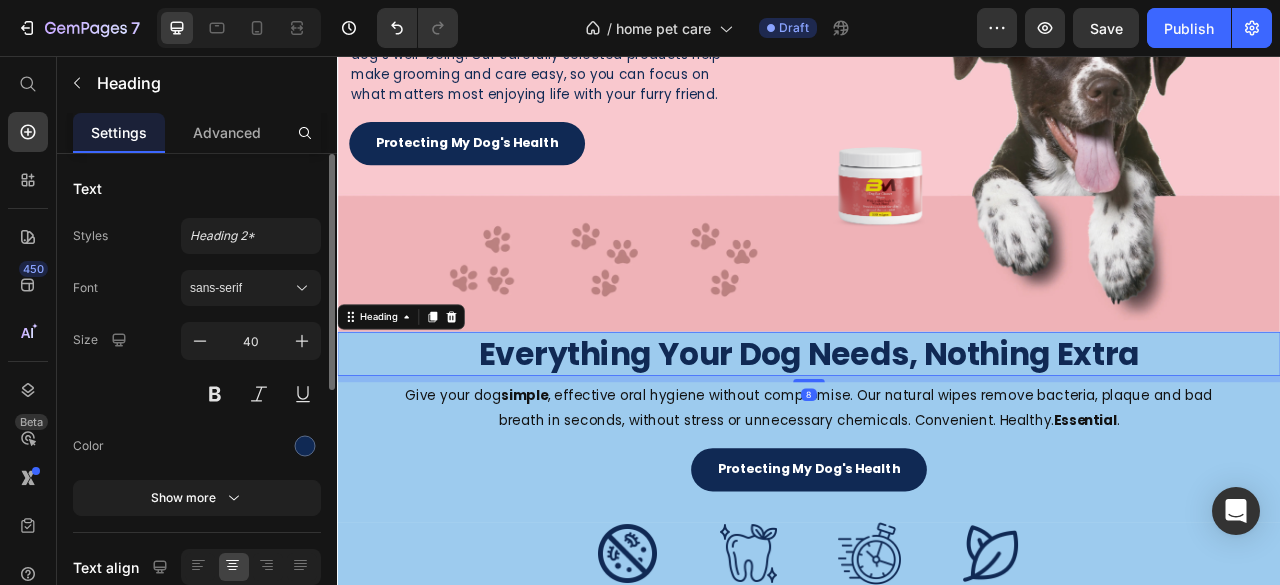 click on "Heading" at bounding box center [418, 388] 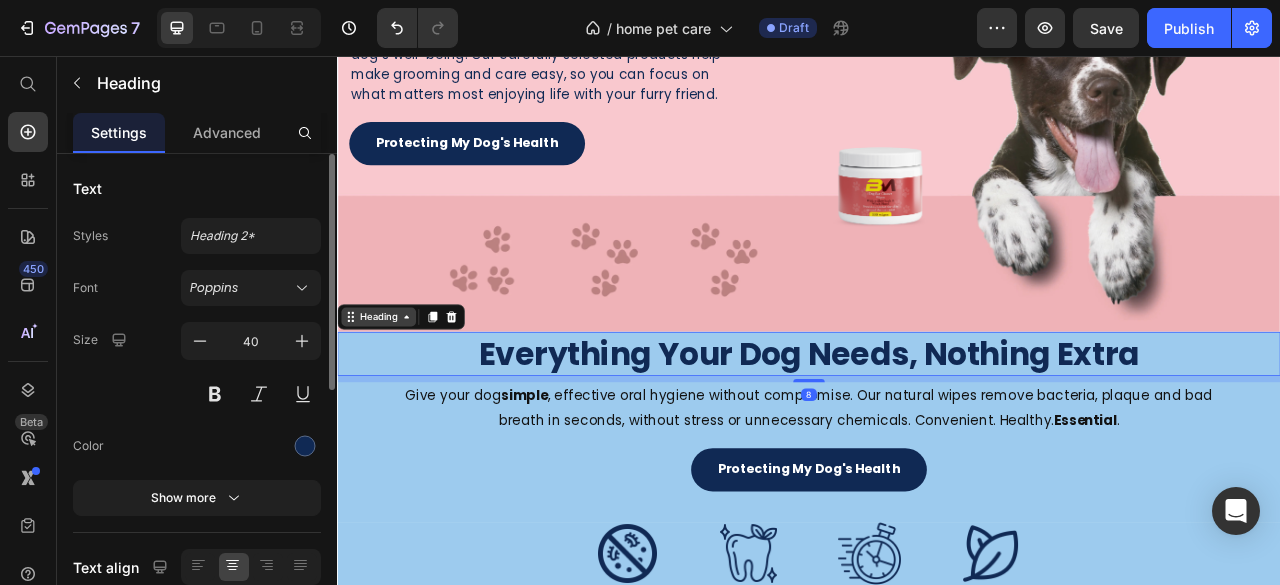 click on "Heading" at bounding box center (389, 388) 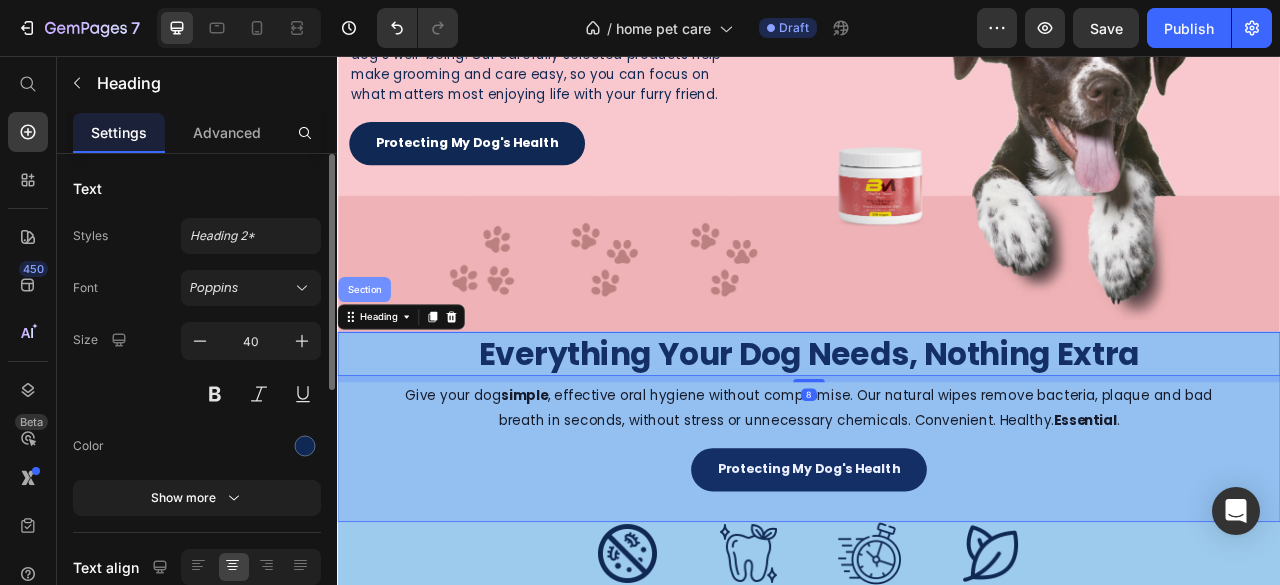 click on "Section" at bounding box center [371, 353] 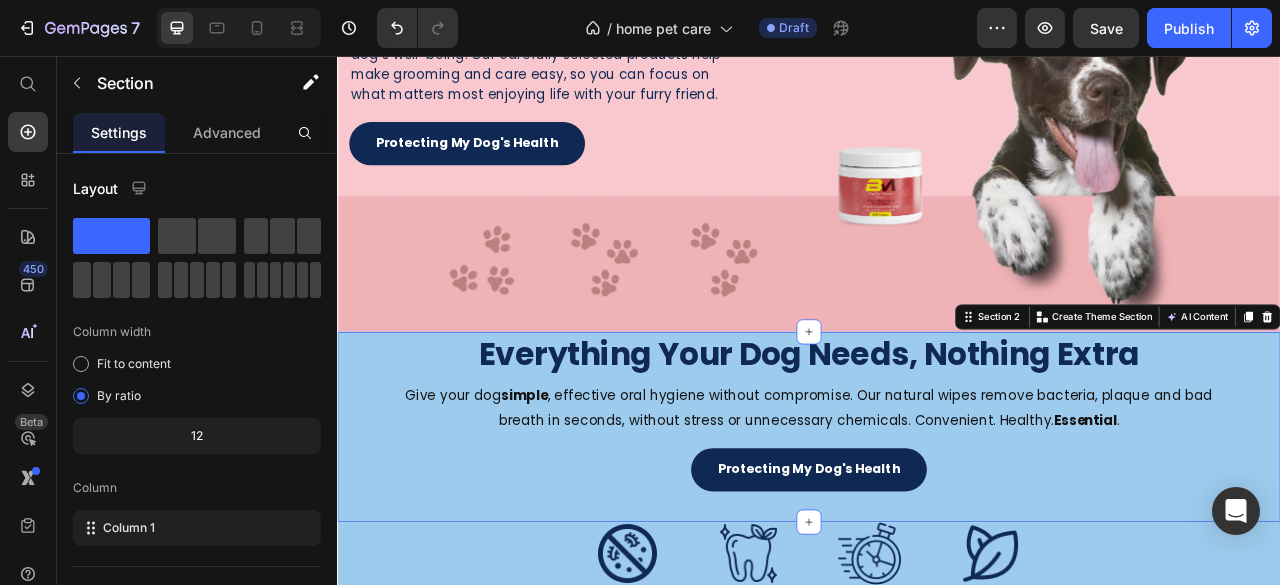 scroll, scrollTop: 318, scrollLeft: 0, axis: vertical 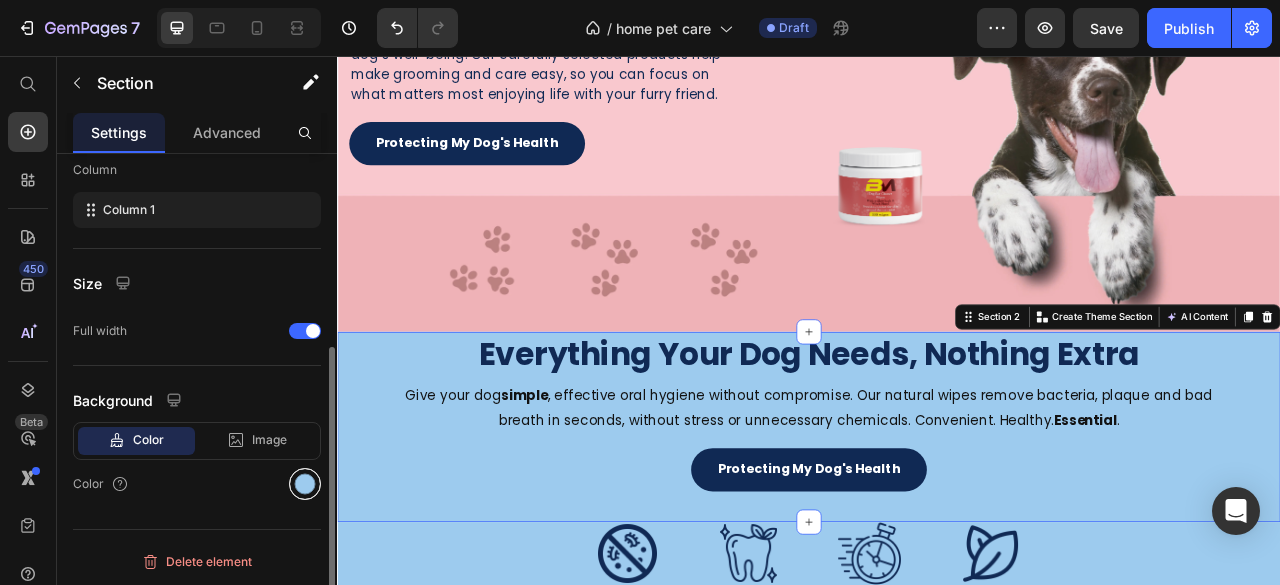 click at bounding box center (305, 484) 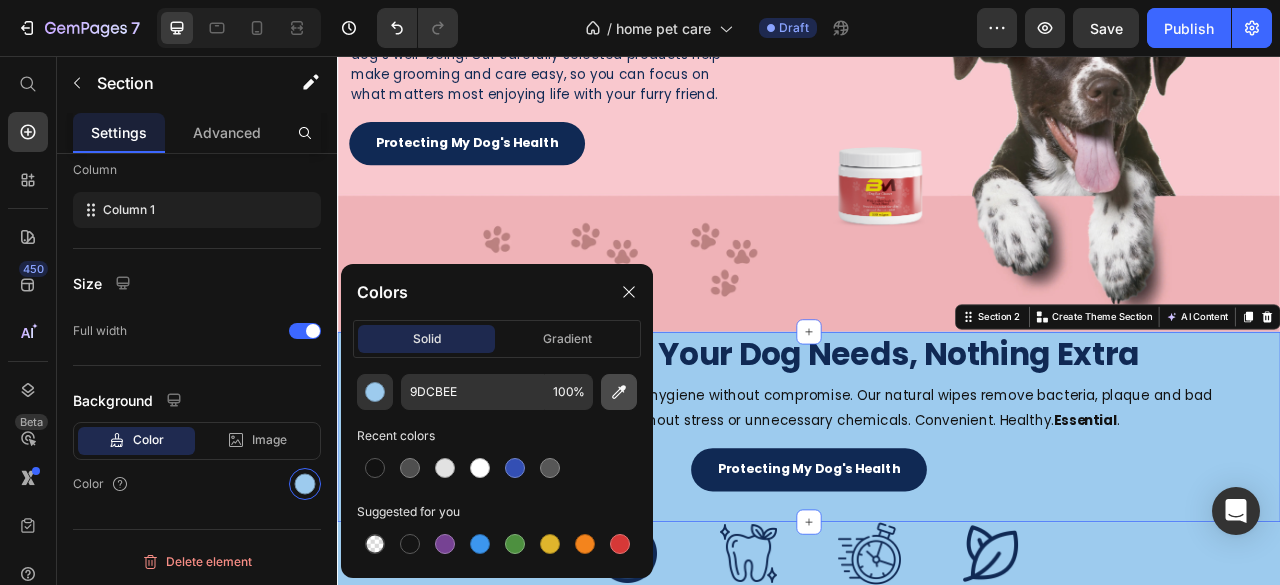 click 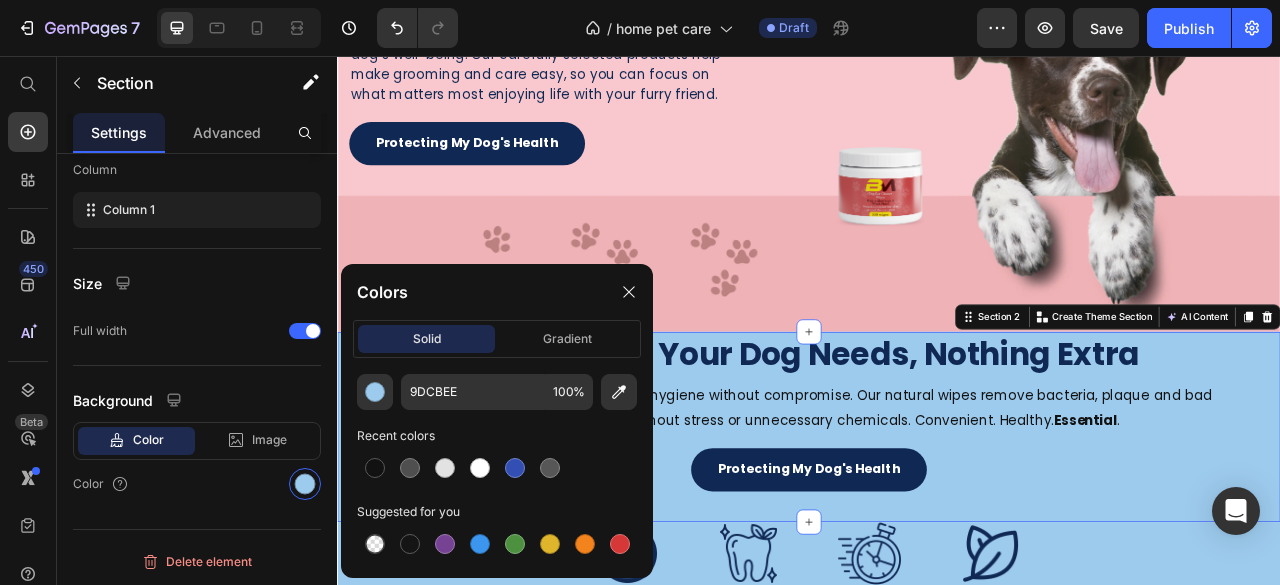 type on "EEB2B7" 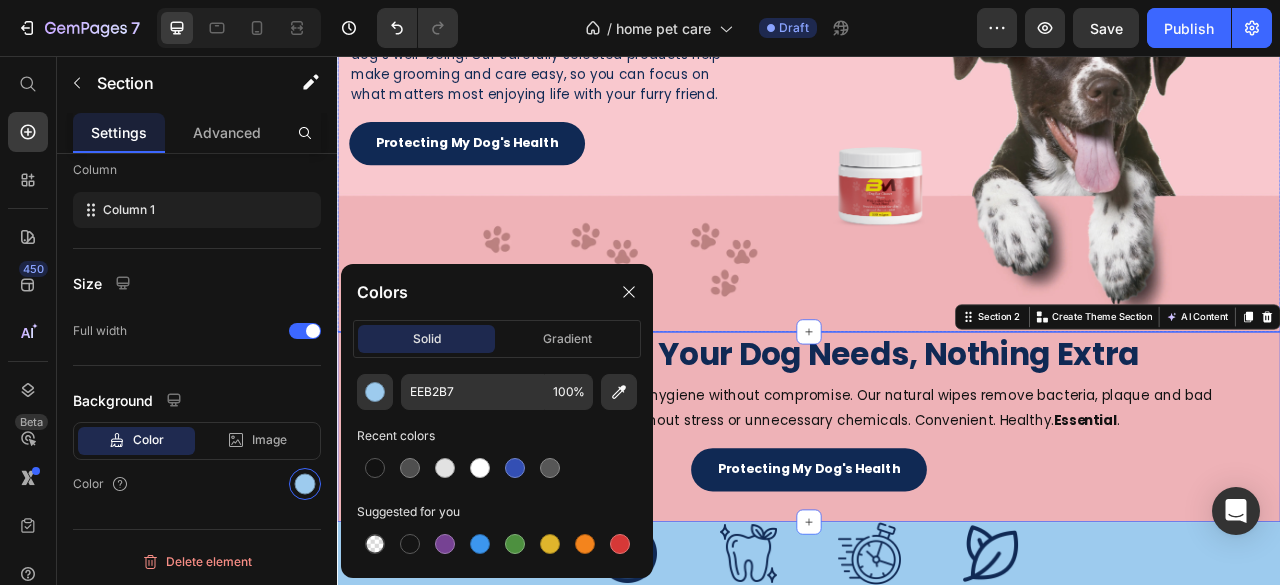scroll, scrollTop: 318, scrollLeft: 0, axis: vertical 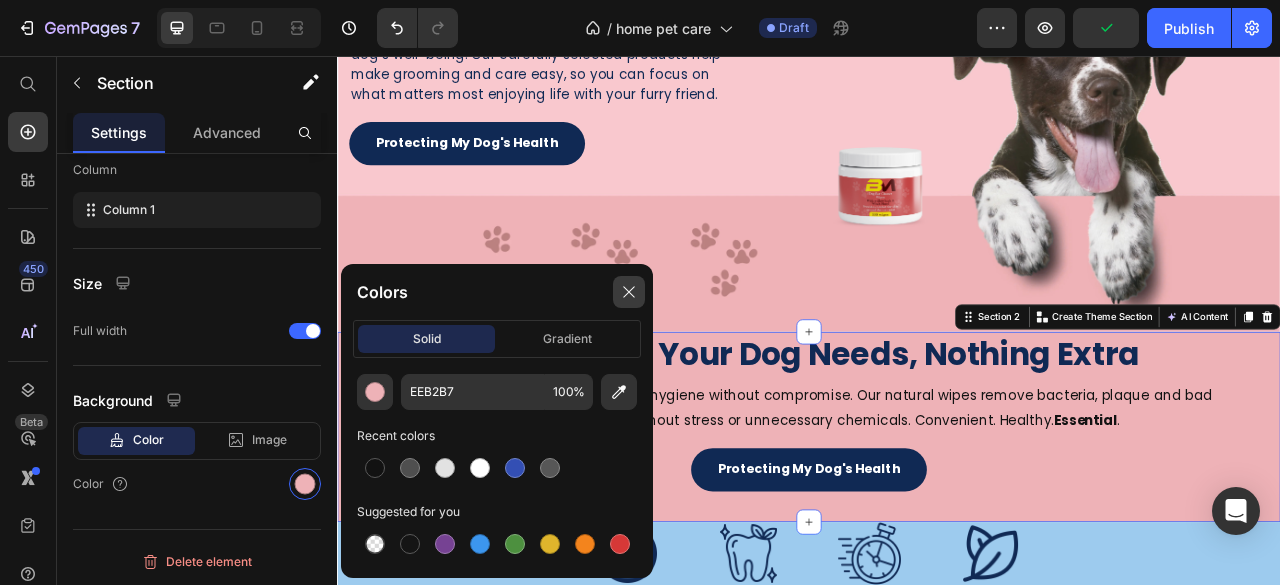 click at bounding box center [629, 292] 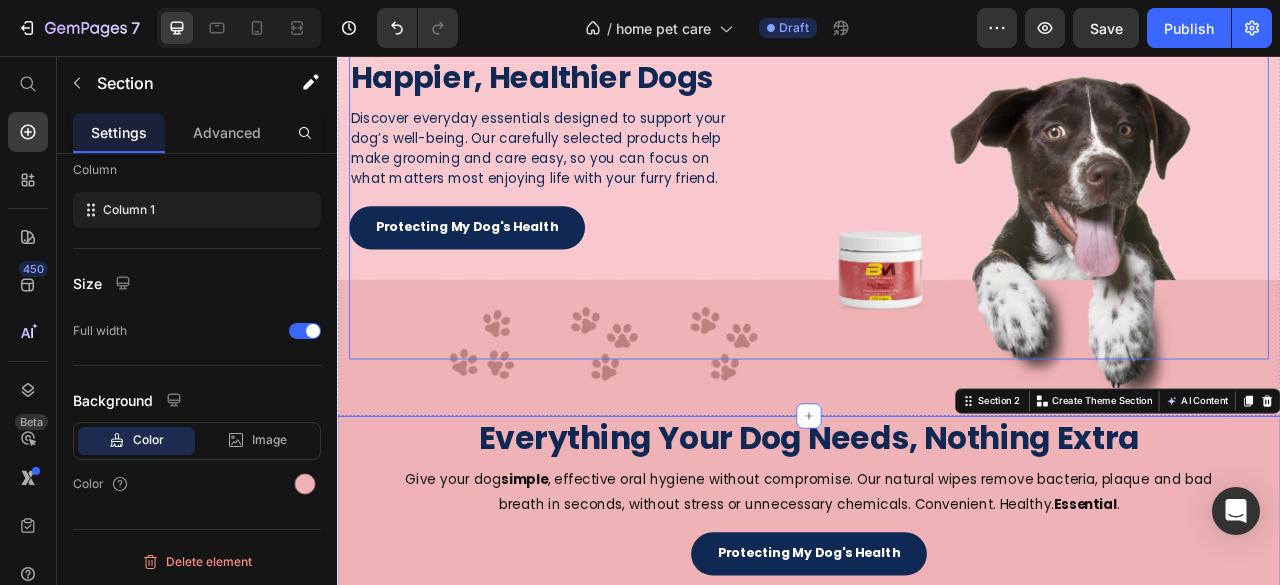 scroll, scrollTop: 0, scrollLeft: 0, axis: both 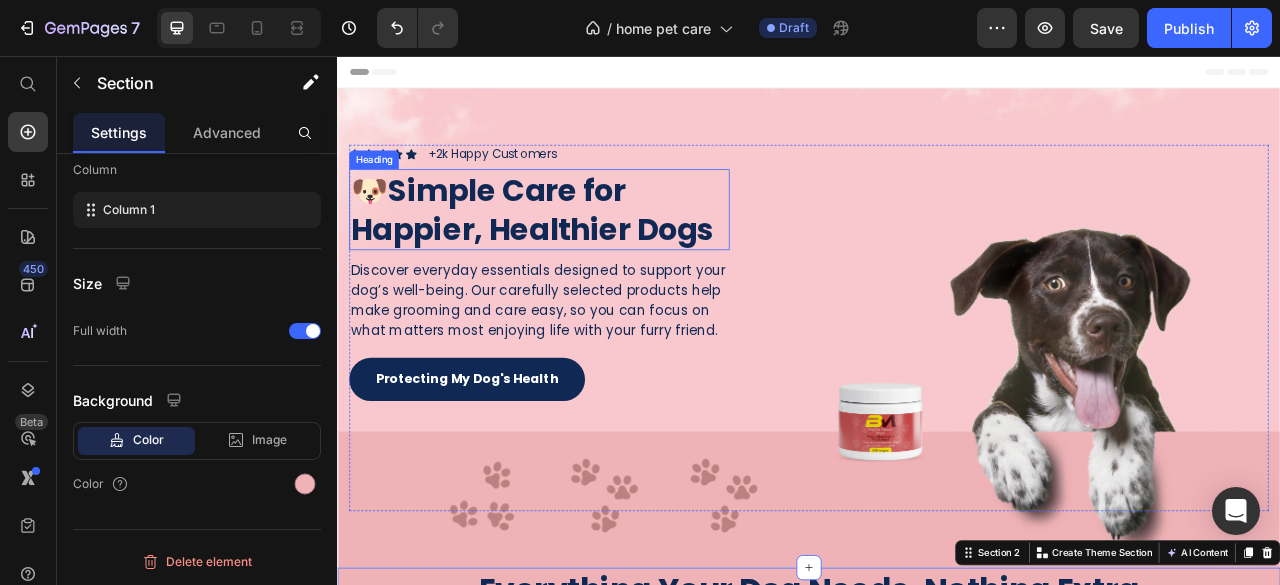 click on "🐶Simple Care for Happier, Healthier Dogs" at bounding box center [594, 251] 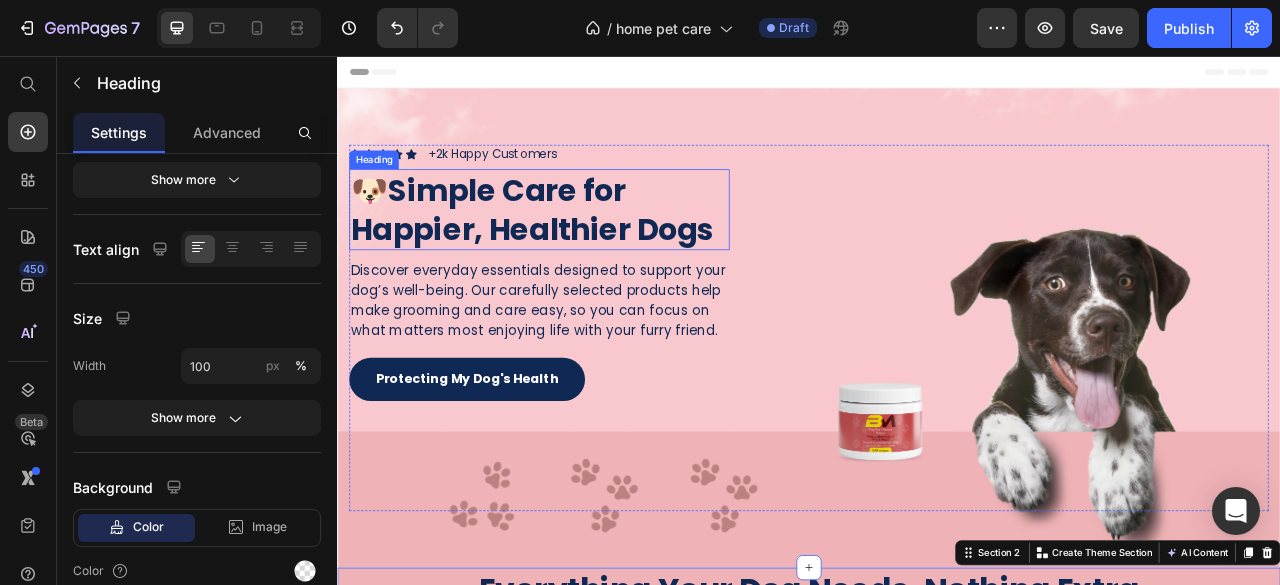 scroll, scrollTop: 0, scrollLeft: 0, axis: both 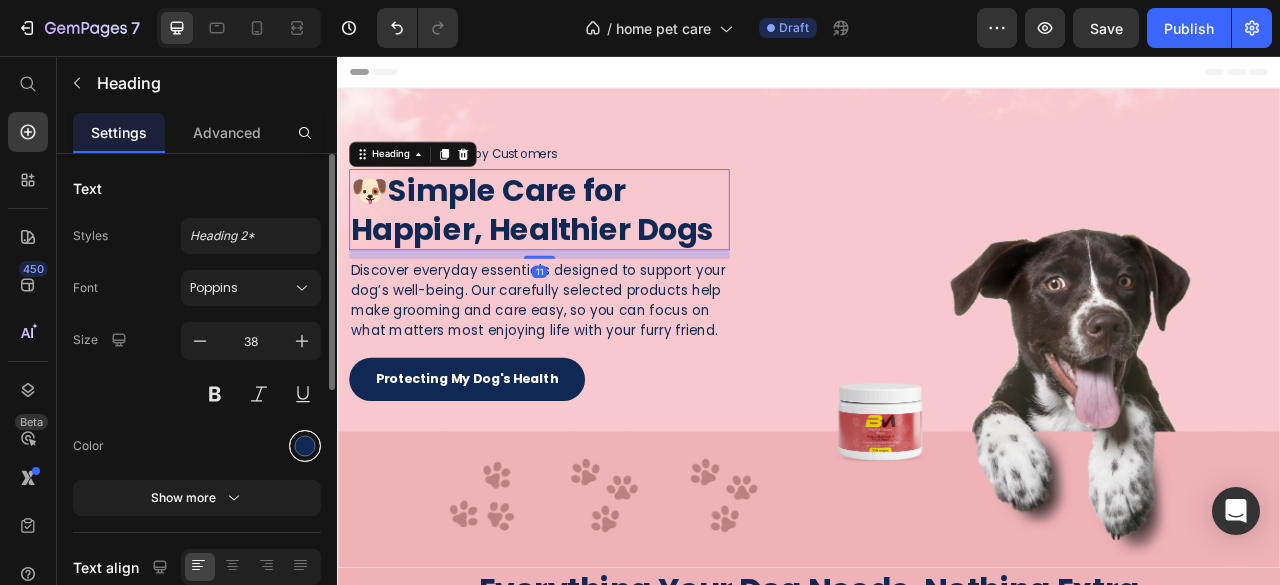 click at bounding box center [305, 446] 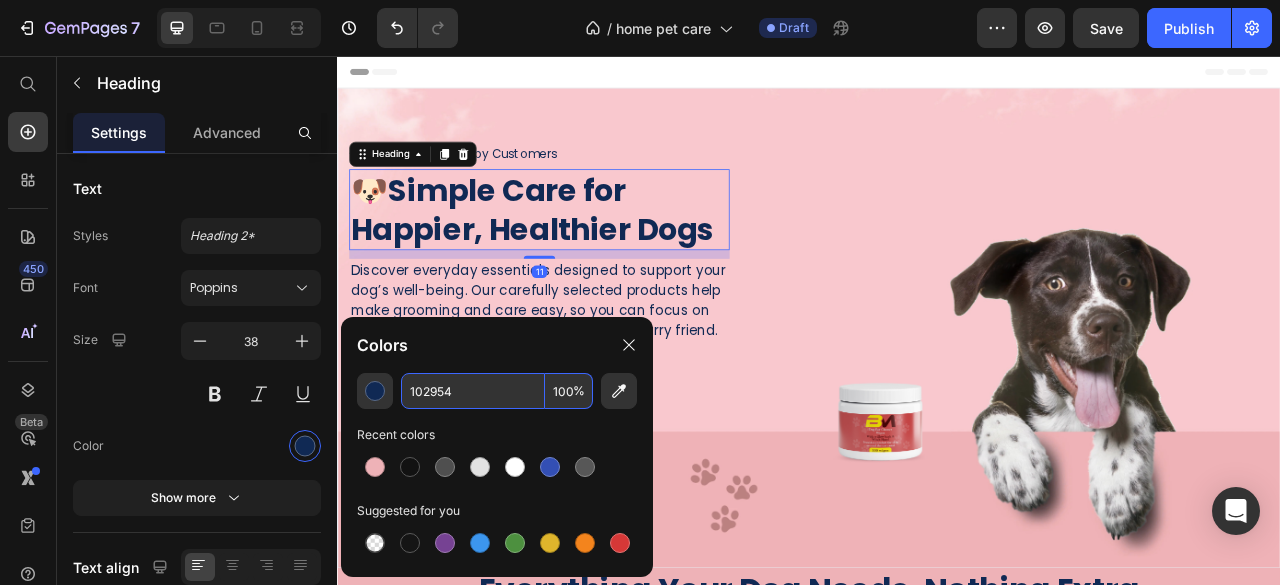 click on "102954" at bounding box center [473, 391] 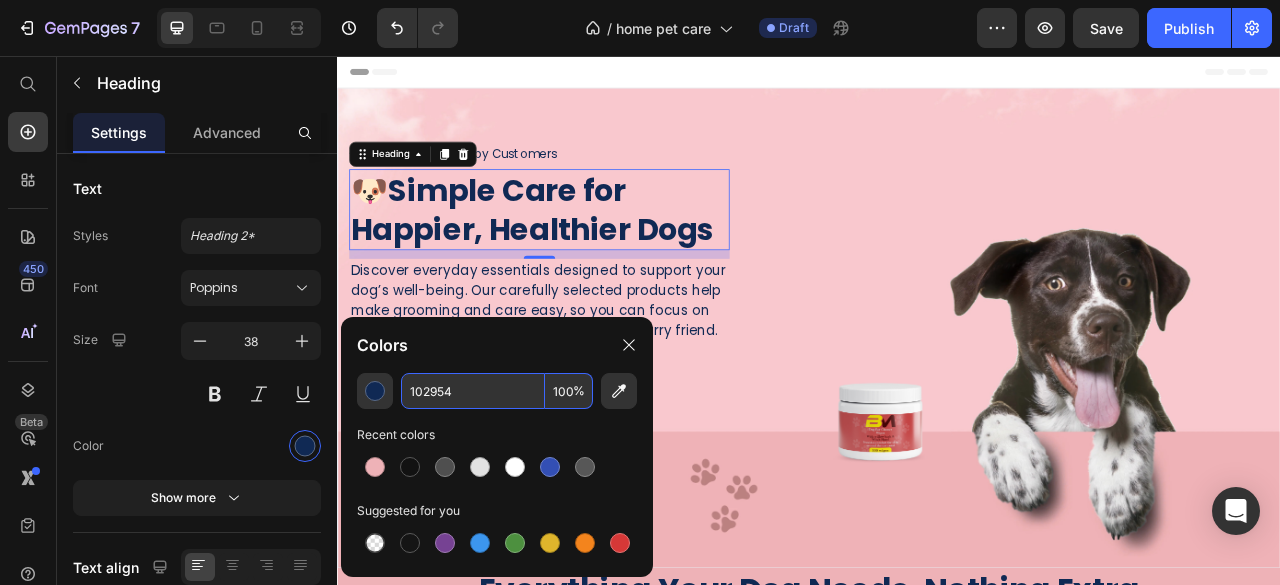 paste on "#450505" 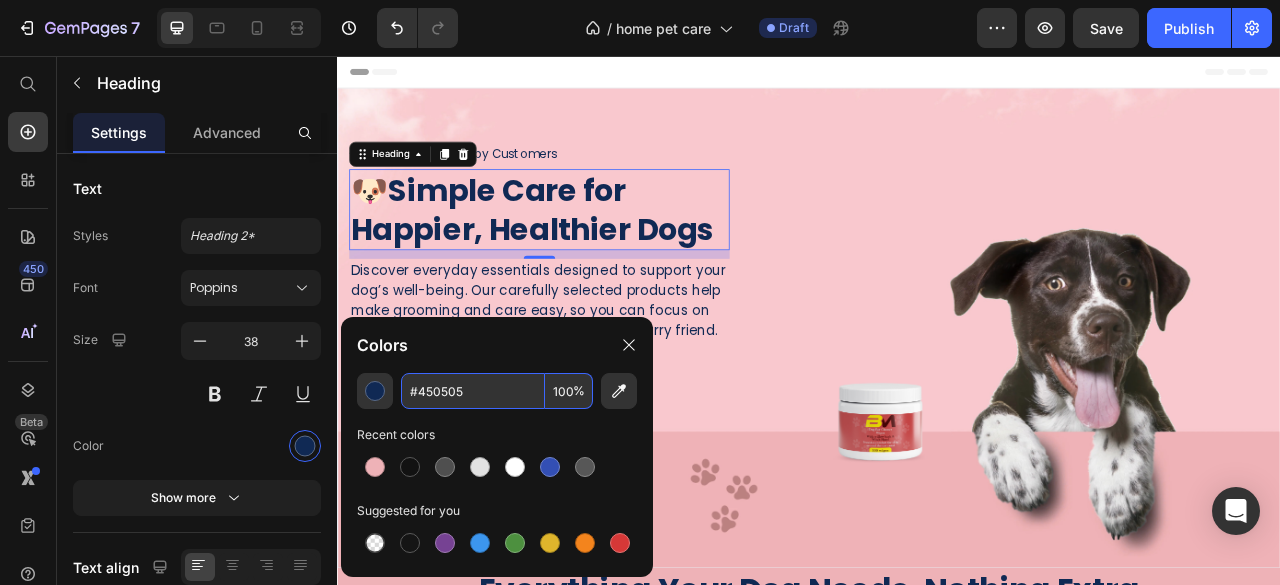 type on "450505" 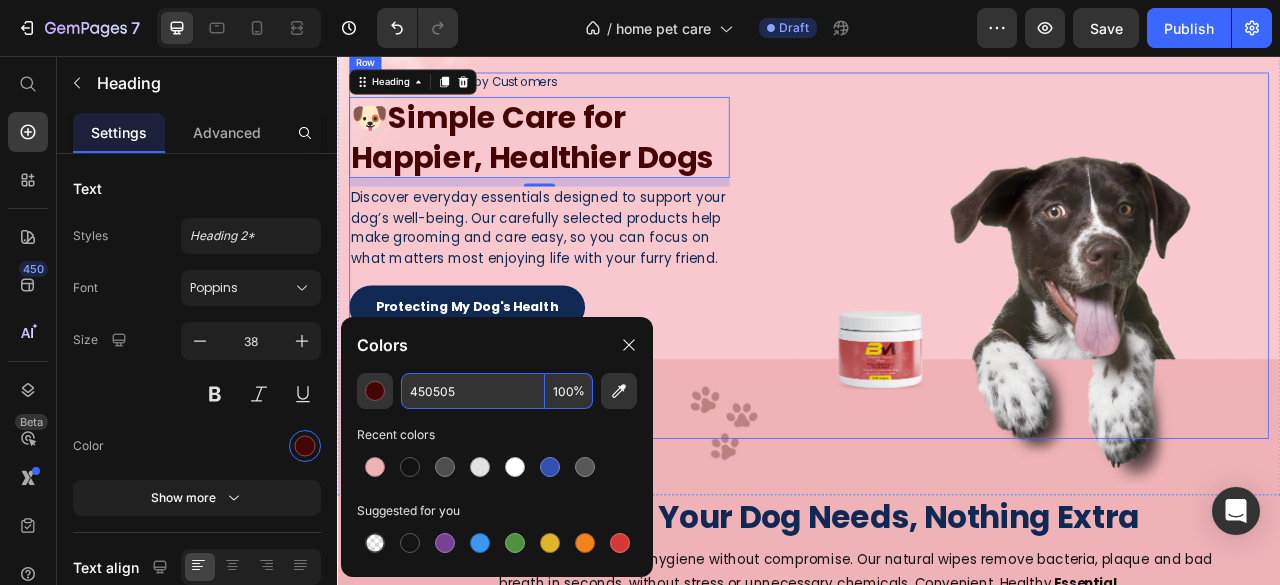 scroll, scrollTop: 100, scrollLeft: 0, axis: vertical 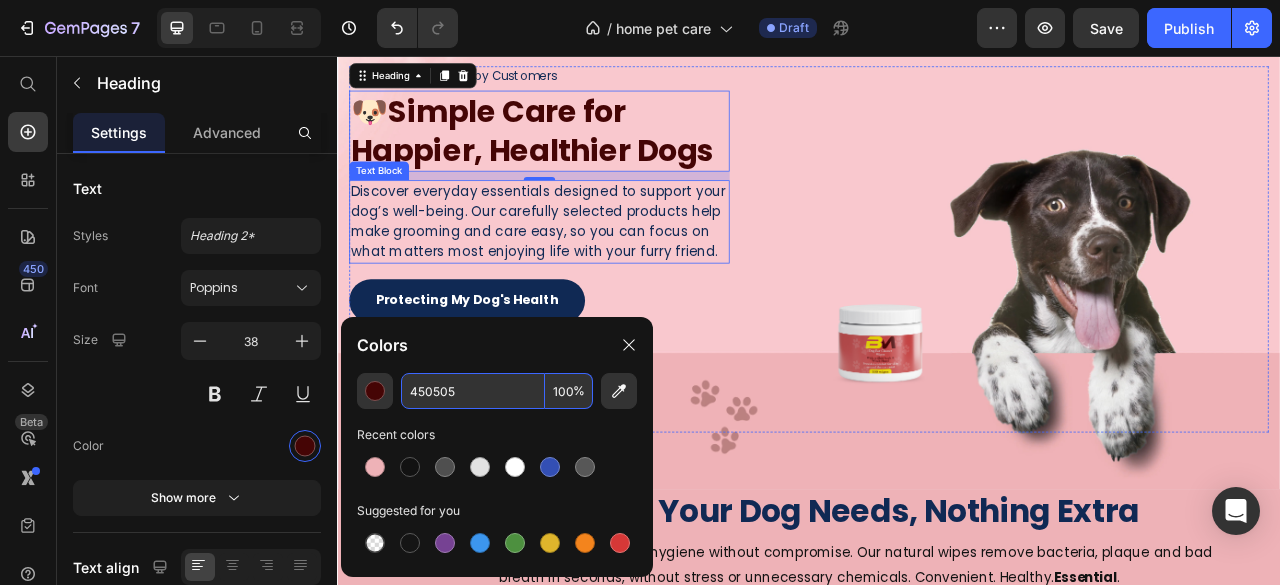 click on "Discover everyday essentials designed to support your dog’s well-being. Our carefully selected products help make grooming and care easy, so you can focus on what matters most enjoying life with your furry friend." at bounding box center (594, 267) 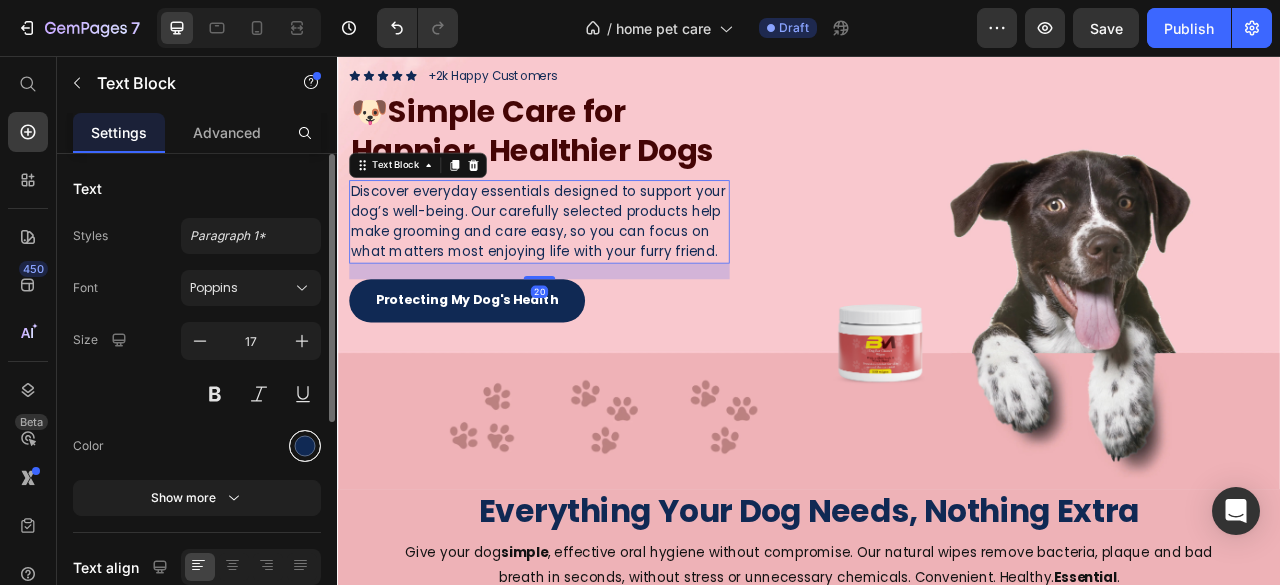 click at bounding box center [305, 446] 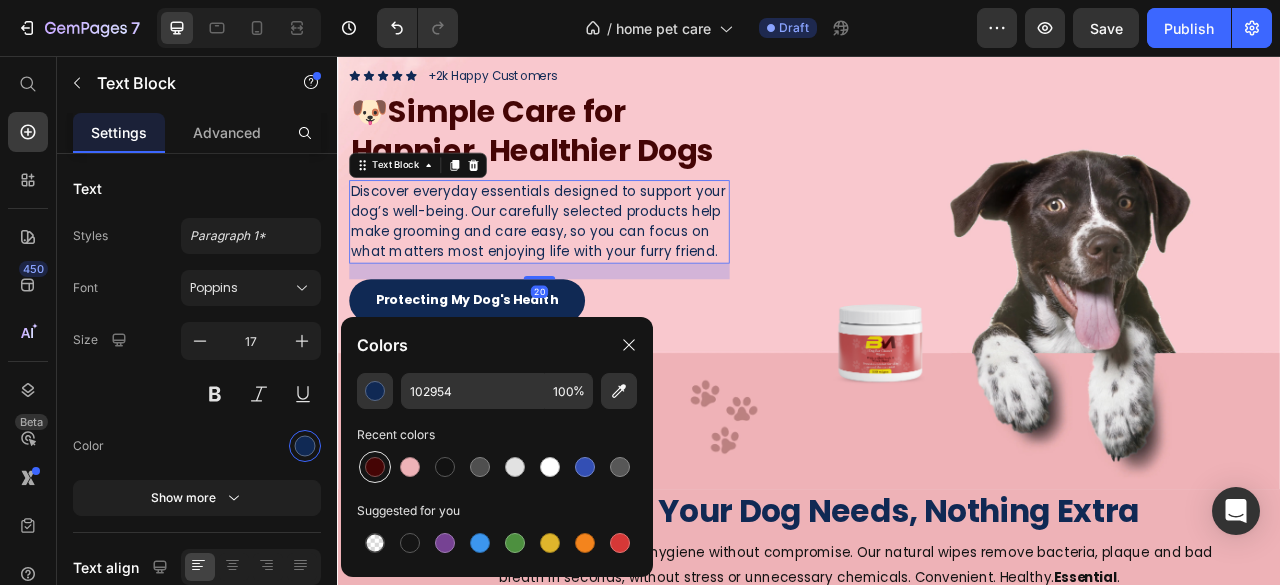 click at bounding box center [375, 467] 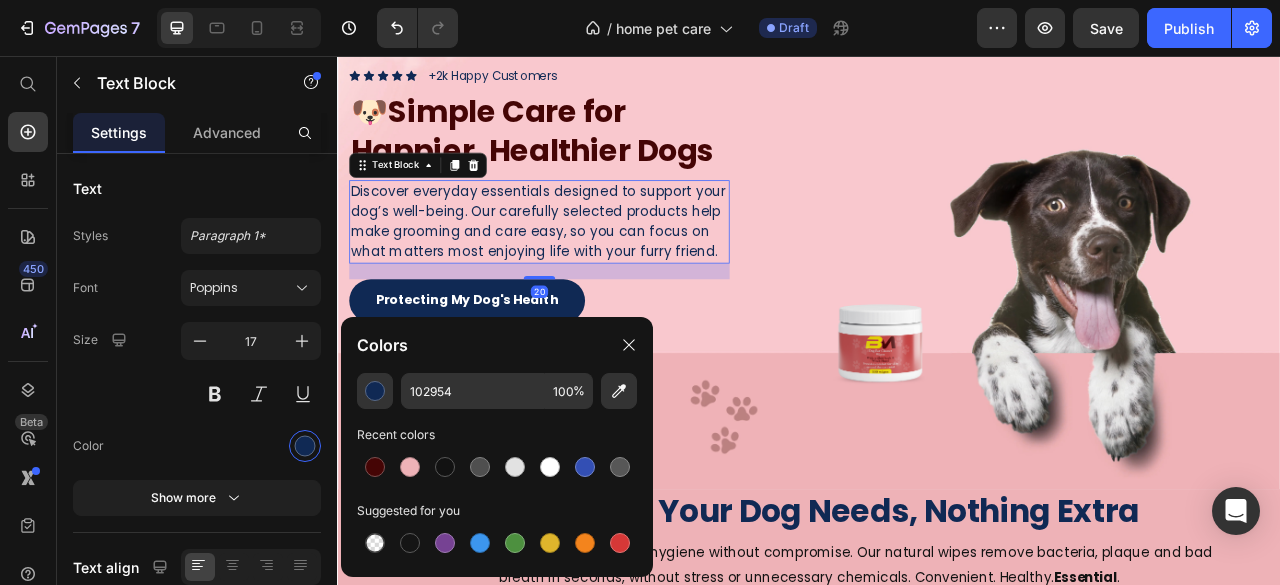 type on "450505" 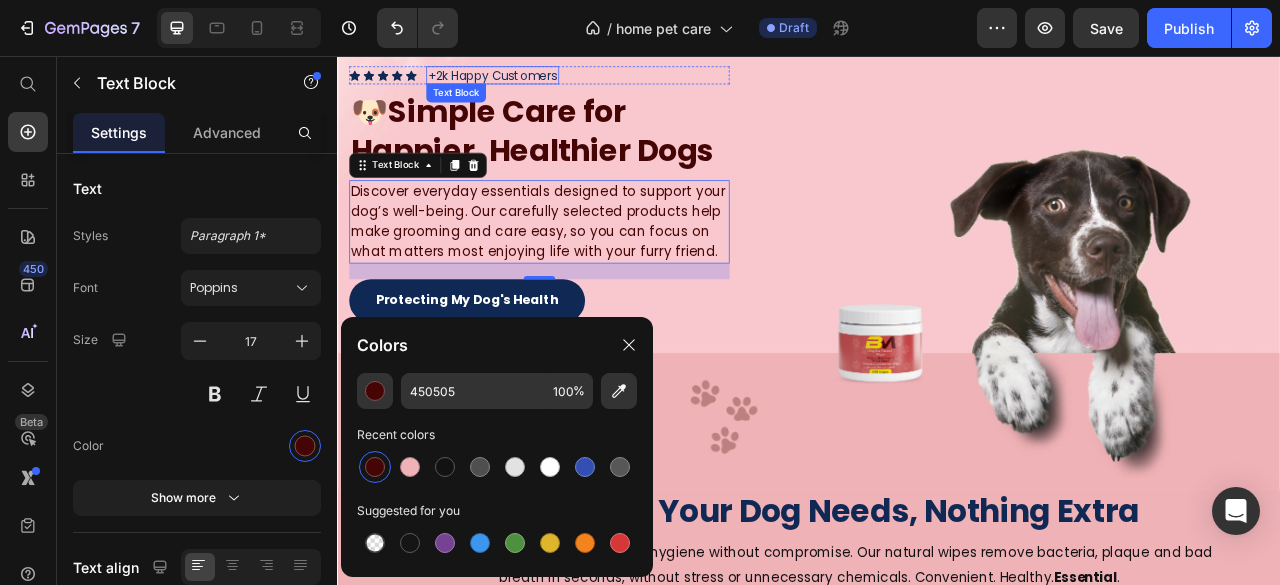 click on "+2k Happy Customers" at bounding box center [534, 81] 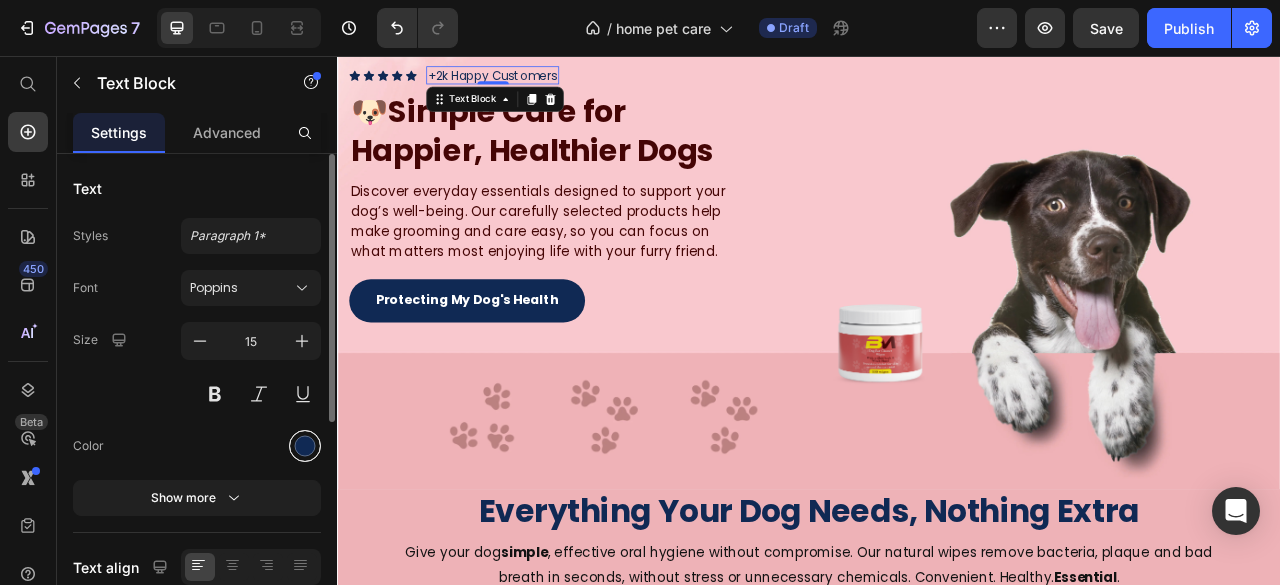 click at bounding box center (305, 446) 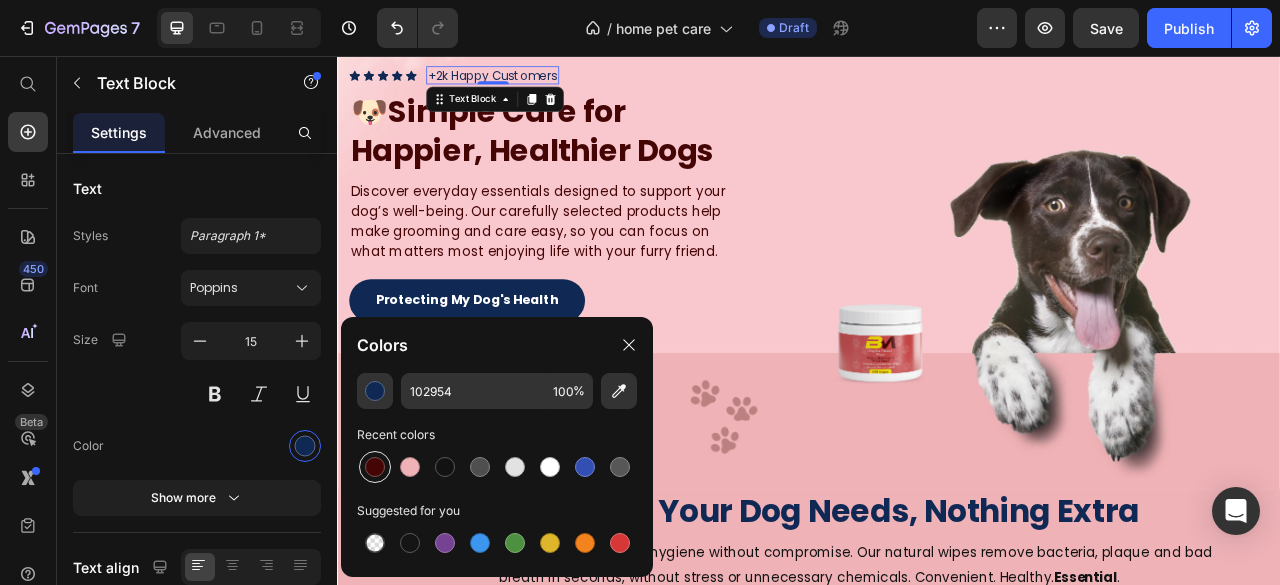 drag, startPoint x: 374, startPoint y: 461, endPoint x: 59, endPoint y: 279, distance: 363.79803 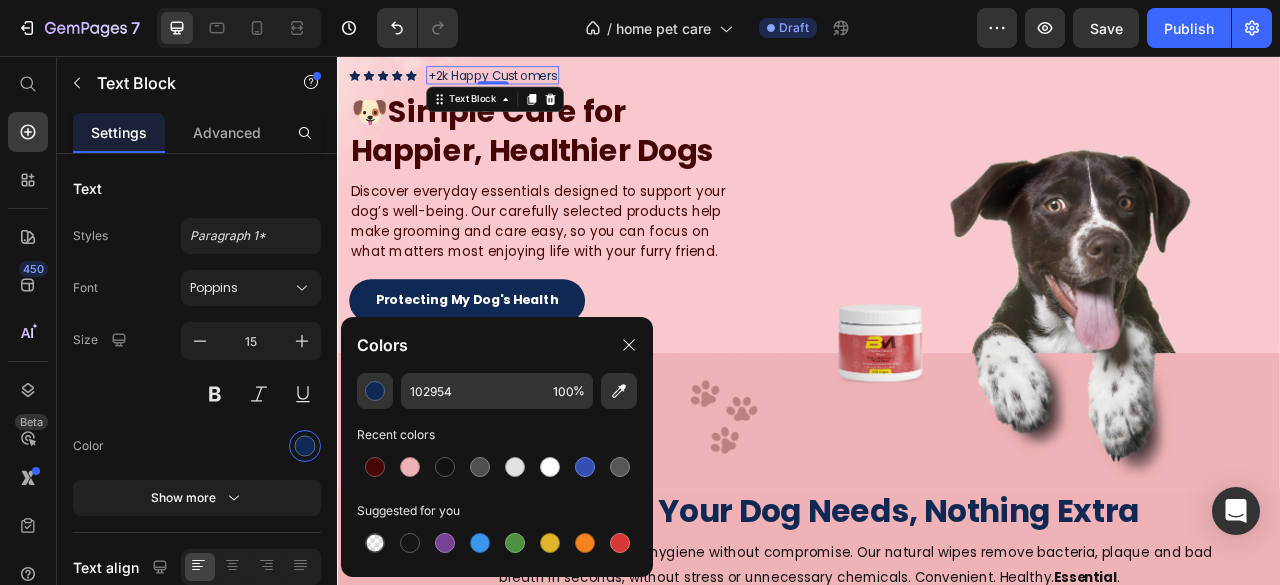 type on "450505" 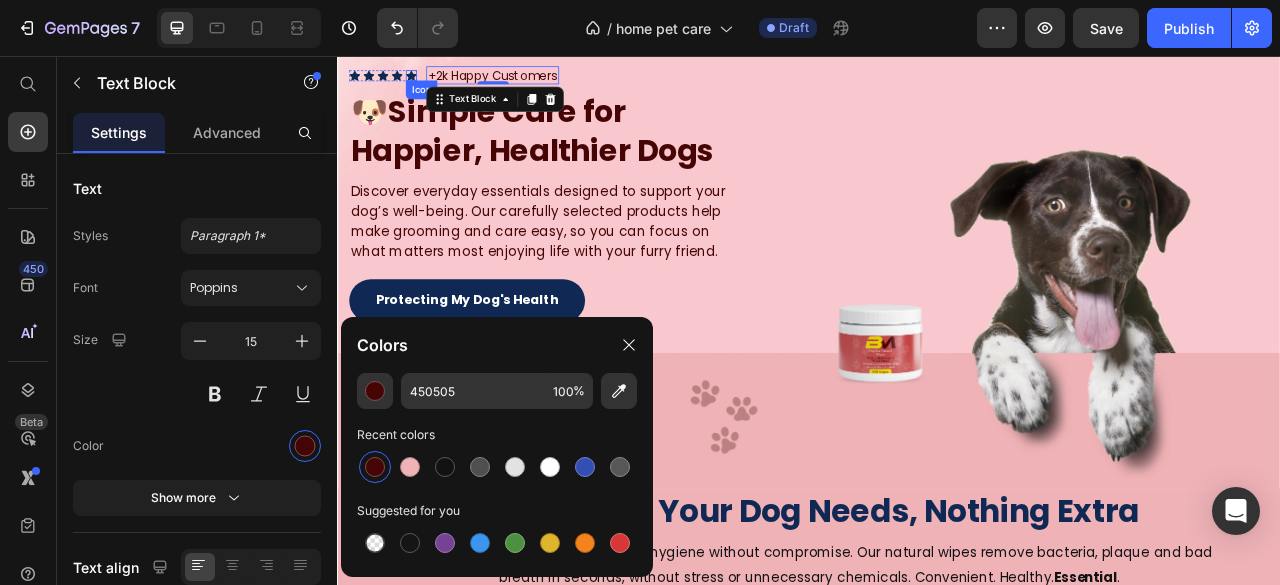 click 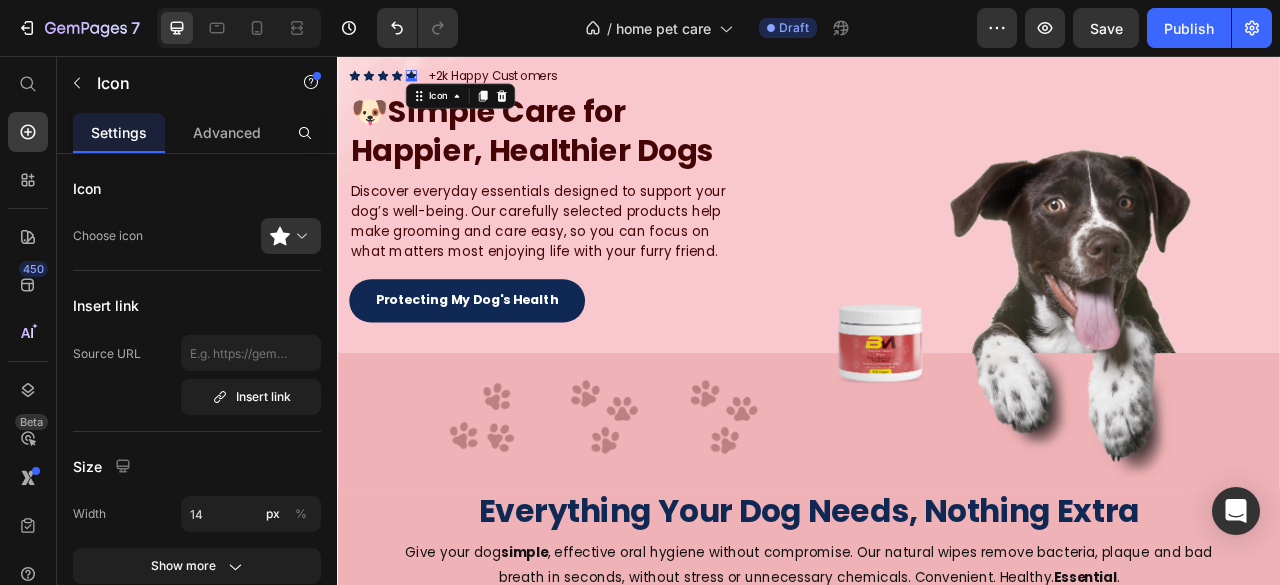 scroll, scrollTop: 300, scrollLeft: 0, axis: vertical 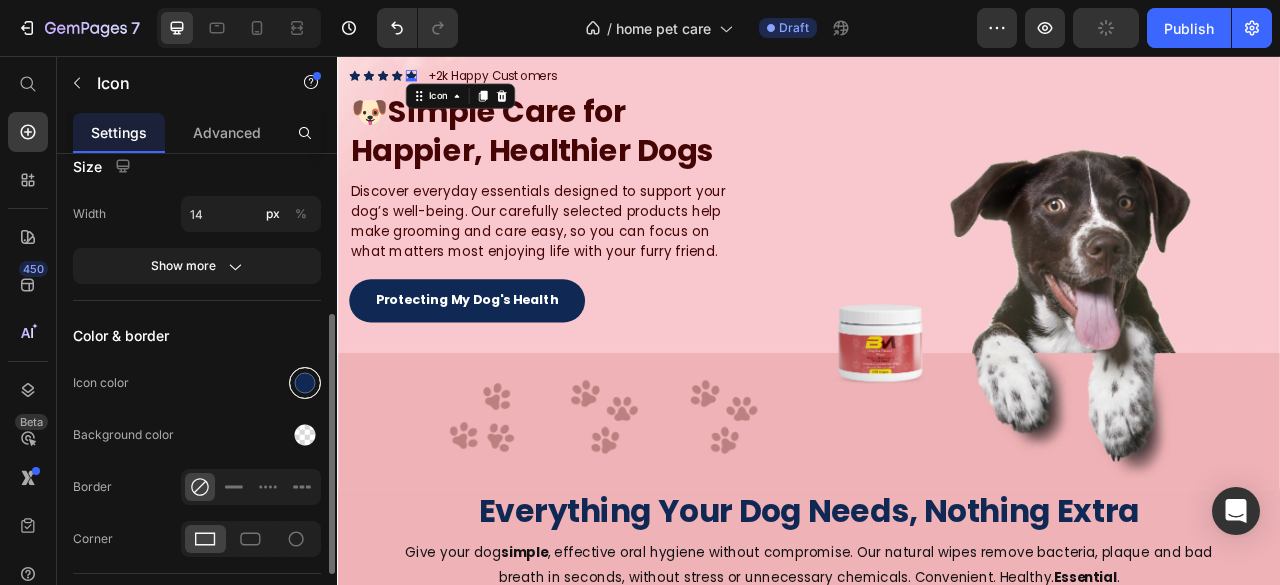 click at bounding box center [305, 383] 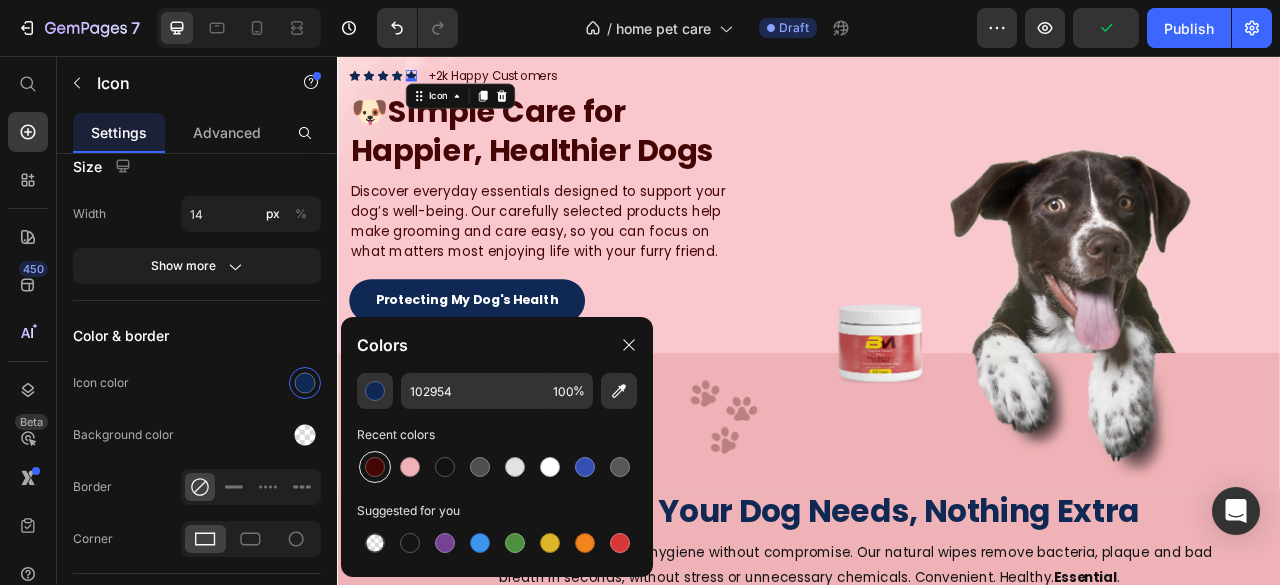 click at bounding box center (375, 467) 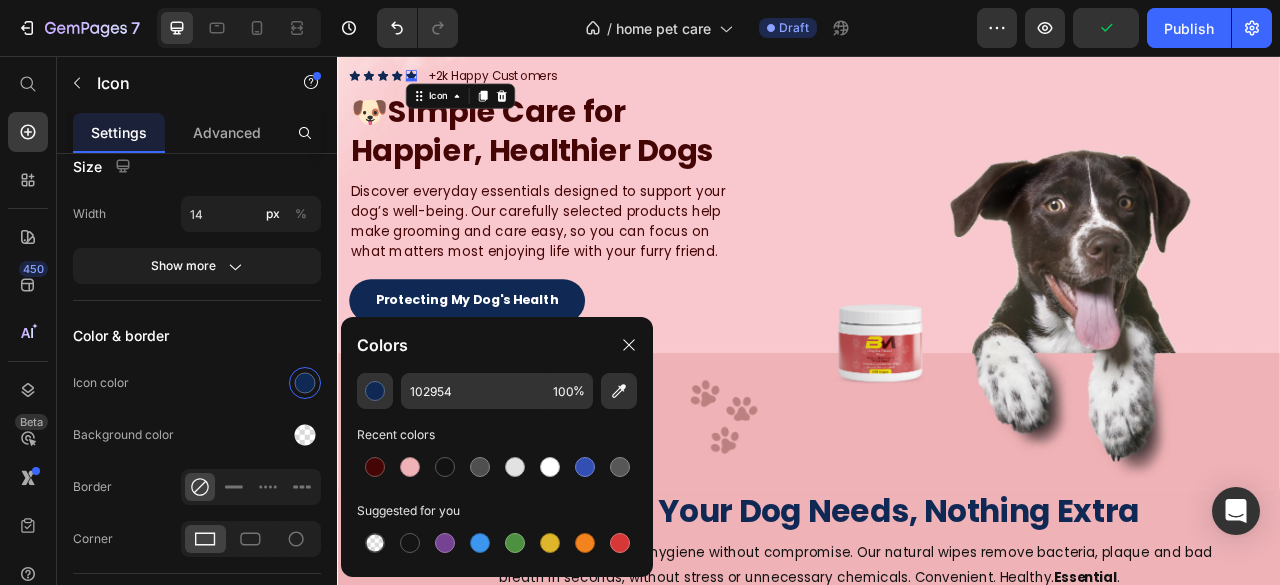 type on "450505" 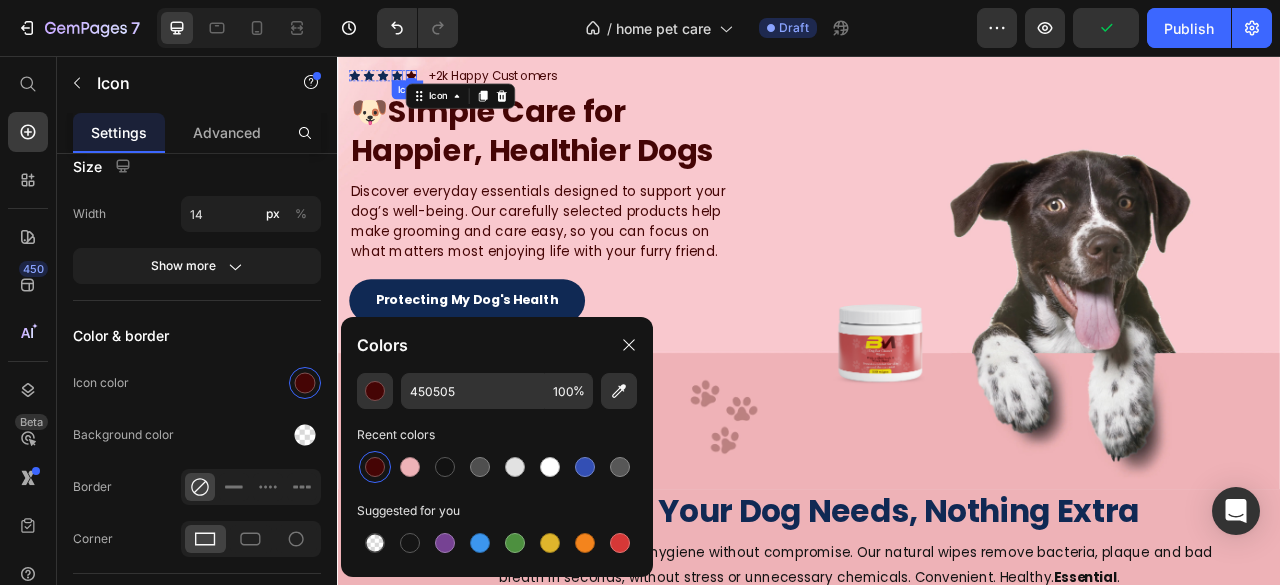 click on "Icon" at bounding box center (413, 81) 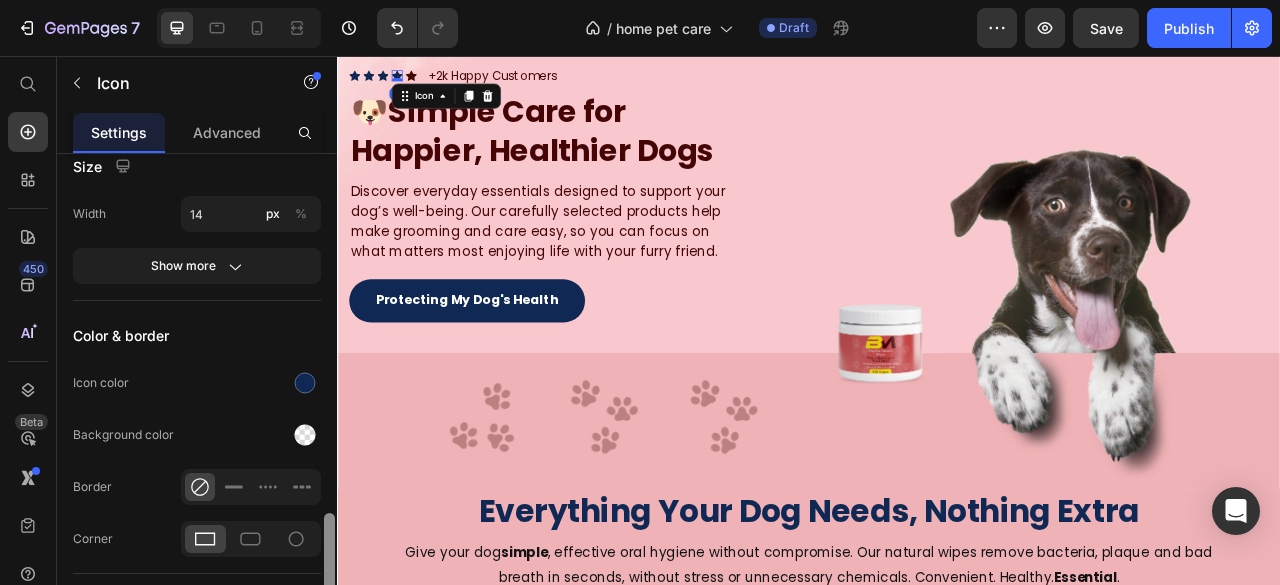 click at bounding box center (329, 528) 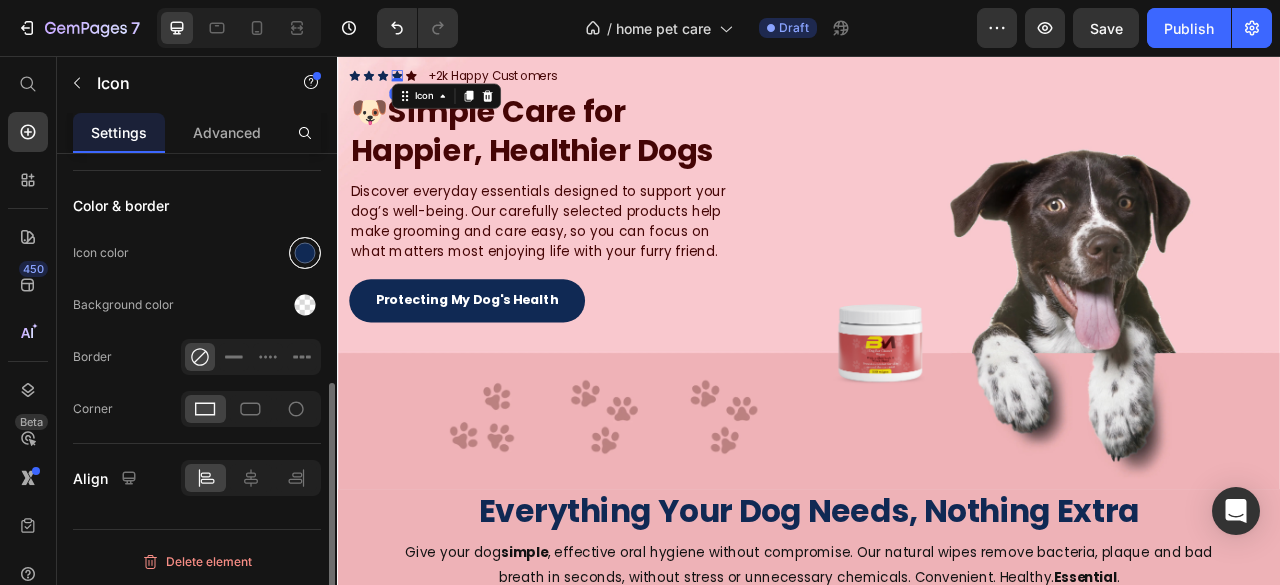 click at bounding box center (305, 253) 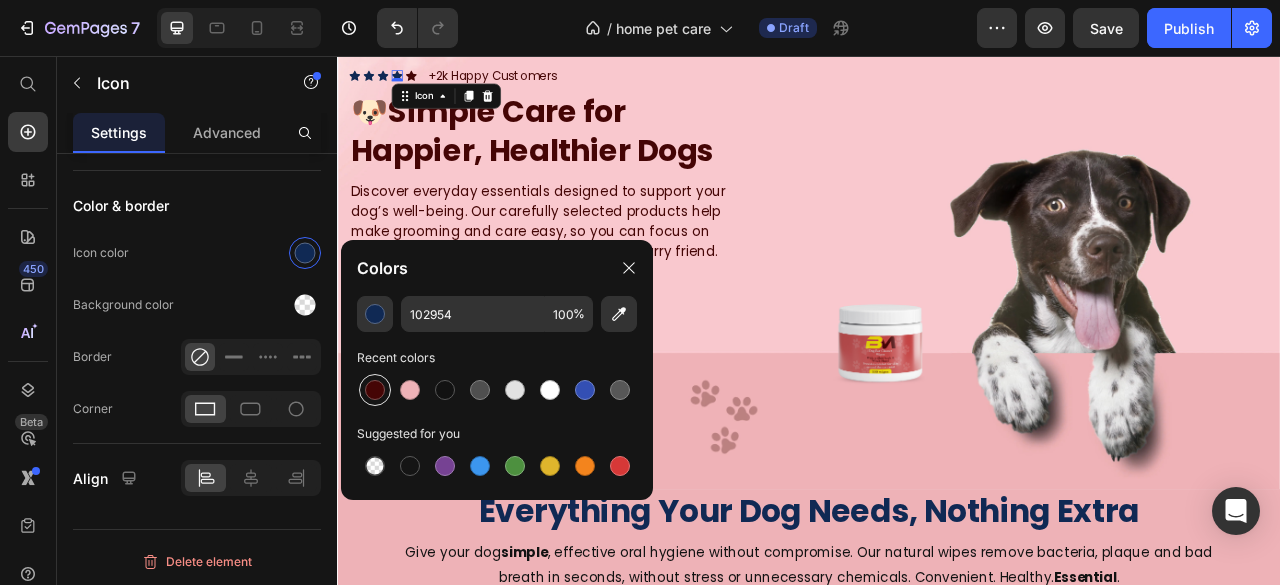 click on "102954 100 % Recent colors Suggested for you" 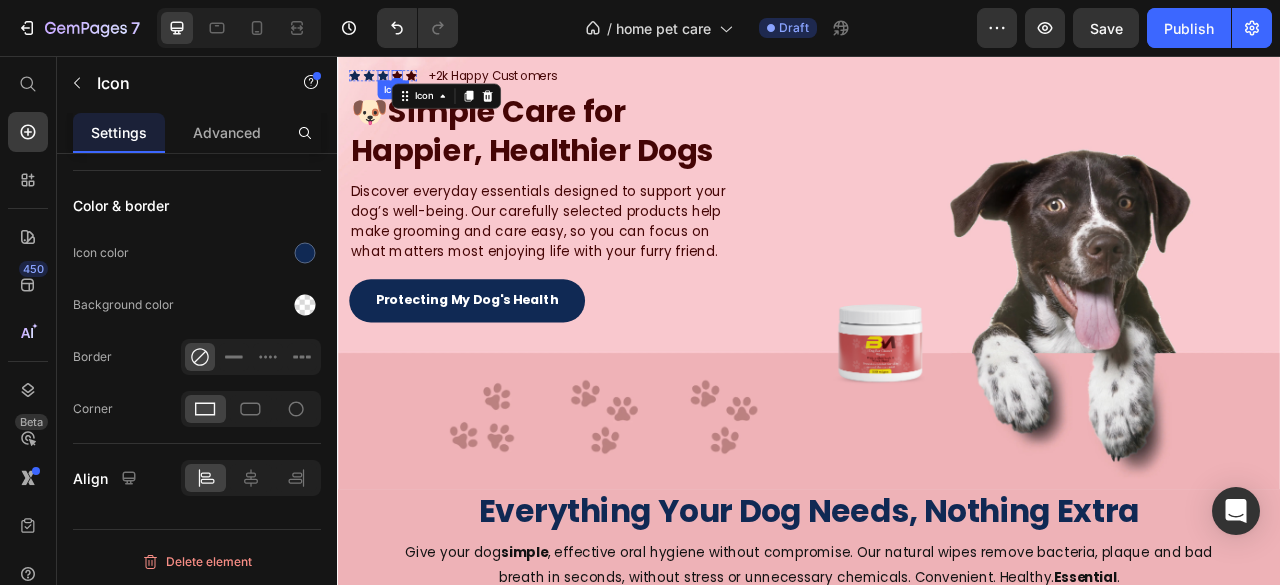click 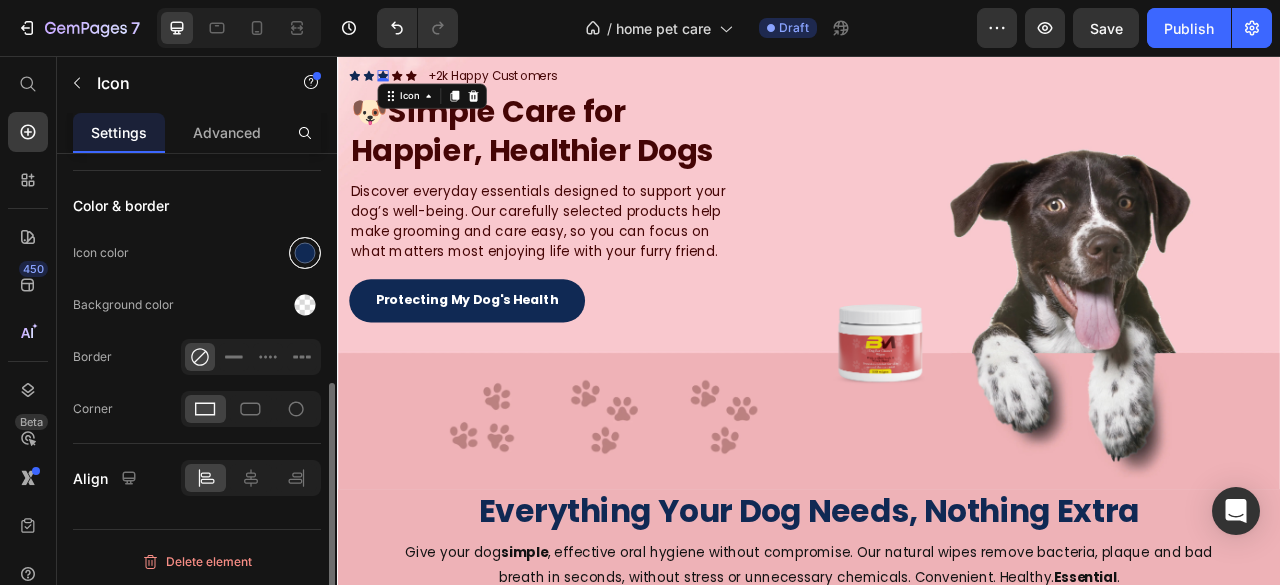 click at bounding box center [305, 253] 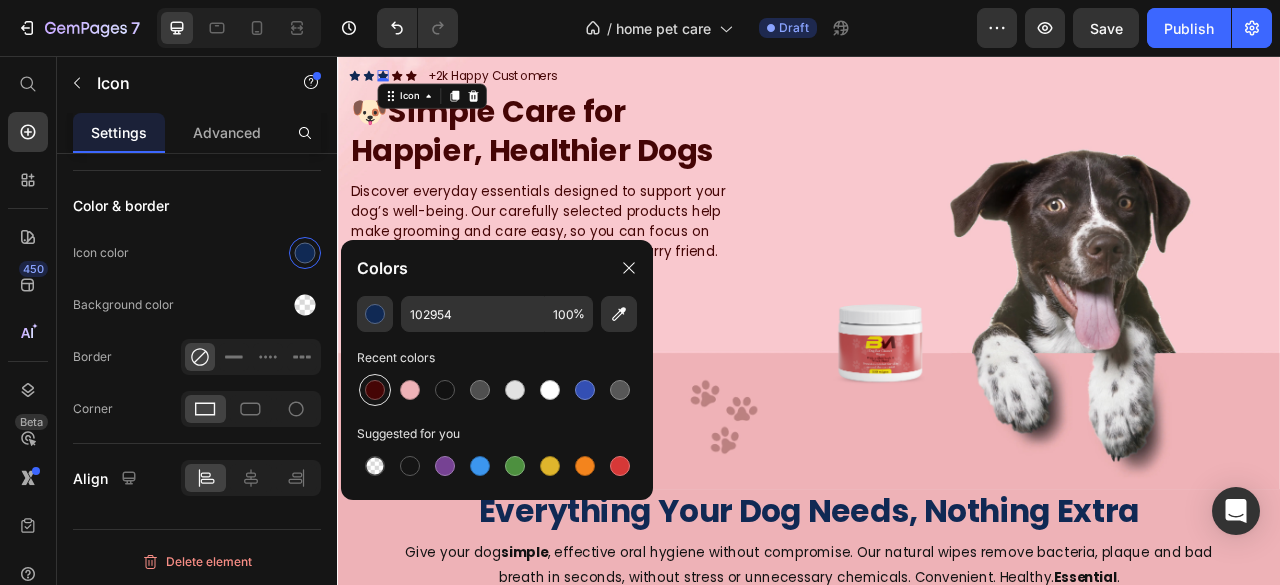 click at bounding box center (375, 390) 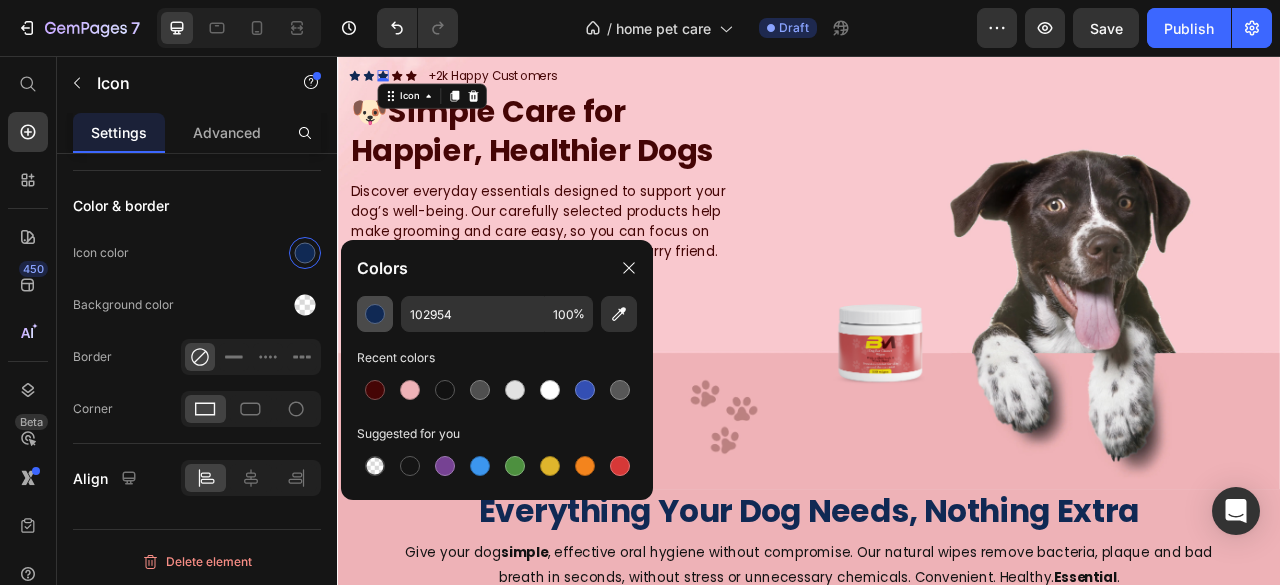 type on "450505" 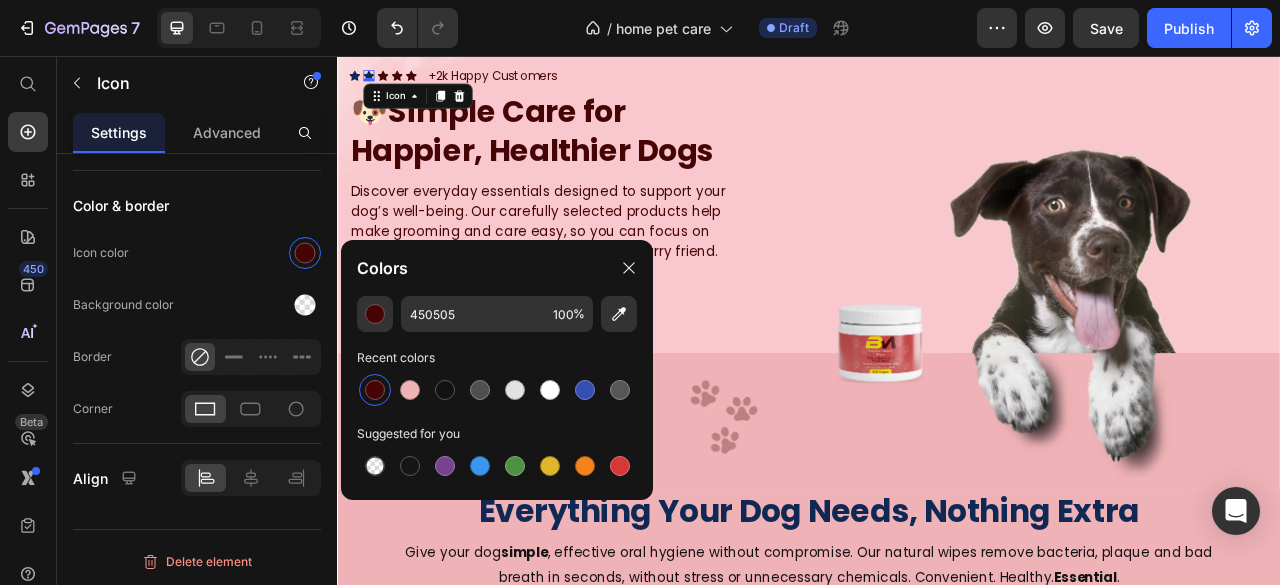 click on "Icon   0" at bounding box center (377, 81) 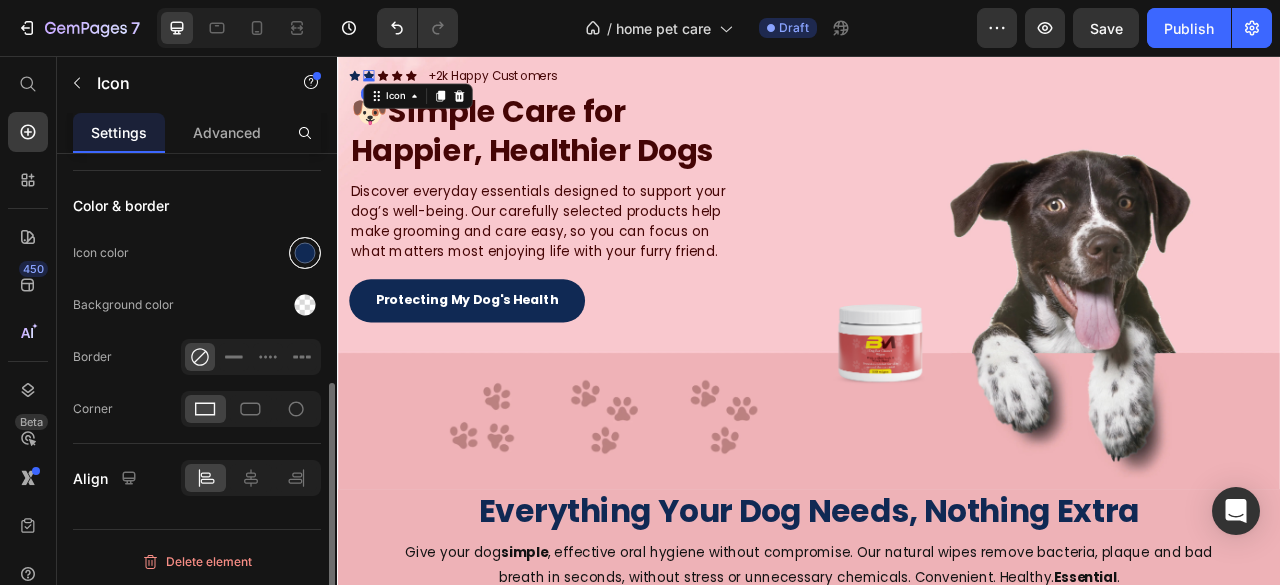 click at bounding box center [305, 253] 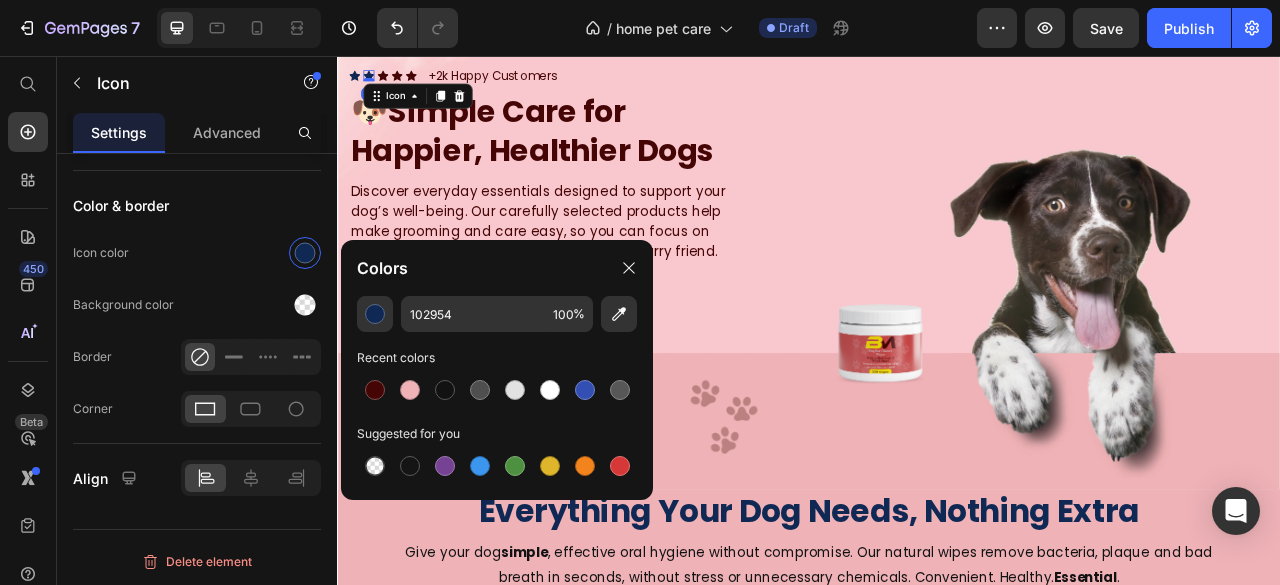 drag, startPoint x: 383, startPoint y: 386, endPoint x: 403, endPoint y: 292, distance: 96.10411 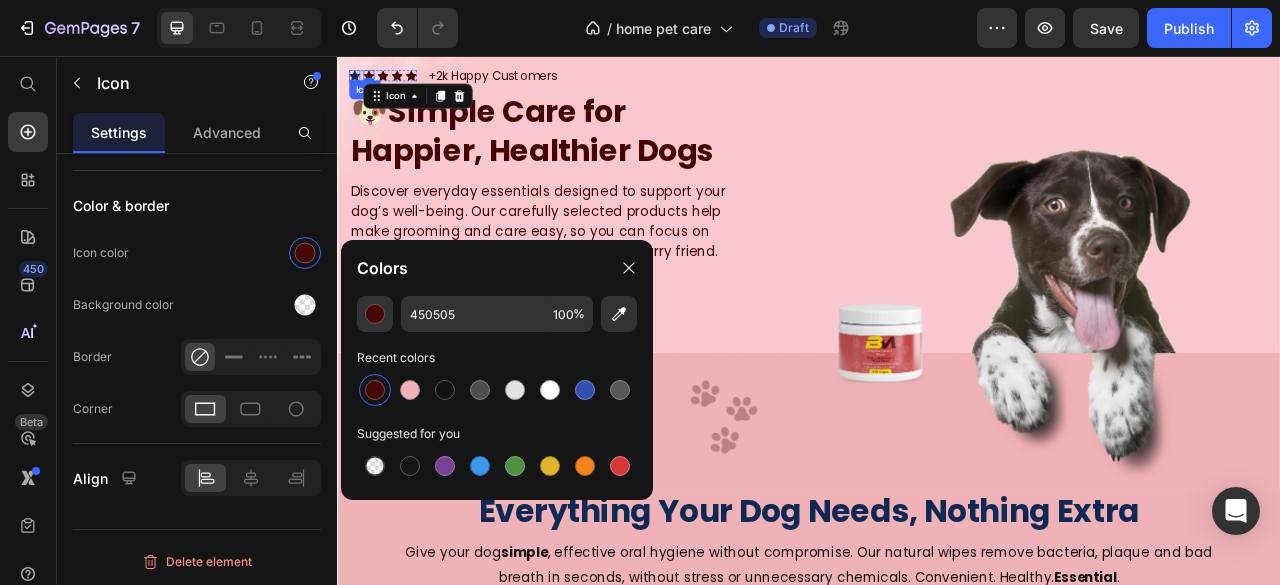 click 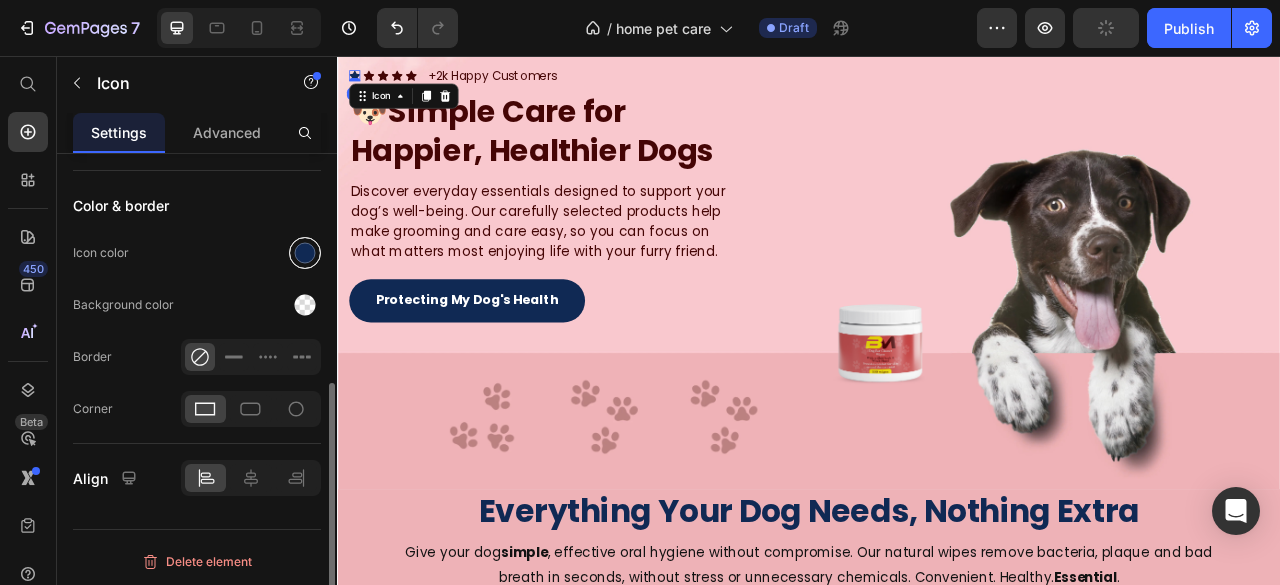click on "Color & border Icon color Background color Border Corner" 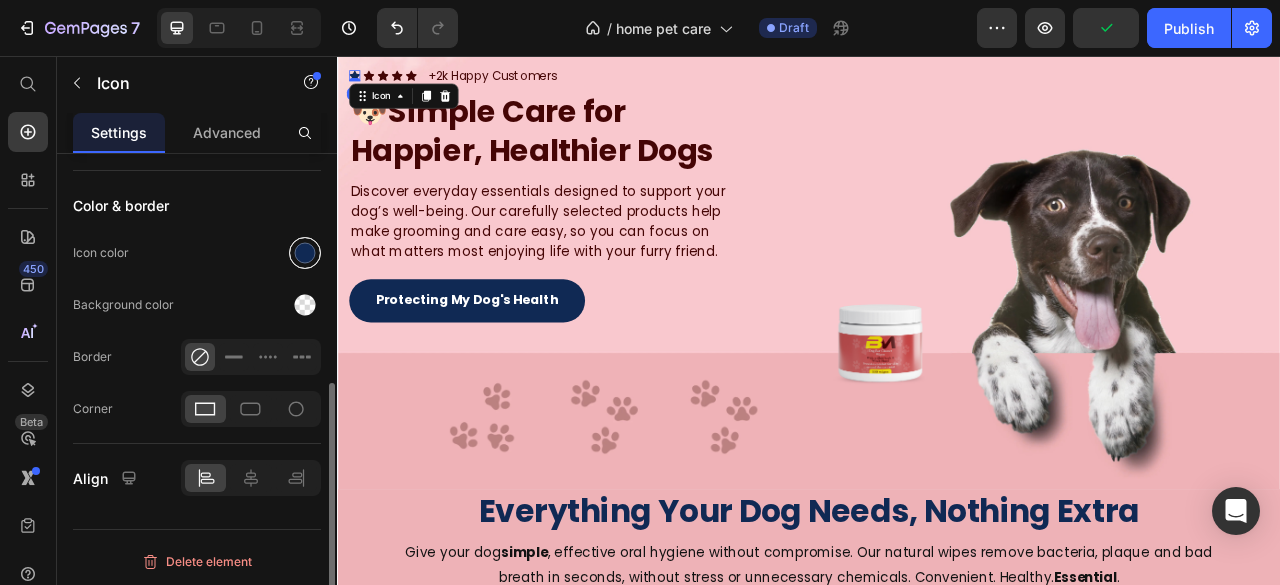 click at bounding box center (305, 253) 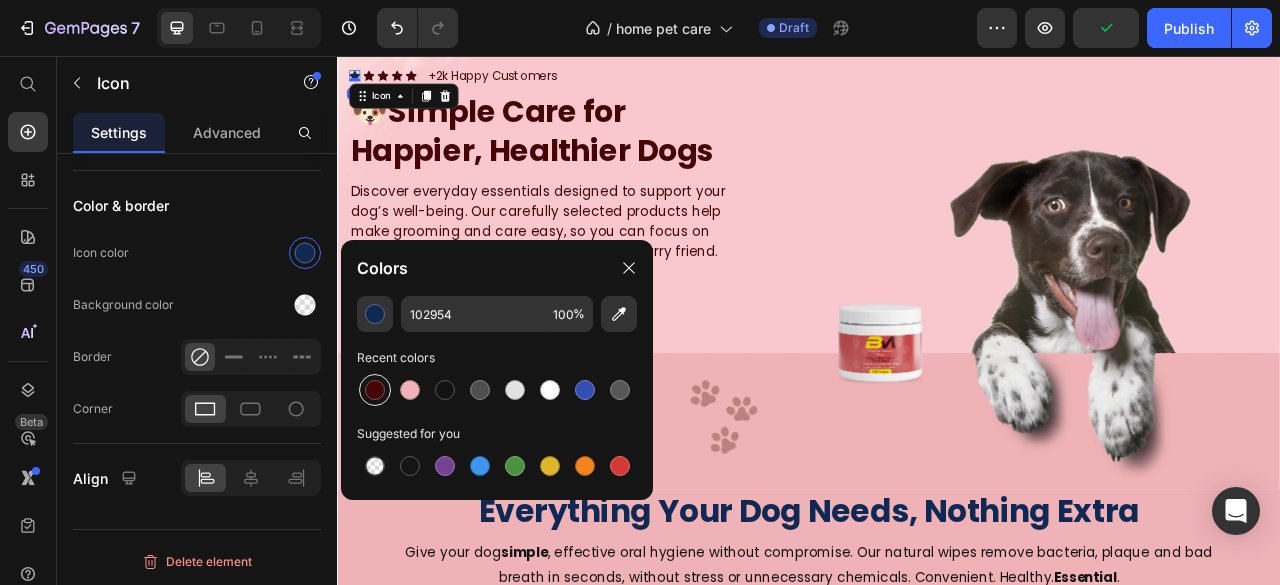 click at bounding box center [375, 390] 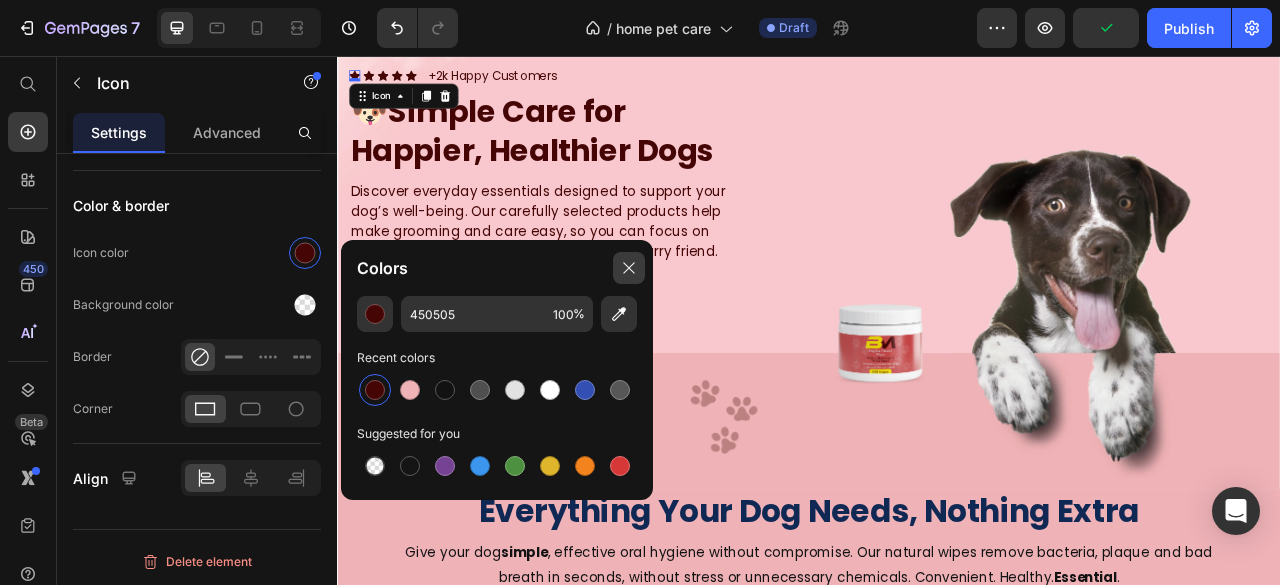 drag, startPoint x: 624, startPoint y: 275, endPoint x: 363, endPoint y: 281, distance: 261.06897 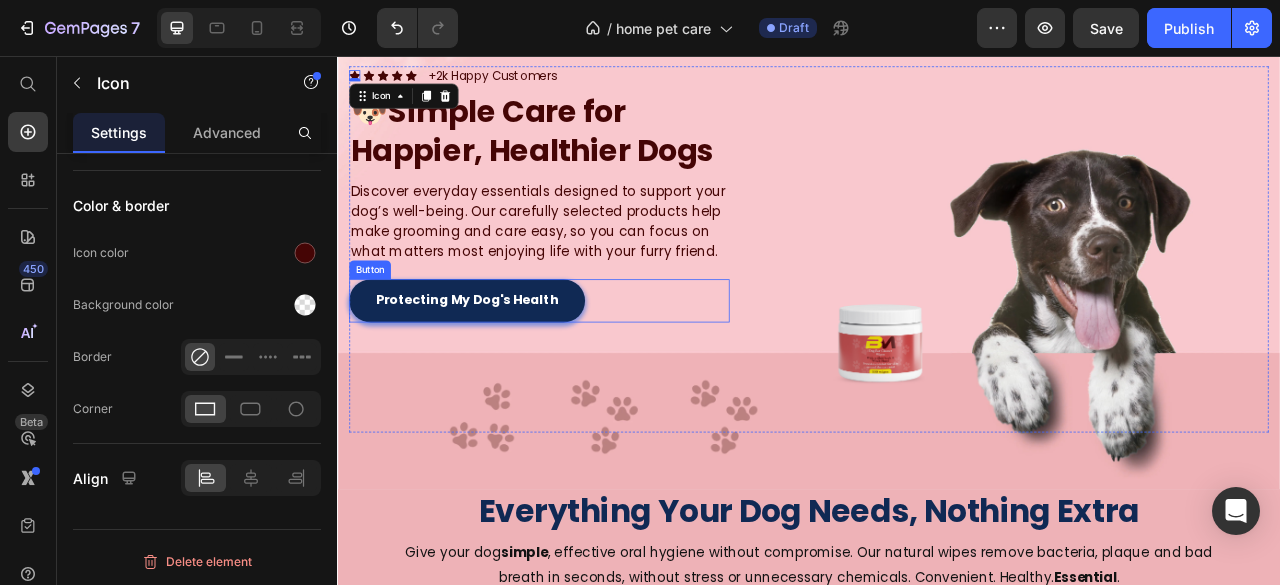 click on "Protecting My Dog's Health" at bounding box center [502, 367] 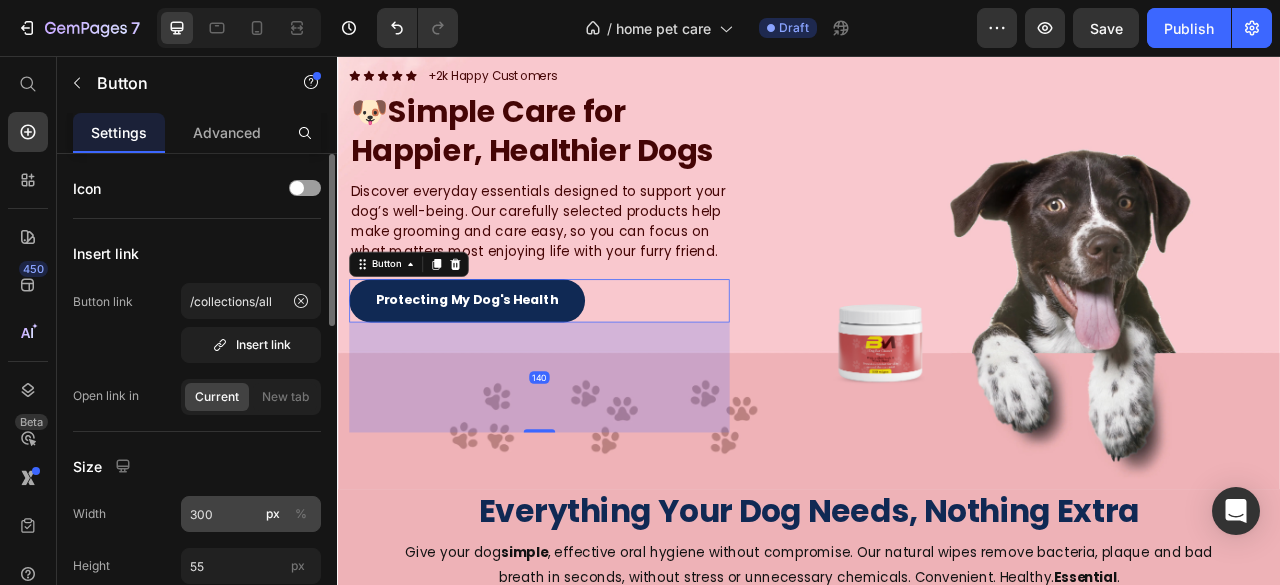 scroll, scrollTop: 400, scrollLeft: 0, axis: vertical 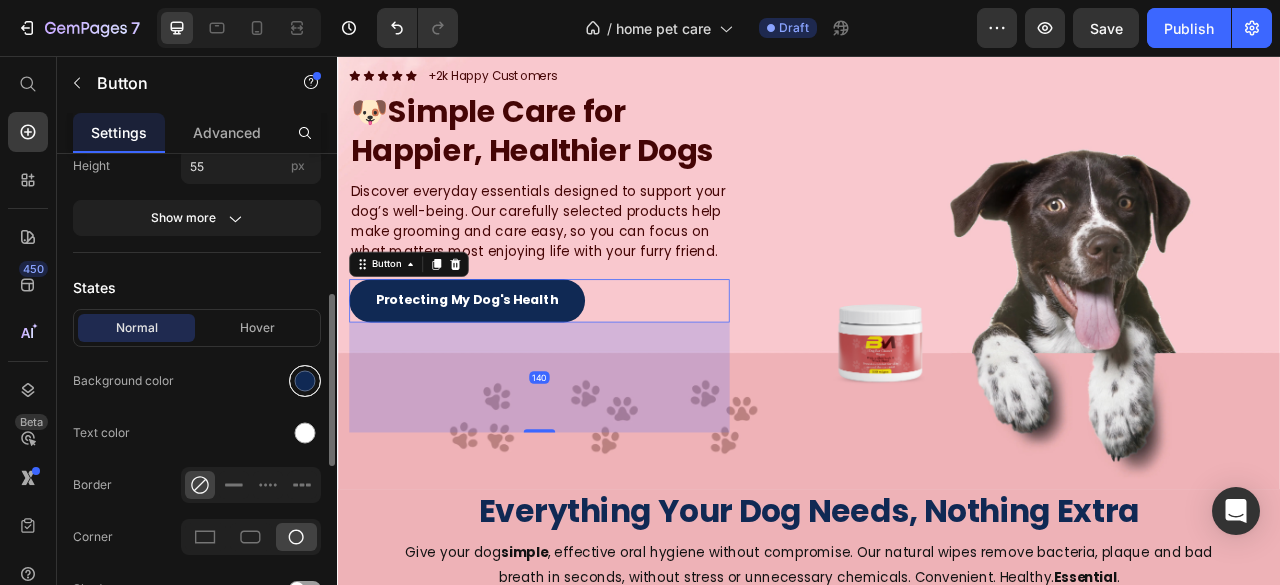 click at bounding box center [305, 381] 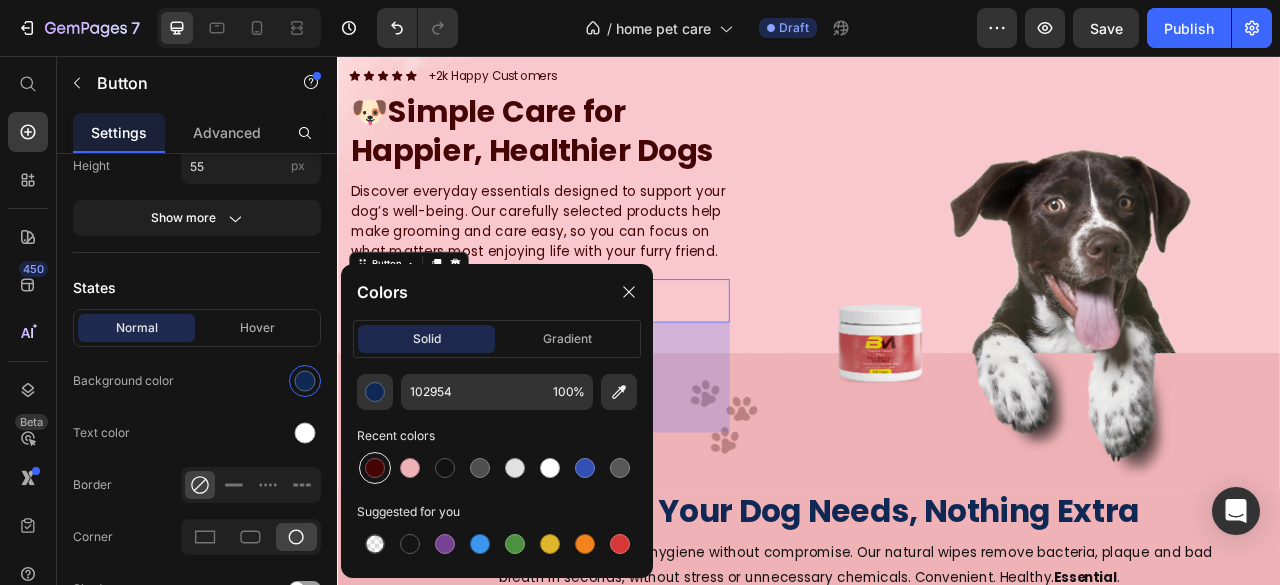 click at bounding box center (375, 468) 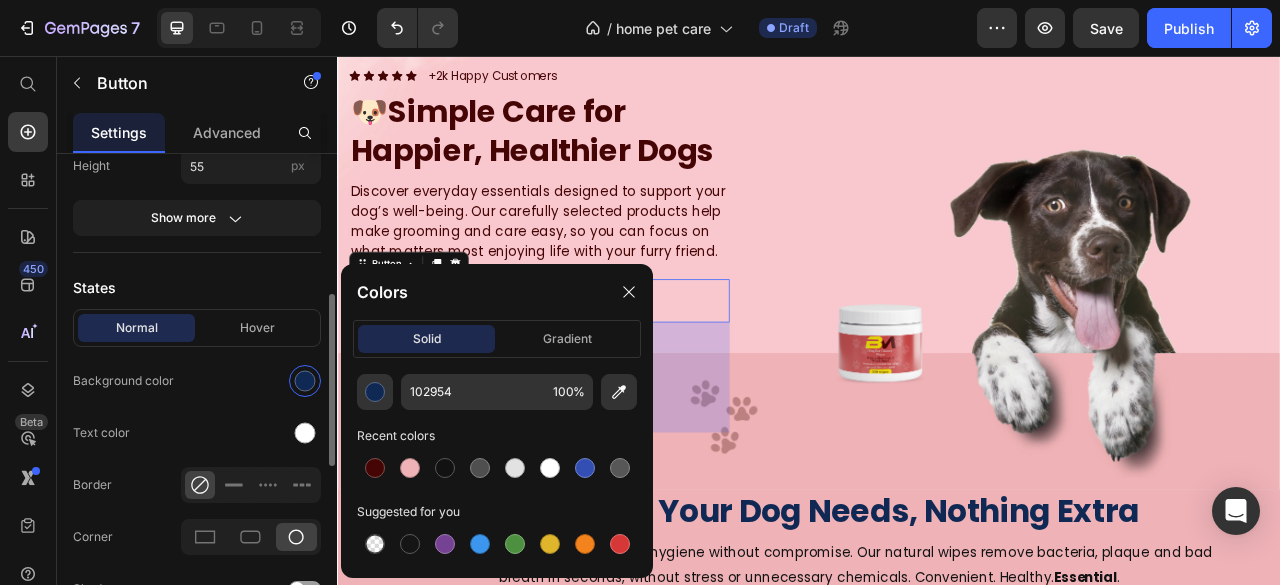 type on "450505" 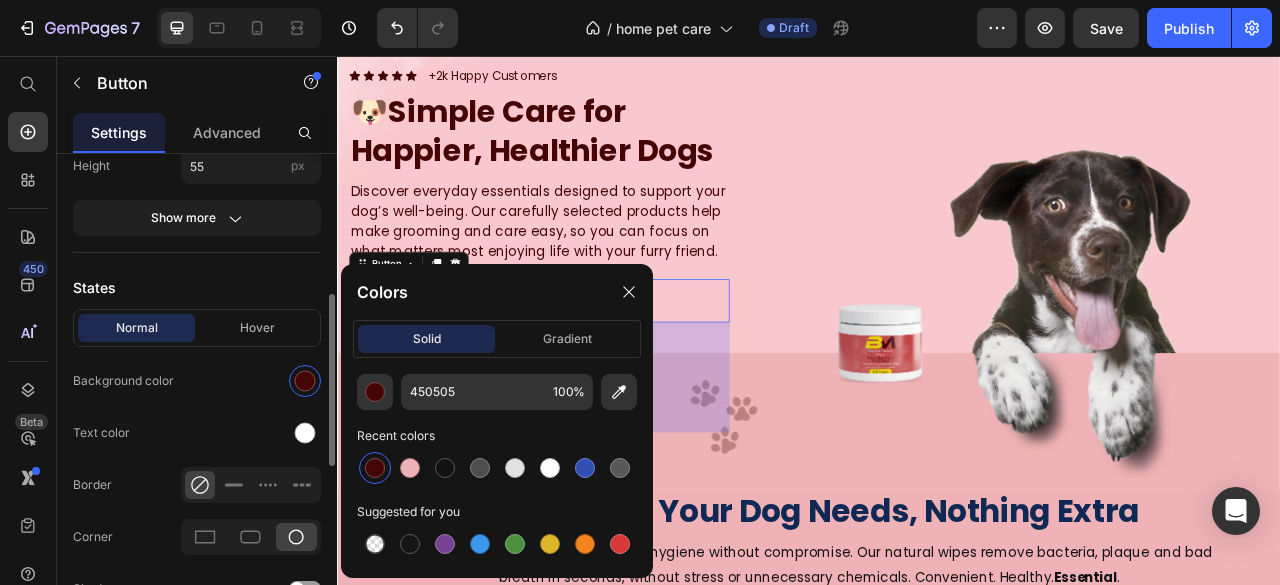 click on "States" at bounding box center (197, 287) 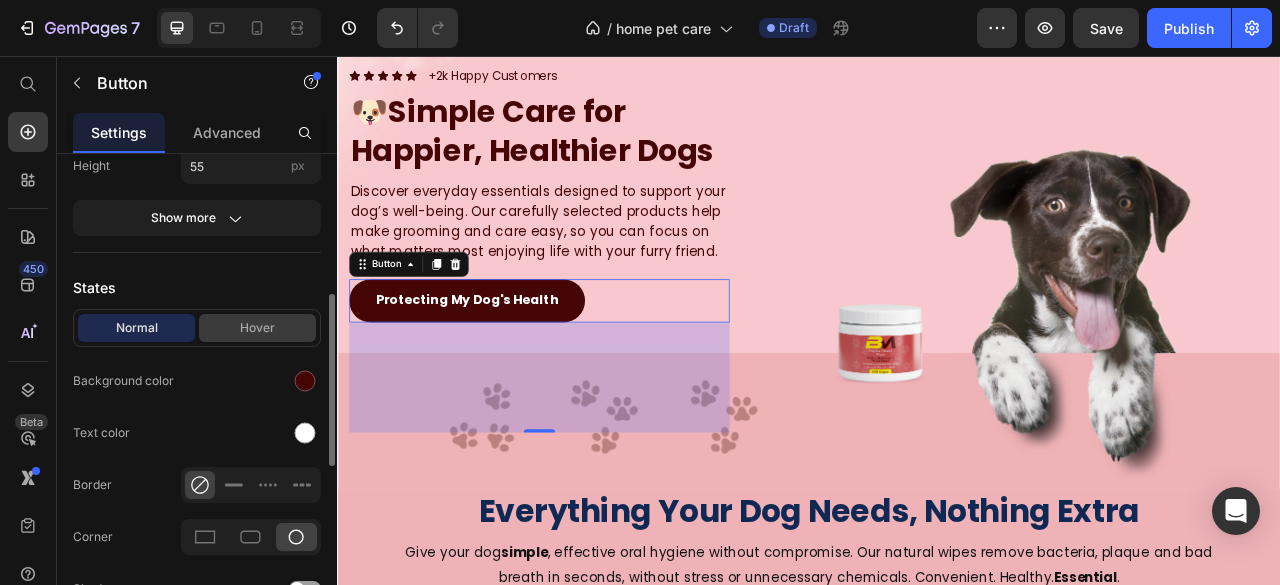 click on "Hover" at bounding box center (257, 328) 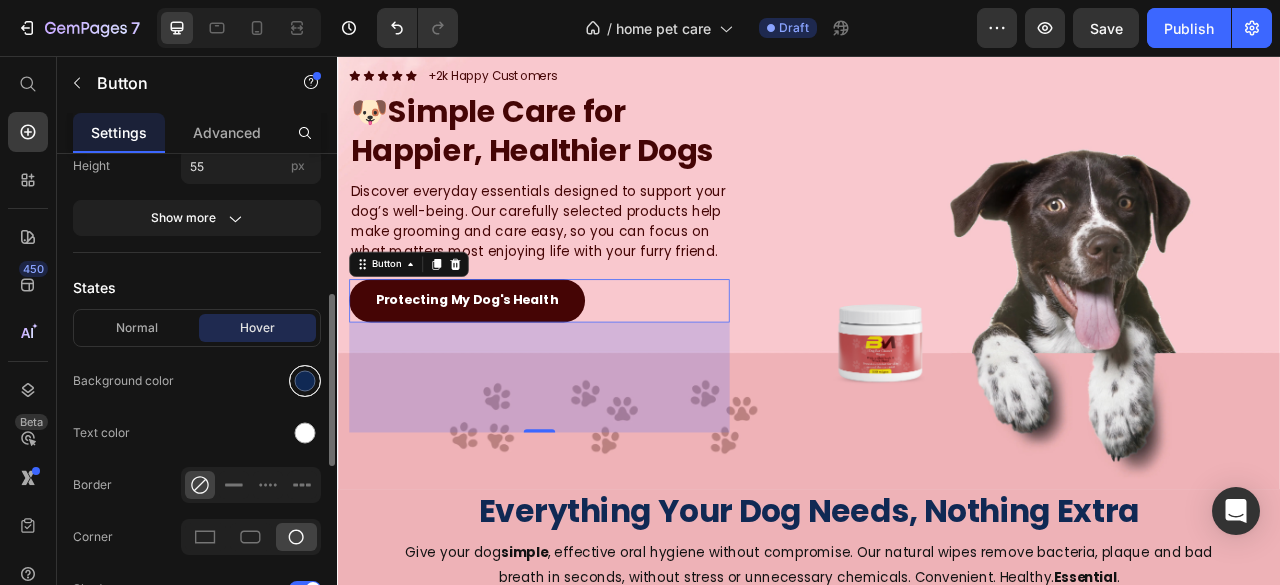 click at bounding box center (305, 381) 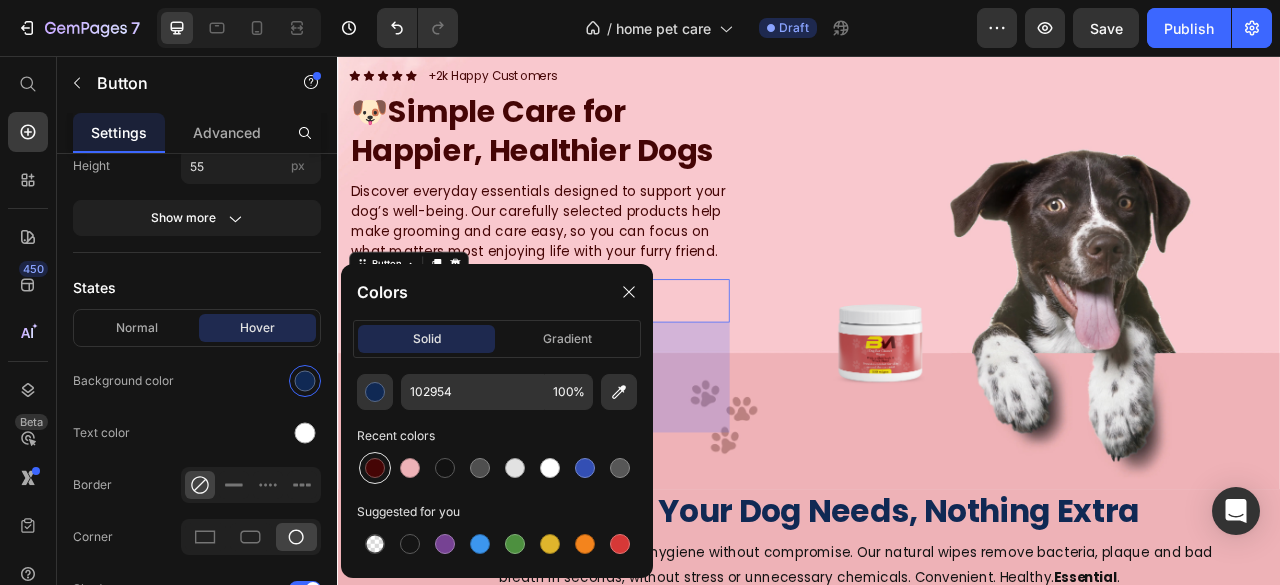 click at bounding box center [375, 468] 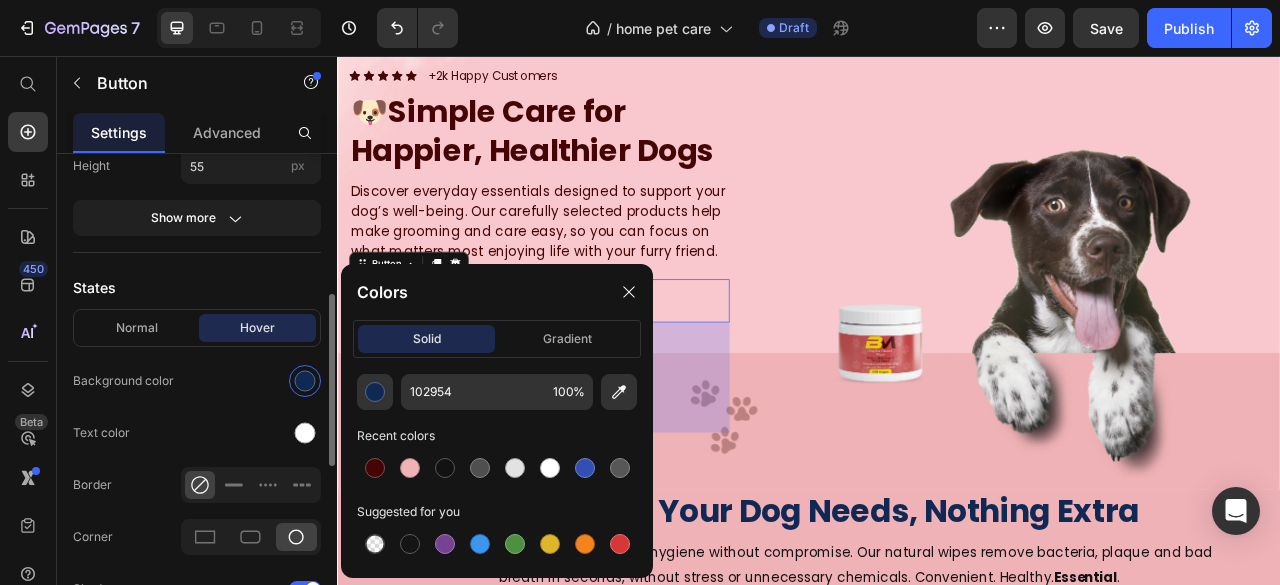 type on "450505" 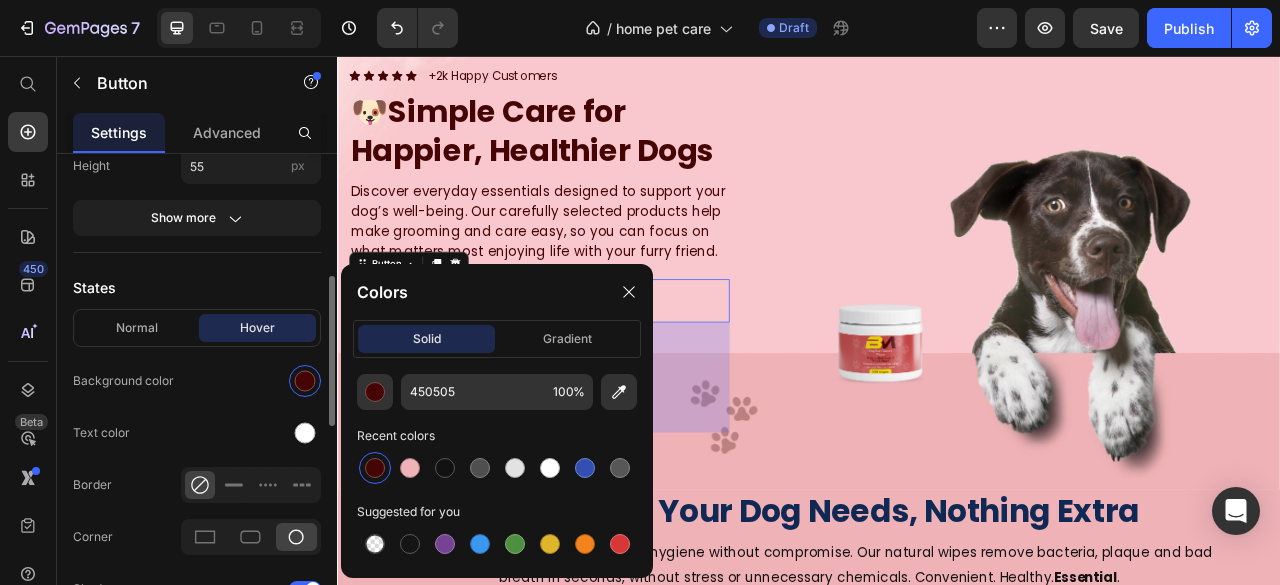 scroll, scrollTop: 700, scrollLeft: 0, axis: vertical 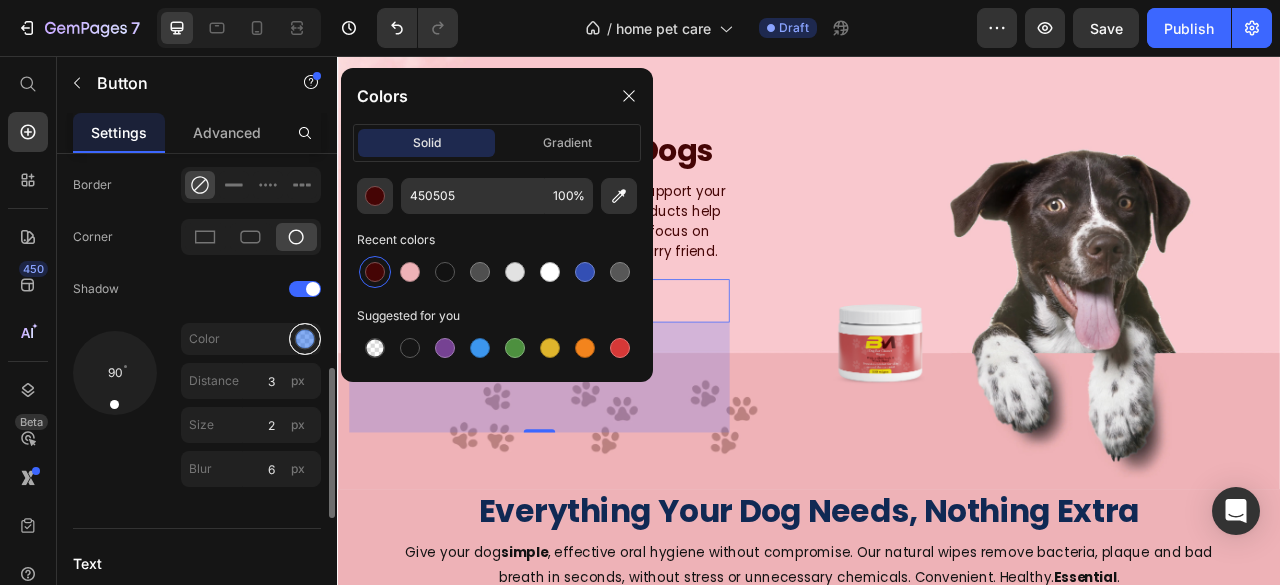 click at bounding box center [305, 339] 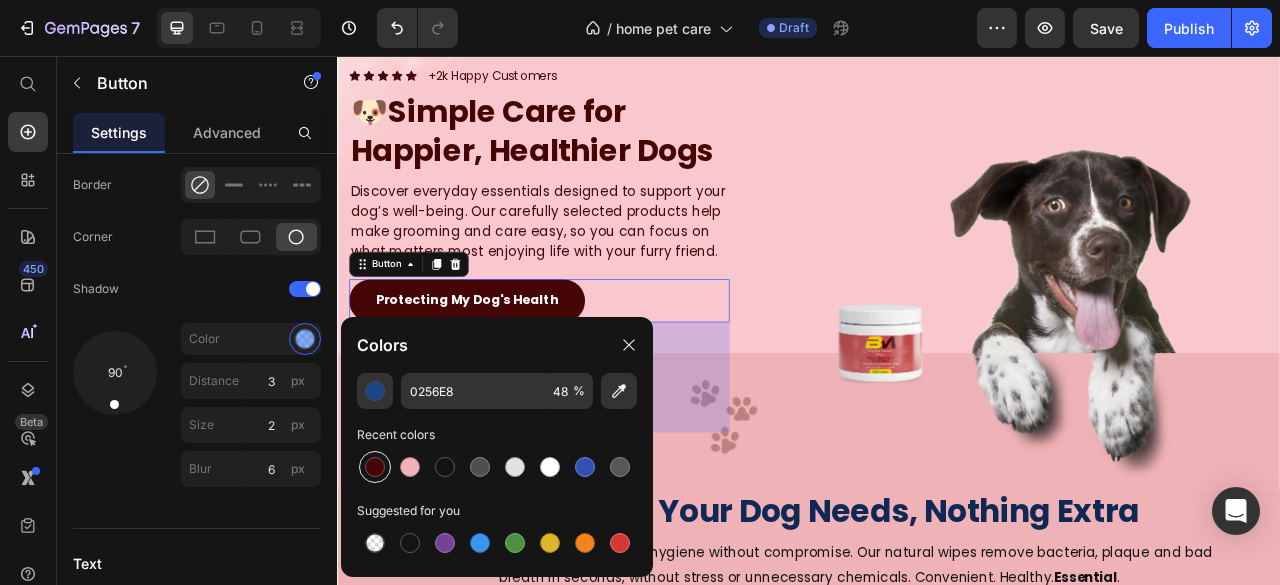 click at bounding box center (375, 467) 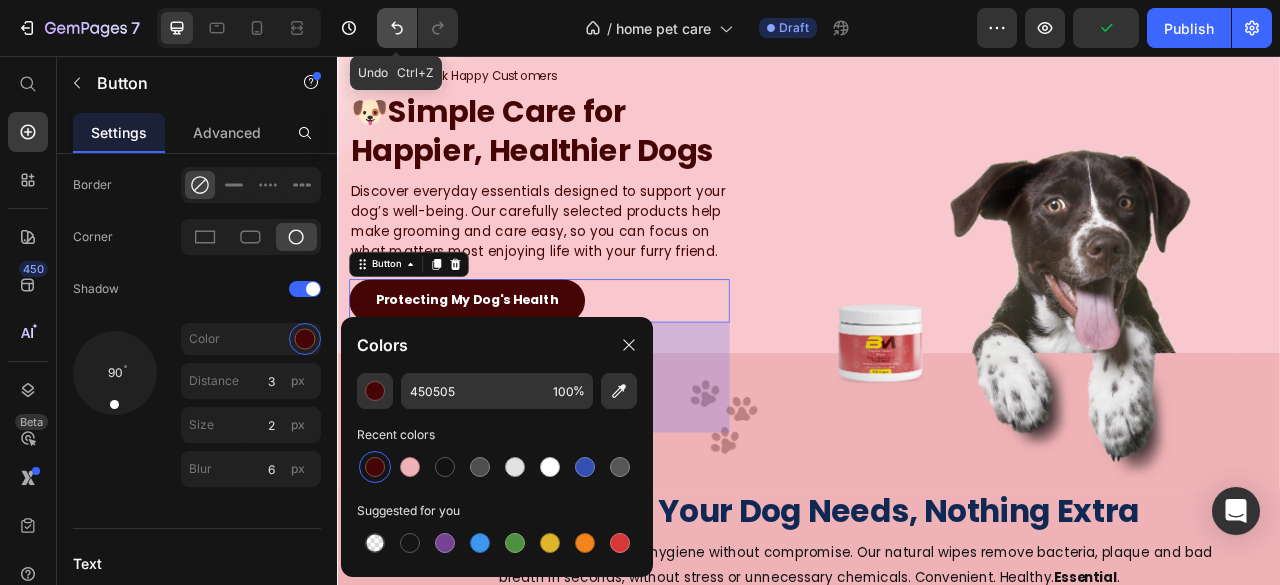 click 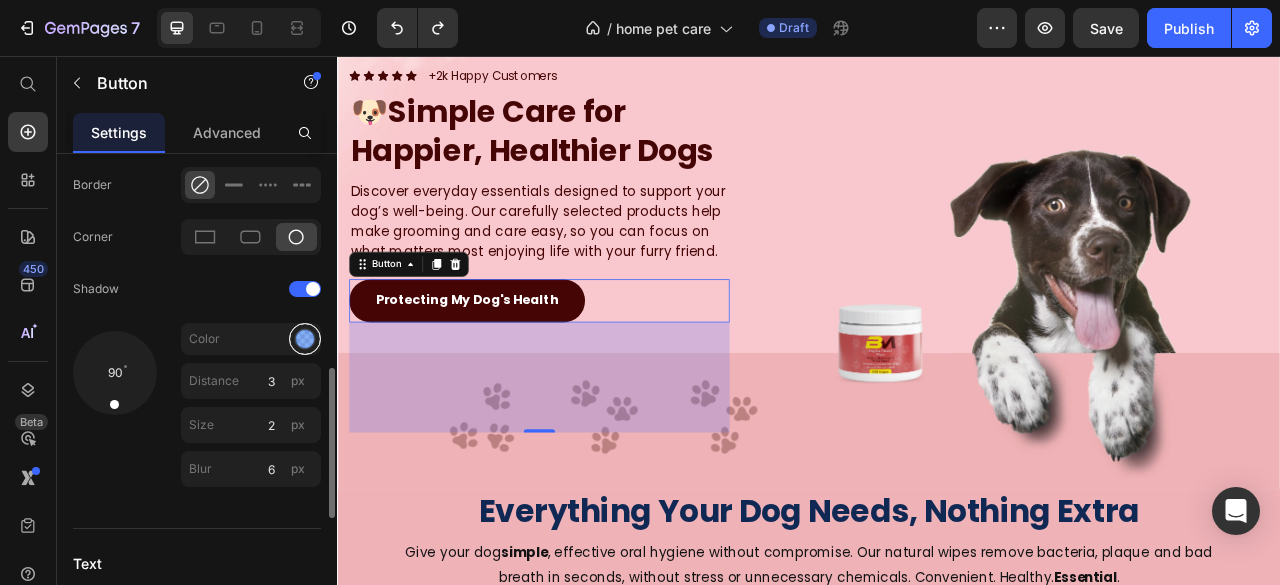 click at bounding box center (305, 339) 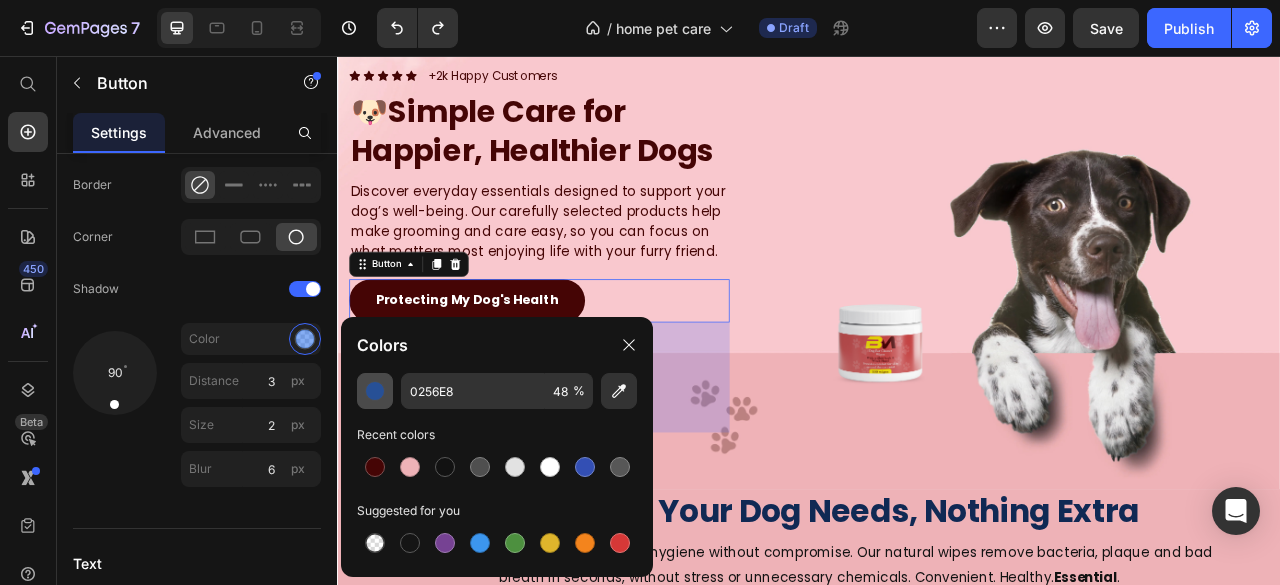 click at bounding box center [375, 391] 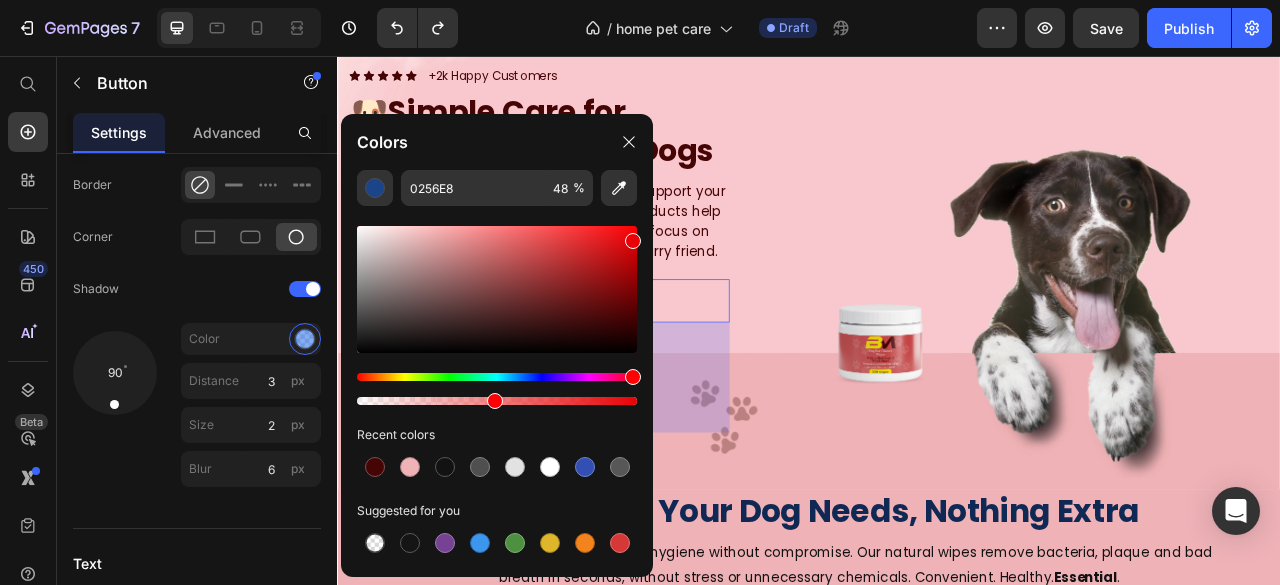 drag, startPoint x: 935, startPoint y: 431, endPoint x: 779, endPoint y: 437, distance: 156.11534 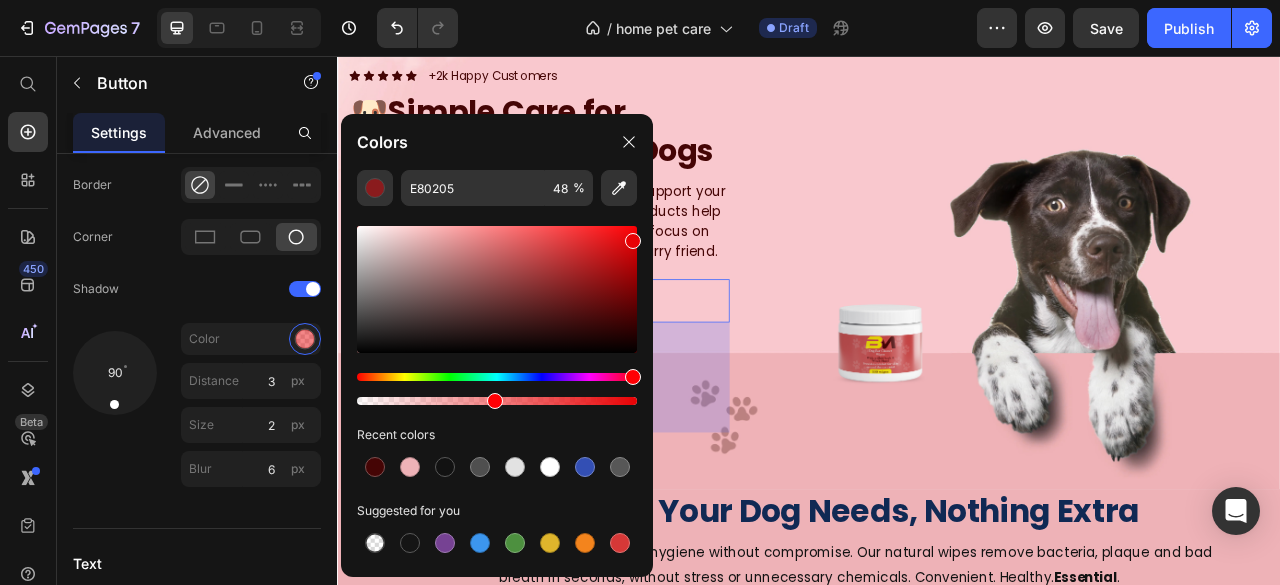 click on "Colors" 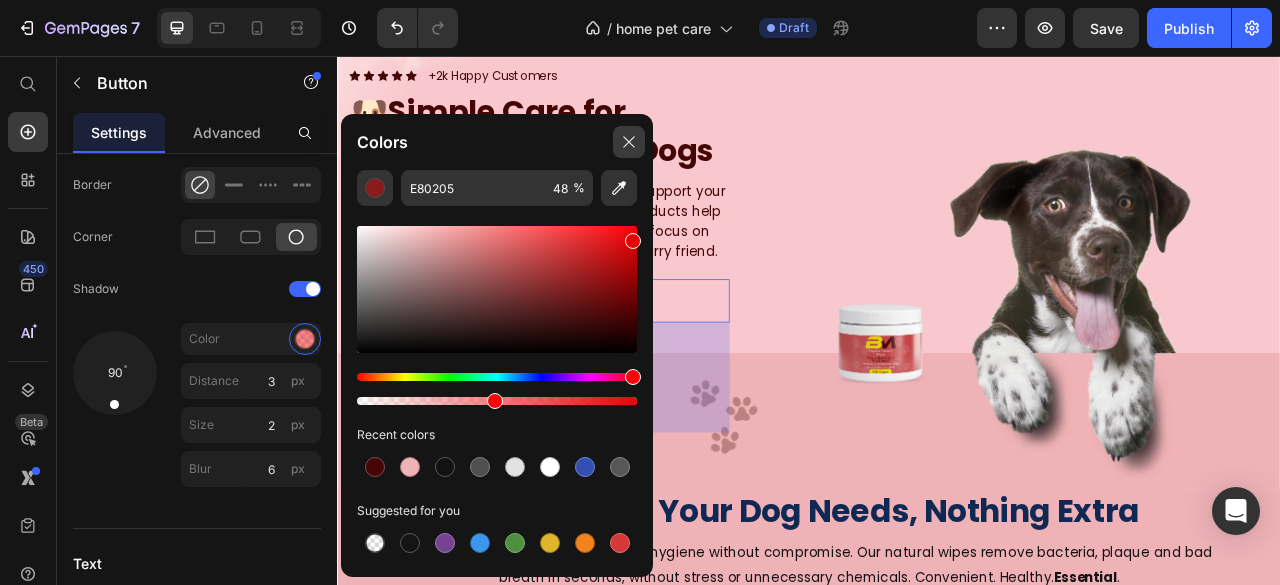 click at bounding box center (629, 142) 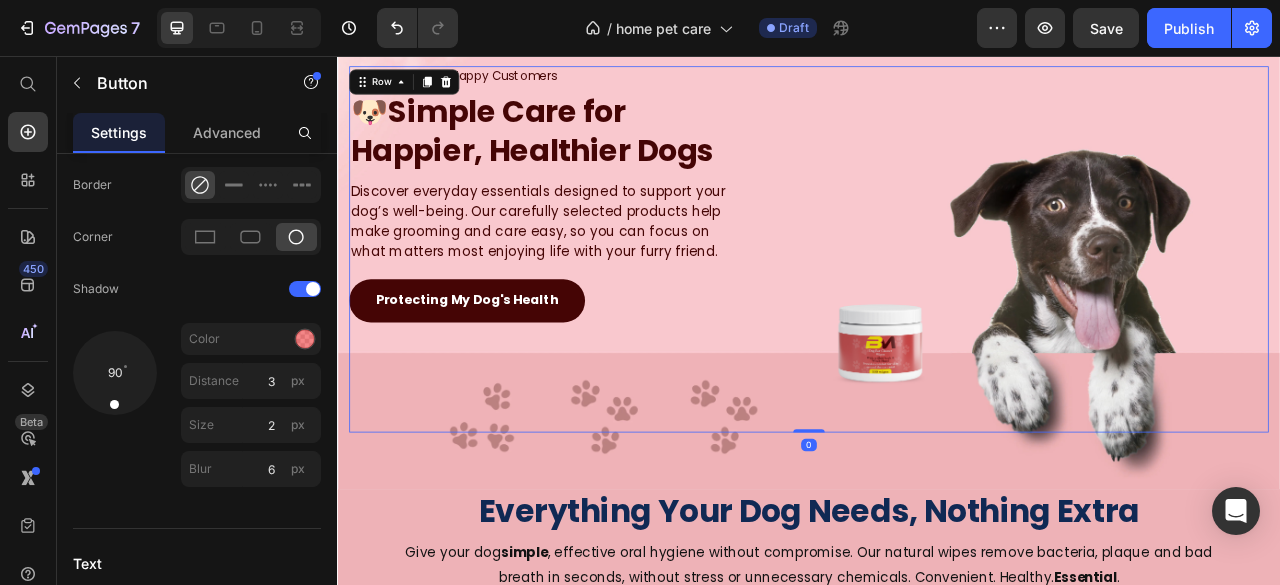 click on "Protecting My Dog's Health Button" at bounding box center [1183, 302] 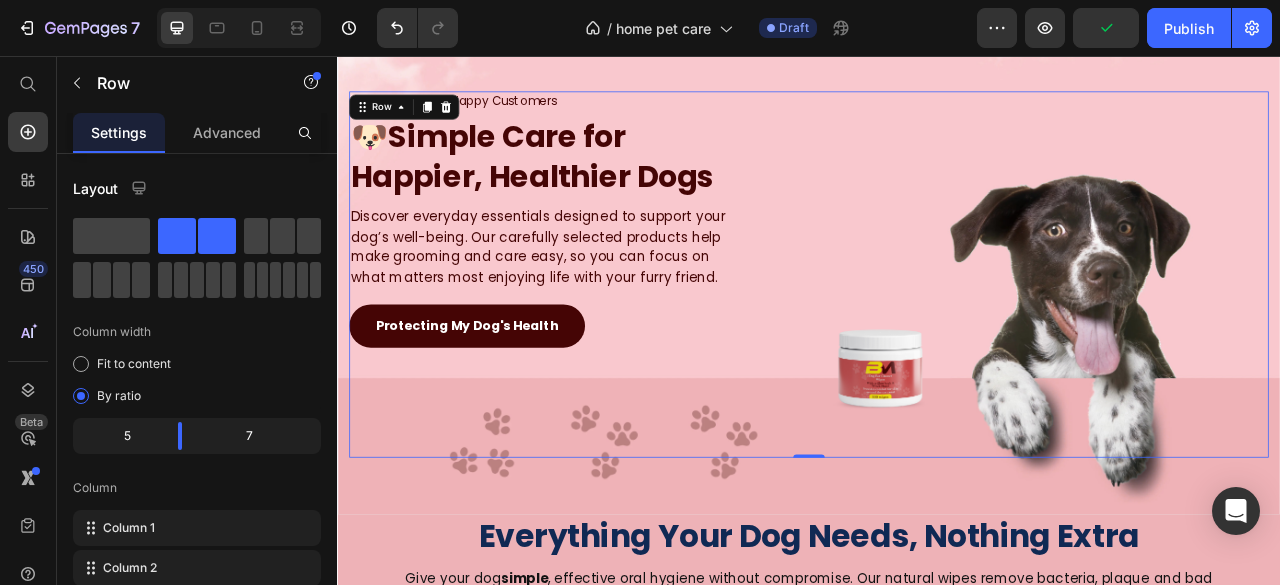 scroll, scrollTop: 100, scrollLeft: 0, axis: vertical 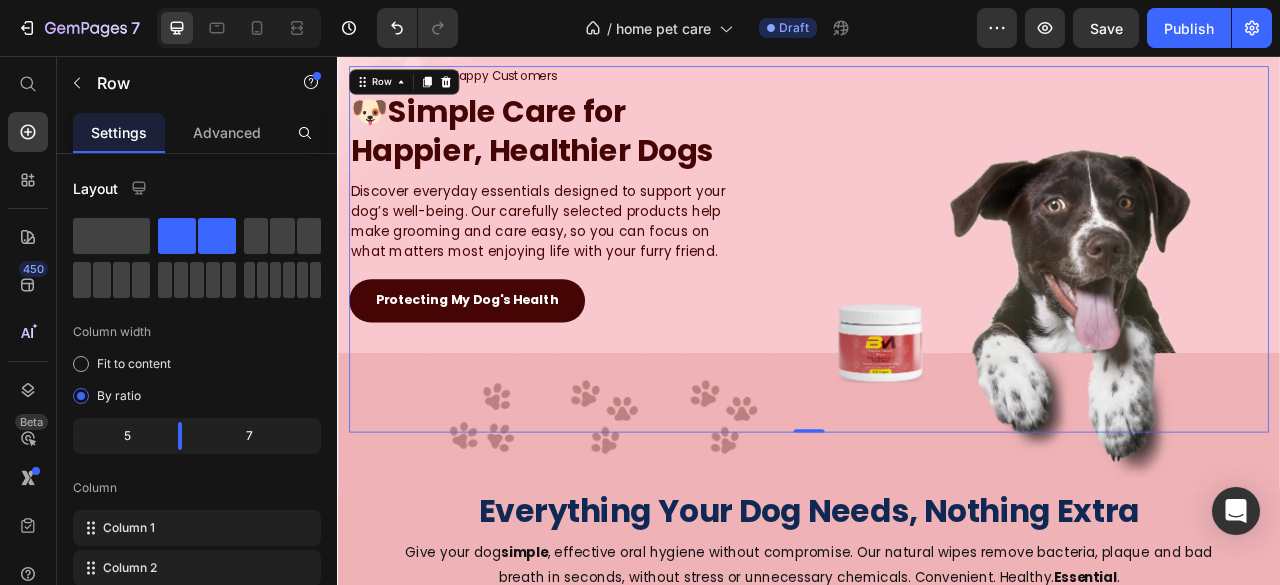 click on "Icon Icon Icon Icon Icon Icon List +2k Happy Customers Text Block Row 🐶Simple Care for Happier, Healthier Dogs Heading Discover everyday essentials designed to support your dog’s well-being. Our carefully selected products help make grooming and care easy, so you can focus on what matters most enjoying life with your furry friend. Text Block Protecting My Dog's Health Button" at bounding box center (594, 302) 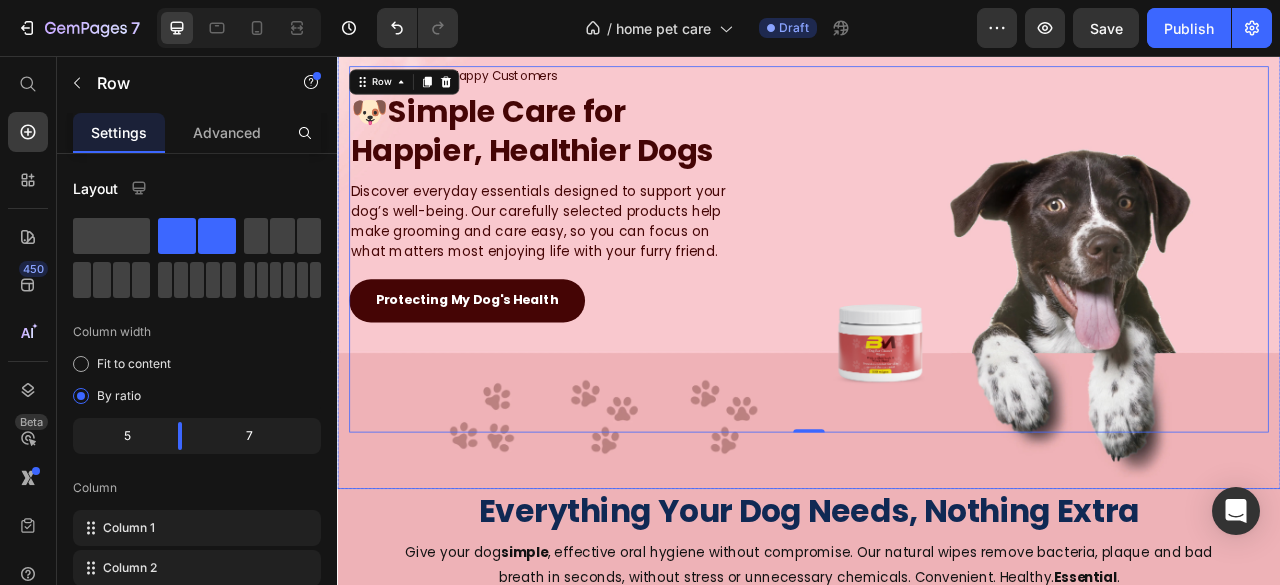 click at bounding box center (937, 302) 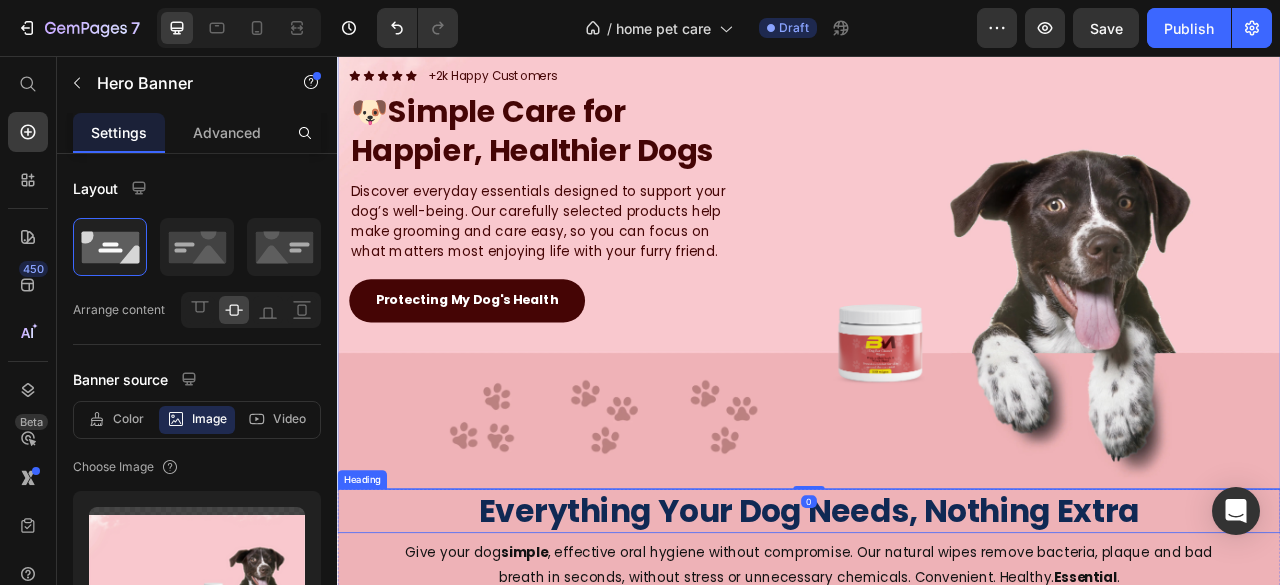 click on "Everything Your Dog Needs, Nothing Extra" at bounding box center (937, 635) 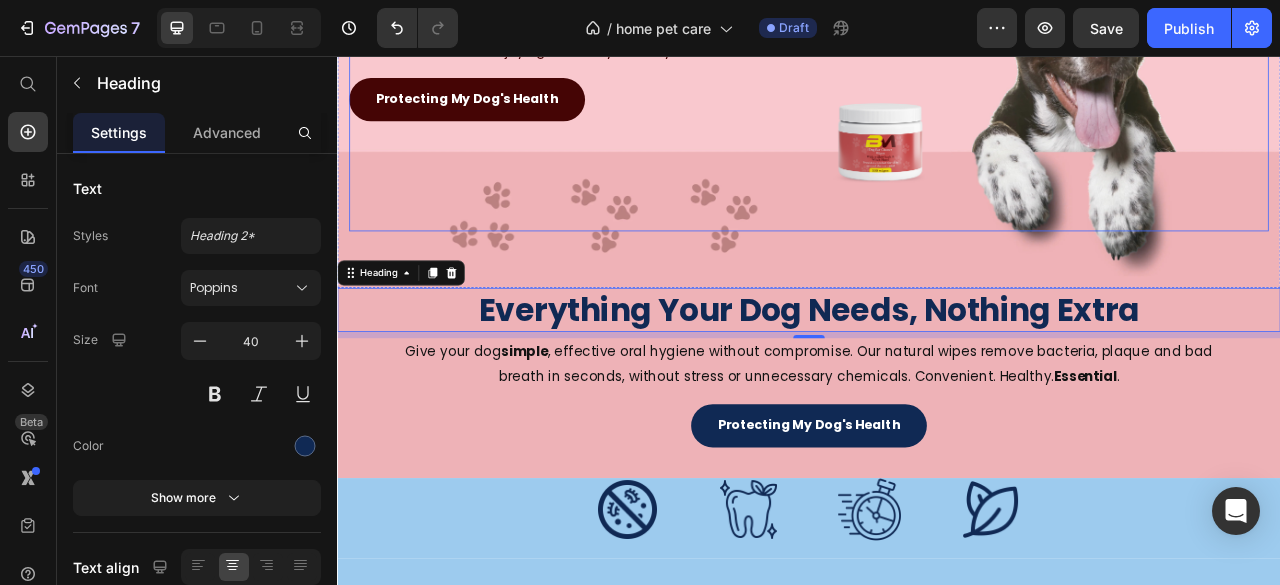 scroll, scrollTop: 400, scrollLeft: 0, axis: vertical 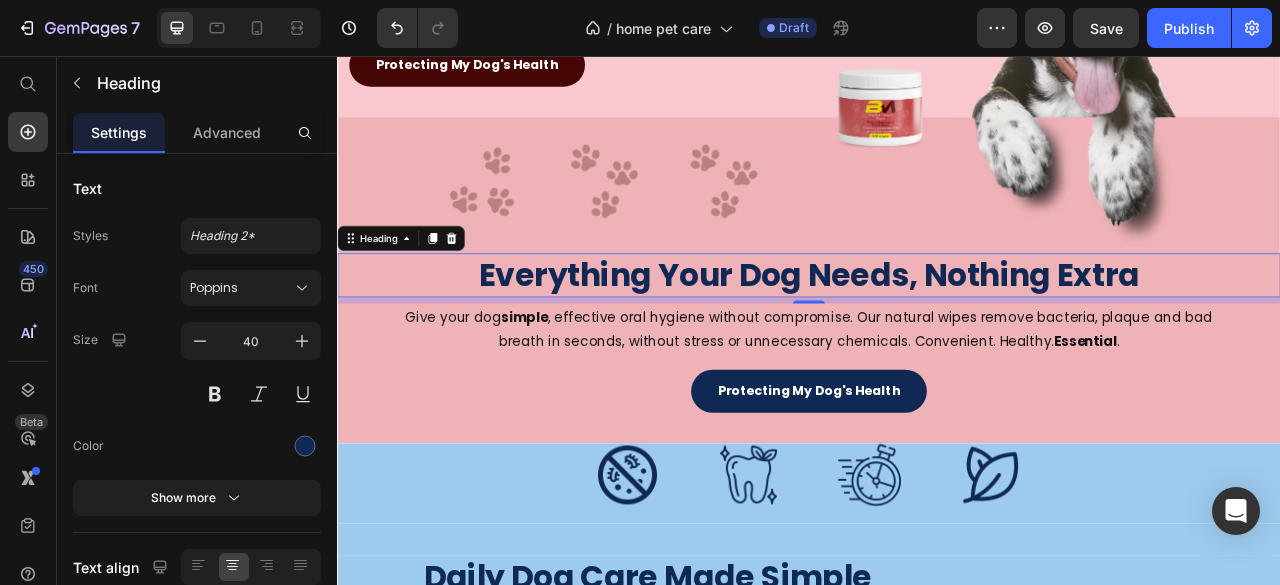 click on "Everything Your Dog Needs, Nothing Extra" at bounding box center [937, 335] 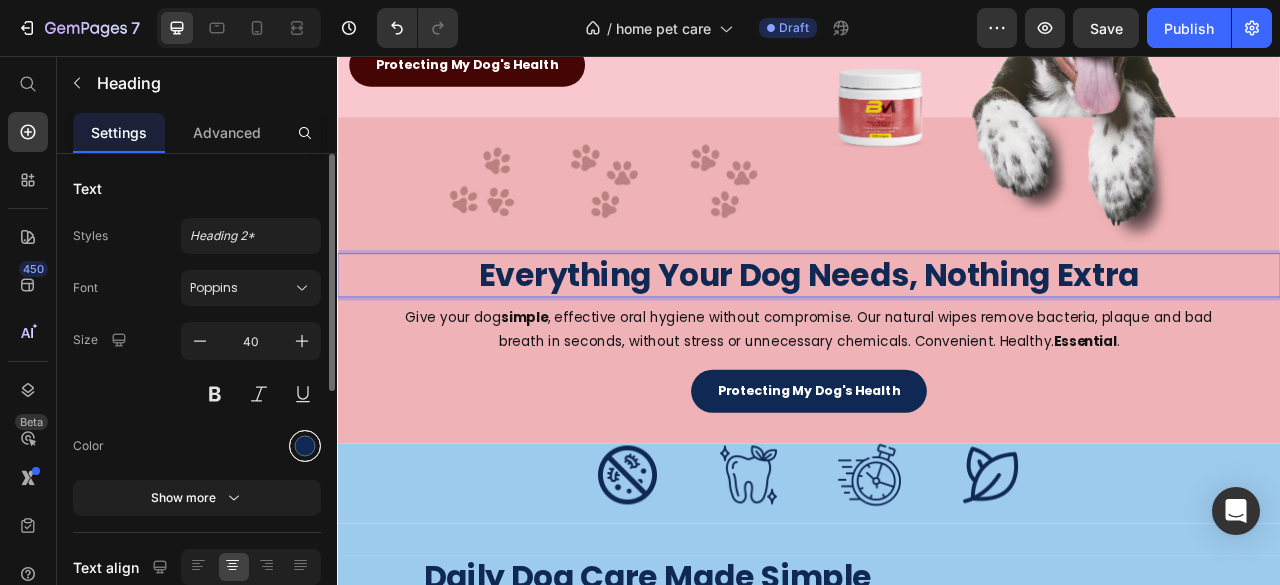 click at bounding box center [305, 446] 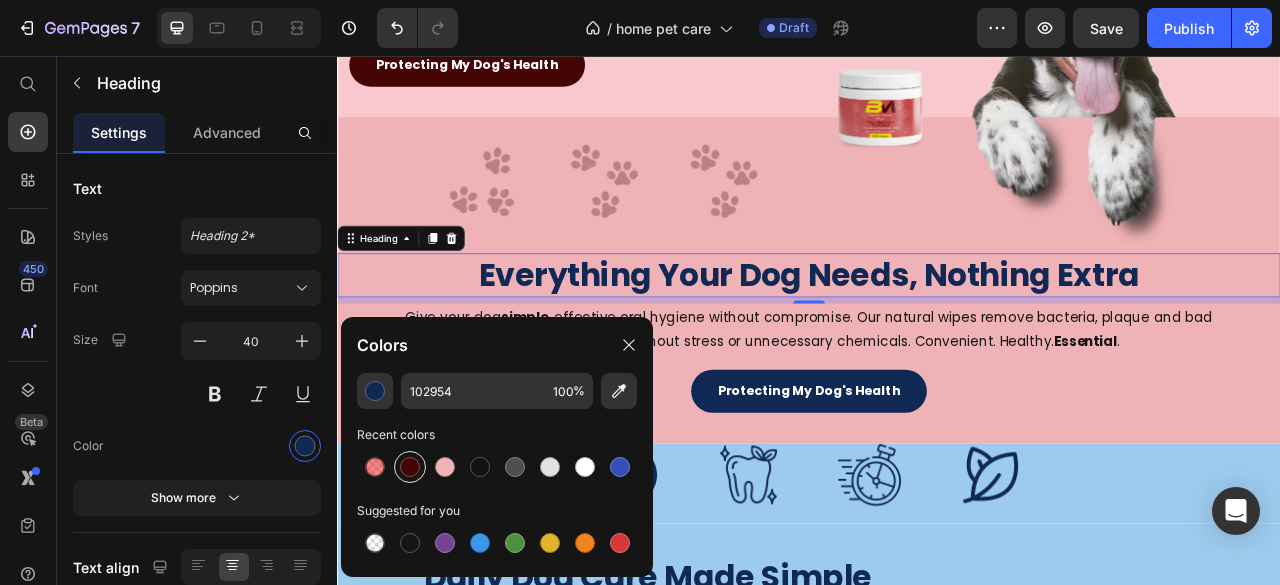 click at bounding box center (410, 467) 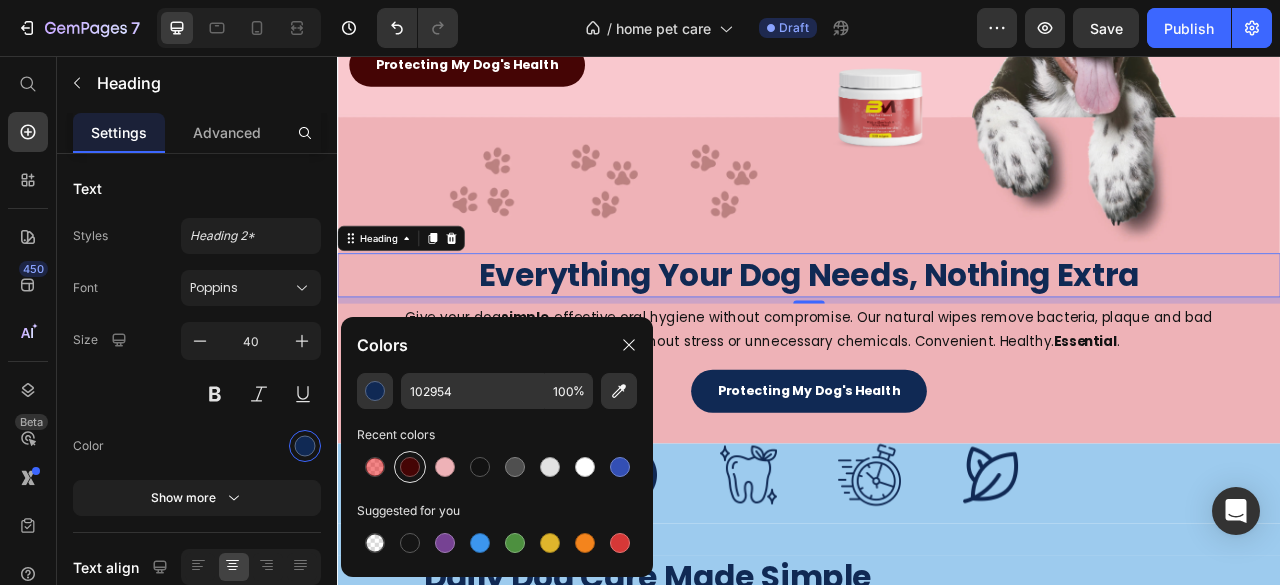 type on "450505" 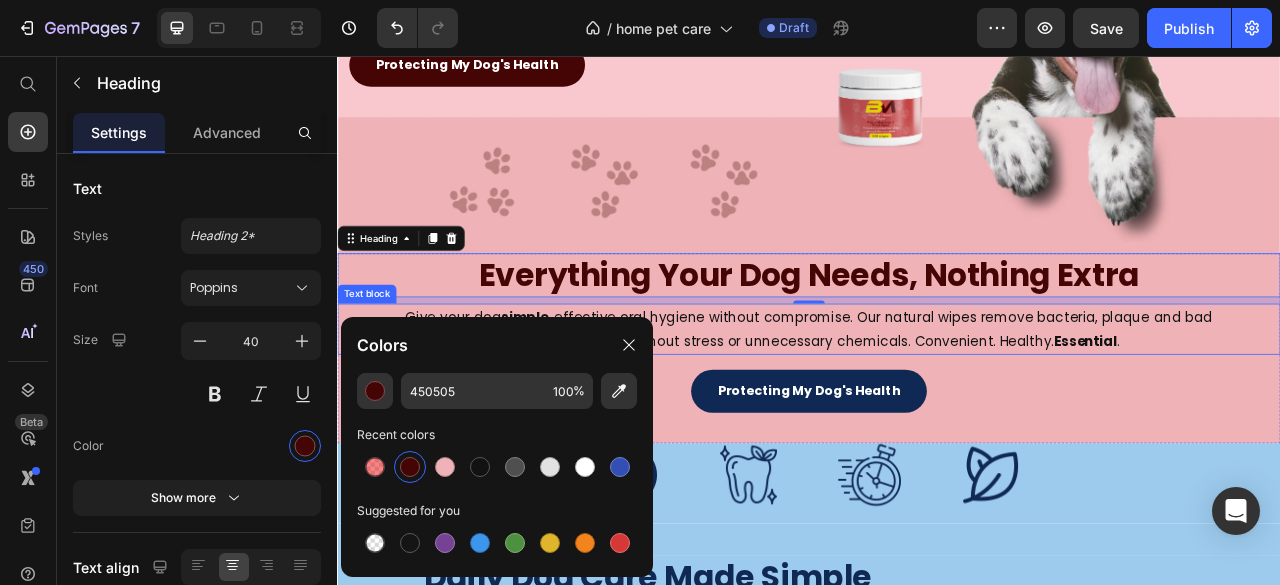 click on "Give your dog  simple , effective oral hygiene without compromise. Our natural wipes remove bacteria, plaque and bad breath in seconds, without stress or unnecessary chemicals. Convenient. Healthy.  Essential ." at bounding box center [937, 403] 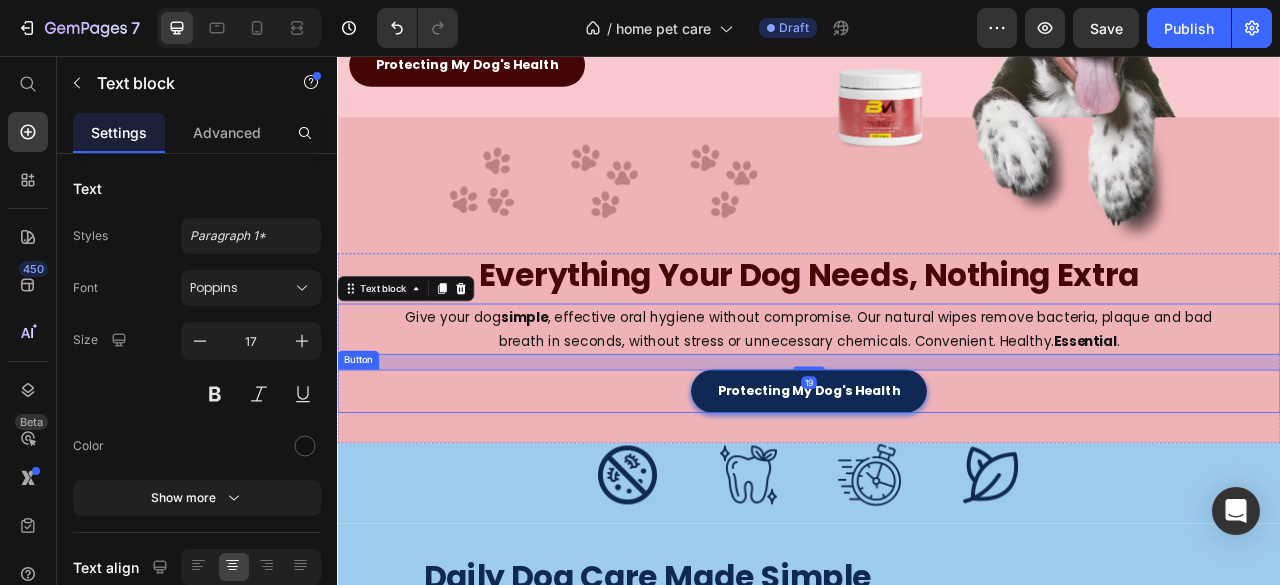 click on "Protecting My Dog's Health" at bounding box center [937, 482] 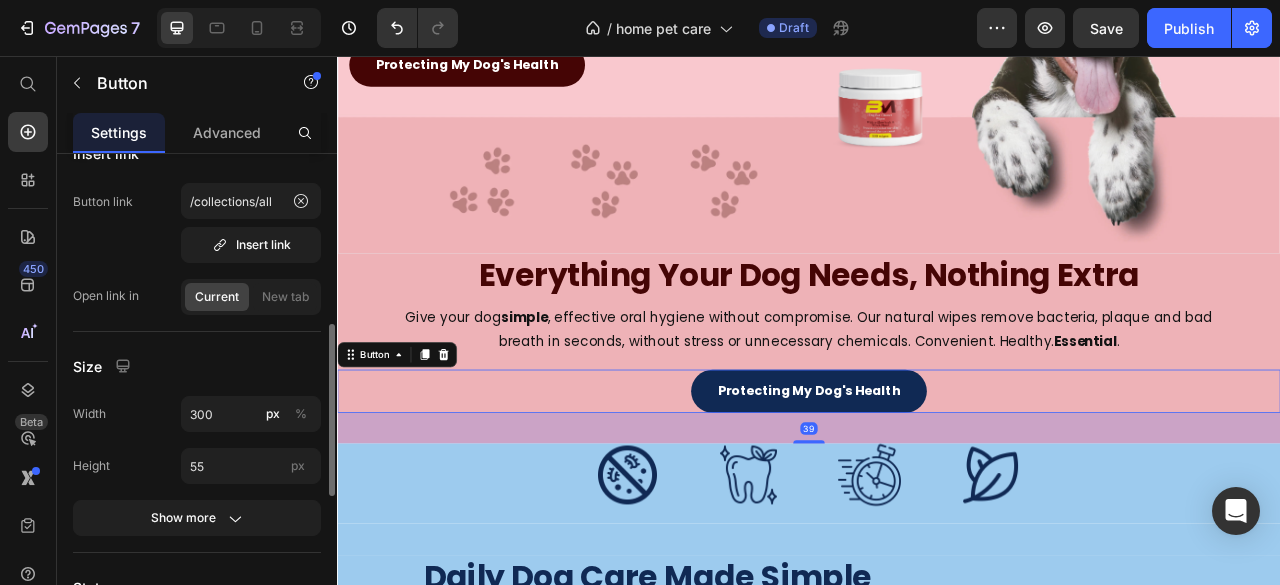 scroll, scrollTop: 300, scrollLeft: 0, axis: vertical 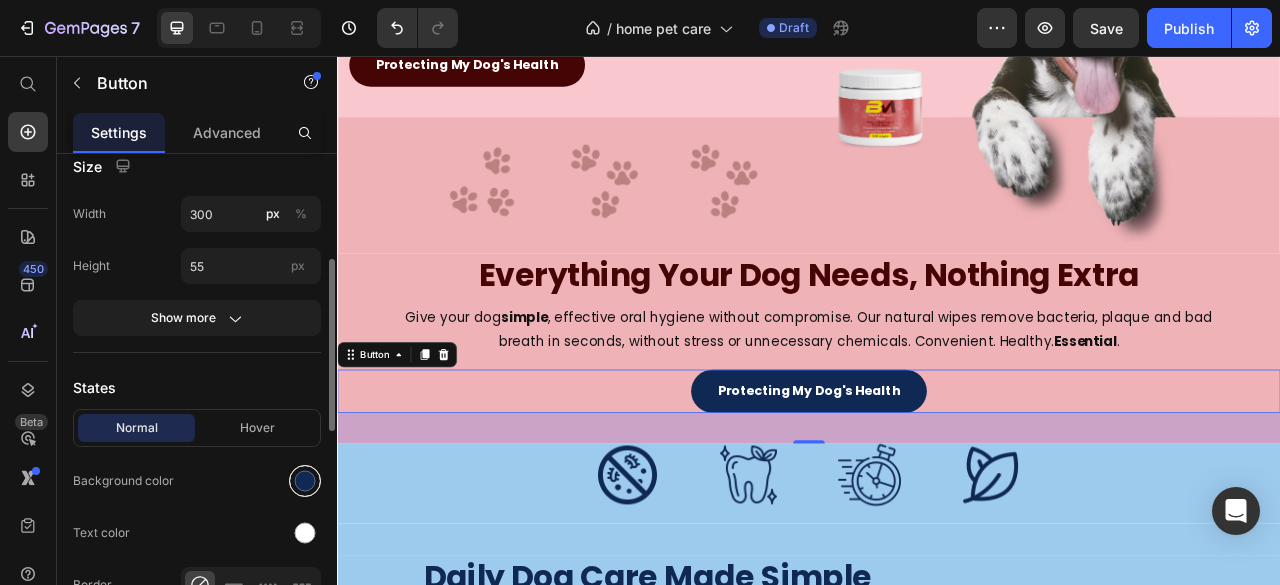 drag, startPoint x: 299, startPoint y: 475, endPoint x: 314, endPoint y: 476, distance: 15.033297 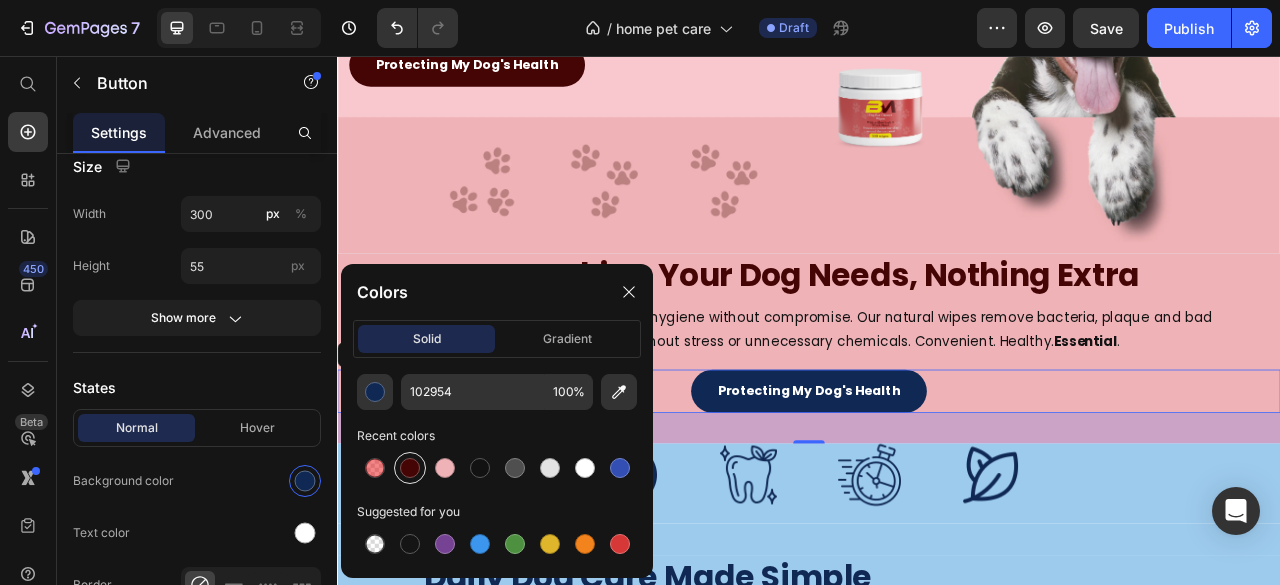 click at bounding box center [410, 468] 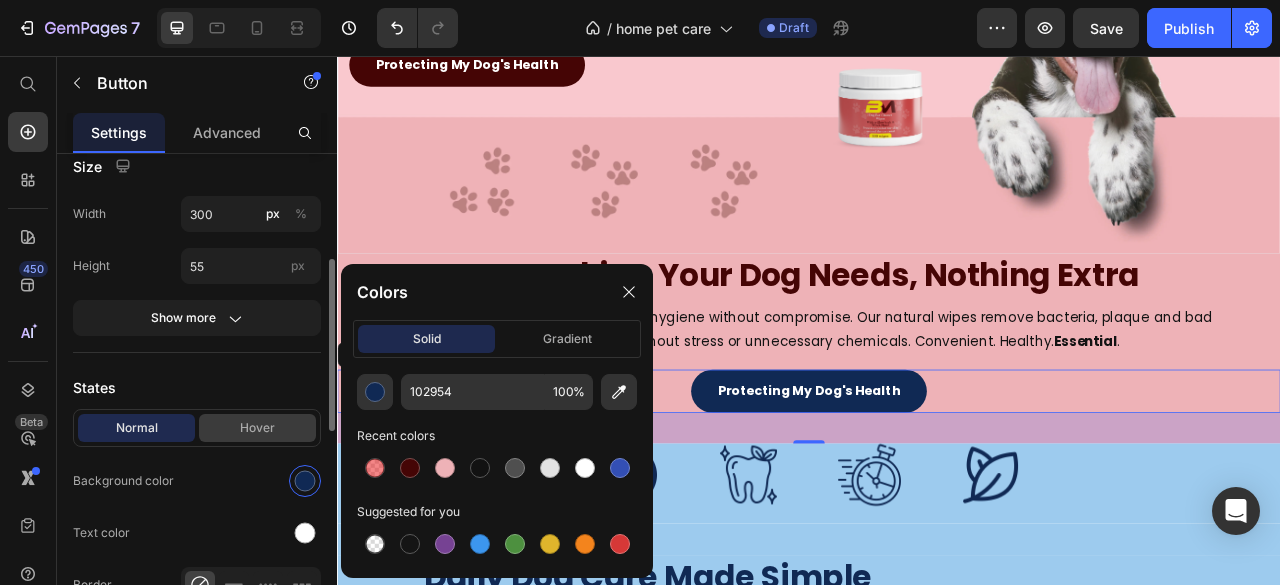 type on "450505" 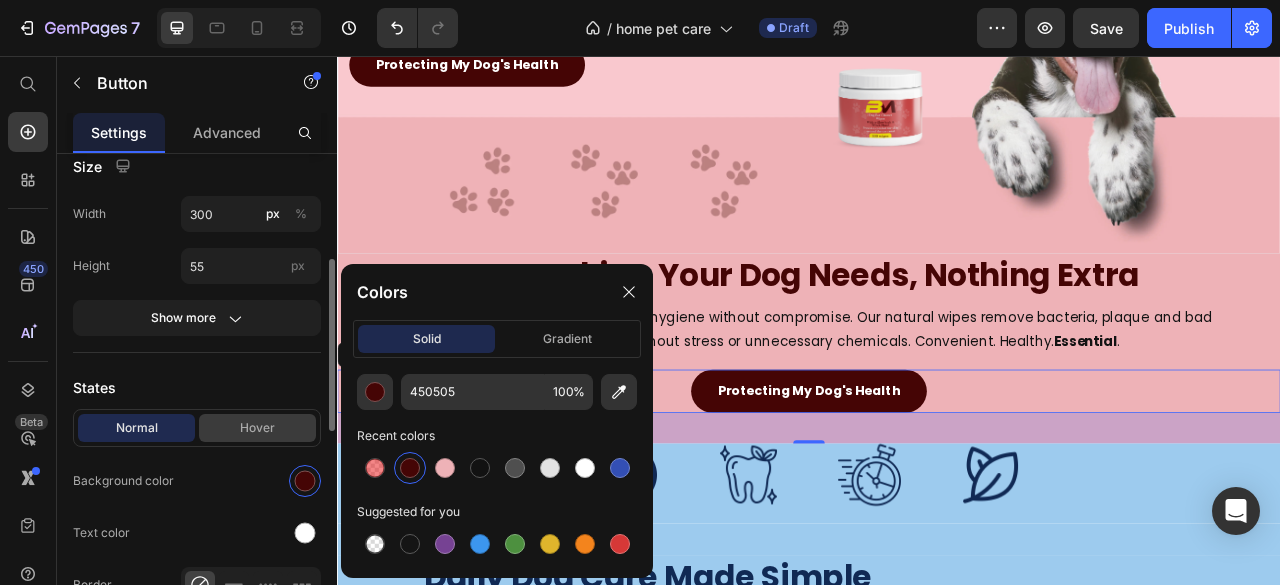 drag, startPoint x: 240, startPoint y: 417, endPoint x: 290, endPoint y: 445, distance: 57.306194 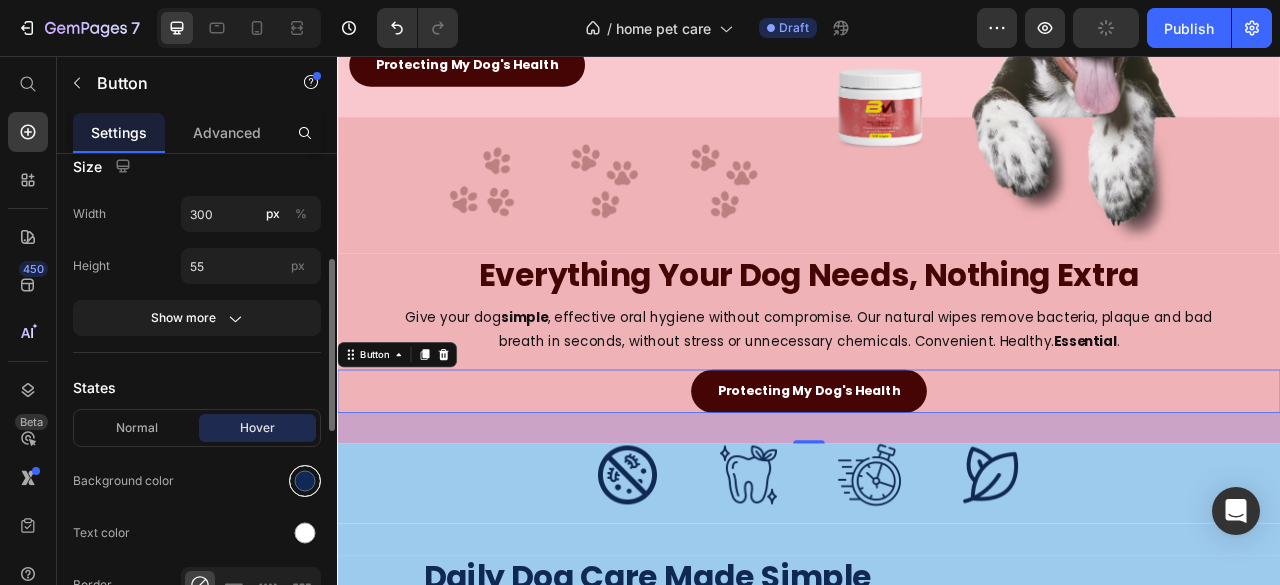 click at bounding box center [305, 481] 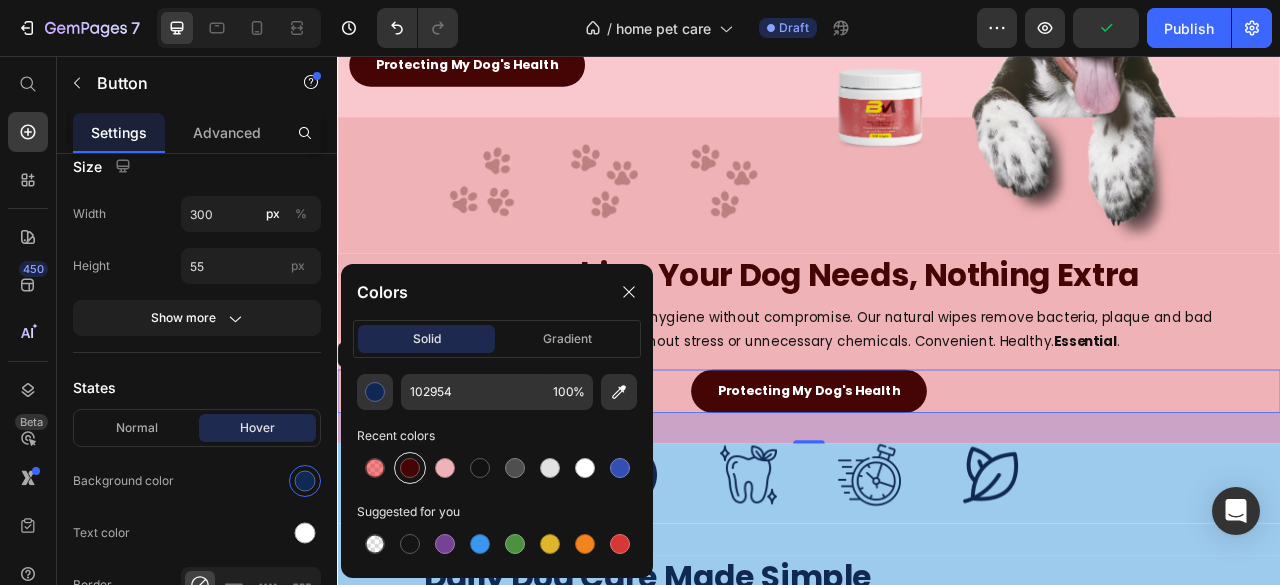 click at bounding box center (410, 468) 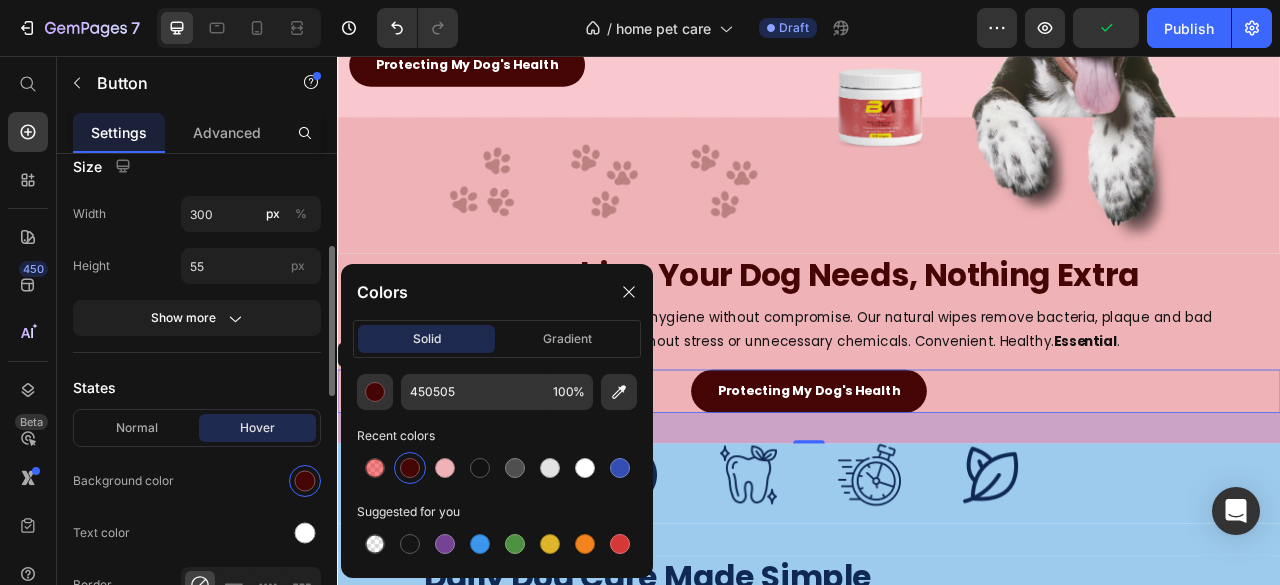 scroll, scrollTop: 500, scrollLeft: 0, axis: vertical 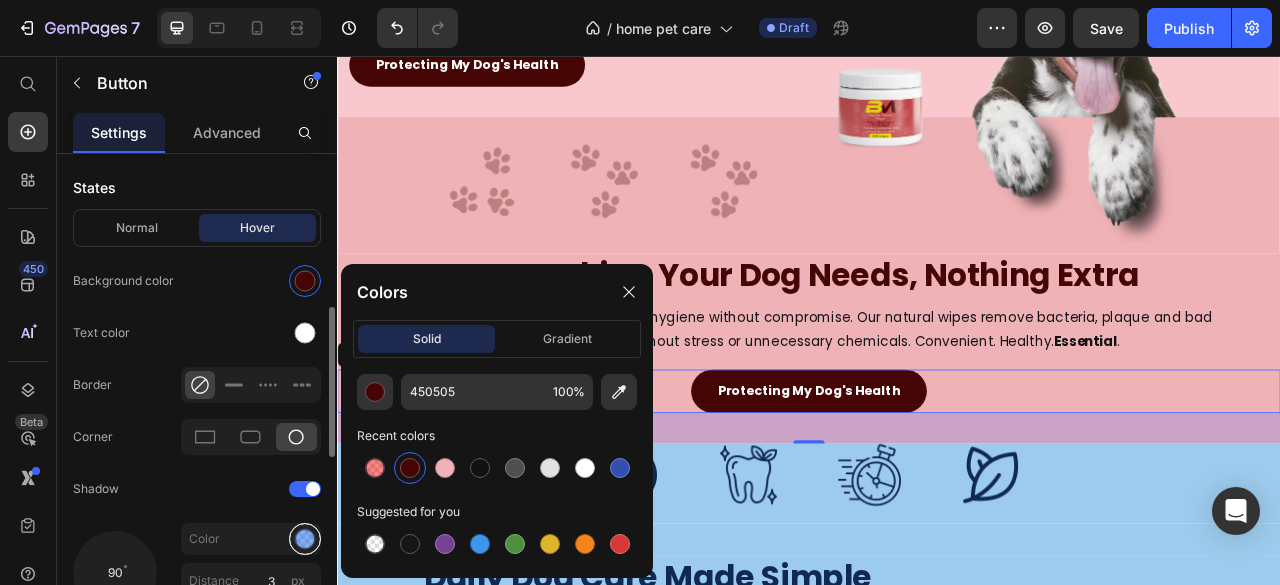 click at bounding box center (305, 539) 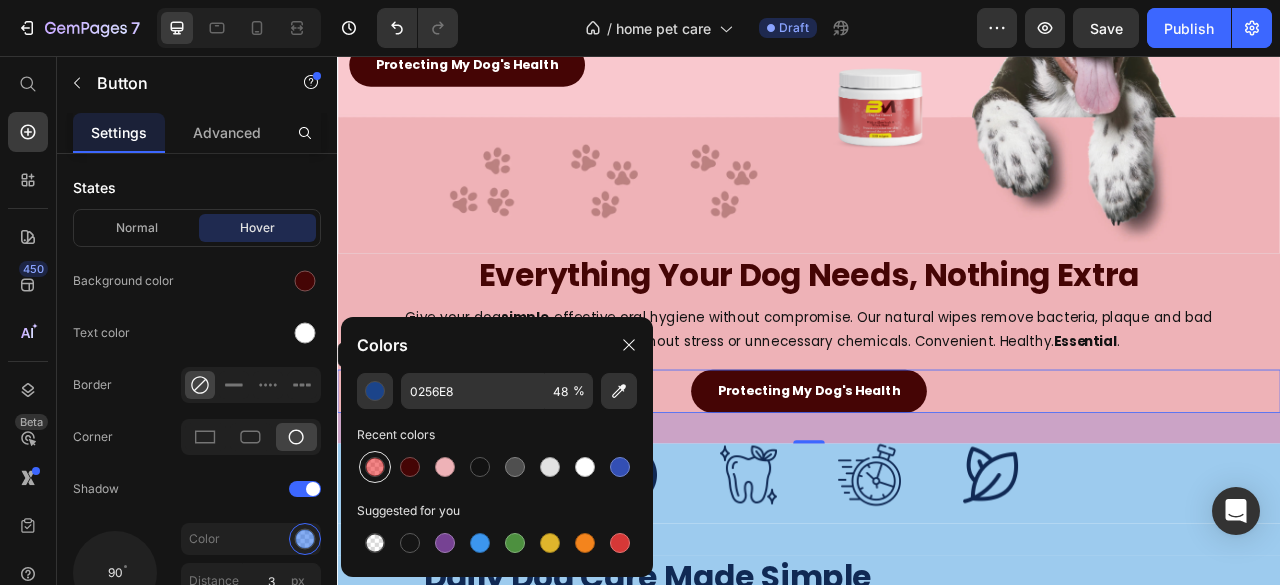 click at bounding box center [375, 467] 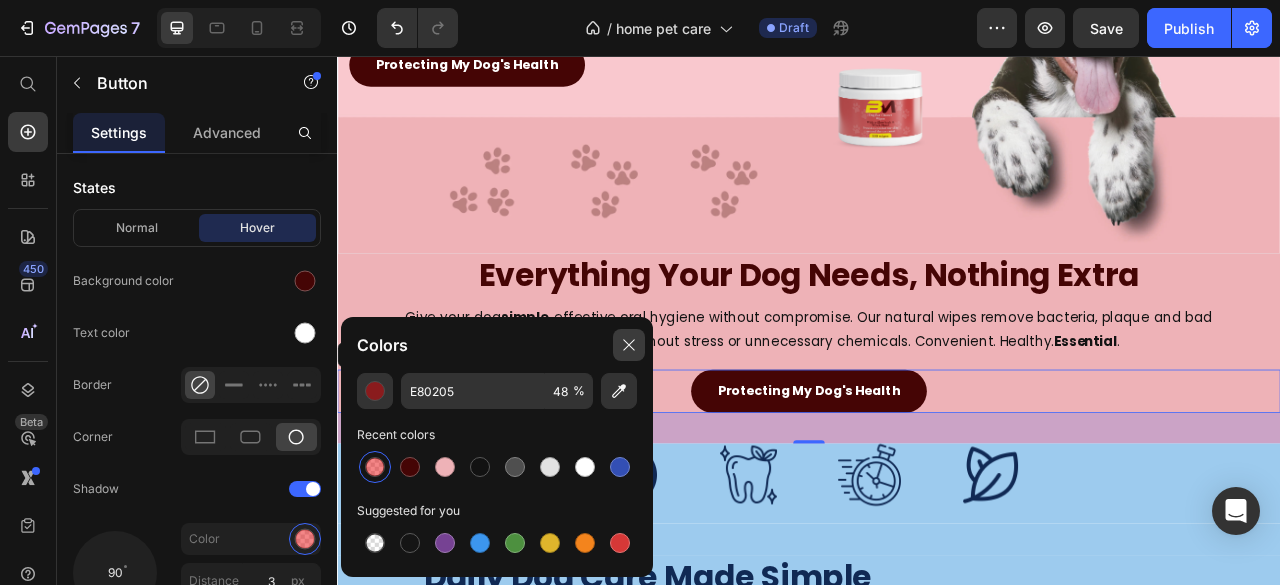 click 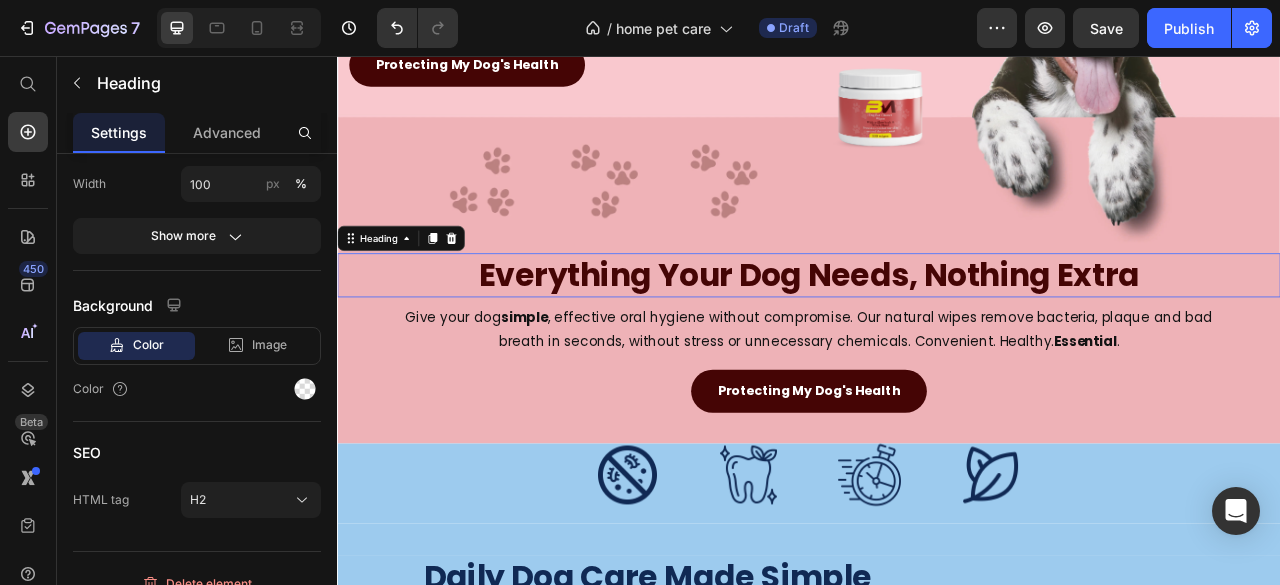click on "Everything Your Dog Needs, Nothing Extra" at bounding box center [937, 335] 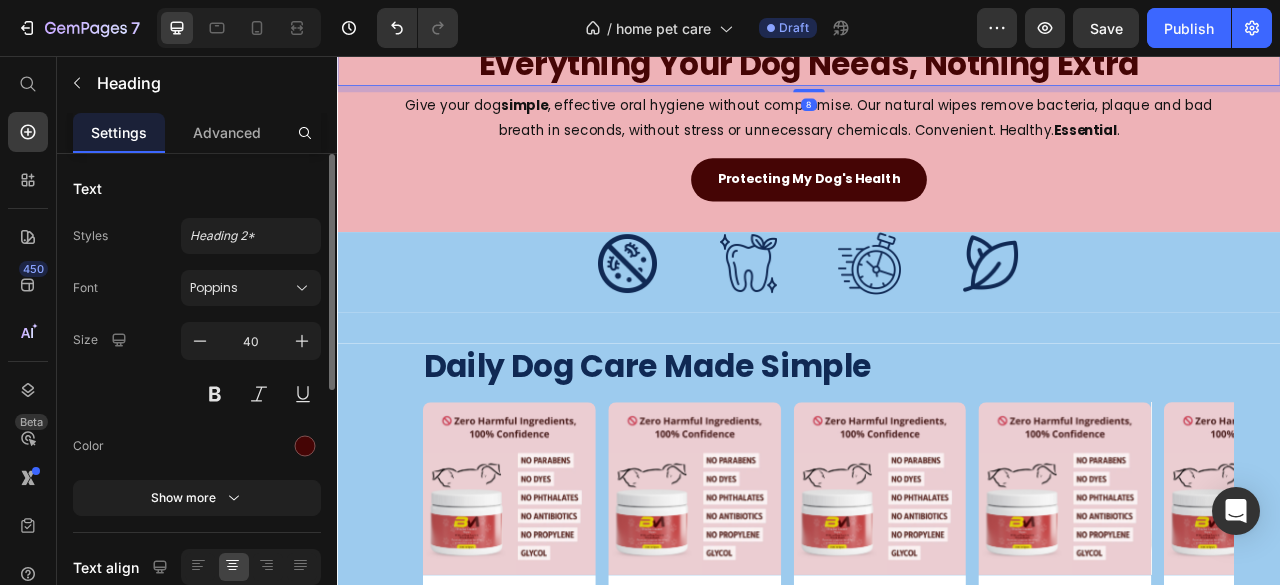 scroll, scrollTop: 700, scrollLeft: 0, axis: vertical 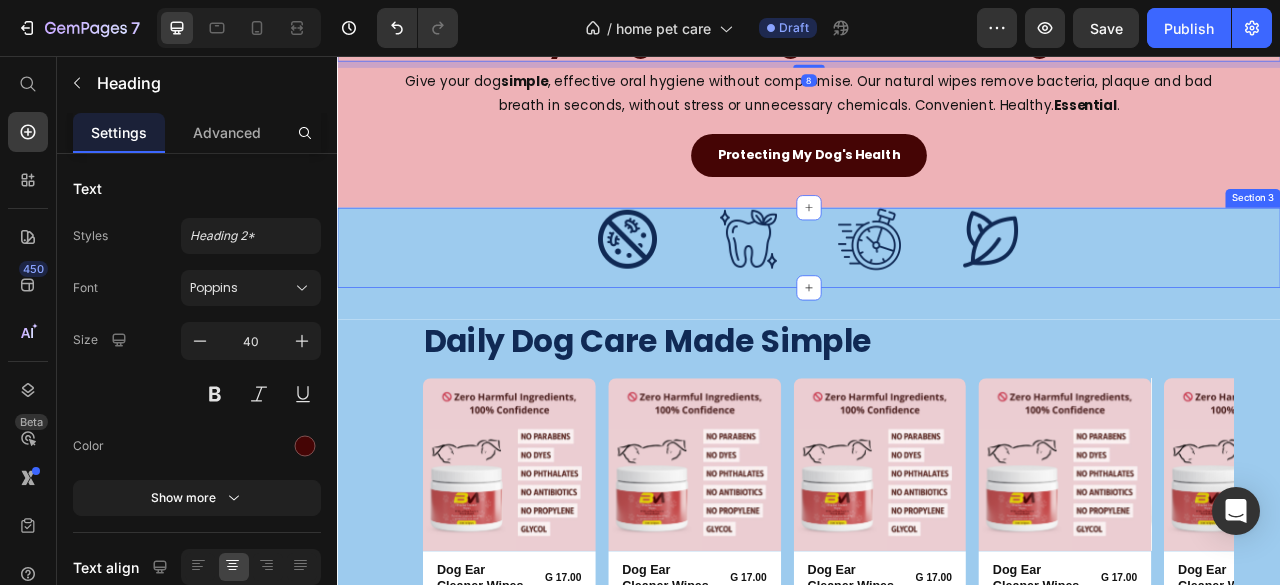 click on "Image Image Image Image Row" at bounding box center (937, 300) 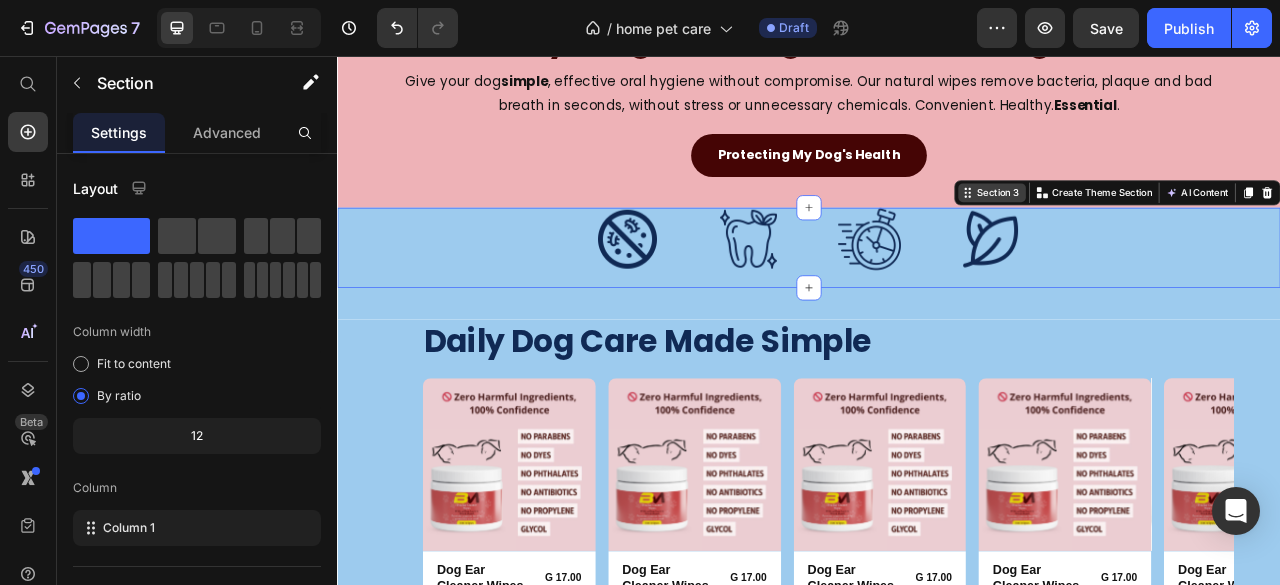 click on "Section 3" at bounding box center (1178, 230) 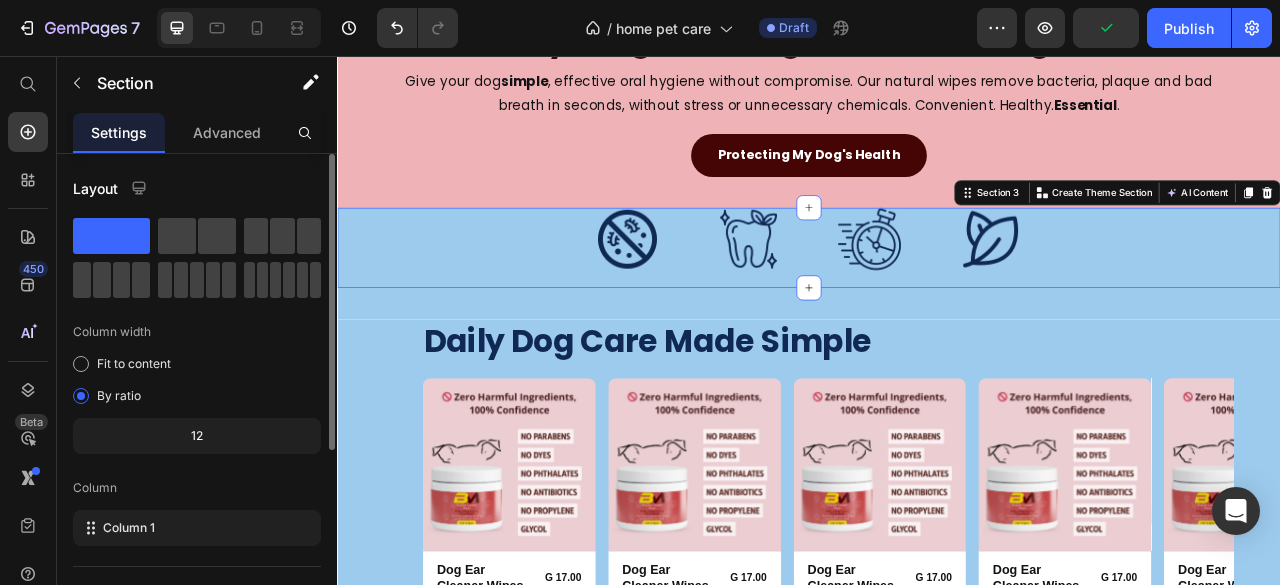 scroll, scrollTop: 300, scrollLeft: 0, axis: vertical 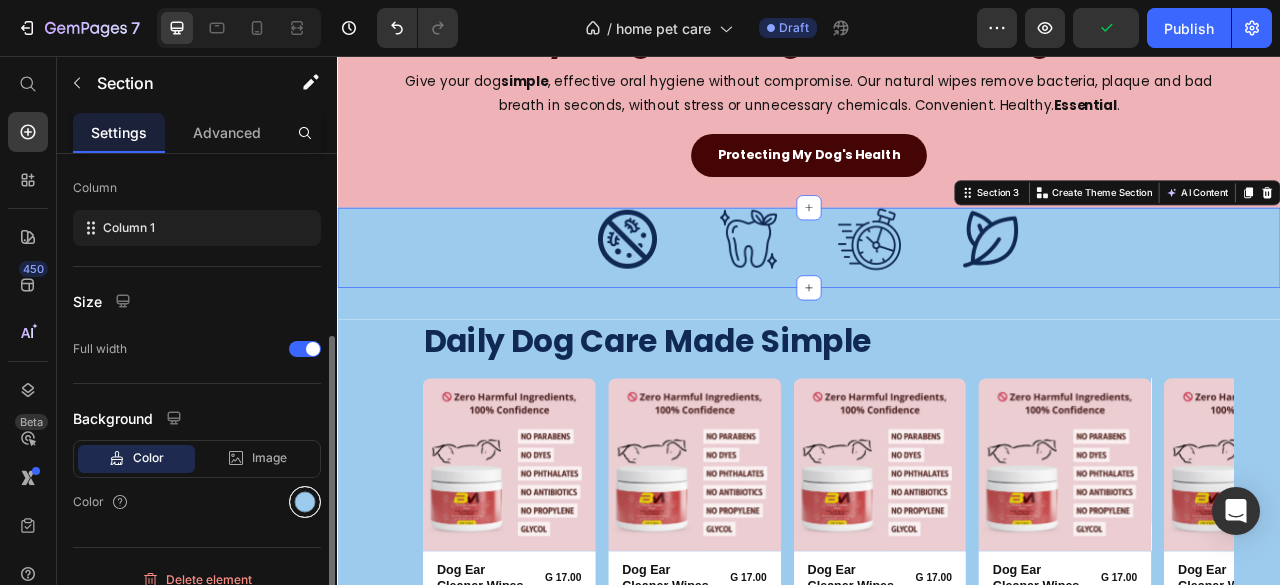 click at bounding box center (305, 502) 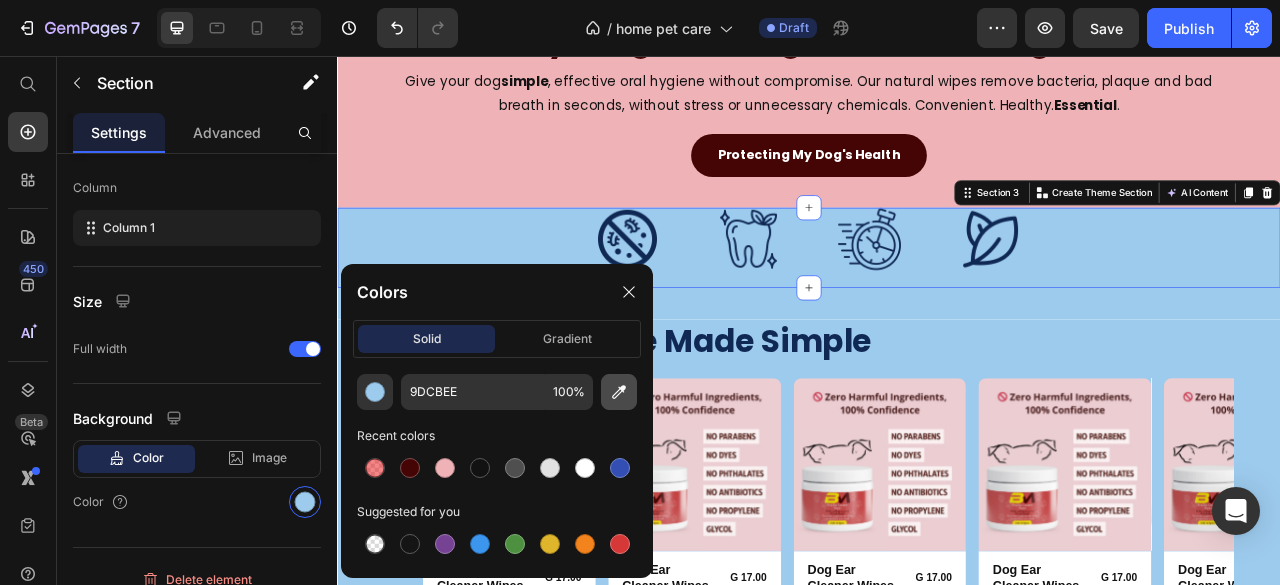 click at bounding box center (619, 392) 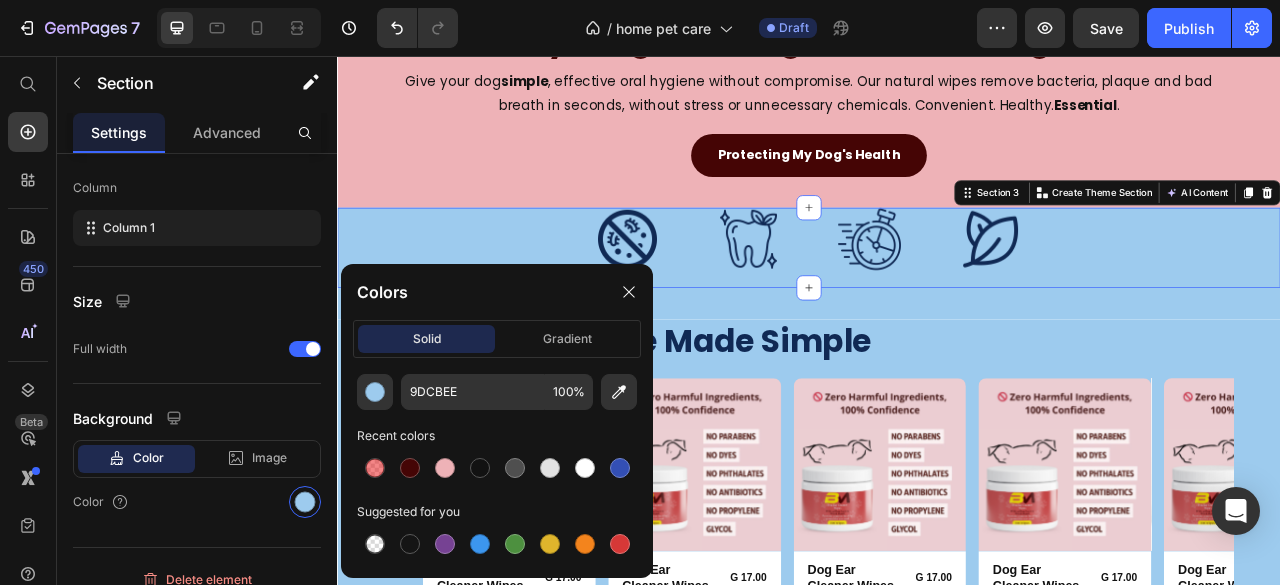type on "EEB2B7" 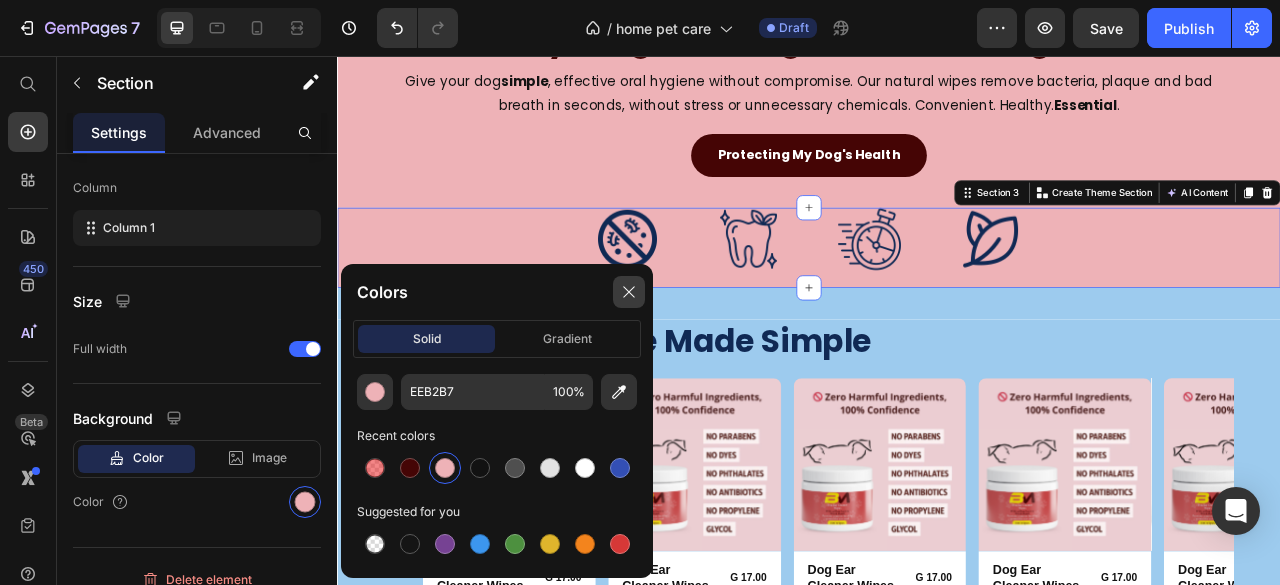 click at bounding box center [629, 292] 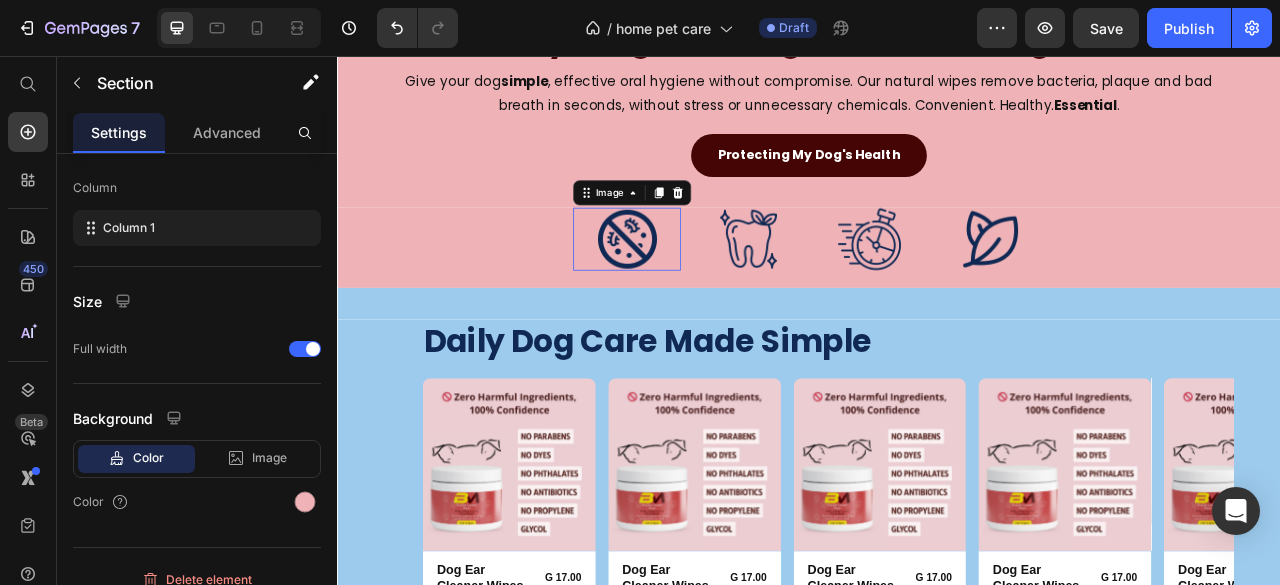 click at bounding box center (705, 289) 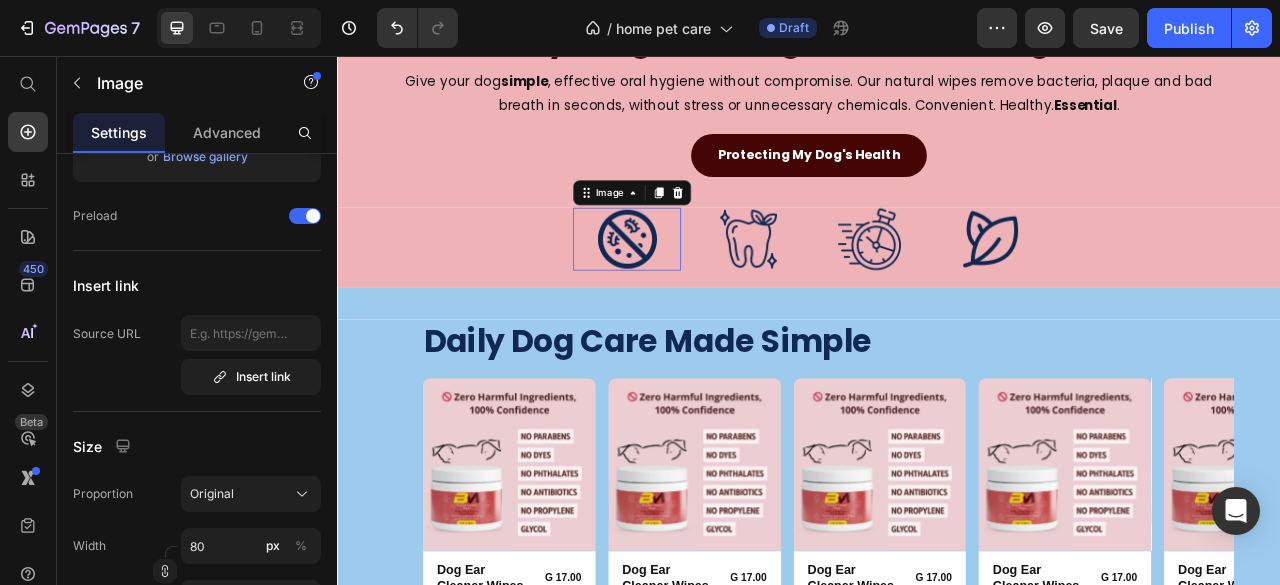 scroll, scrollTop: 0, scrollLeft: 0, axis: both 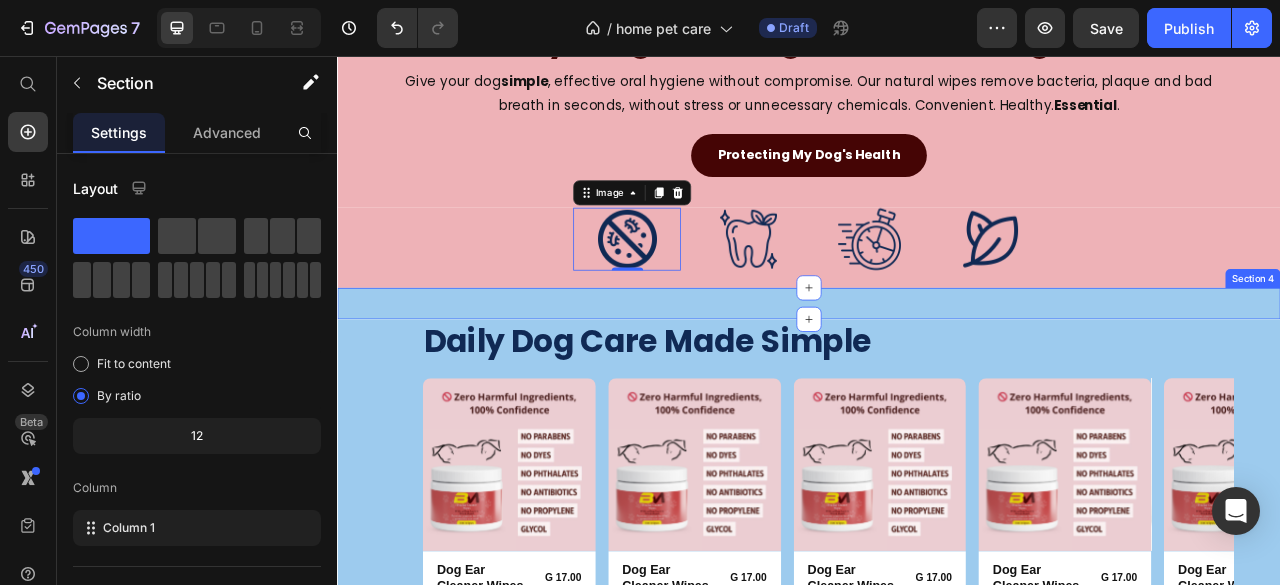 click on "Image Eliminates 99% of bacteria Text Image Instantly fresh breath Text Image Fast and stress-free Text Image Natural and safe Text
Carousel Row Section 4" at bounding box center [937, 371] 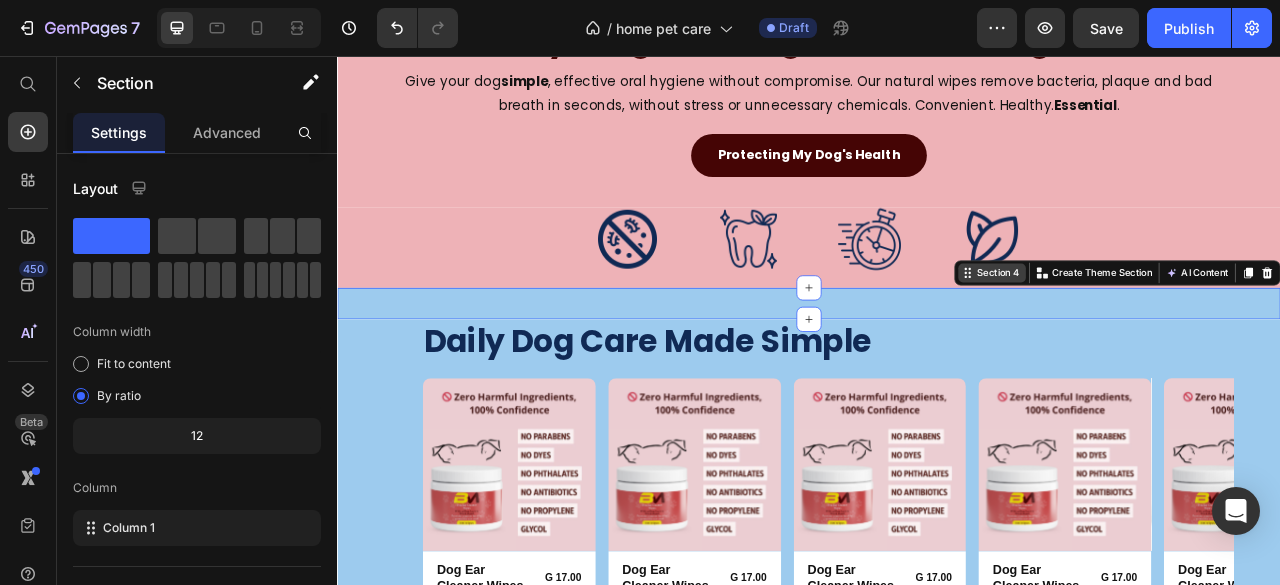 click on "Section 4" at bounding box center (1178, 332) 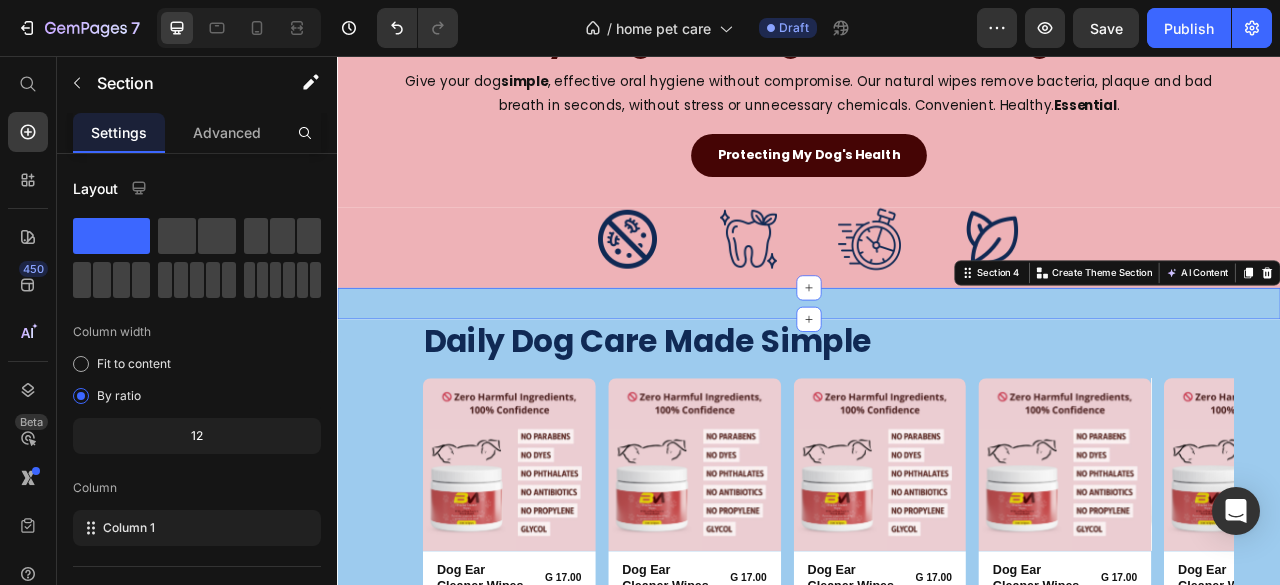 click on "Section 4   You can create reusable sections Create Theme Section AI Content Write with GemAI What would you like to describe here? Tone and Voice Persuasive Product Dog Ear Cleaner Wipes Show more Generate" at bounding box center (1329, 332) 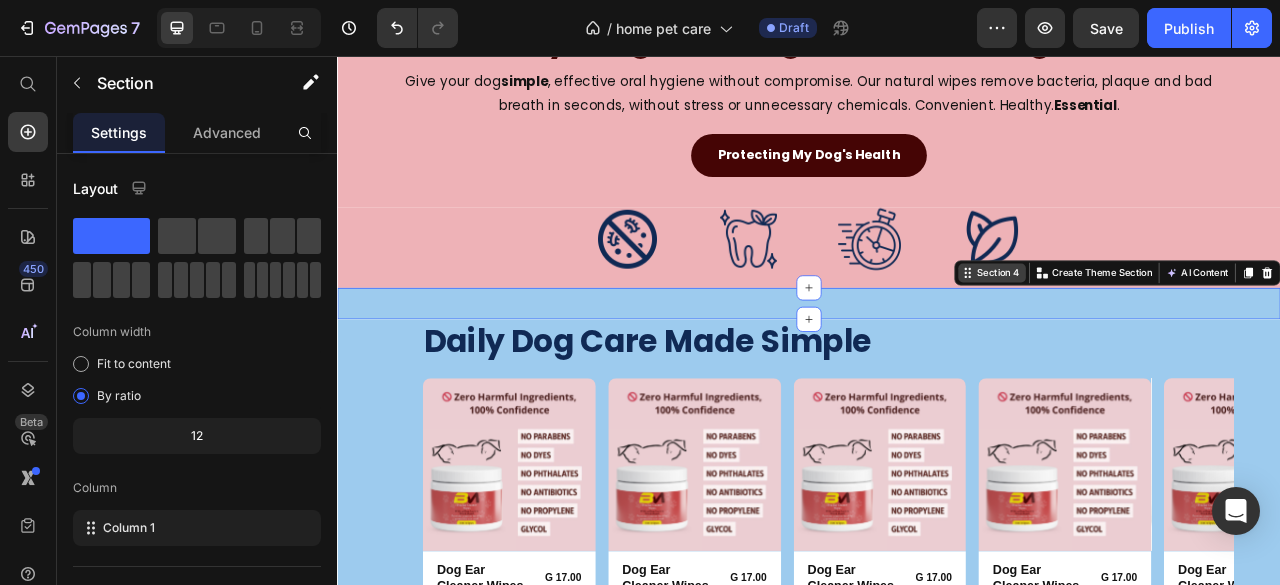 click on "Section 4" at bounding box center (1178, 332) 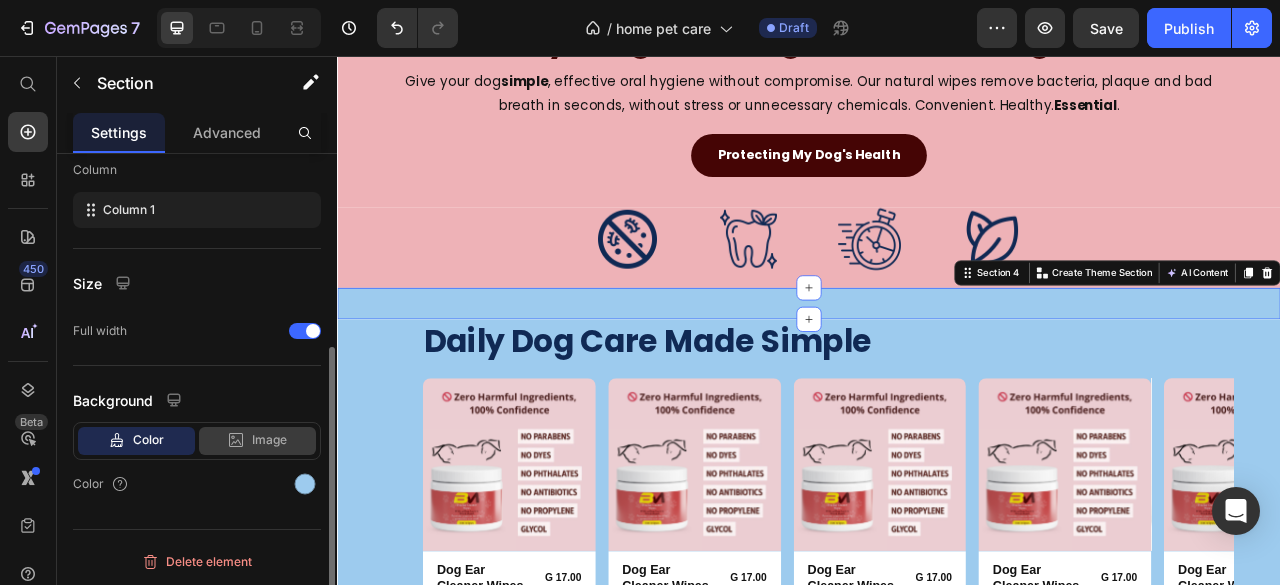 scroll, scrollTop: 318, scrollLeft: 0, axis: vertical 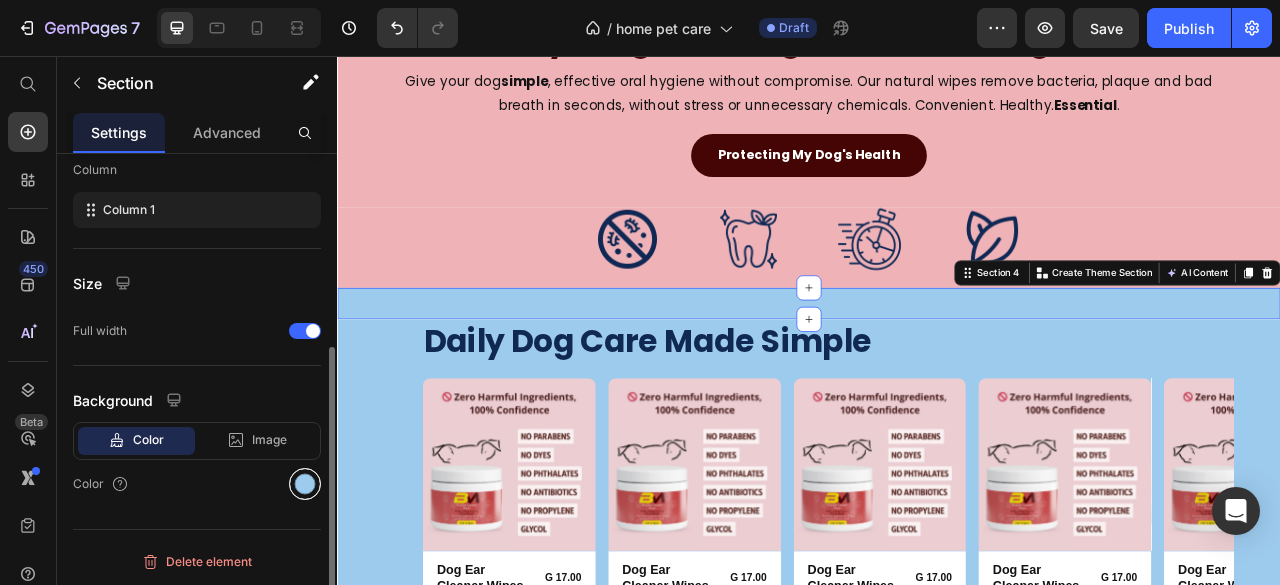 click at bounding box center [305, 484] 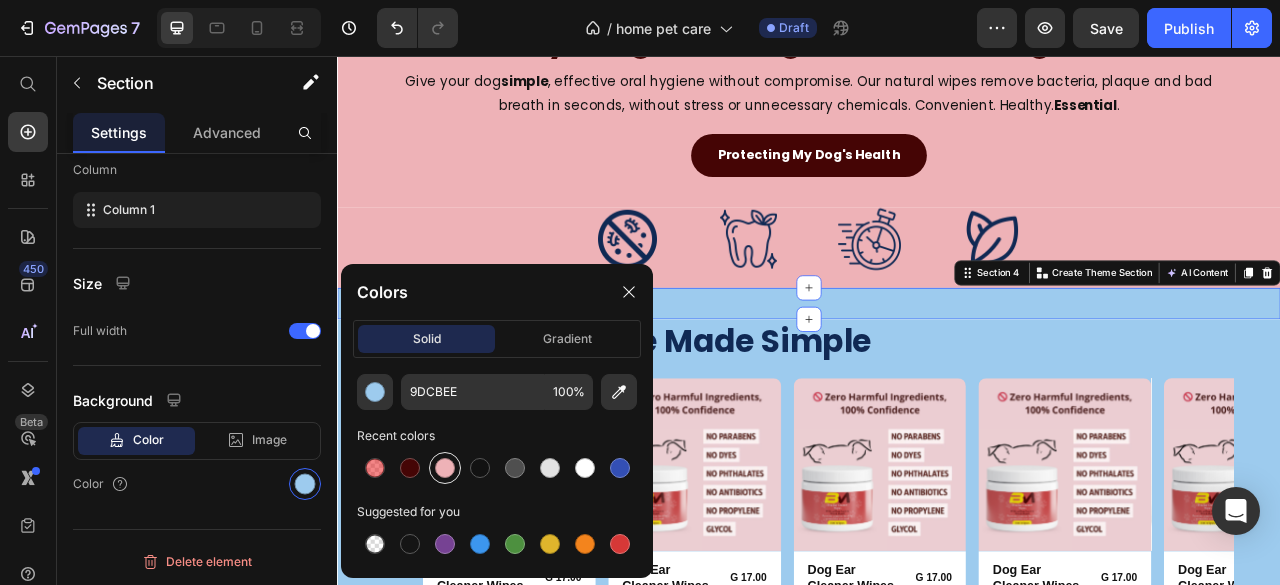 click at bounding box center [445, 468] 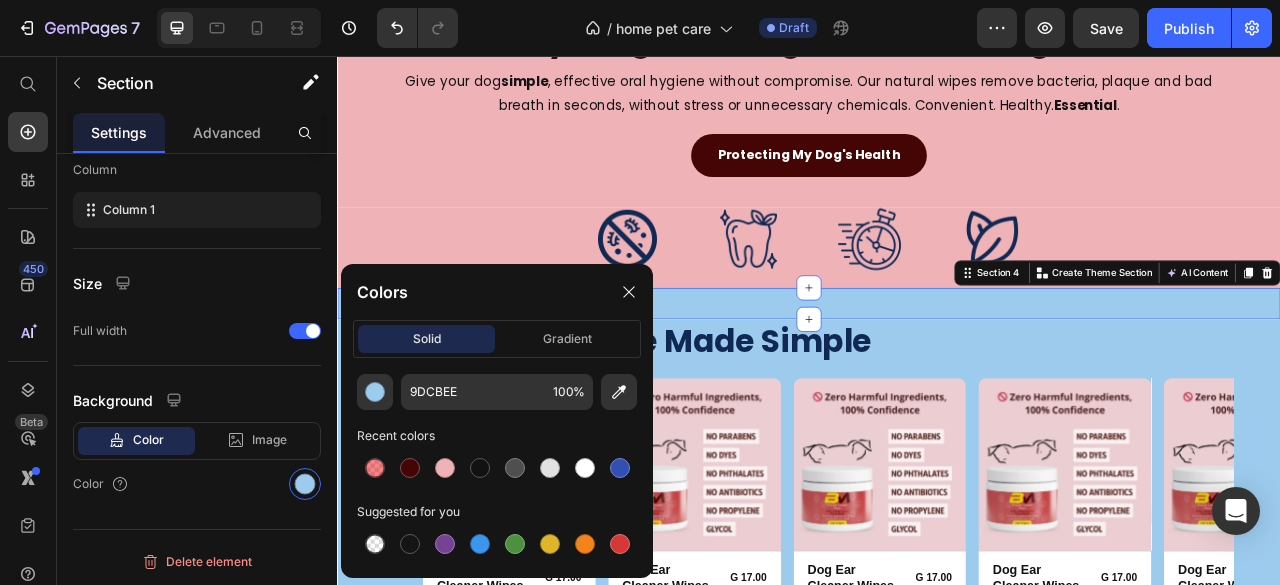 type on "EEB2B7" 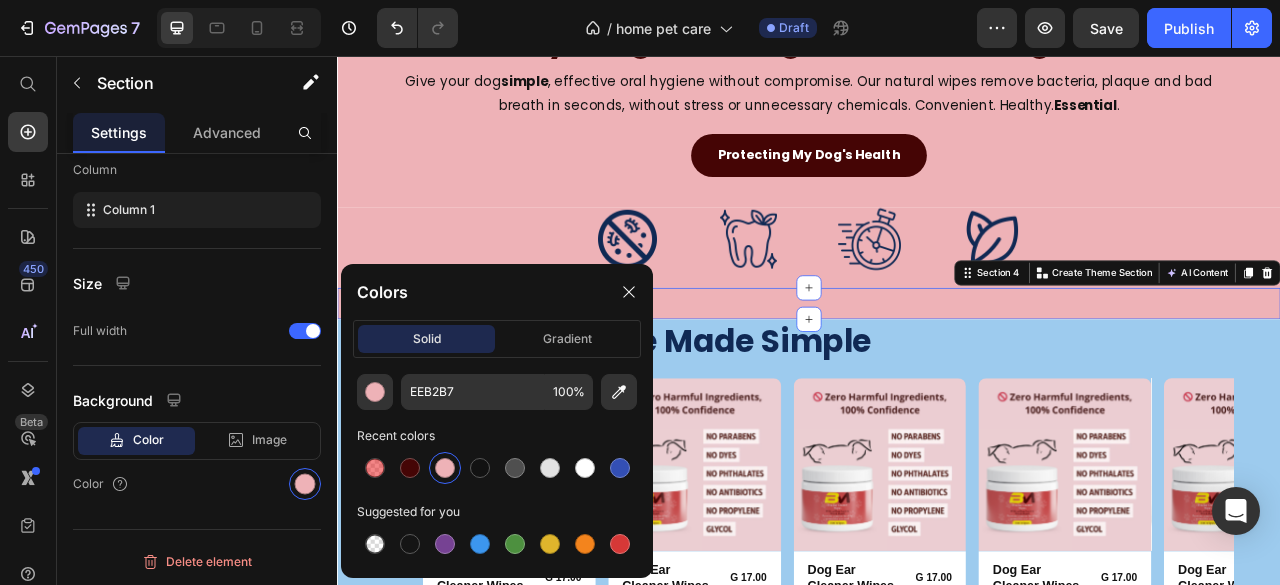 scroll, scrollTop: 318, scrollLeft: 0, axis: vertical 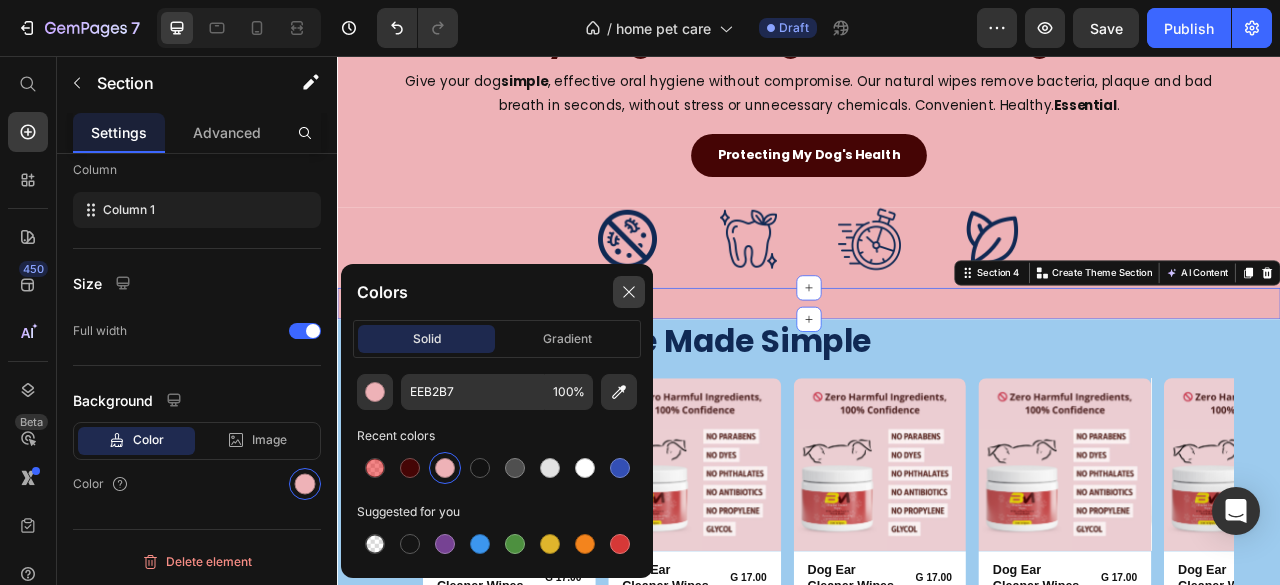 click at bounding box center (629, 292) 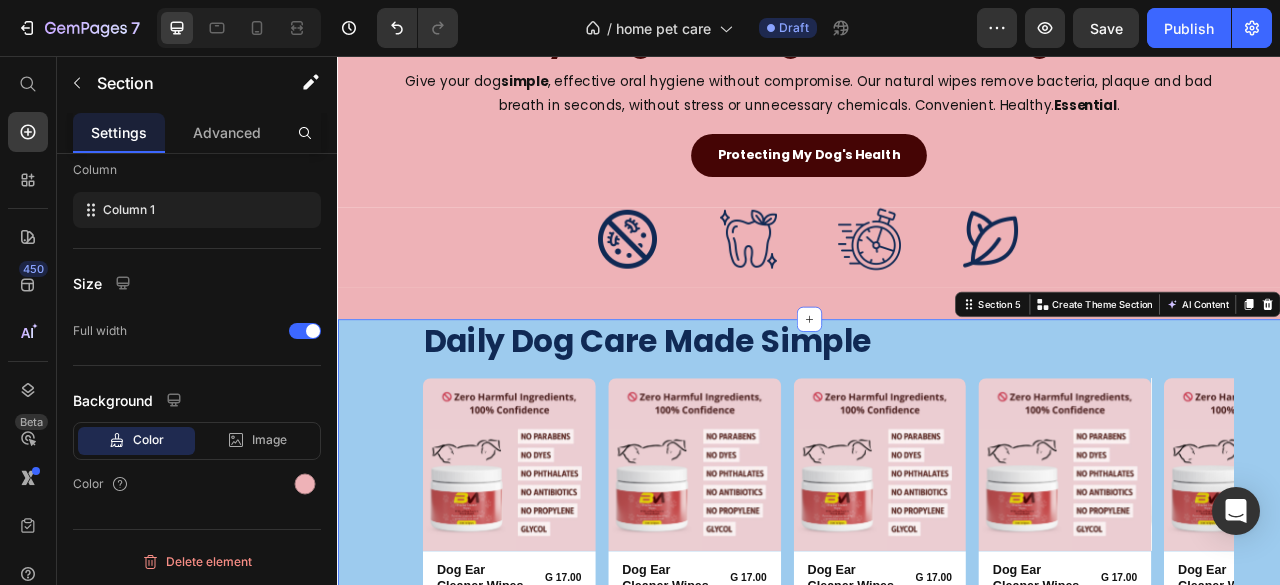 click on "Daily Dog Care Made Simple Heading Row Product Images Row Dog Ear Cleaner Wipes Product Title G 17.00 Product Price Row Row Product Product Images Row Dog Ear Cleaner Wipes Product Title G 17.00 Product Price Row Row Product Product Images Row Dog Ear Cleaner Wipes Product Title G 17.00 Product Price Row Row Product Product Images Row Dog Ear Cleaner Wipes Product Title G 17.00 Product Price Row Row Product Product Images Row Dog Ear Cleaner Wipes Product Title G 17.00 Product Price Row Row Product Carousel Row Section 5   You can create reusable sections Create Theme Section AI Content Write with GemAI What would you like to describe here? Tone and Voice Persuasive Product Dog Ear Cleaner Wipes Show more Generate" at bounding box center [937, 627] 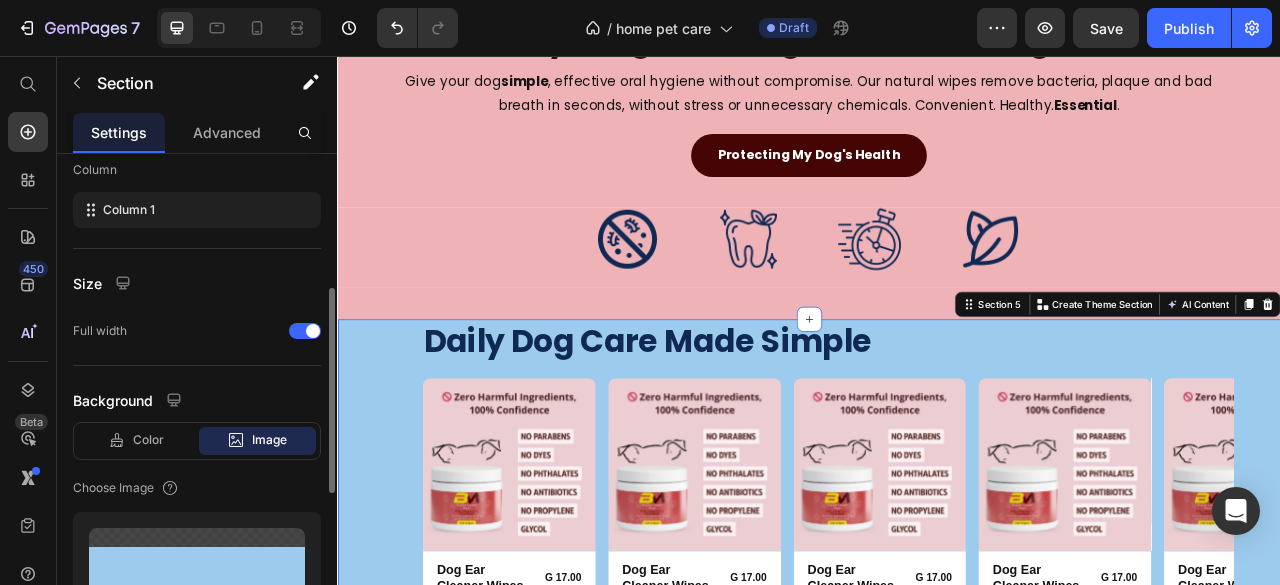 scroll, scrollTop: 518, scrollLeft: 0, axis: vertical 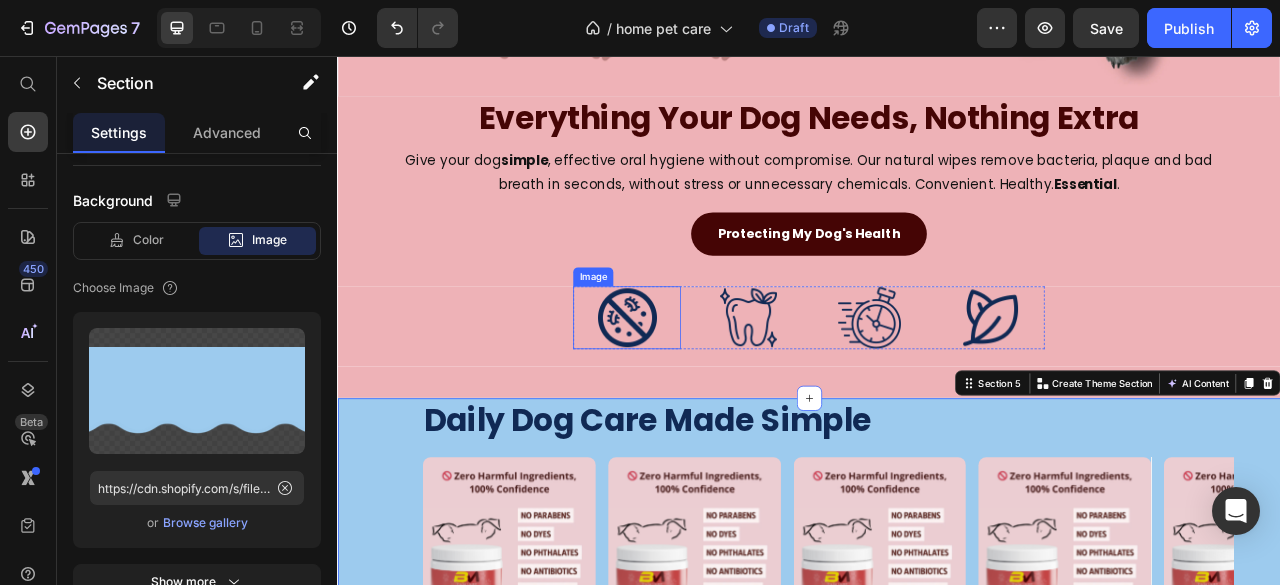 click at bounding box center (705, 389) 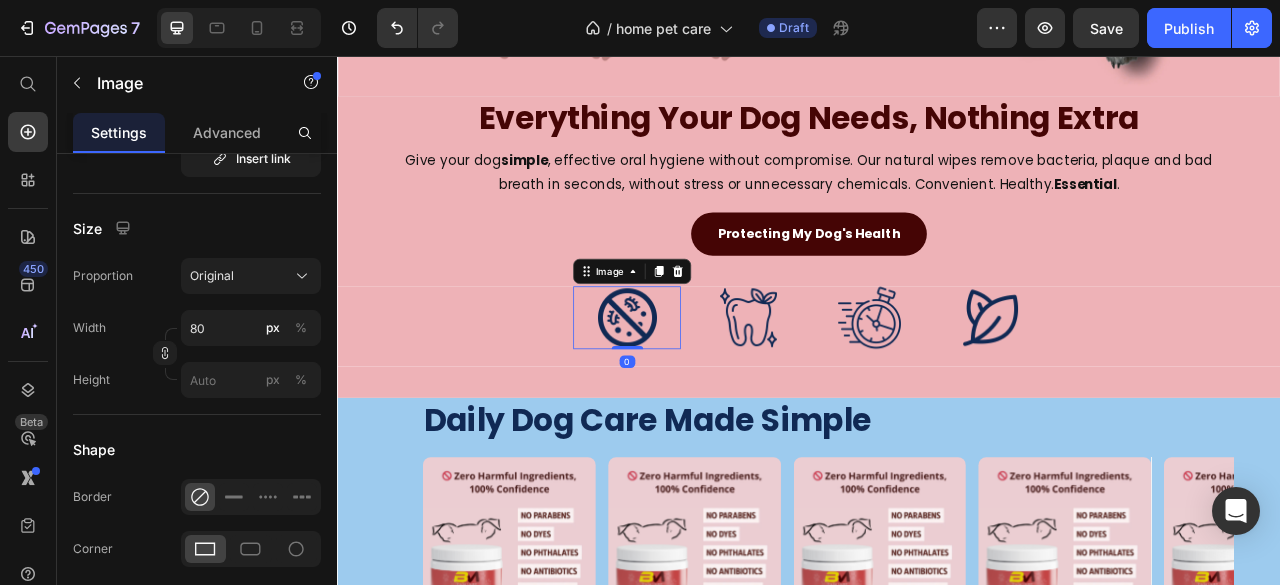 scroll, scrollTop: 0, scrollLeft: 0, axis: both 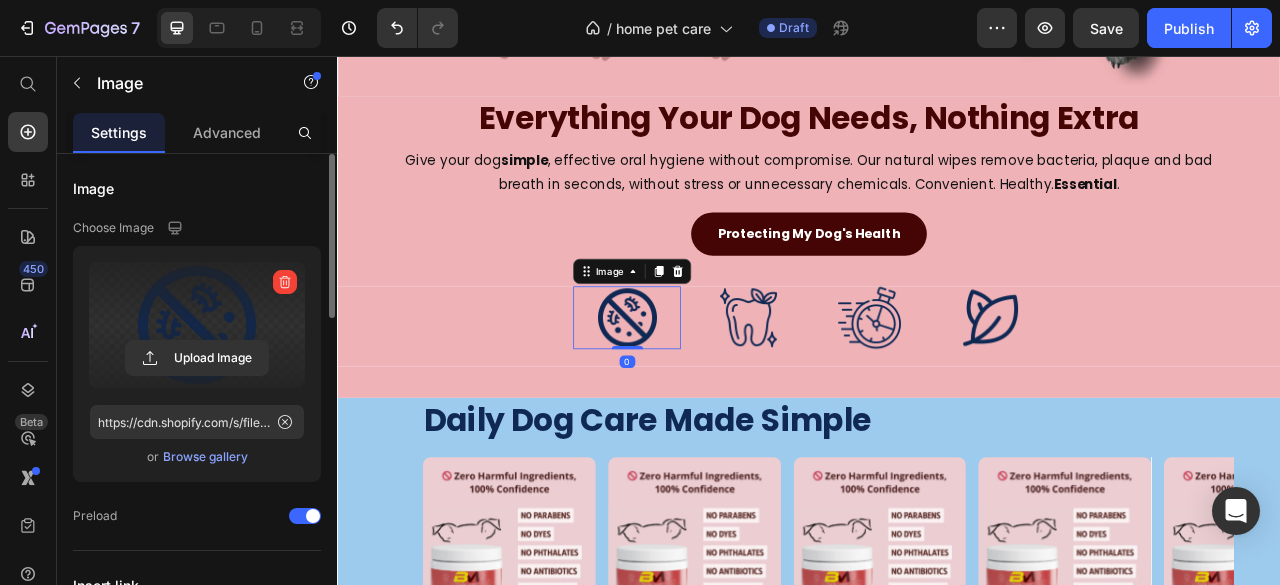 click at bounding box center [197, 325] 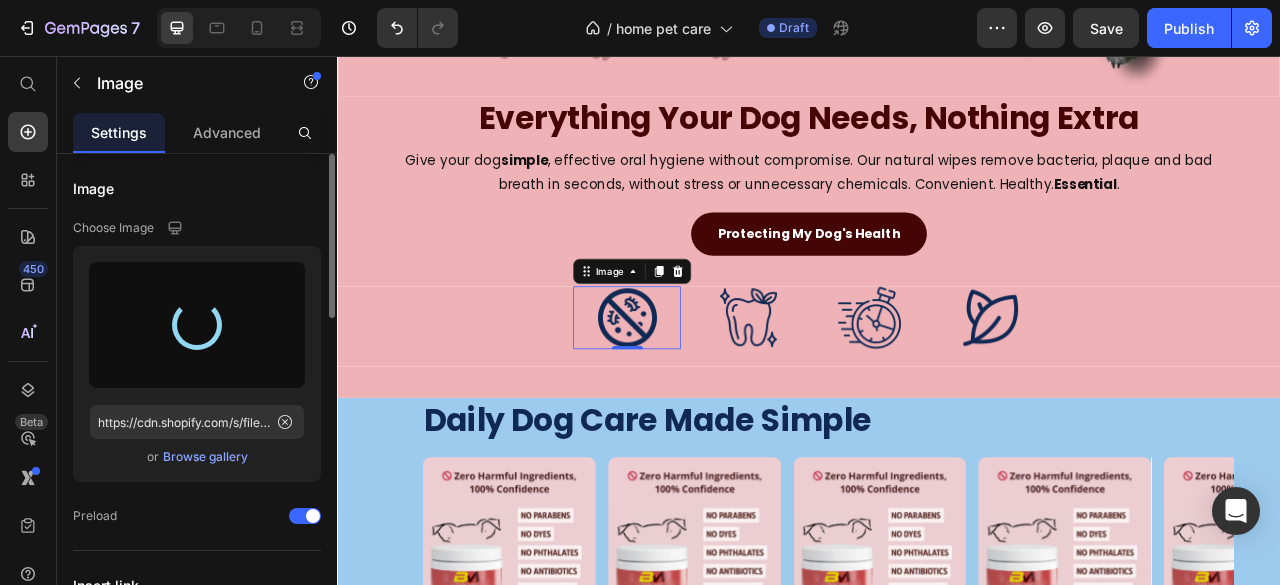 type on "https://cdn.shopify.com/s/files/1/0766/2783/7176/files/gempages_574850807183180644-8abea1f7-1f9b-460b-be33-3d29af28699d.svg" 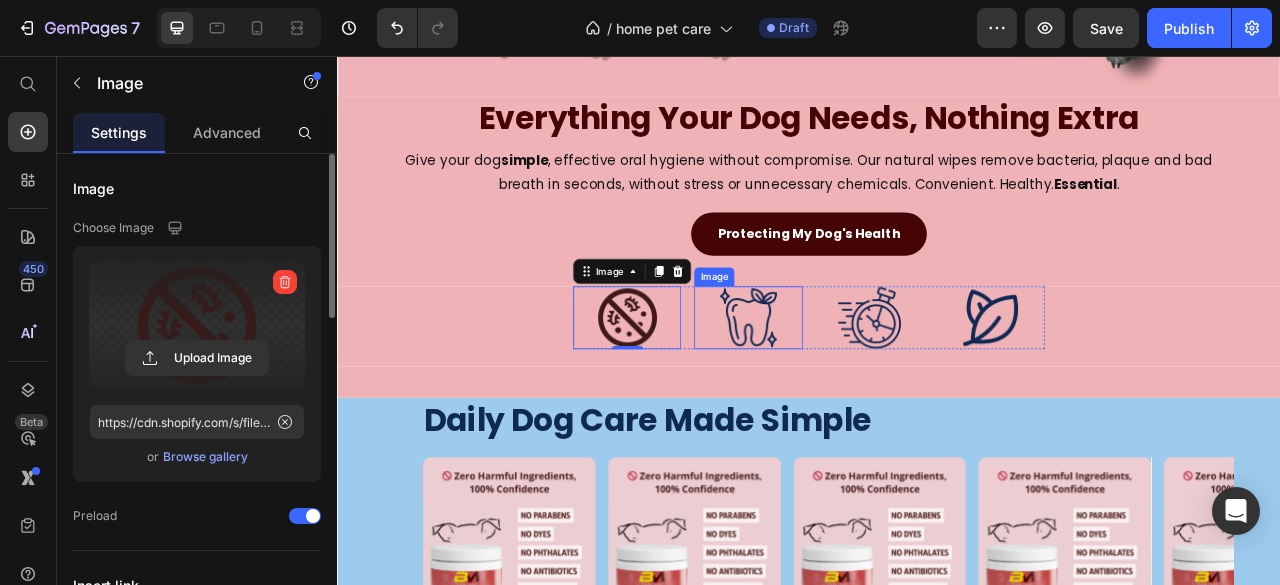 click at bounding box center (859, 389) 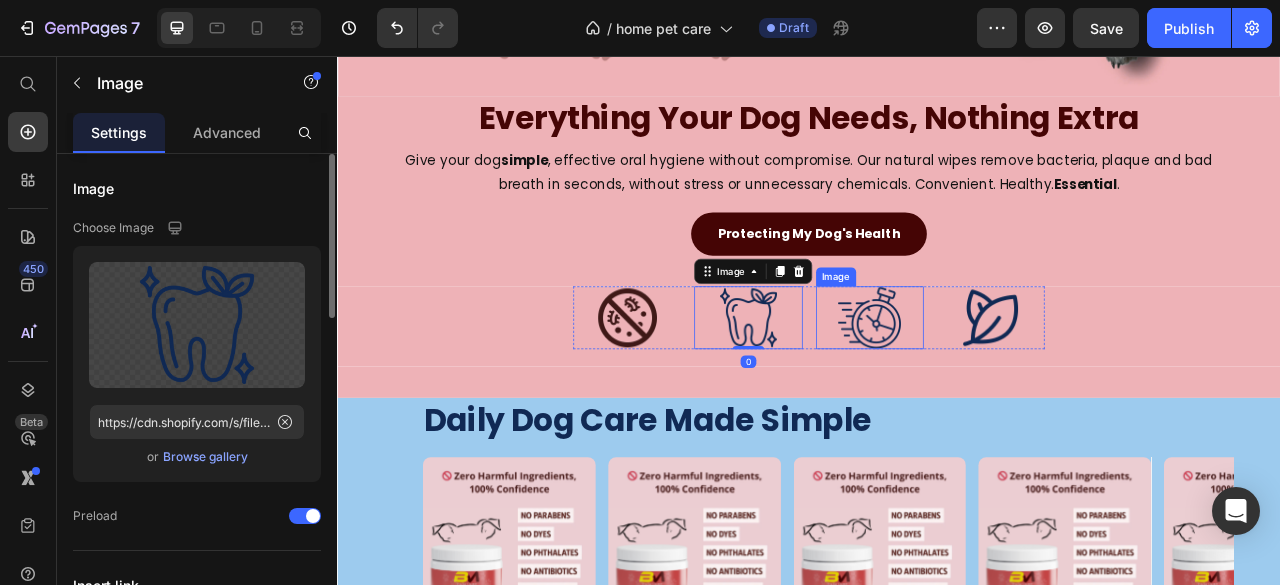 click at bounding box center [1014, 389] 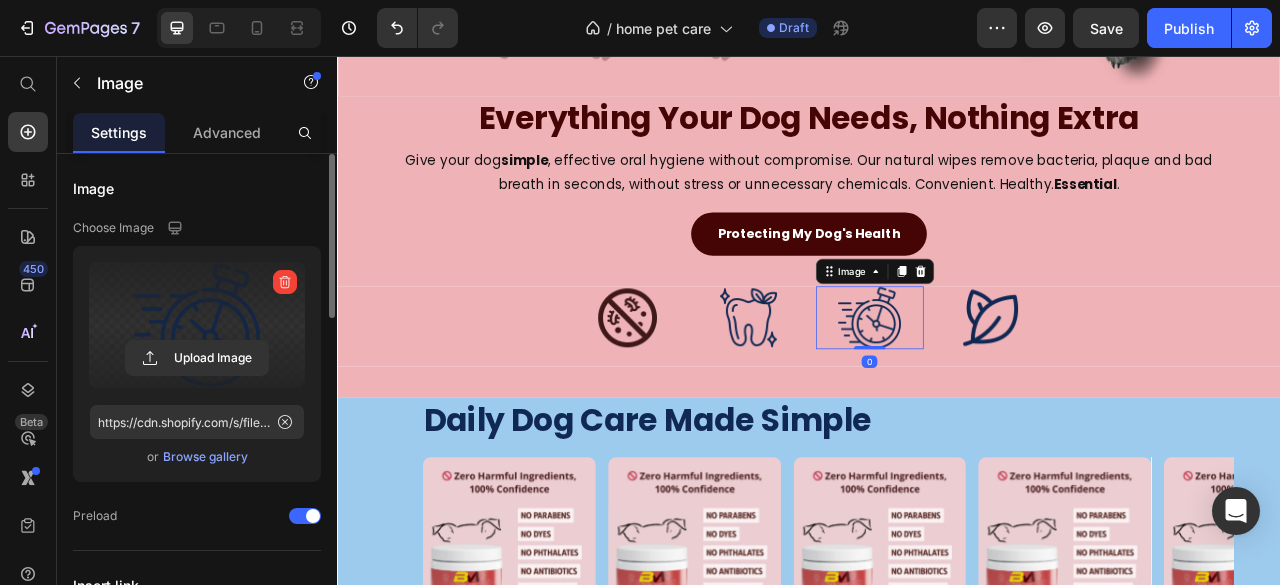 click at bounding box center [197, 325] 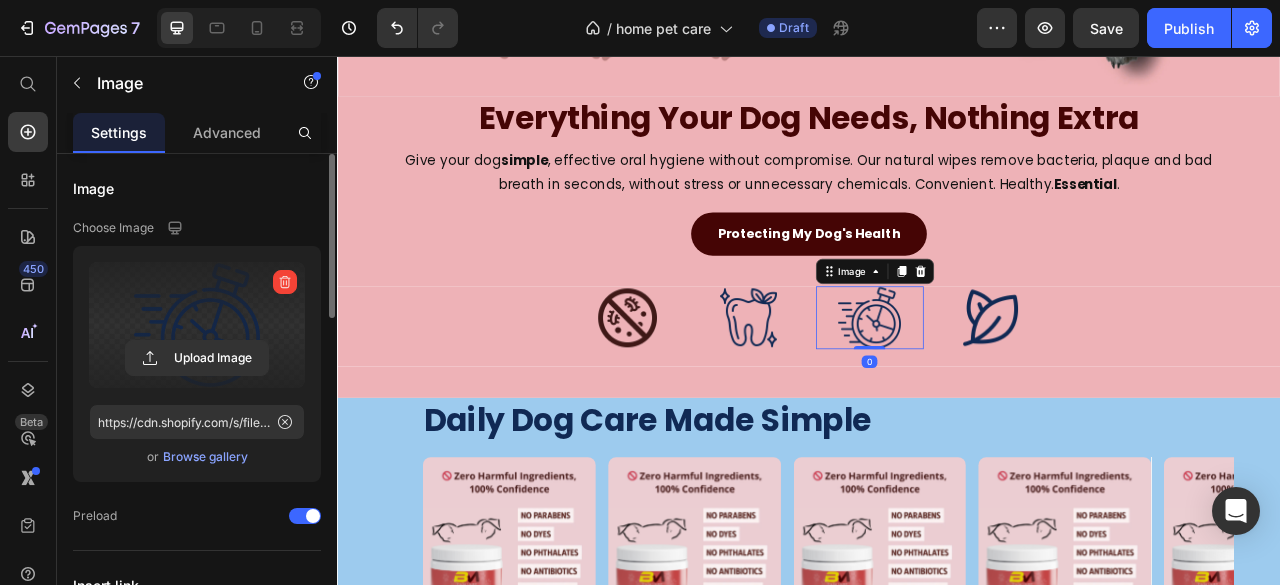 click 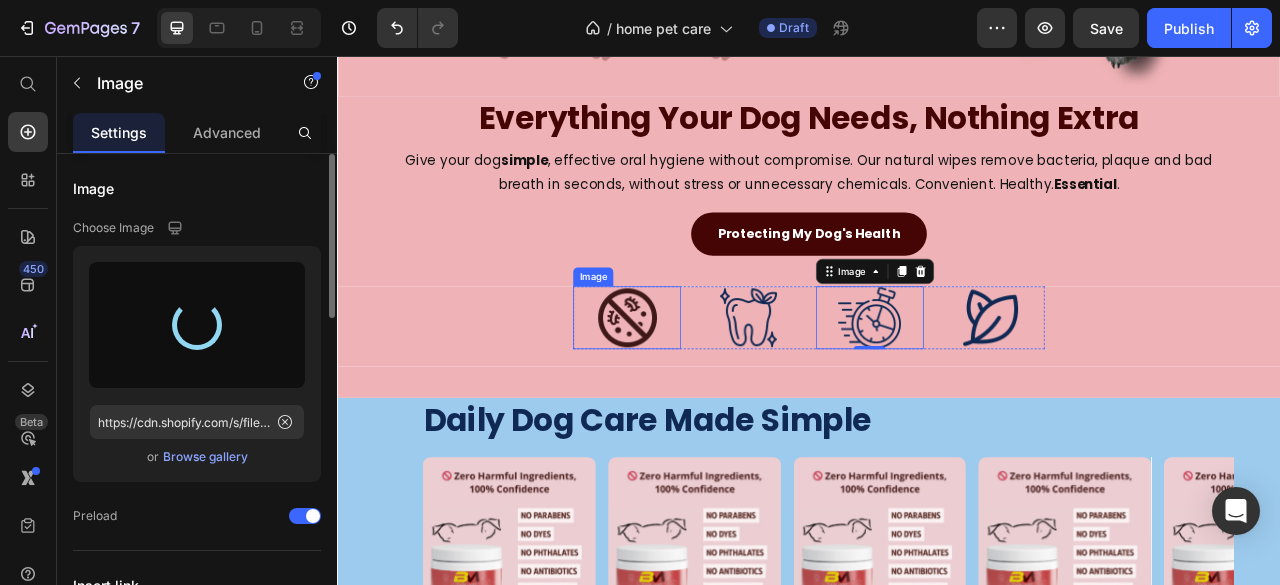 type on "https://cdn.shopify.com/s/files/1/0766/2783/7176/files/gempages_574850807183180644-14d1cf85-1e5d-492b-909a-59b5c0a5bbd8.svg" 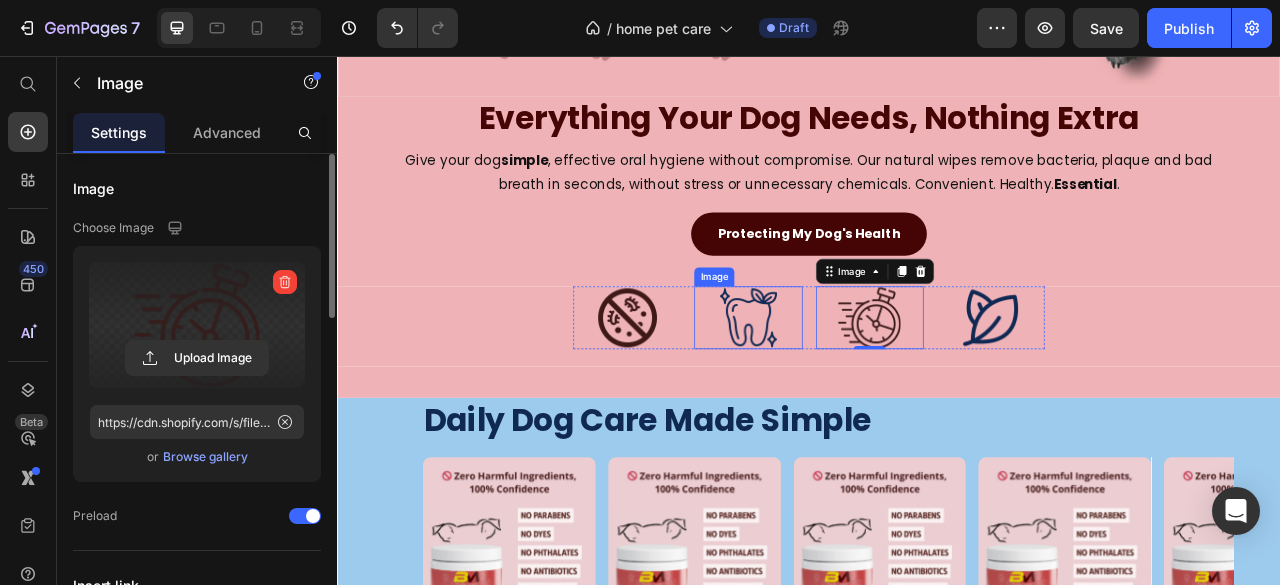 click at bounding box center (859, 389) 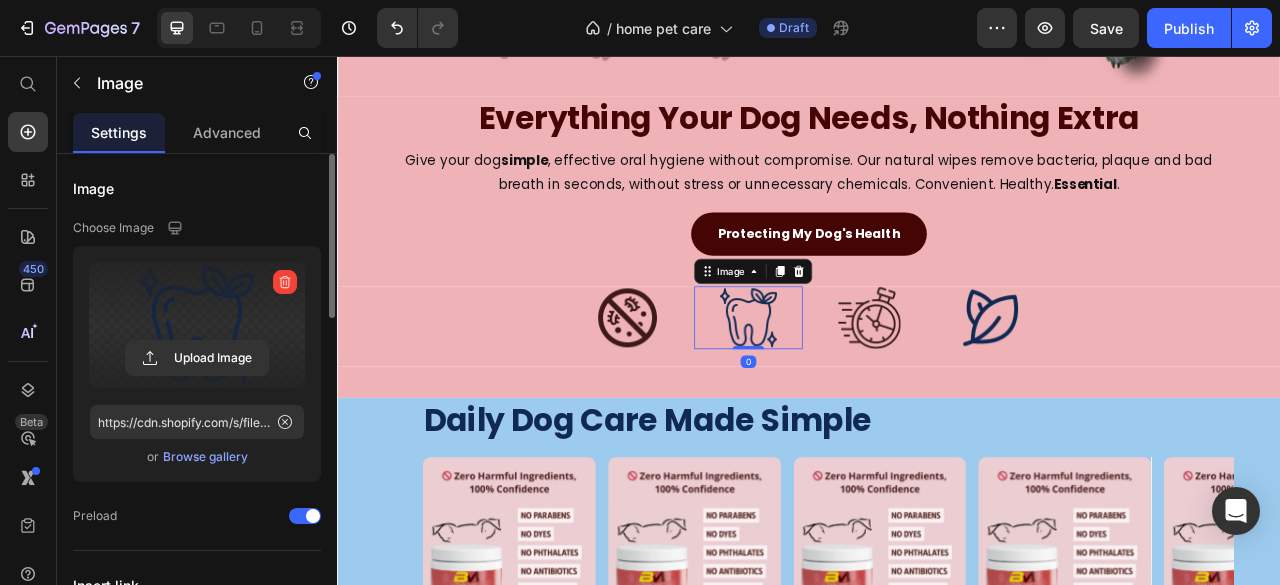 click at bounding box center [197, 325] 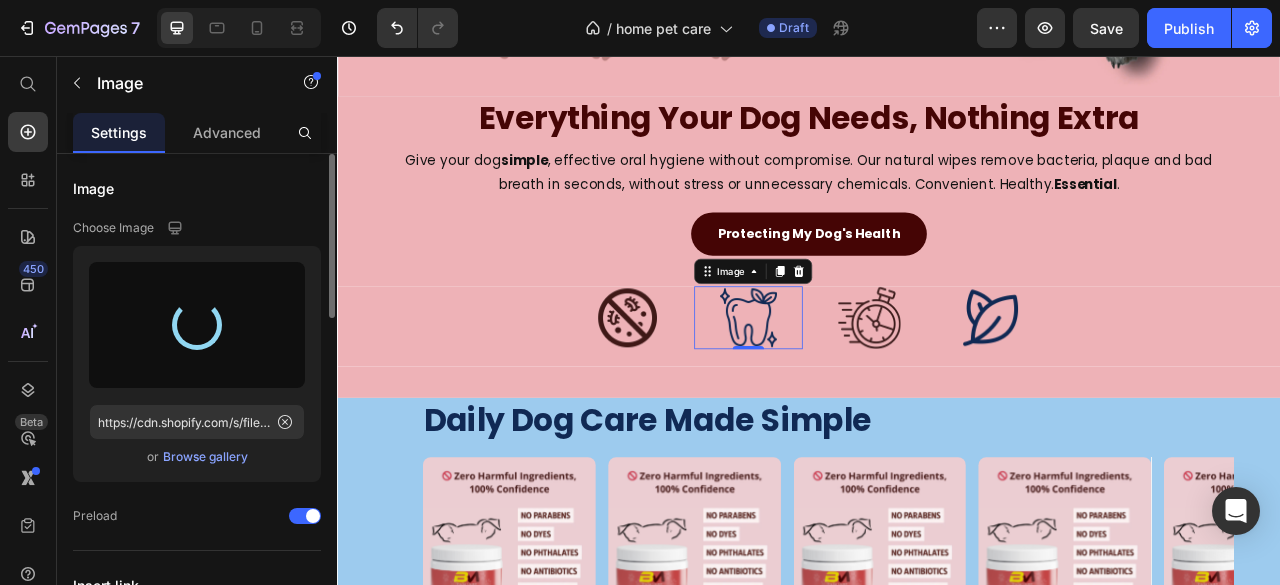 type on "https://cdn.shopify.com/s/files/1/0766/2783/7176/files/gempages_574850807183180644-e47eceea-e012-4cd5-b1f3-914865a7eb6e.svg" 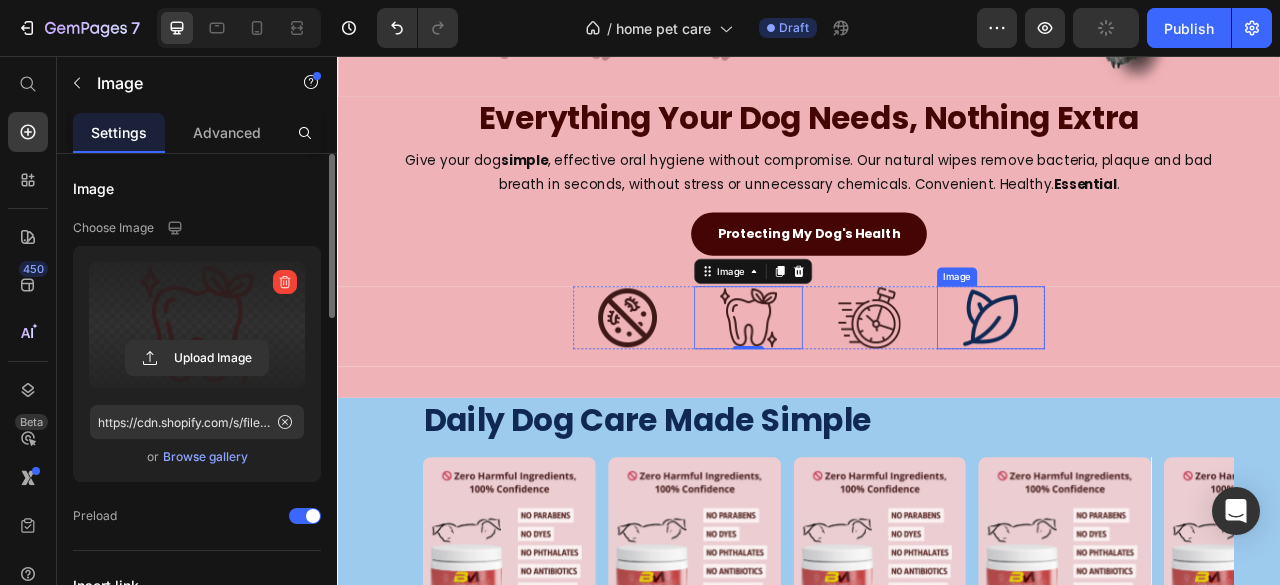 click at bounding box center (1168, 389) 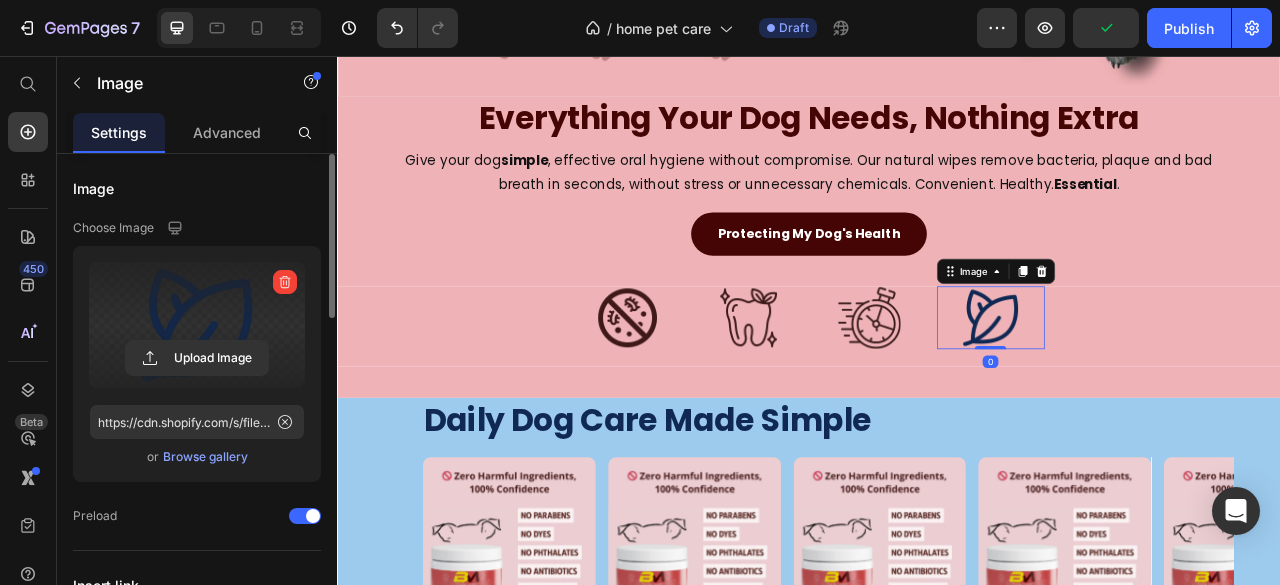 click at bounding box center (197, 325) 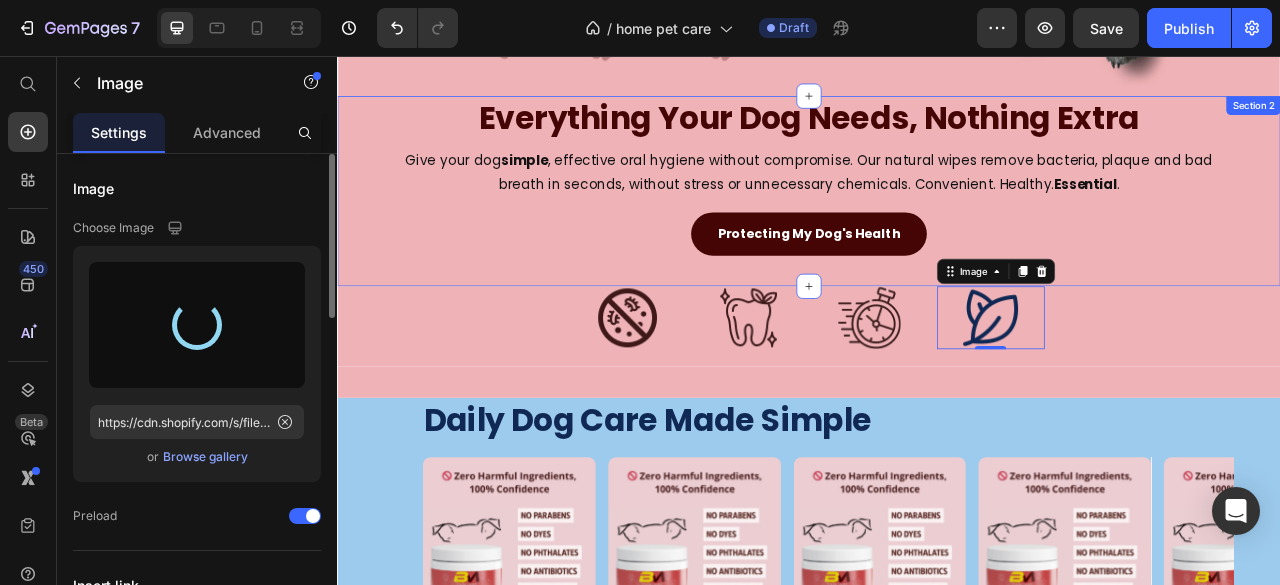 type on "https://cdn.shopify.com/s/files/1/0766/2783/7176/files/gempages_574850807183180644-7c7f524b-cc67-4f6c-8a1b-2d34dd2bc7aa.svg" 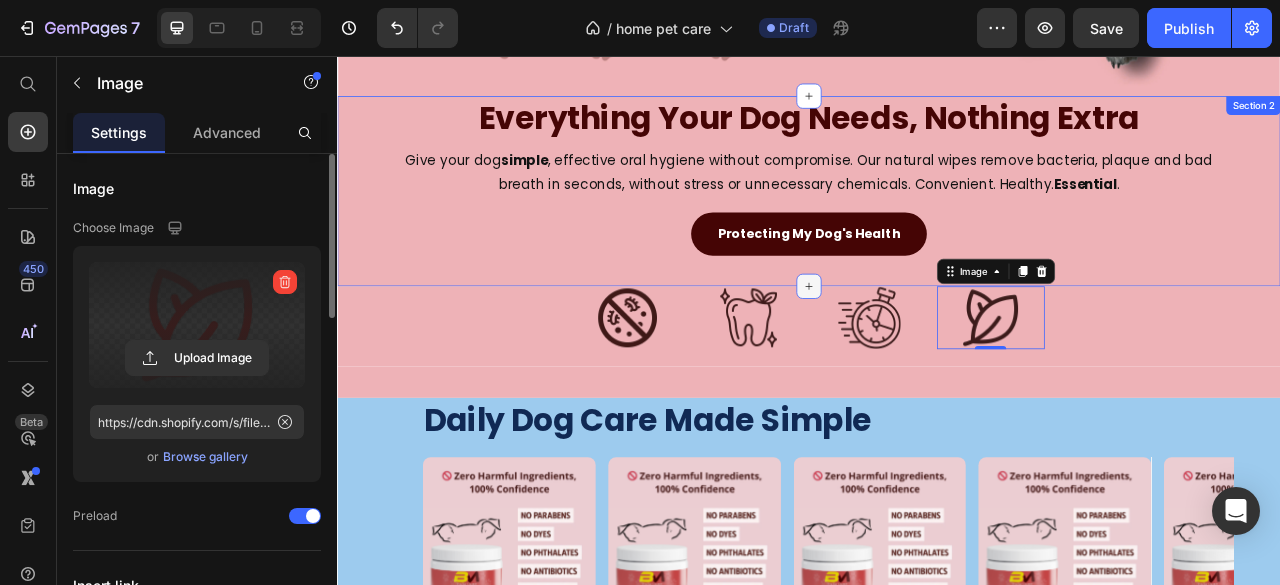 scroll, scrollTop: 700, scrollLeft: 0, axis: vertical 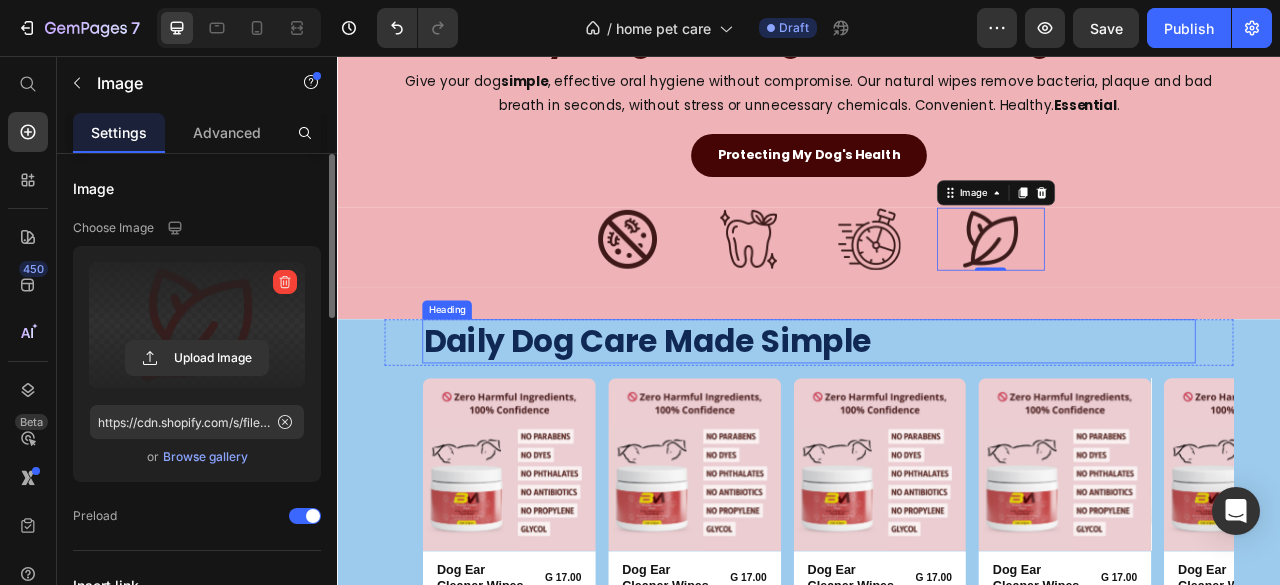 click on "Daily Dog Care Made Simple" at bounding box center (937, 419) 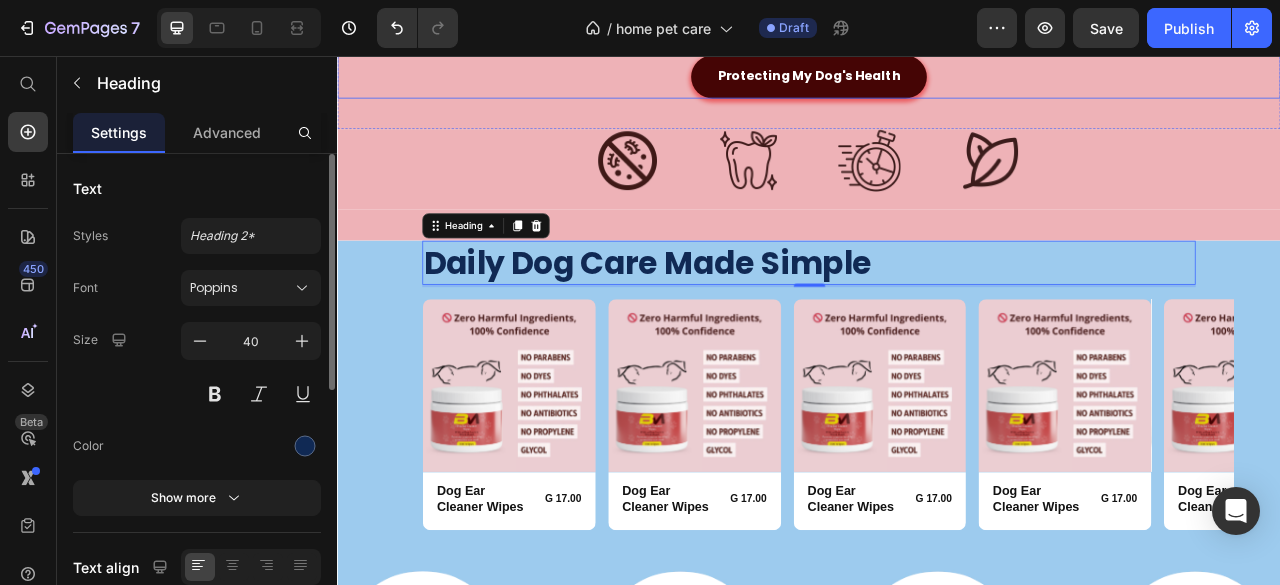 scroll, scrollTop: 900, scrollLeft: 0, axis: vertical 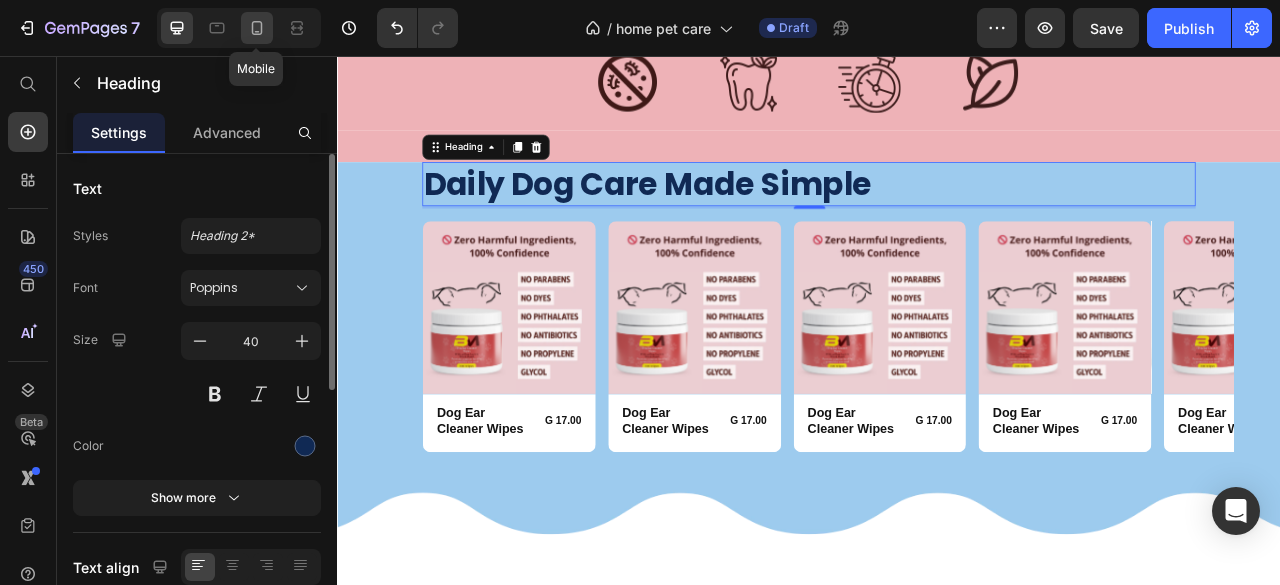 click 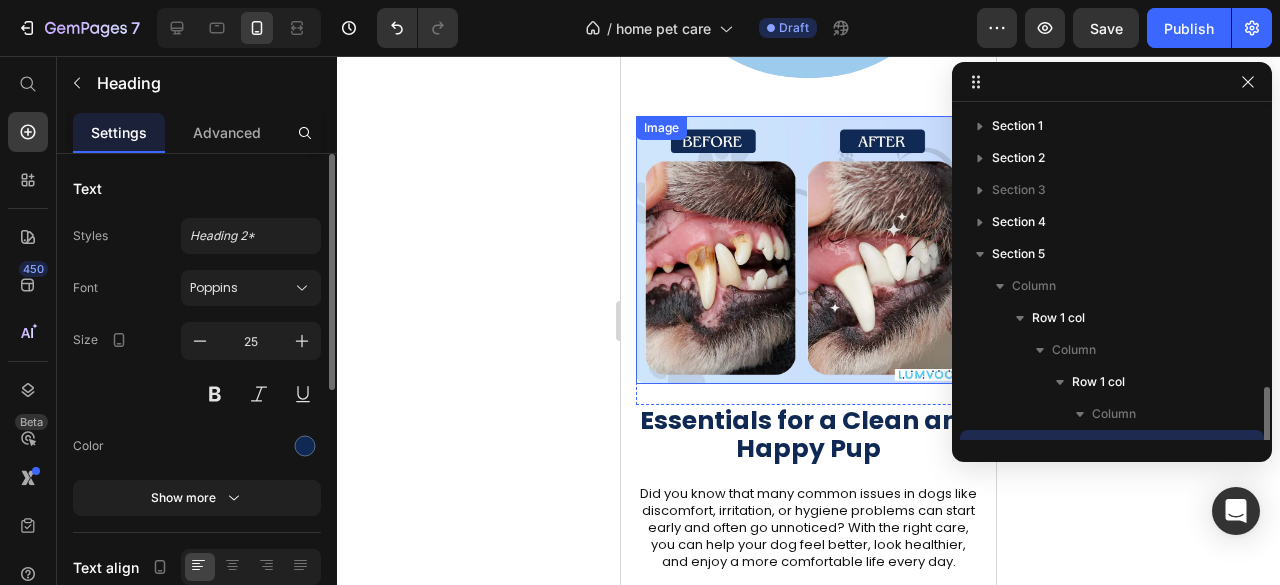 scroll, scrollTop: 186, scrollLeft: 0, axis: vertical 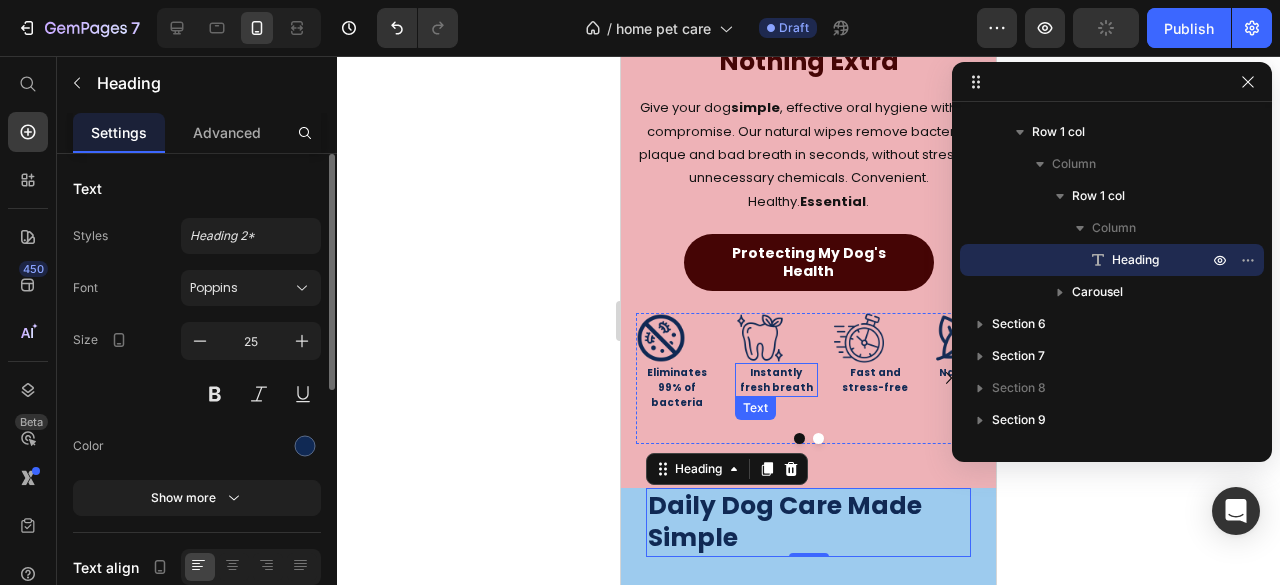 click on "Instantly fresh breath" at bounding box center [776, 380] 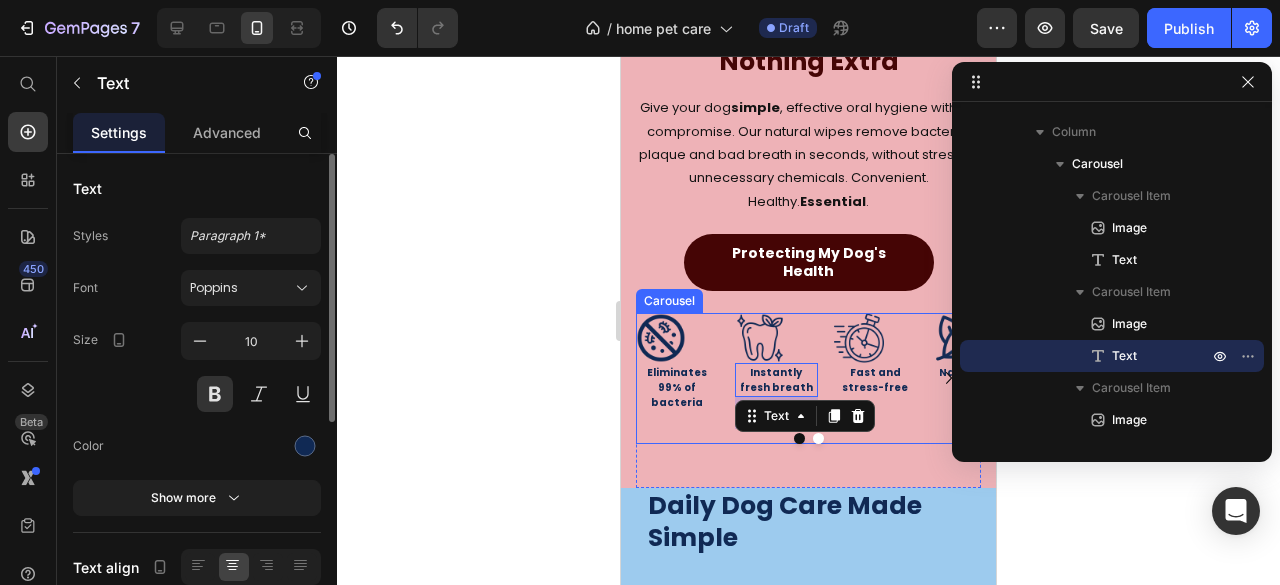 click on "Image Eliminates 99% of bacteria Text Image Instantly fresh breath Text   32 Image Fast and stress-free Text Image Natural and safe Text" at bounding box center [808, 378] 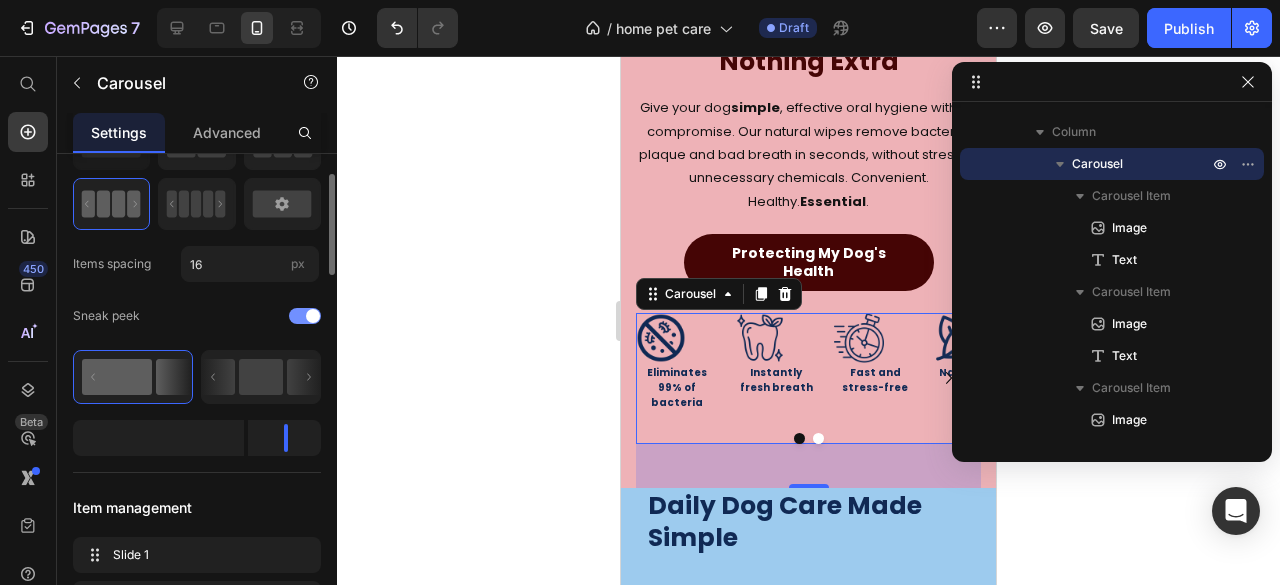 scroll, scrollTop: 200, scrollLeft: 0, axis: vertical 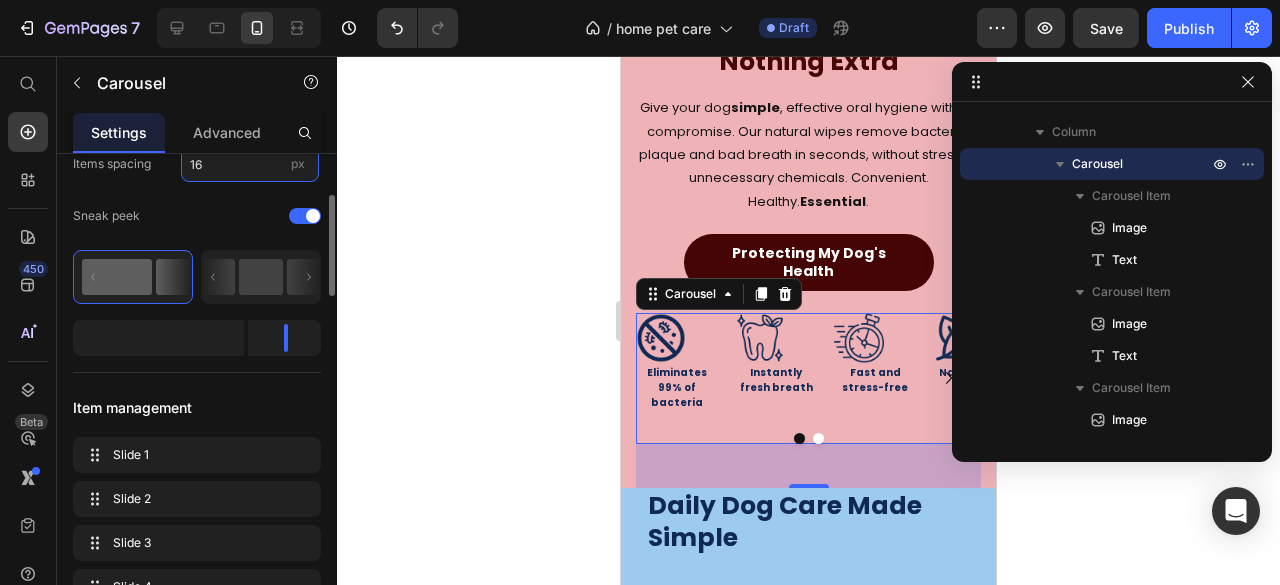 click on "16" at bounding box center [250, 164] 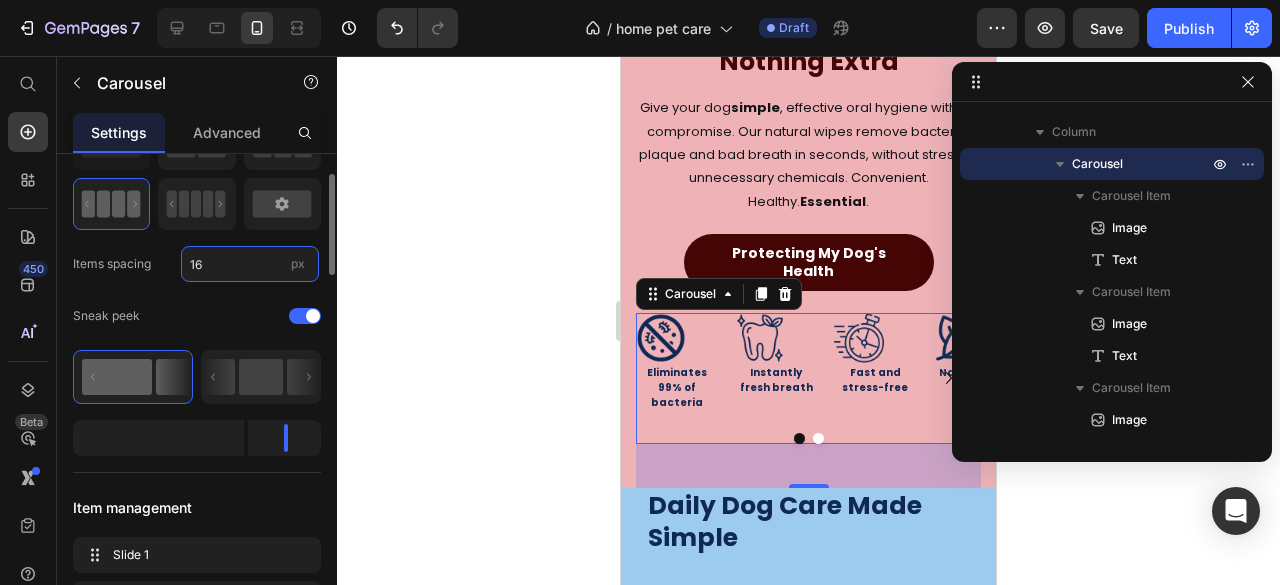 drag, startPoint x: 228, startPoint y: 277, endPoint x: 196, endPoint y: 269, distance: 32.984844 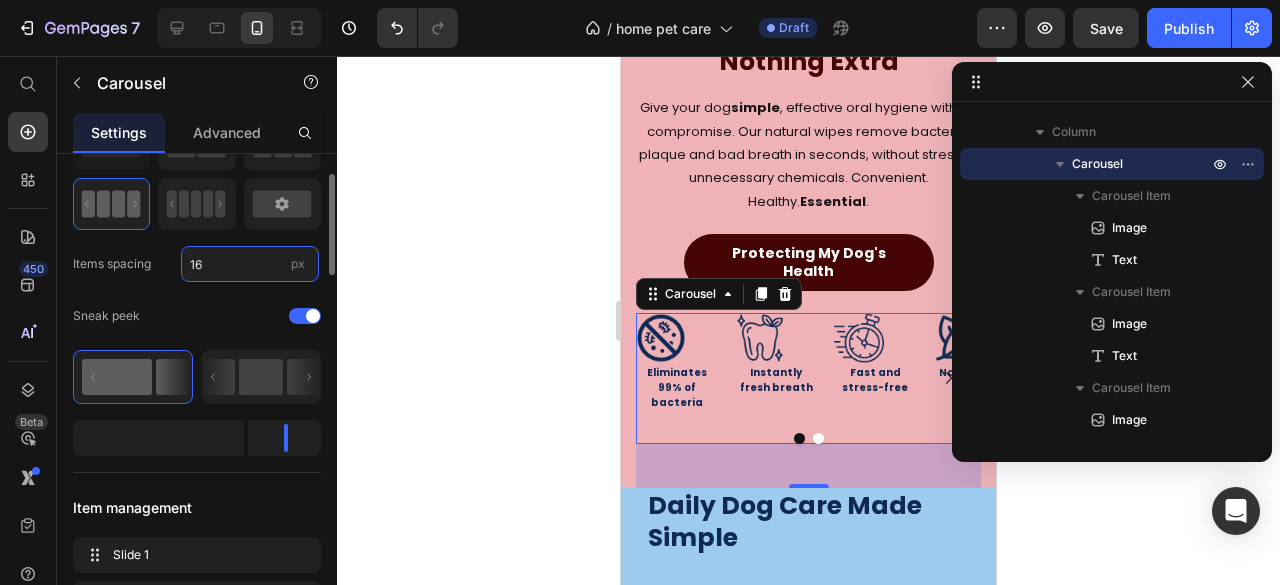 type on "1" 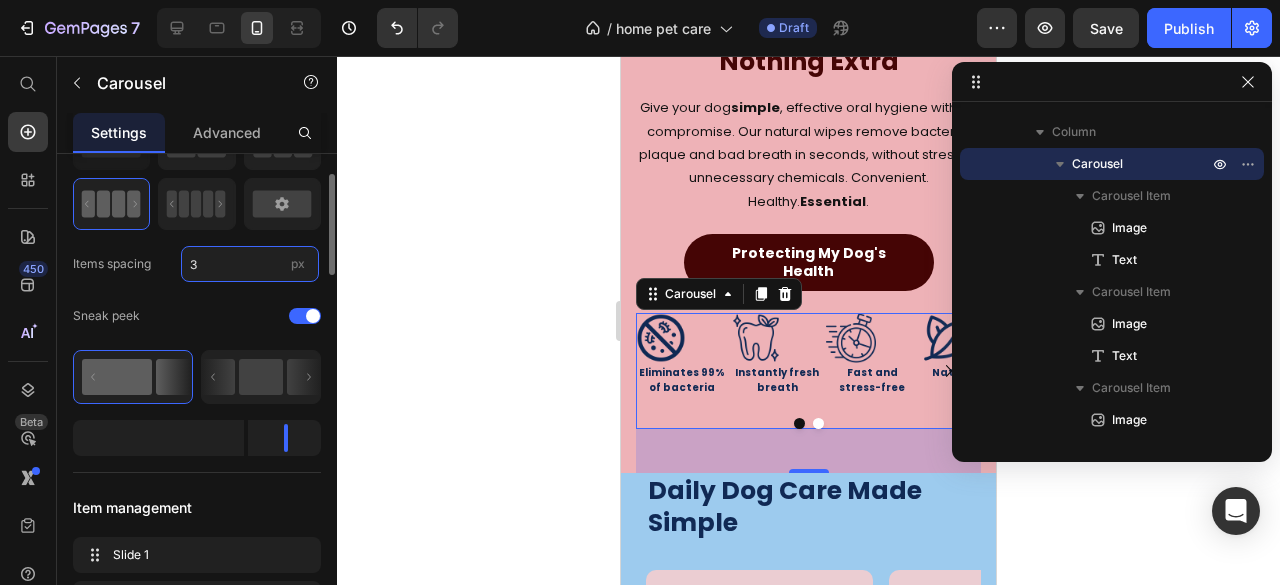 type on "30" 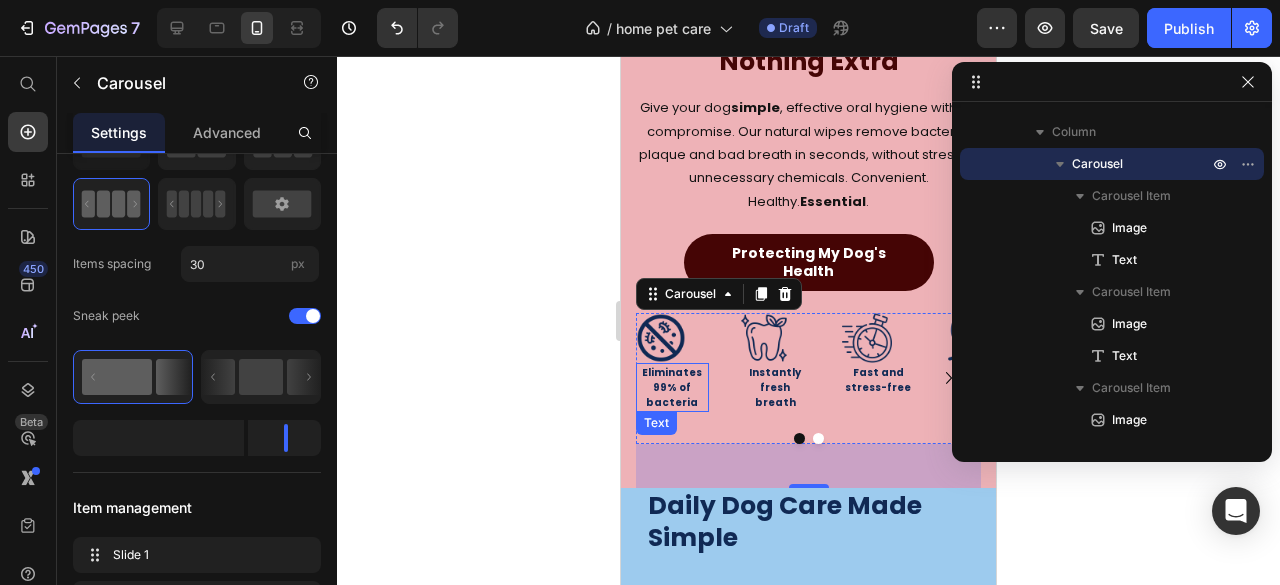 click on "Eliminates 99% of bacteria" at bounding box center (672, 387) 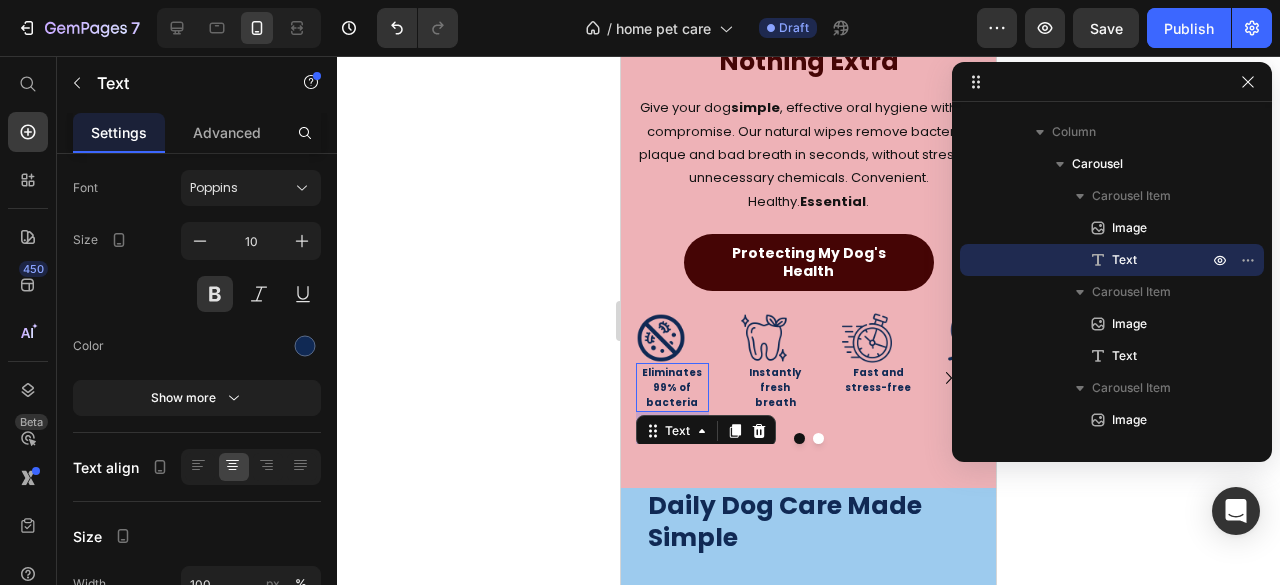 scroll, scrollTop: 0, scrollLeft: 0, axis: both 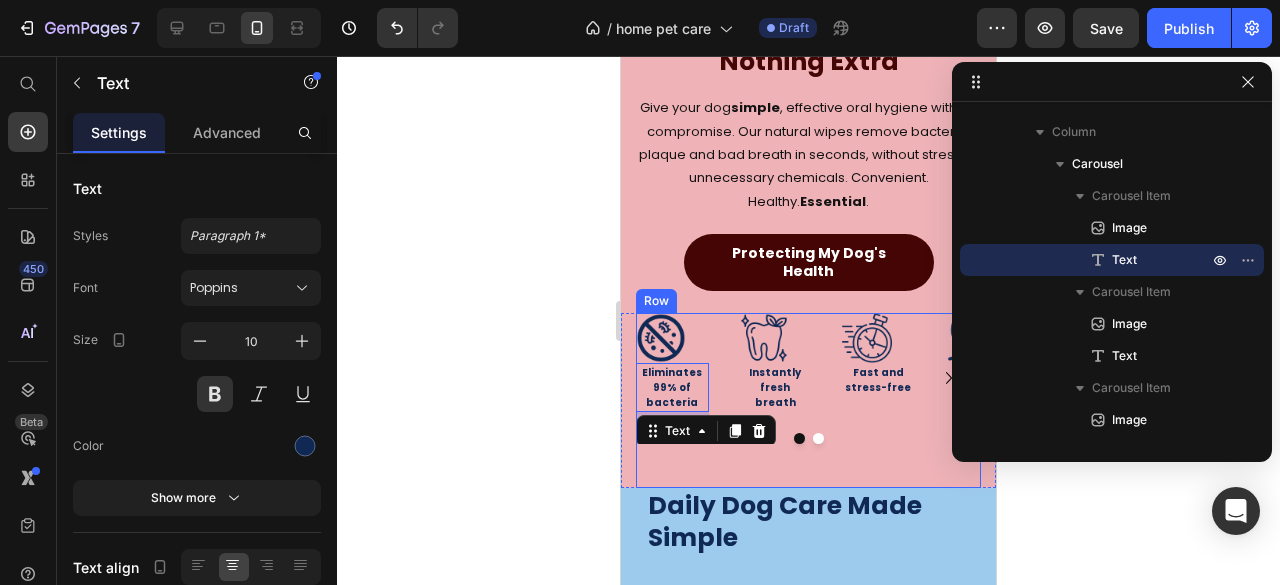 click on "Image Eliminates 99% of bacteria Text   32 Image Instantly fresh breath Text Image Fast and stress-free Text Image Natural and safe Text
Carousel" at bounding box center (808, 400) 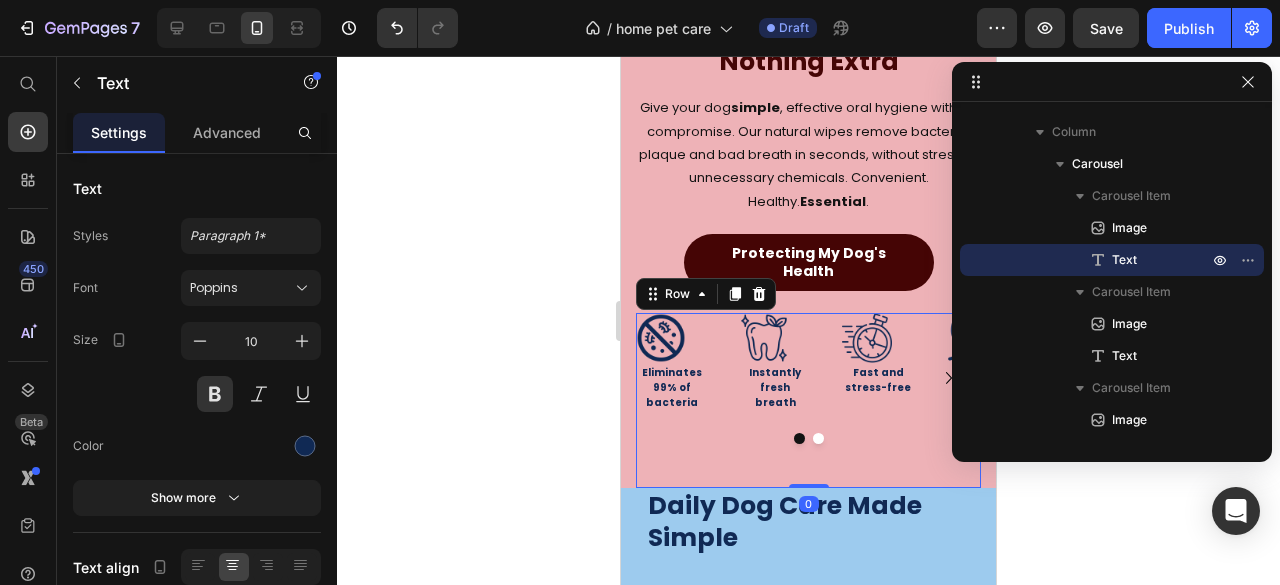 scroll, scrollTop: 26, scrollLeft: 0, axis: vertical 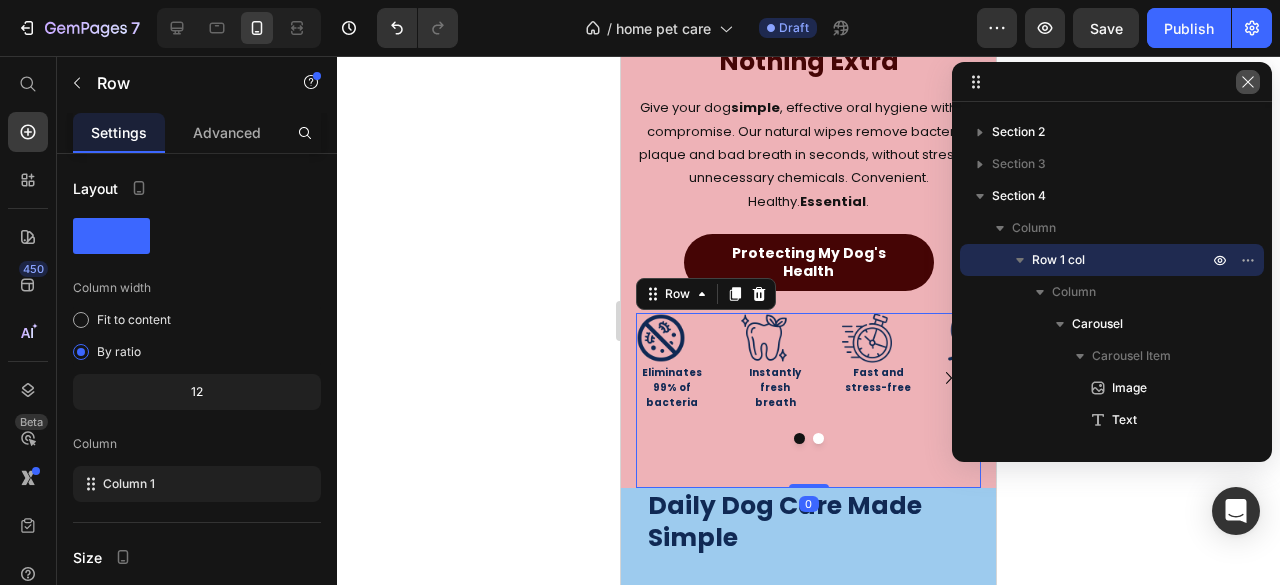 click 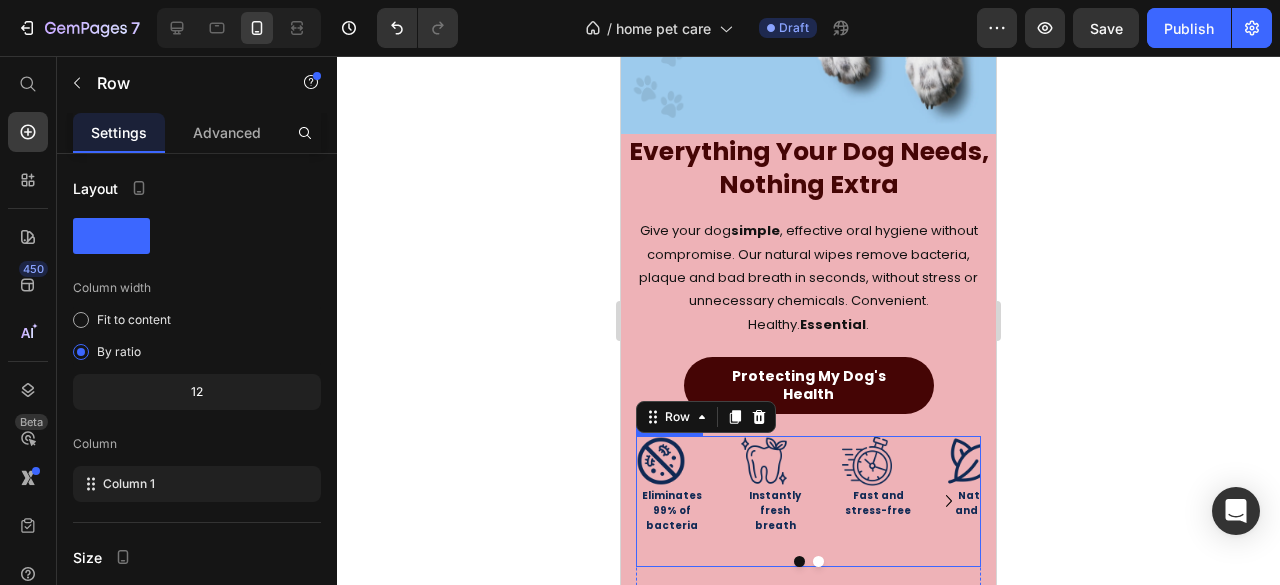 scroll, scrollTop: 796, scrollLeft: 0, axis: vertical 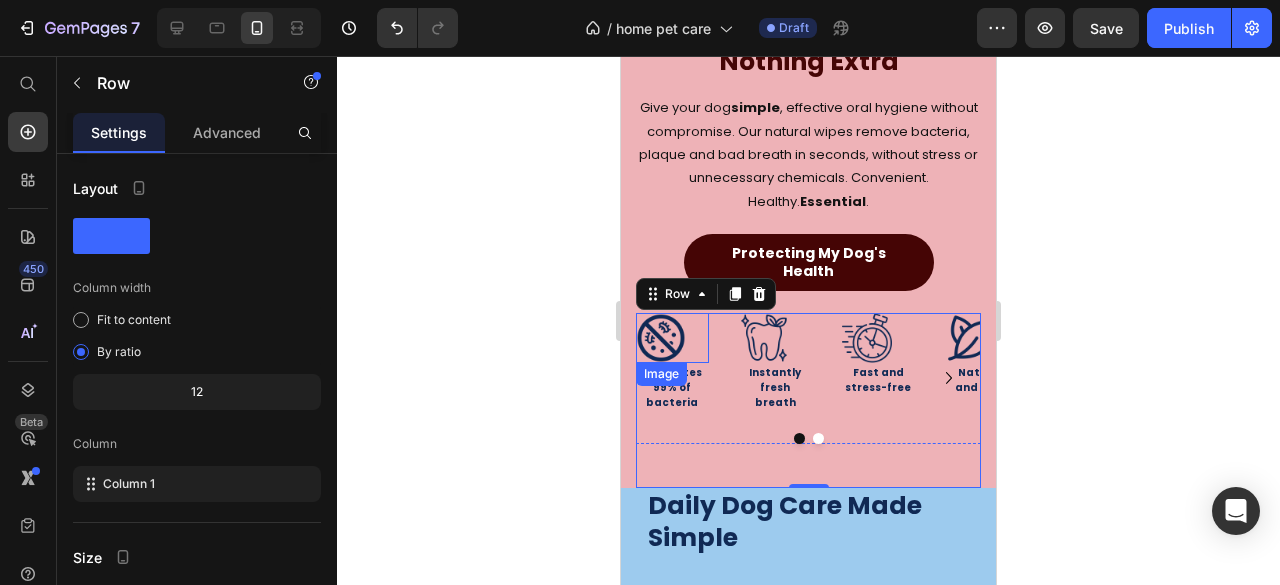 click at bounding box center [672, 338] 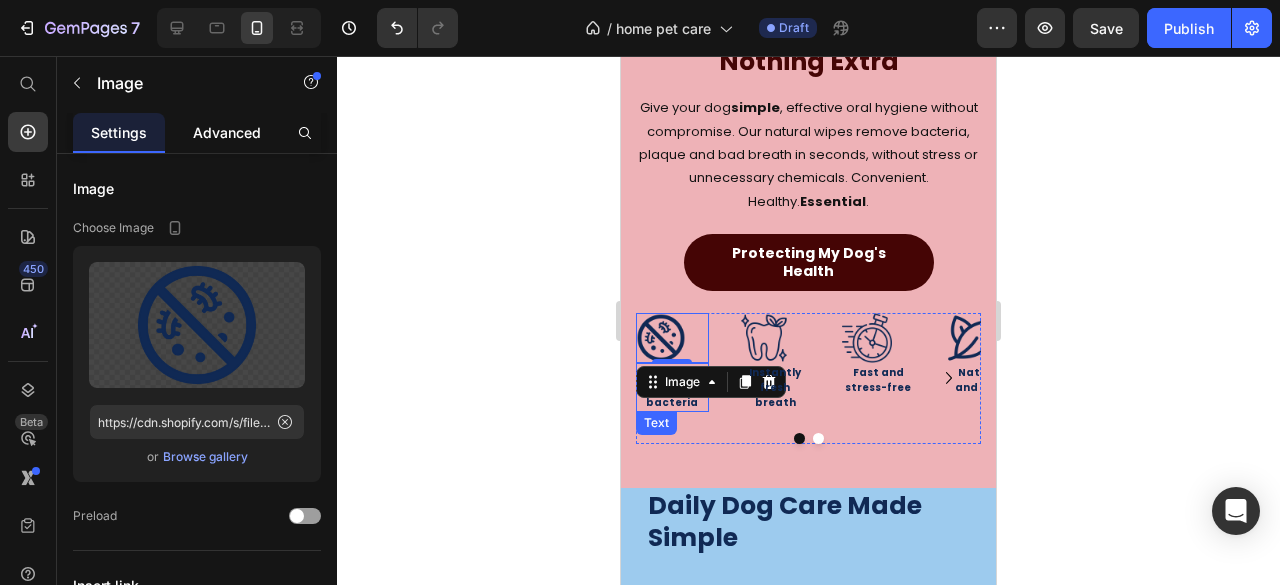click on "Advanced" at bounding box center [227, 132] 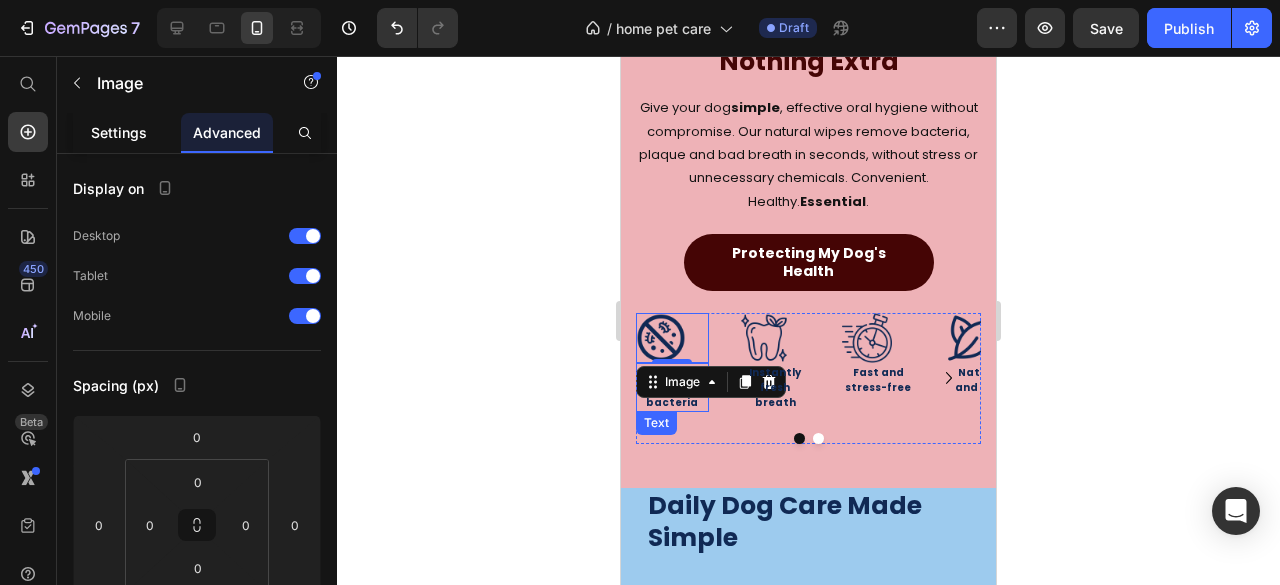 click on "Settings" at bounding box center (119, 132) 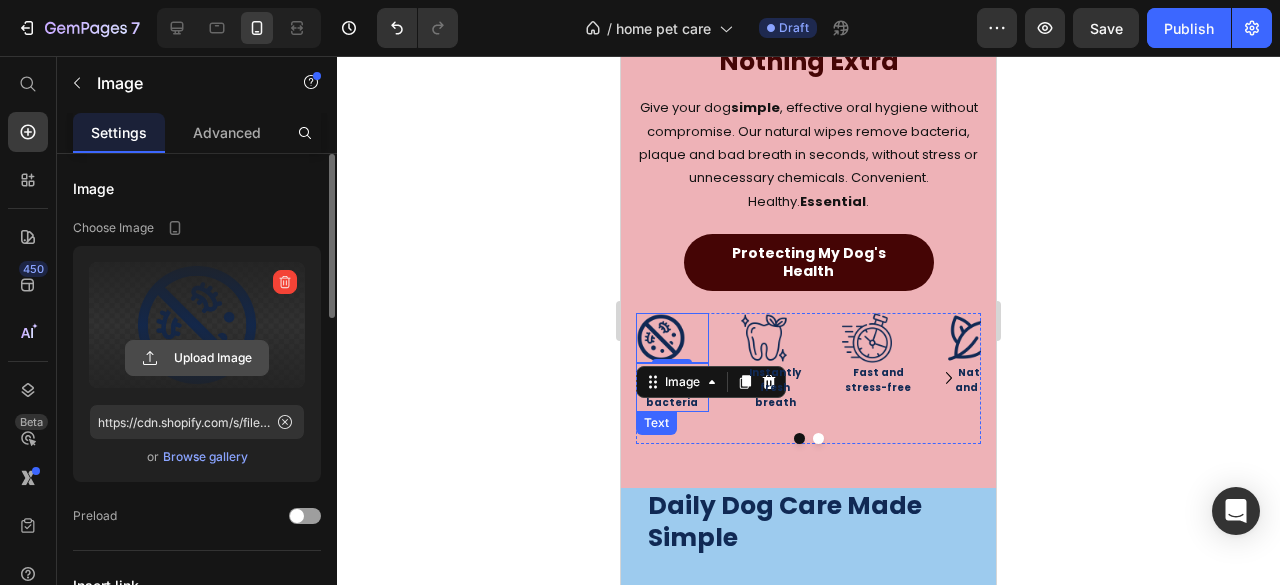 click 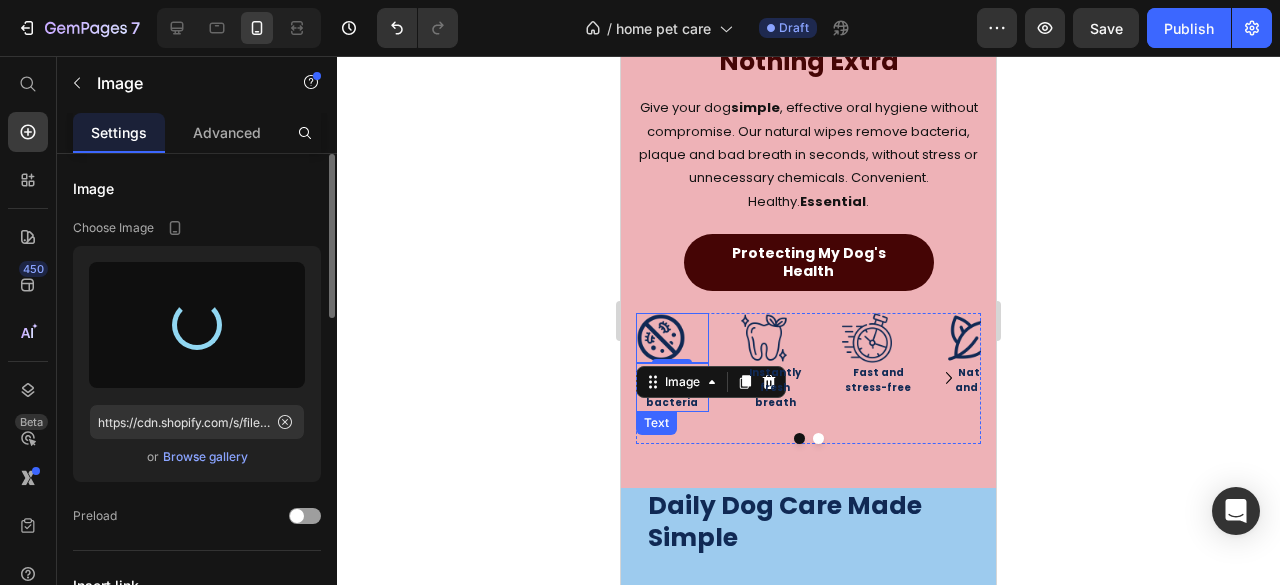 type on "https://cdn.shopify.com/s/files/1/0766/2783/7176/files/gempages_574850807183180644-8abea1f7-1f9b-460b-be33-3d29af28699d.svg" 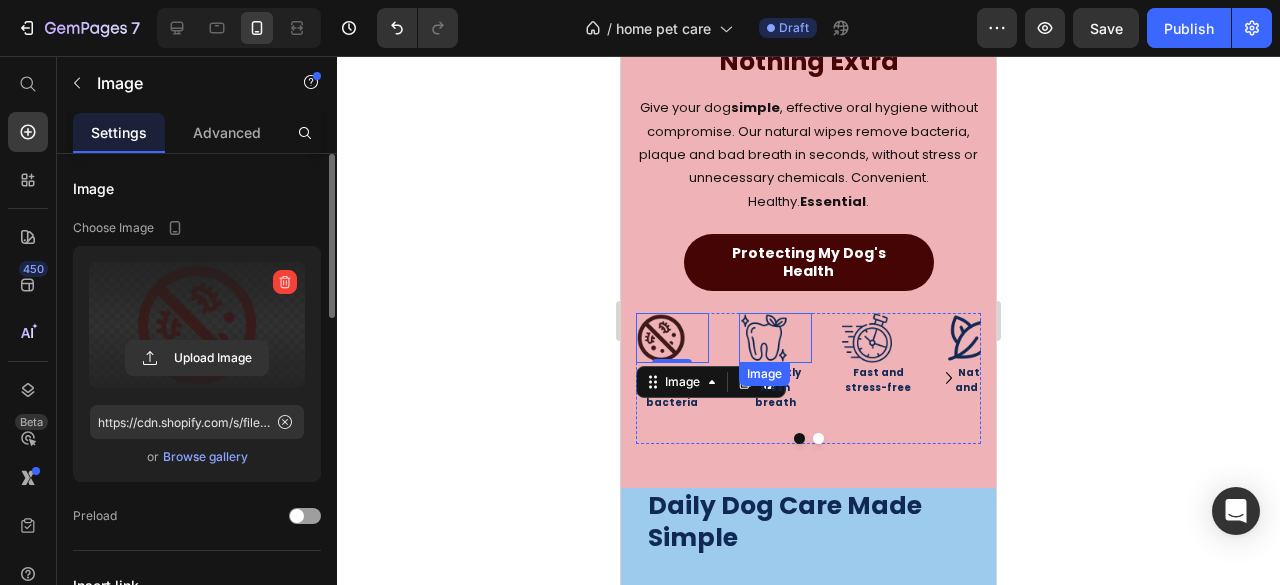 click at bounding box center [775, 338] 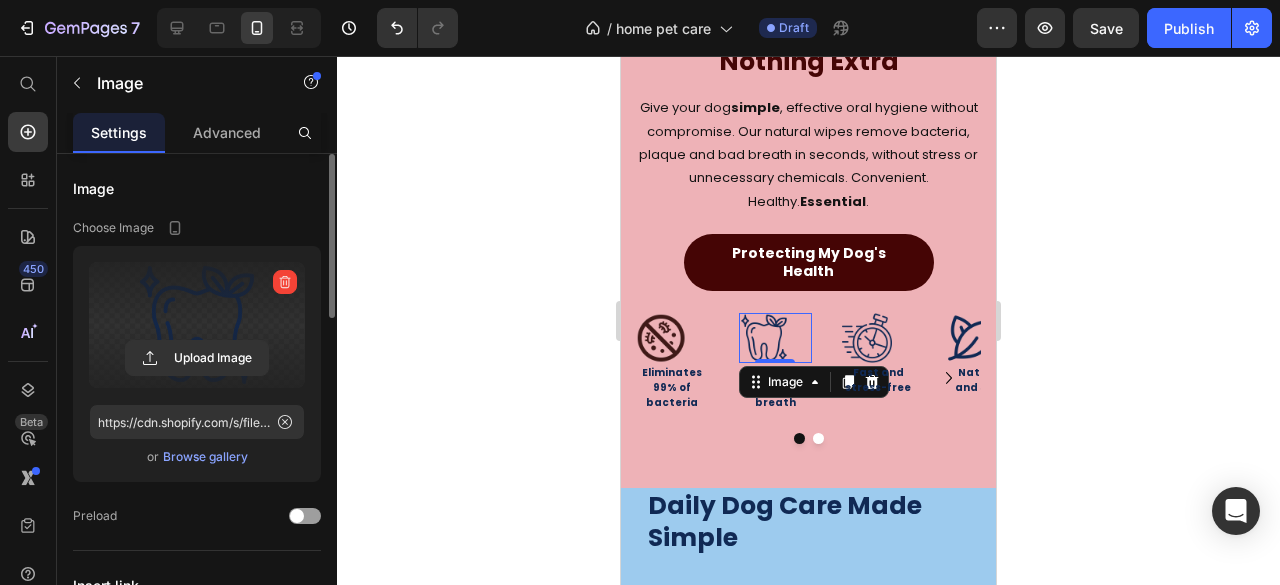 click at bounding box center (197, 325) 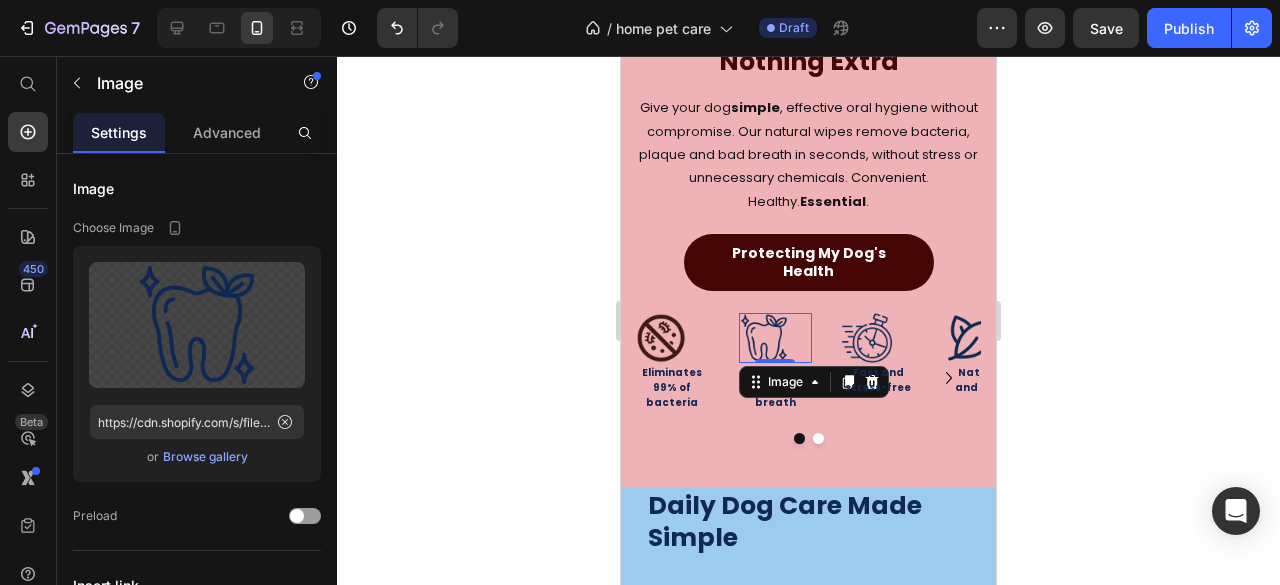type on "https://cdn.shopify.com/s/files/1/0766/2783/7176/files/gempages_574850807183180644-e47eceea-e012-4cd5-b1f3-914865a7eb6e.svg" 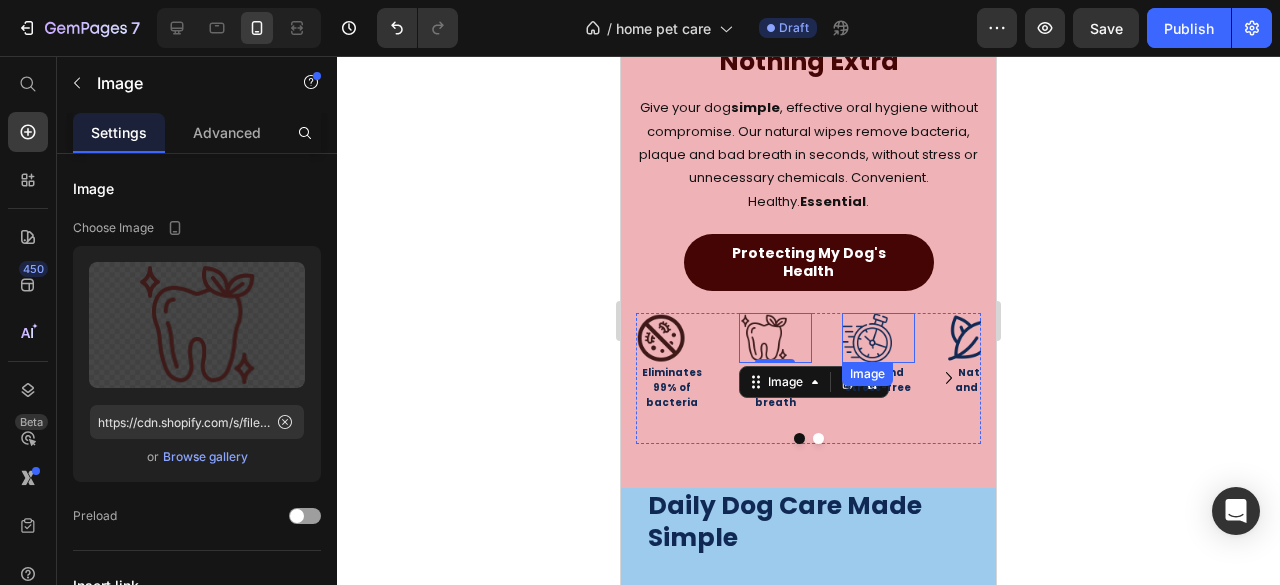 click at bounding box center (878, 338) 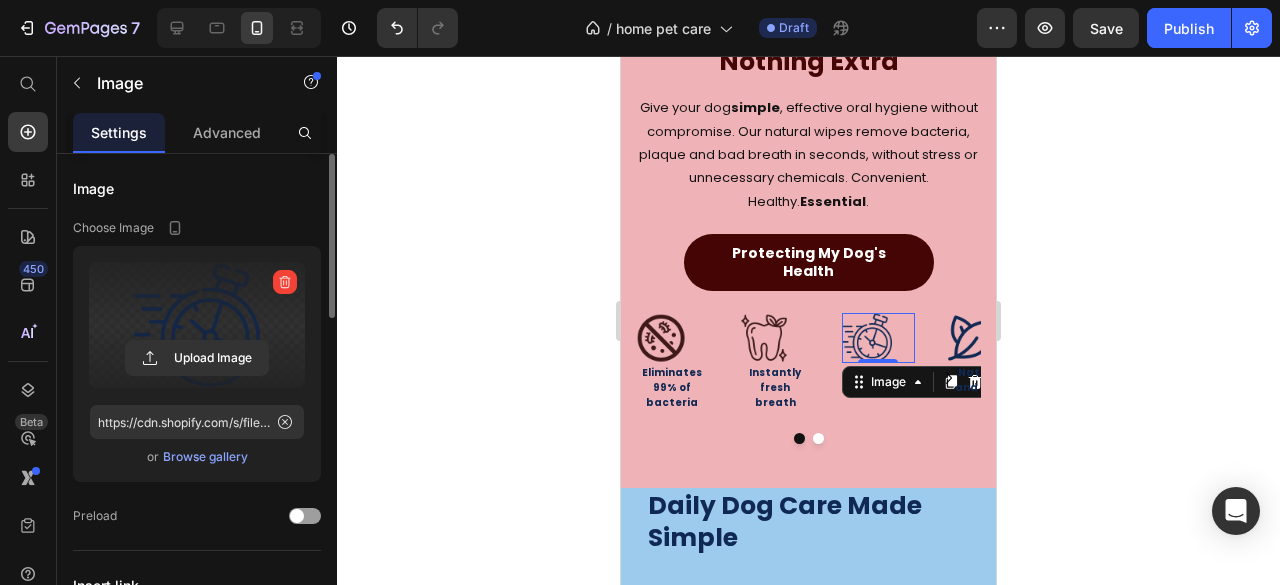click at bounding box center (197, 325) 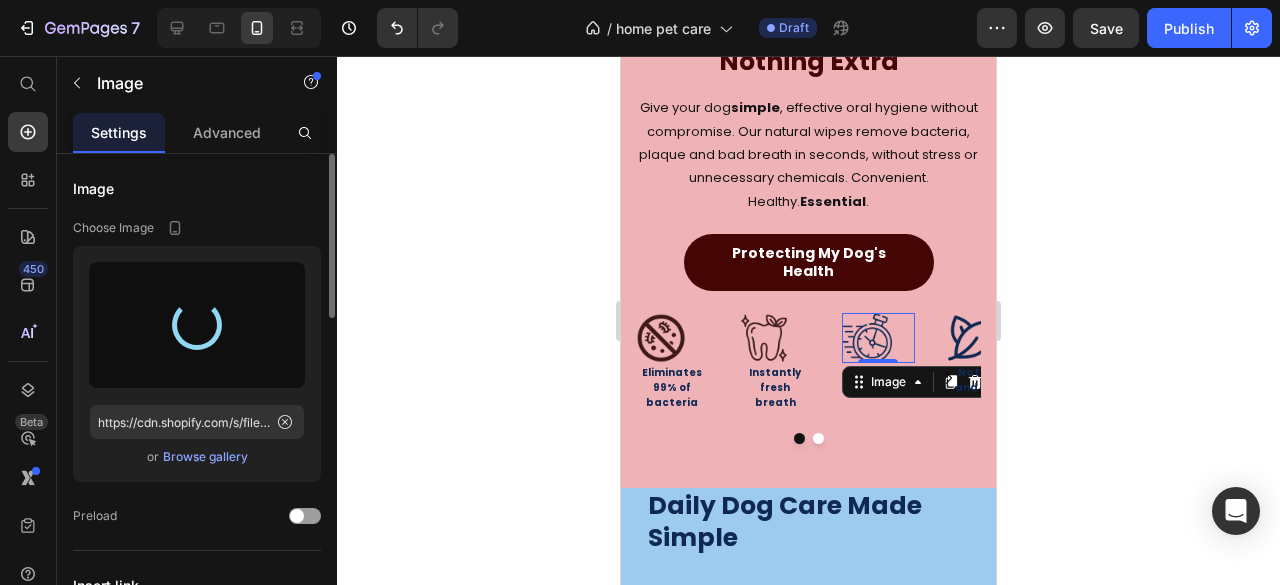 type on "https://cdn.shopify.com/s/files/1/0766/2783/7176/files/gempages_574850807183180644-14d1cf85-1e5d-492b-909a-59b5c0a5bbd8.svg" 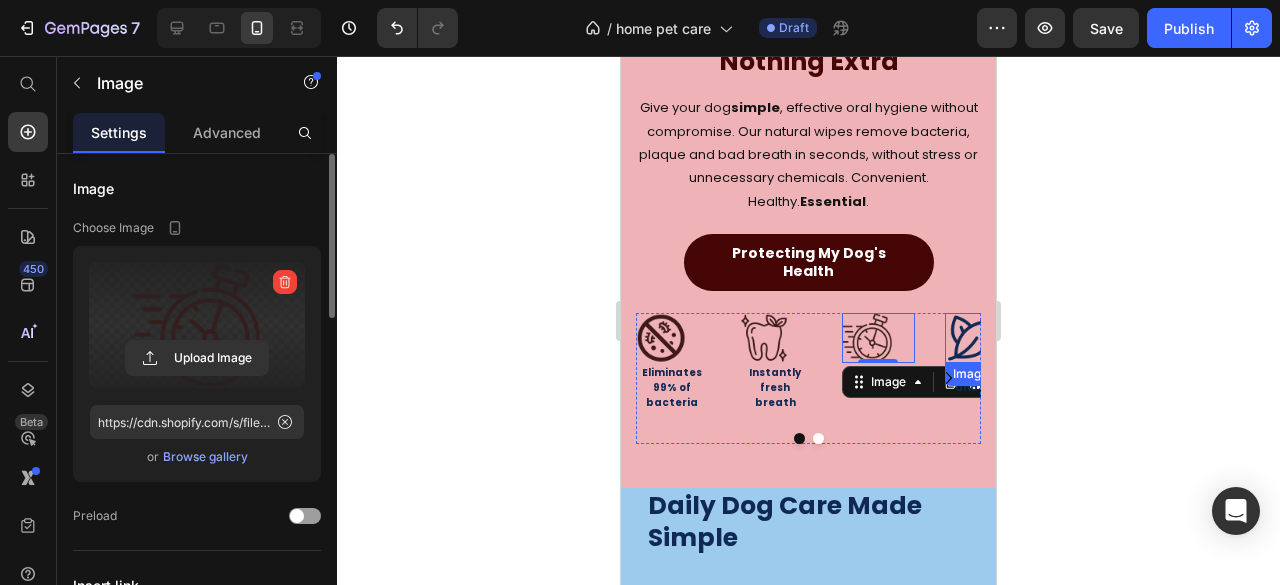 click at bounding box center [981, 338] 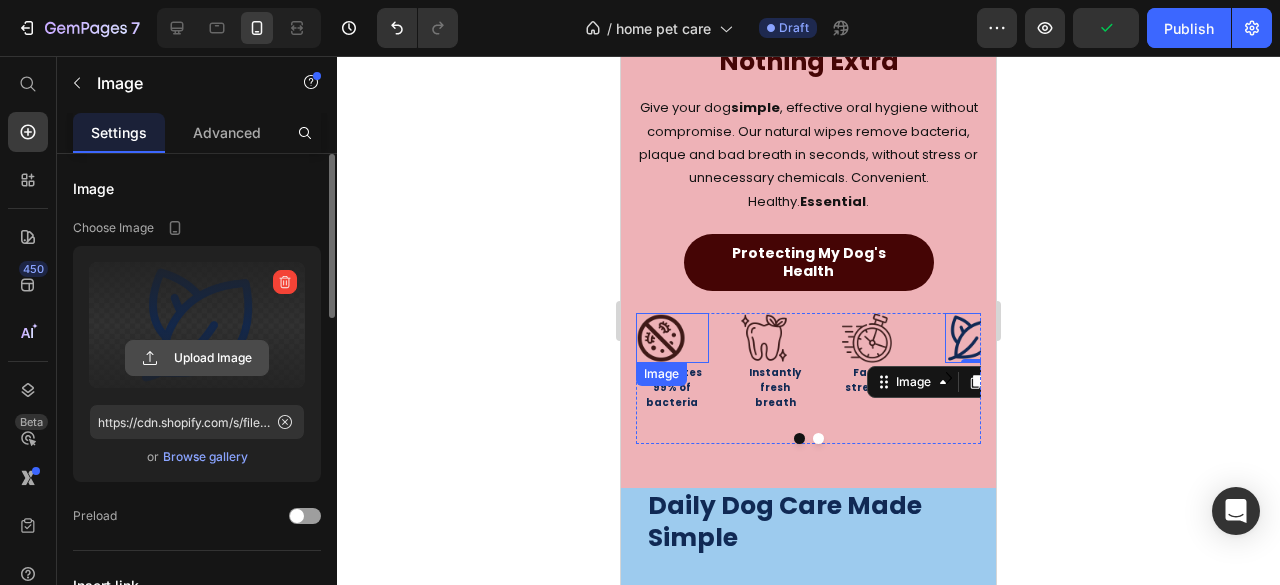 click 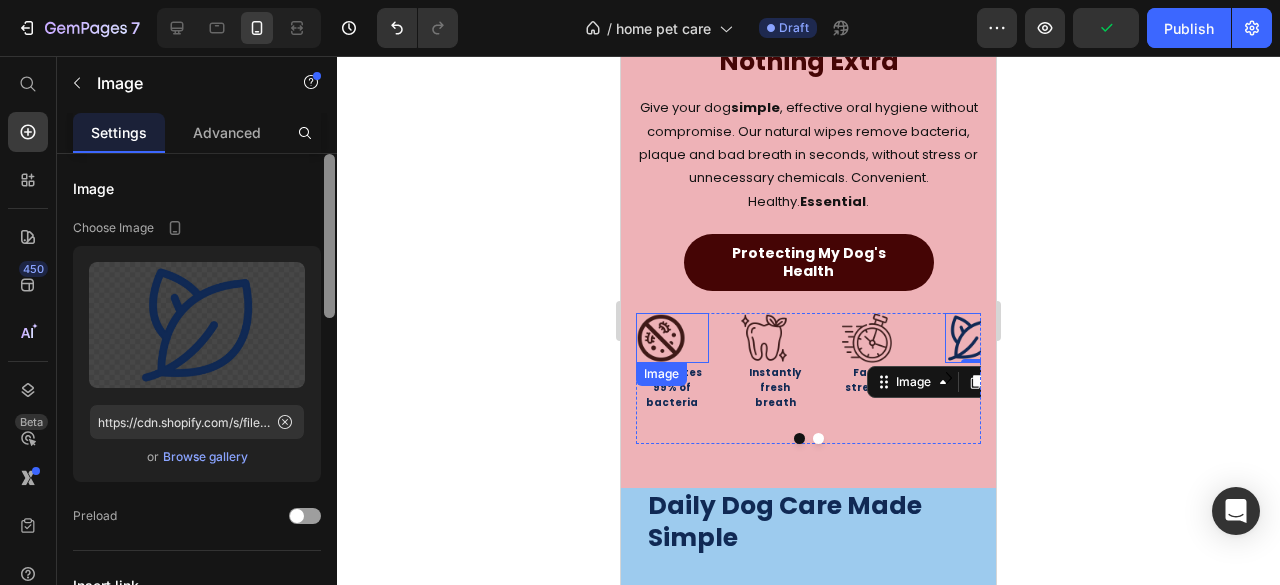 type on "https://cdn.shopify.com/s/files/1/0766/2783/7176/files/gempages_574850807183180644-7c7f524b-cc67-4f6c-8a1b-2d34dd2bc7aa.svg" 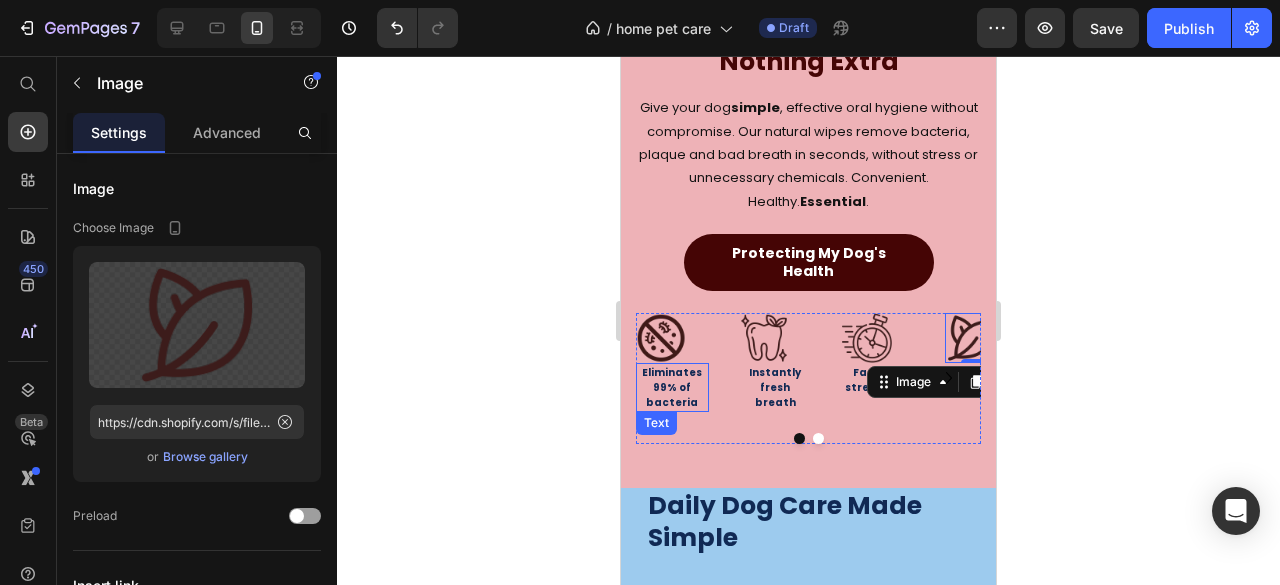 click on "Eliminates 99% of bacteria" at bounding box center [672, 387] 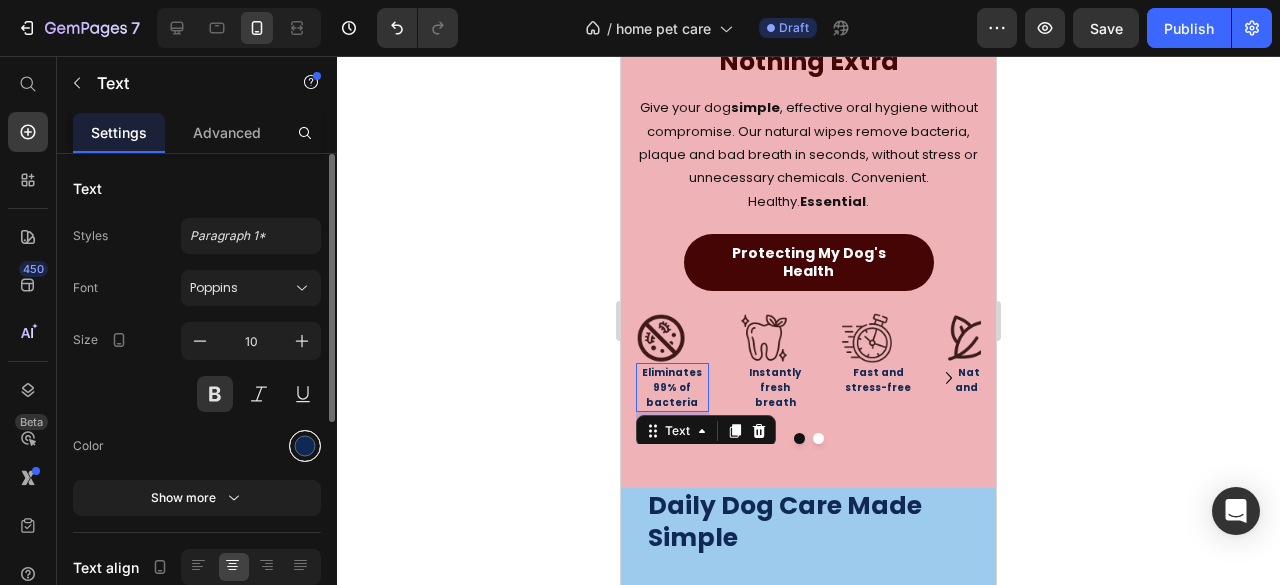 click at bounding box center (305, 446) 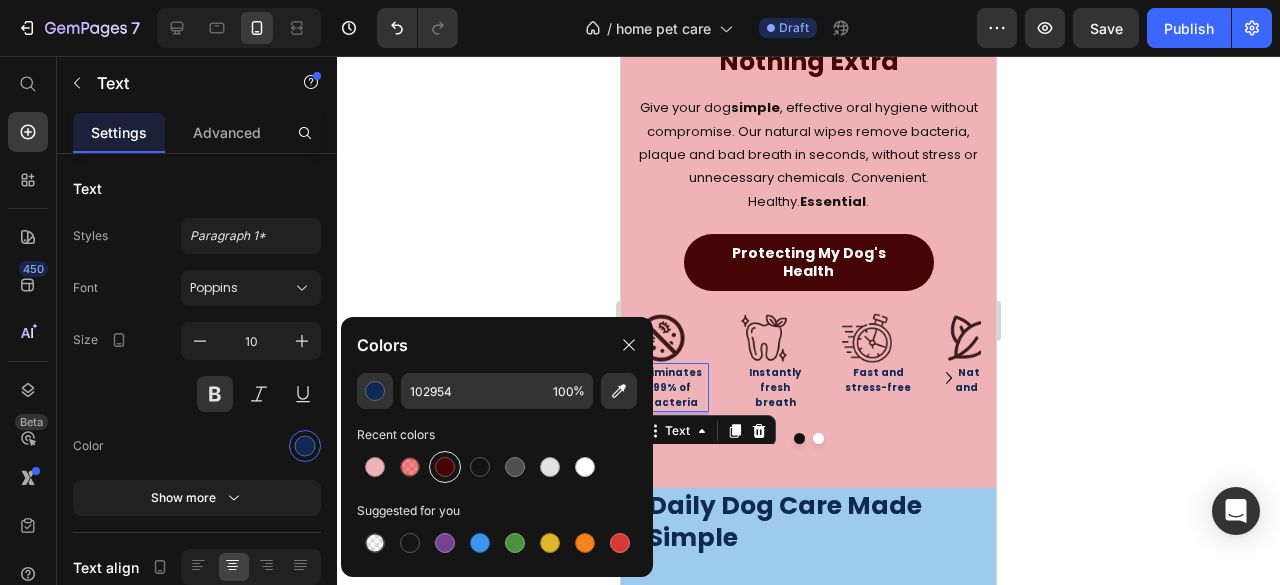 click at bounding box center [445, 467] 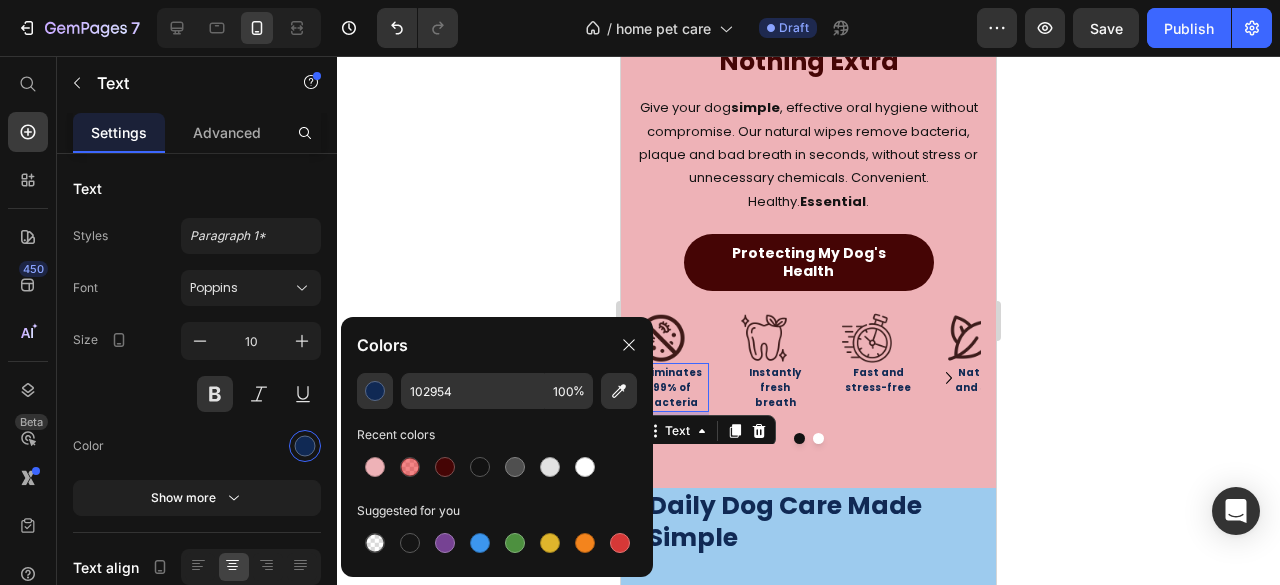 type on "450505" 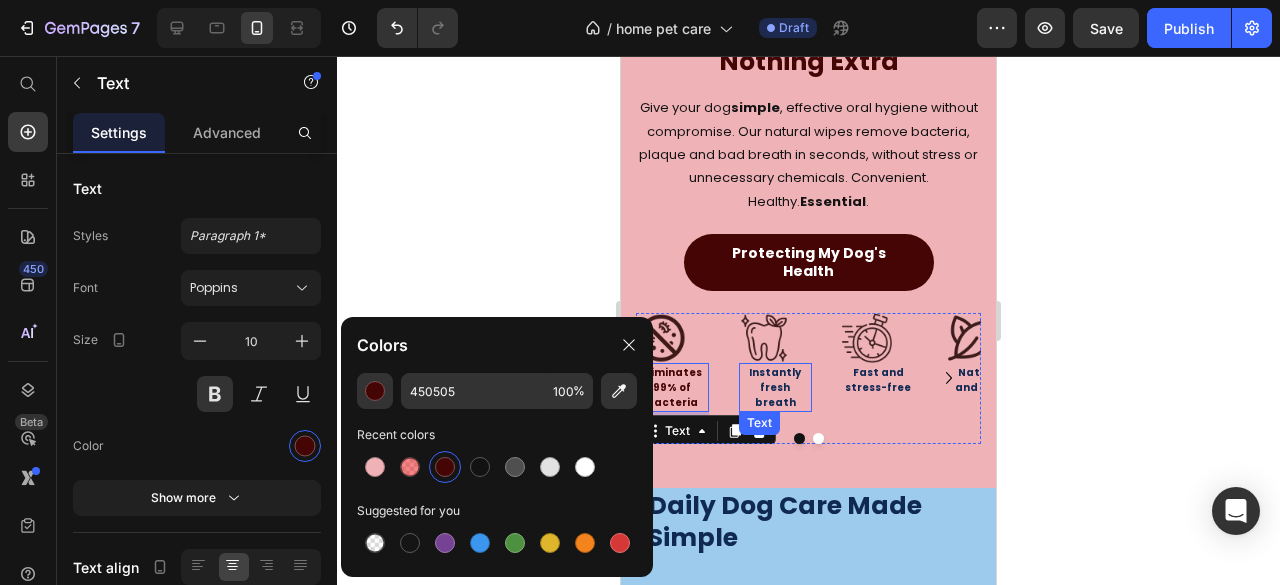 click on "Instantly fresh breath" at bounding box center [775, 387] 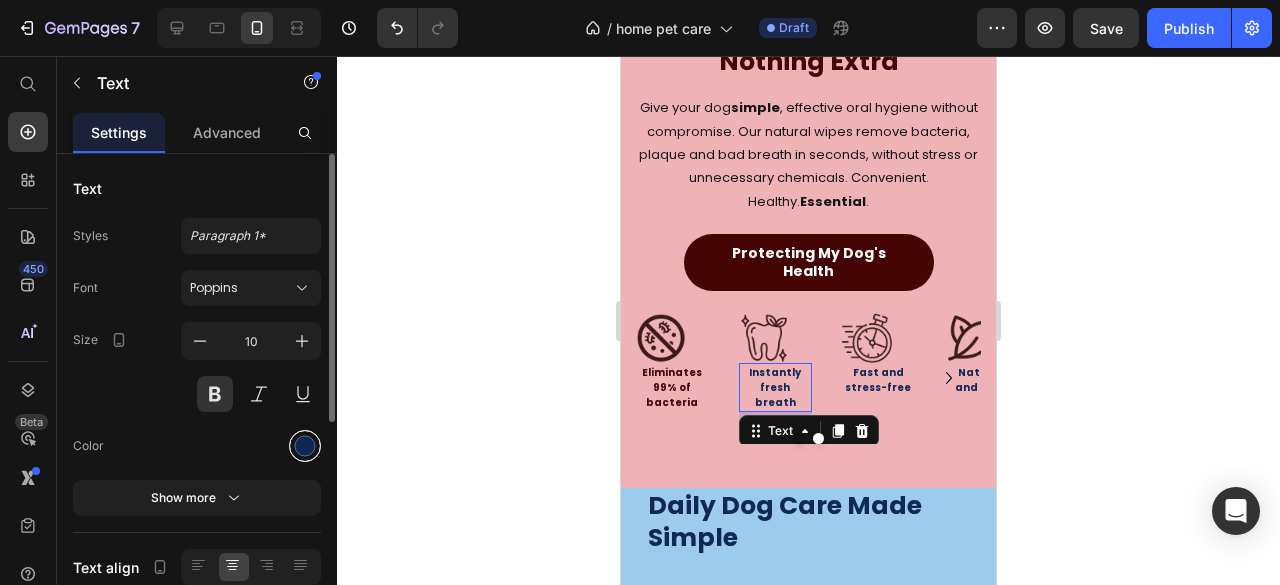click at bounding box center [305, 446] 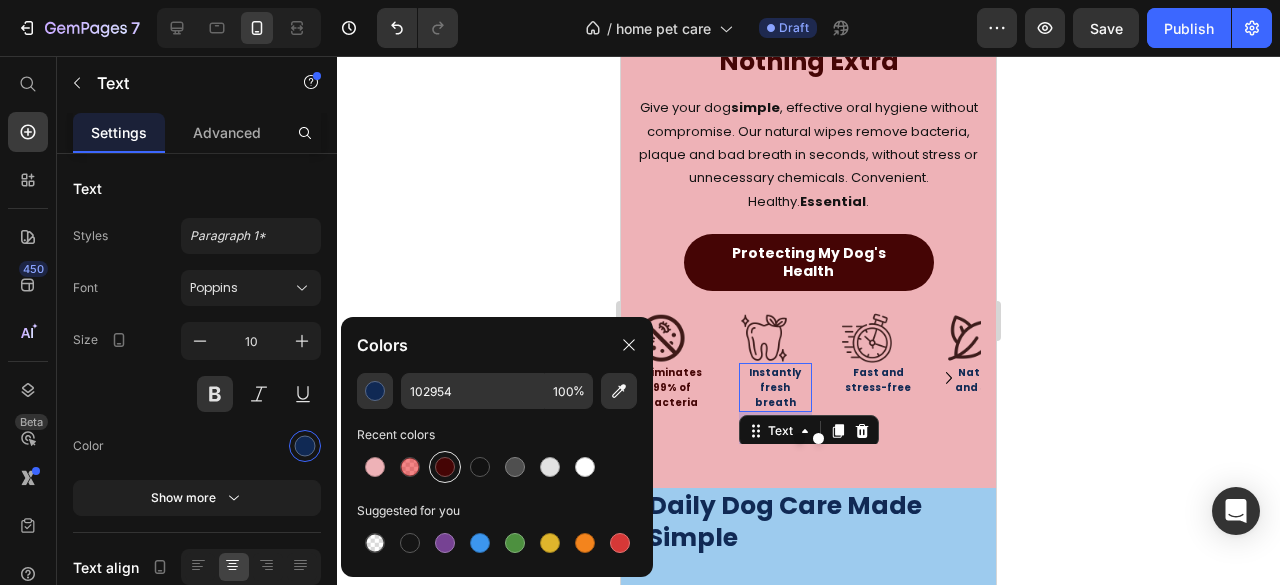 click at bounding box center (445, 467) 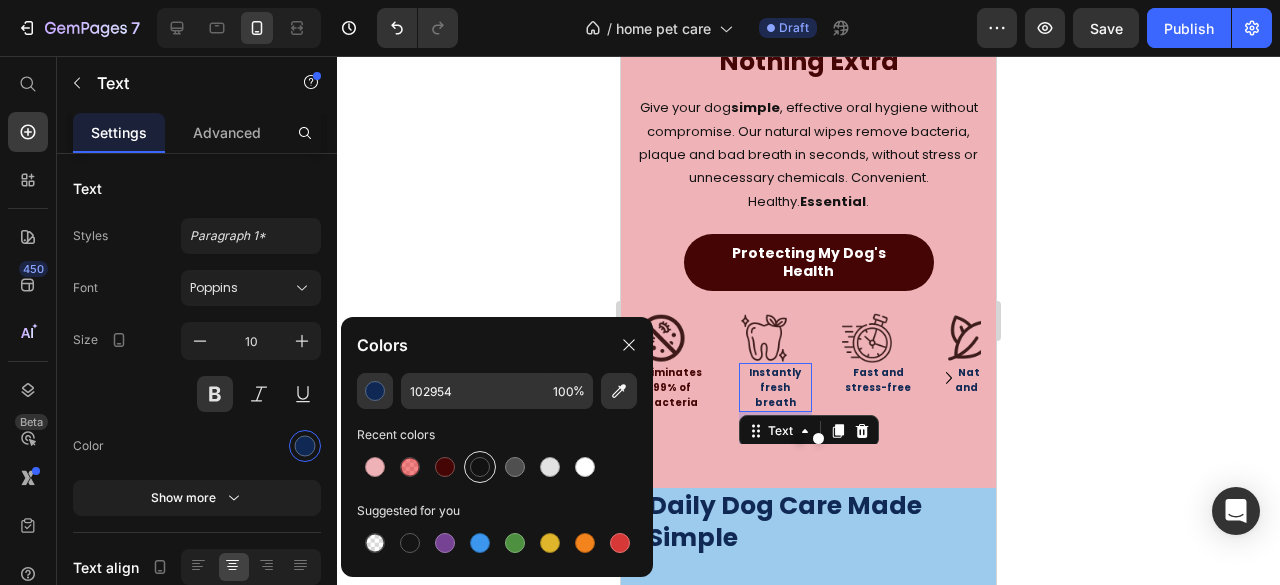 type on "450505" 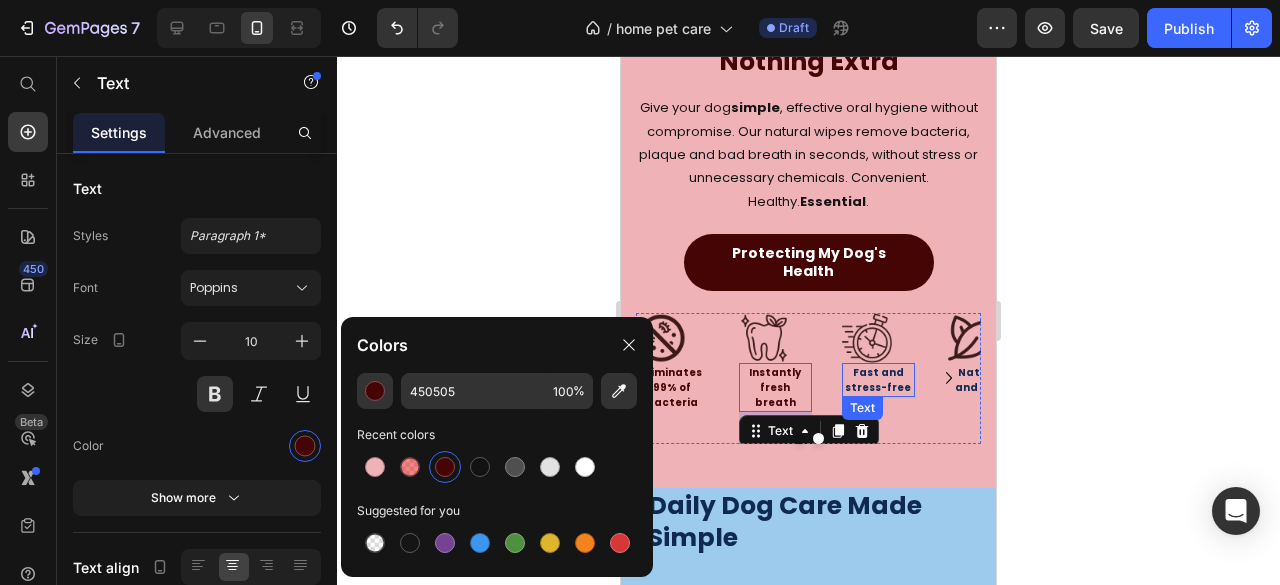 click on "Fast and stress-free" at bounding box center (878, 380) 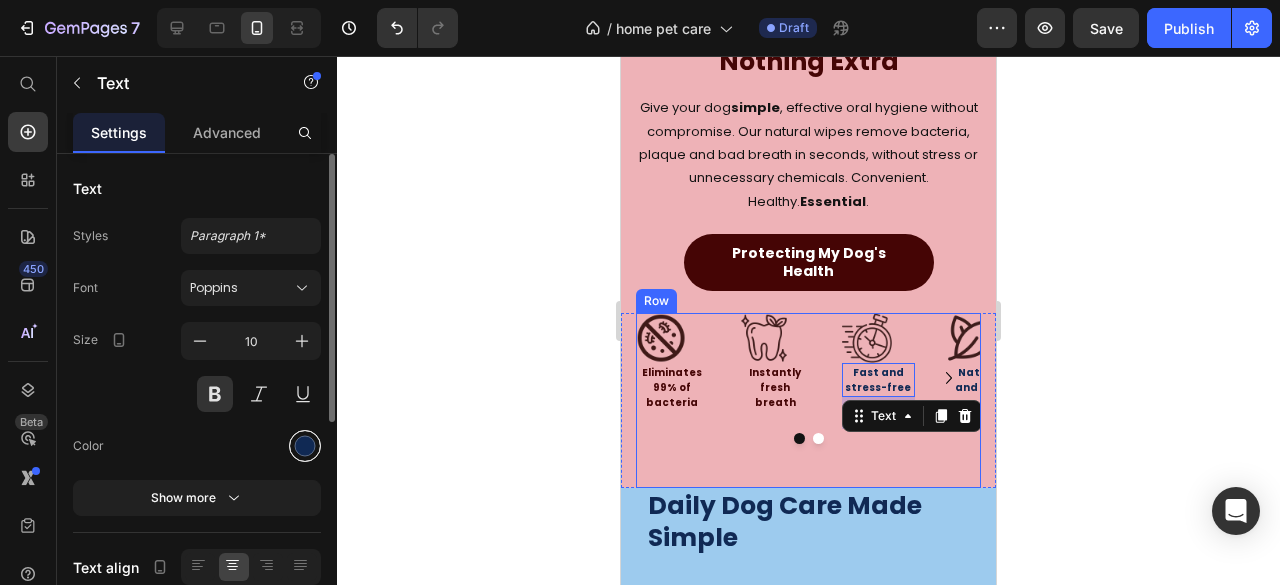 click at bounding box center [305, 446] 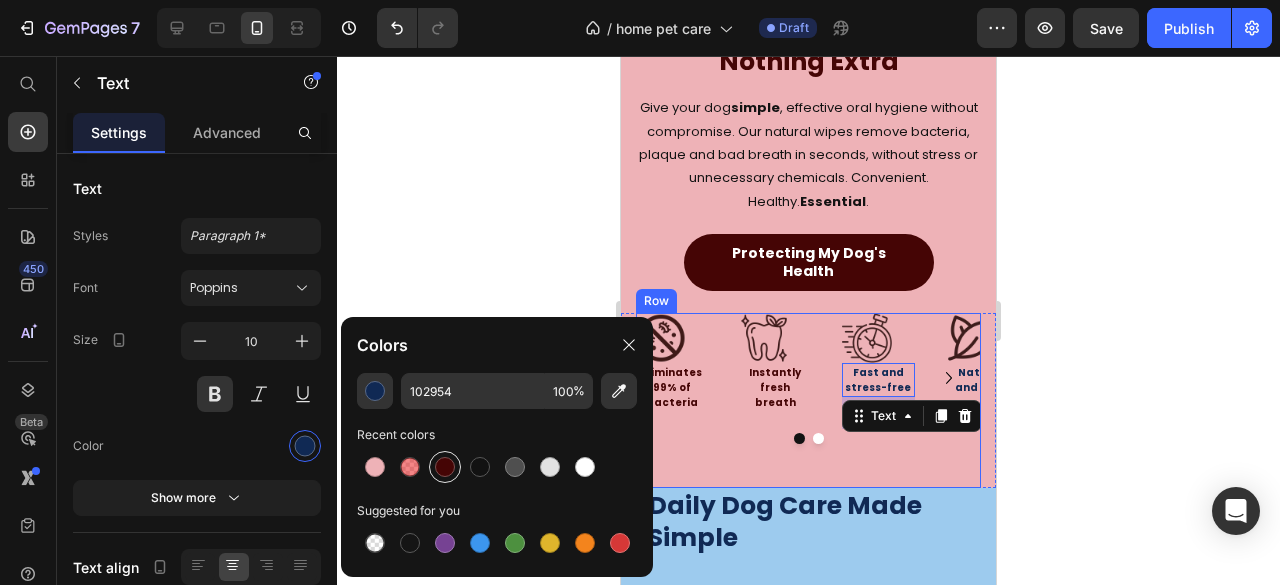 drag, startPoint x: 455, startPoint y: 471, endPoint x: 87, endPoint y: 361, distance: 384.08853 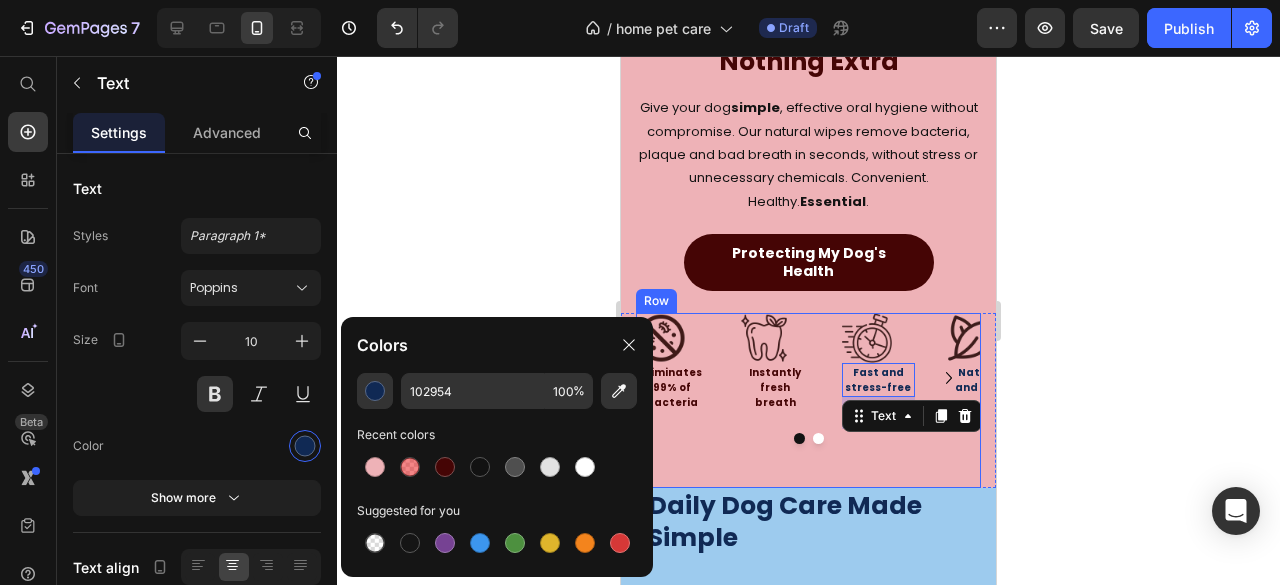 type on "450505" 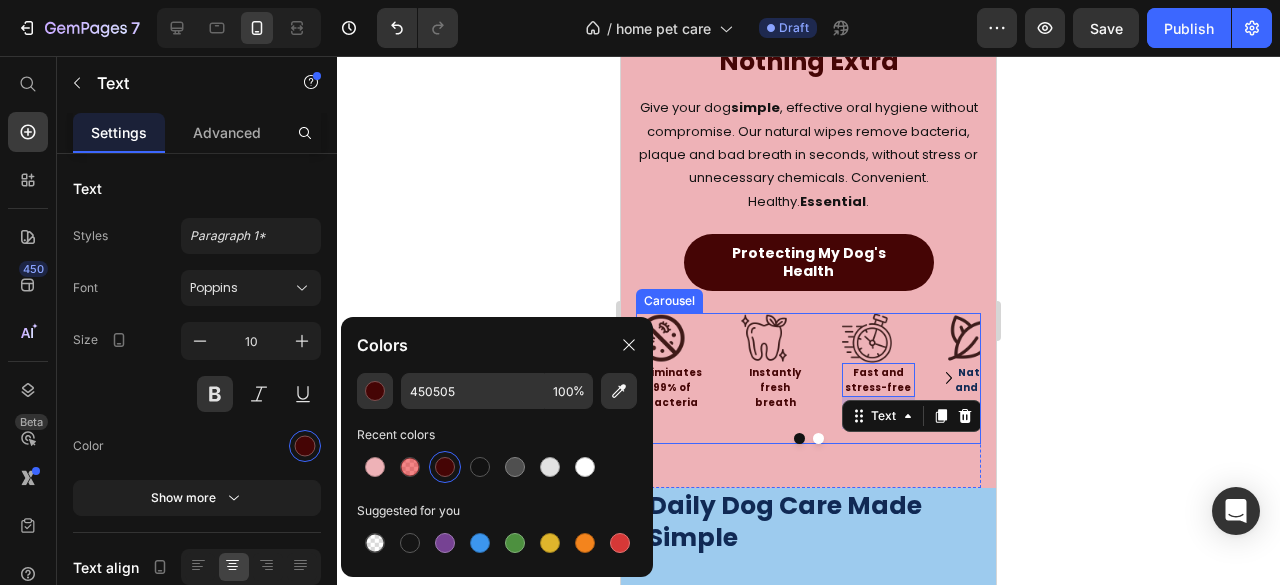 click 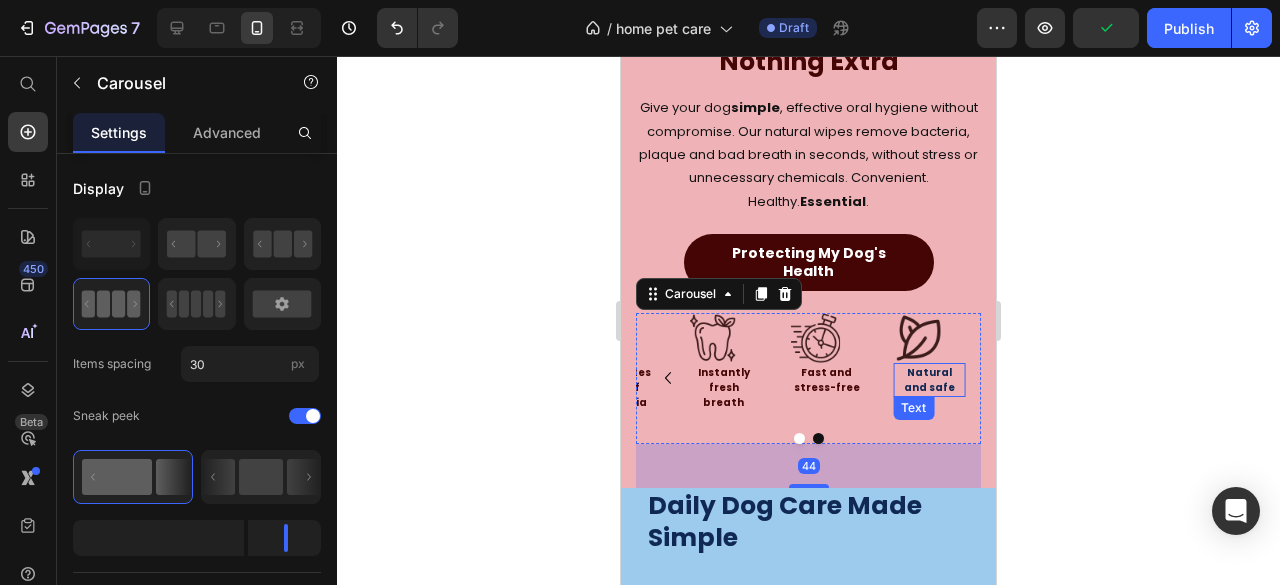 click on "Natural and safe" at bounding box center (929, 380) 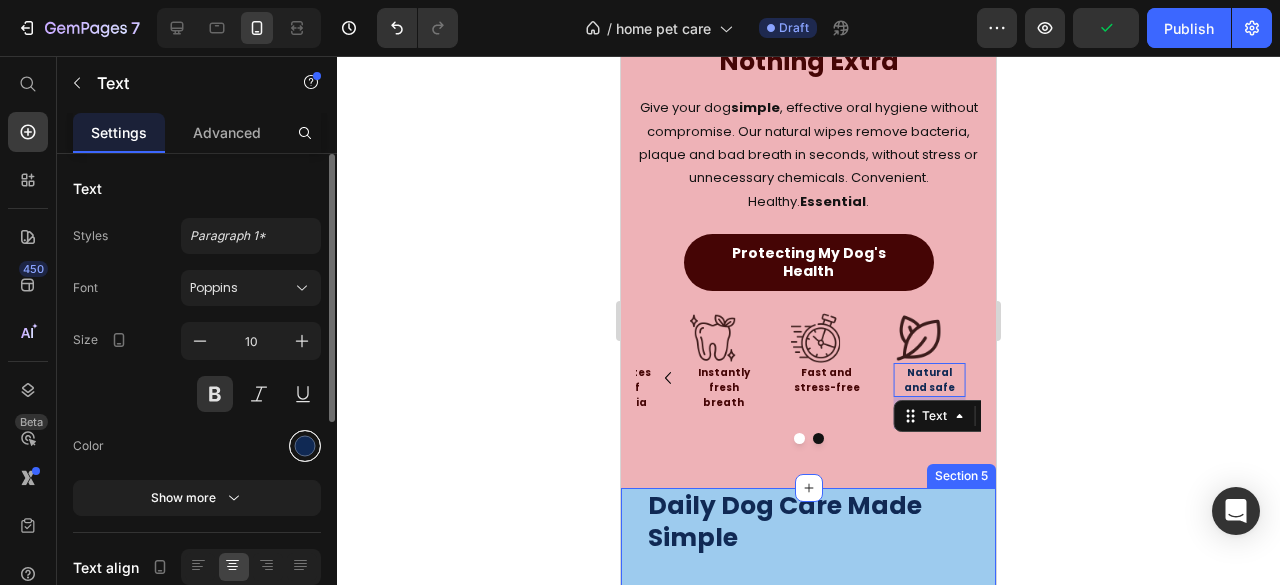 click at bounding box center (305, 446) 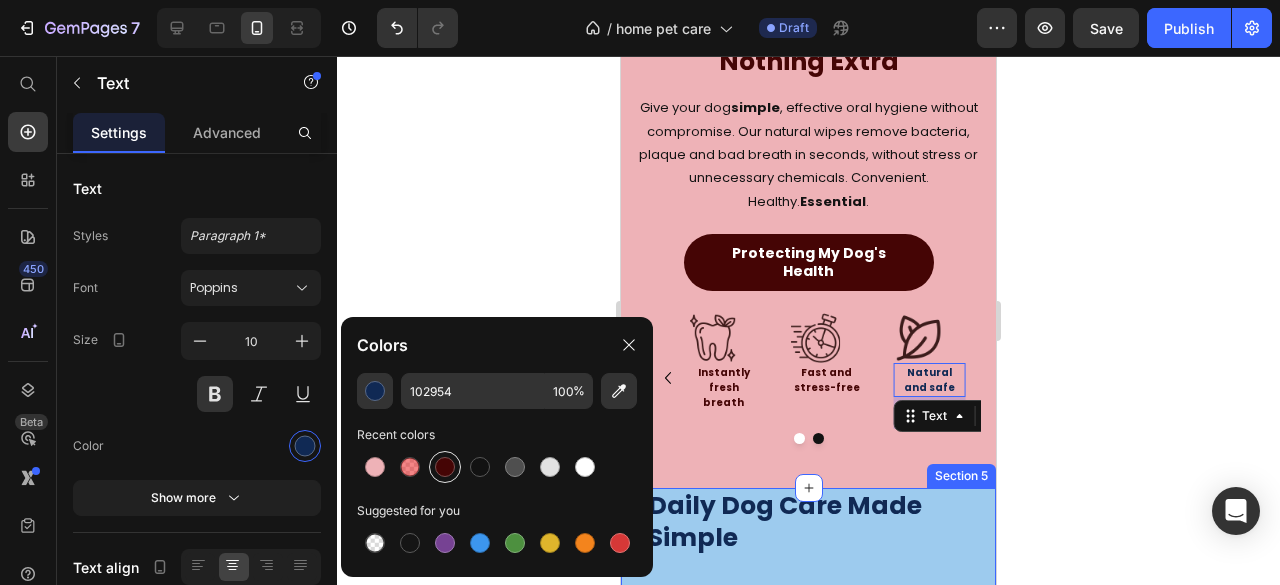 click at bounding box center (445, 467) 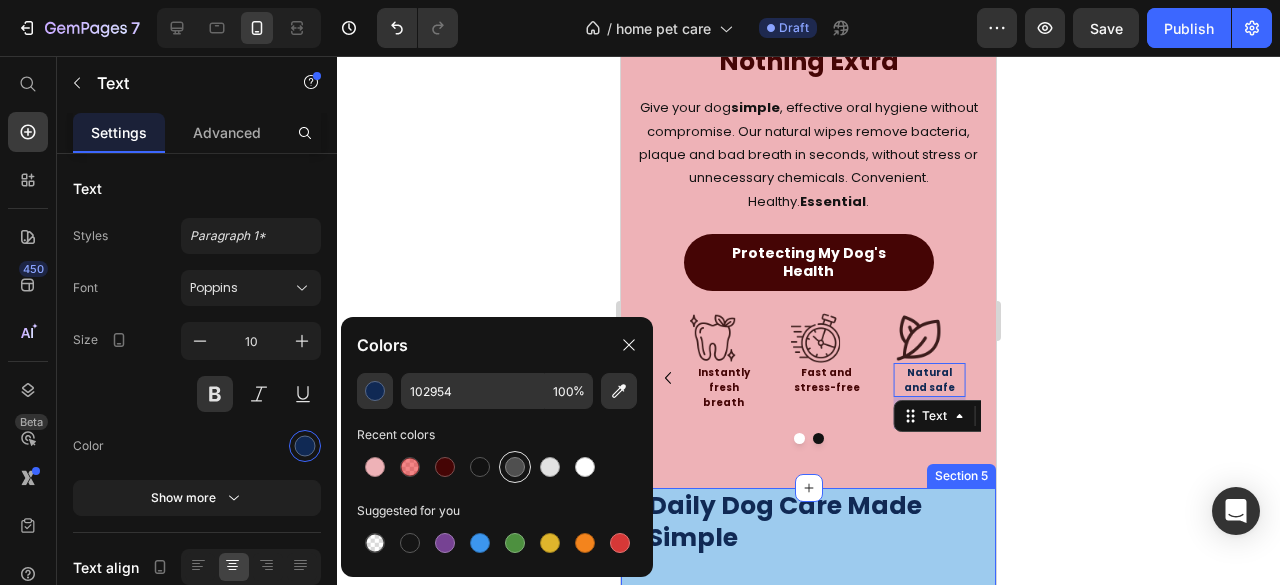 type on "450505" 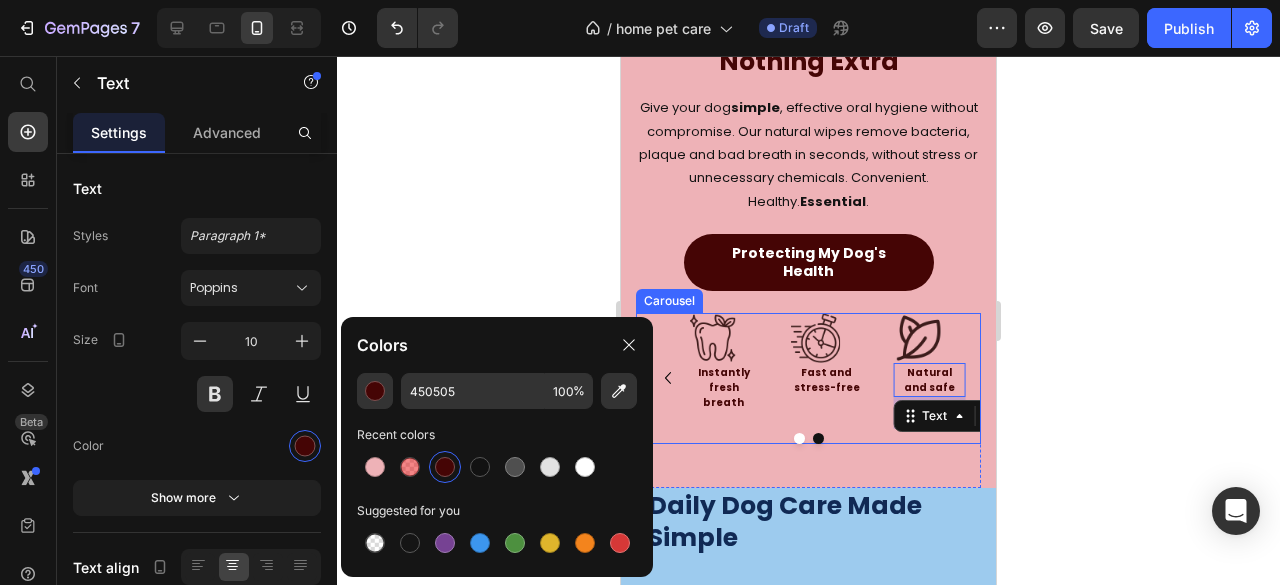 click on "Image Eliminates 99% of bacteria Text Image Instantly fresh breath Text Image Fast and stress-free Text Image Natural and safe Text   32" at bounding box center (808, 378) 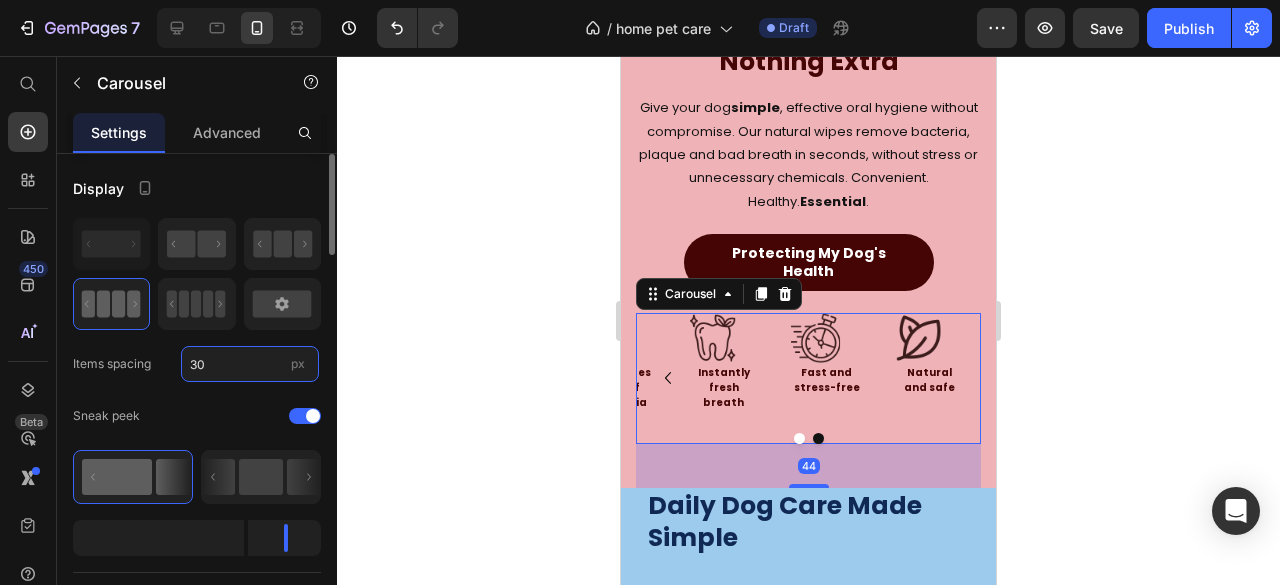click on "30" at bounding box center [250, 364] 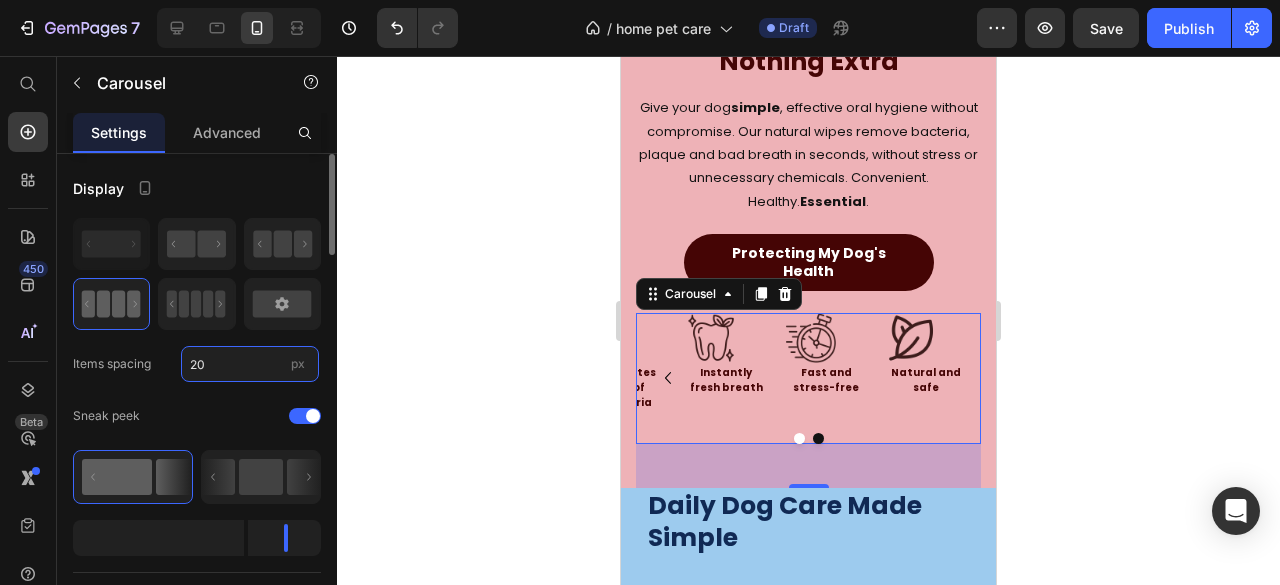 type on "2" 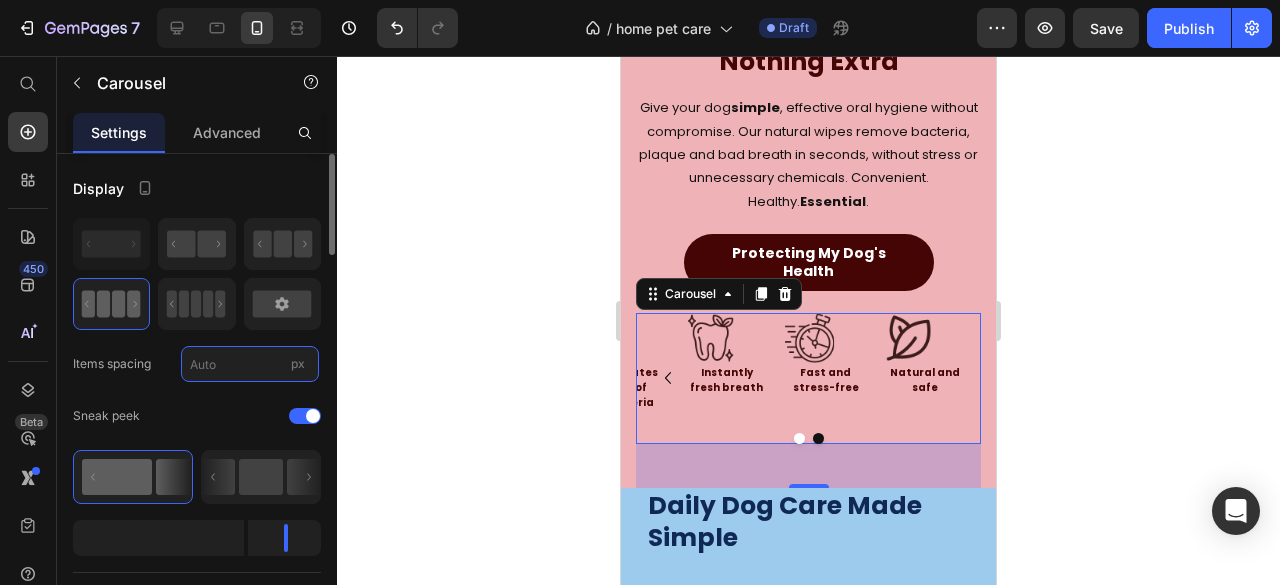 type on "0" 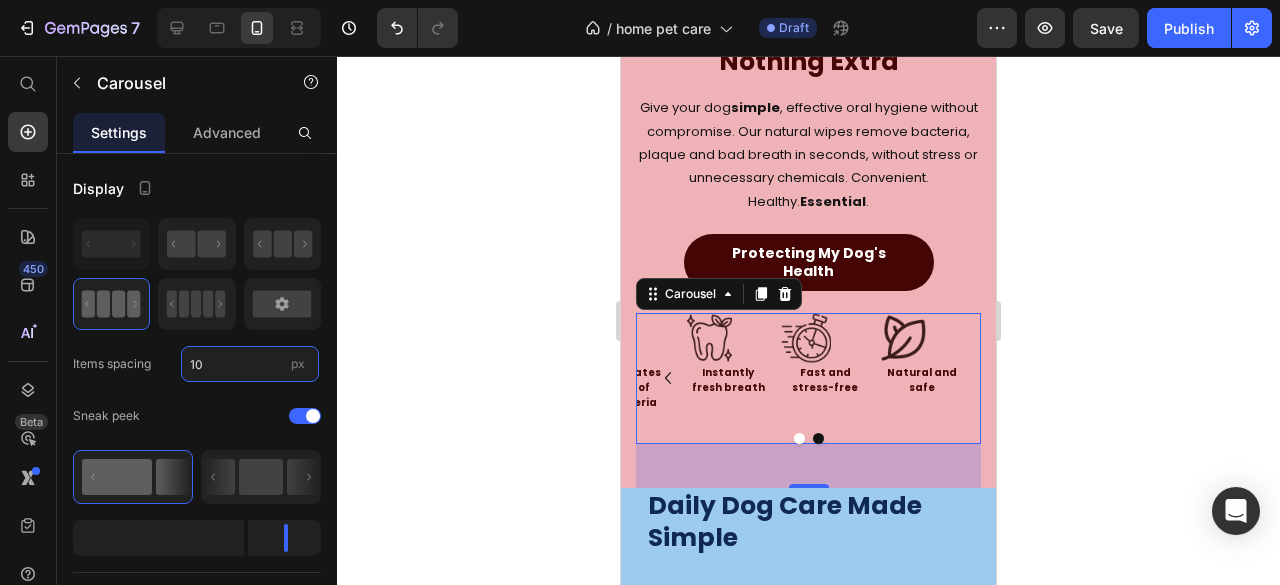 type on "10" 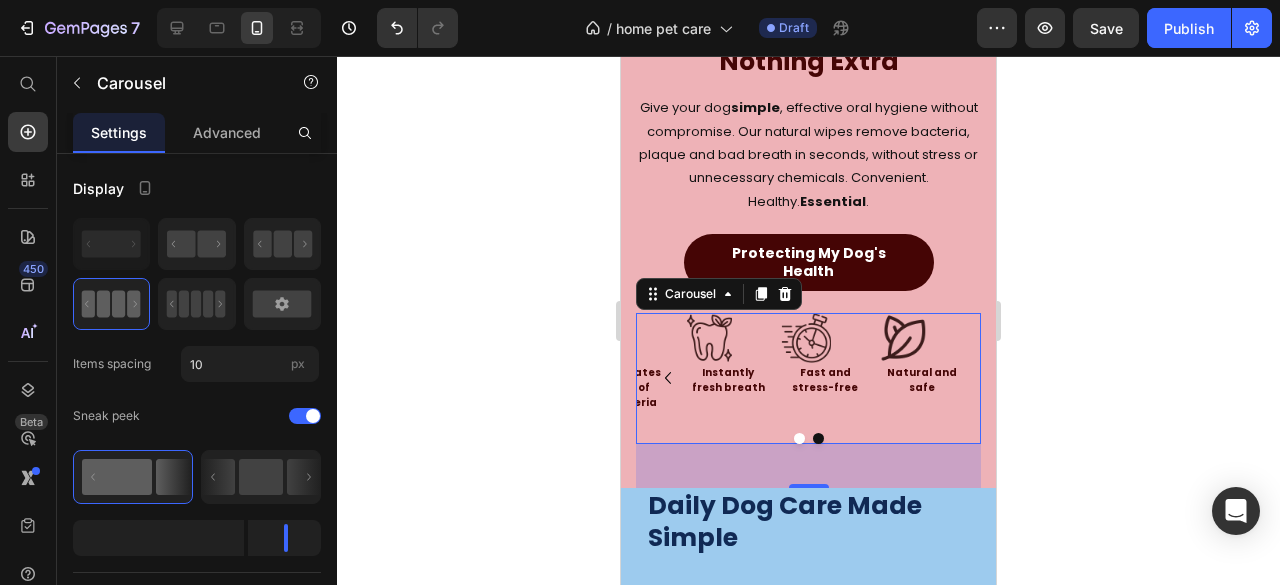 click 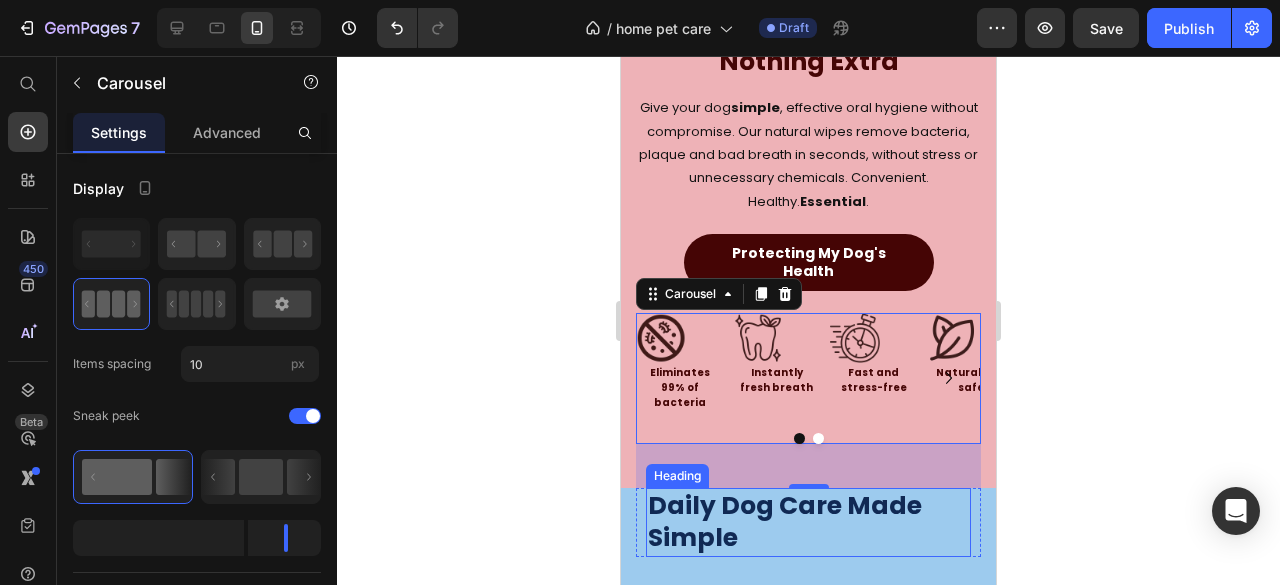 click on "Daily Dog Care Made Simple" at bounding box center (808, 522) 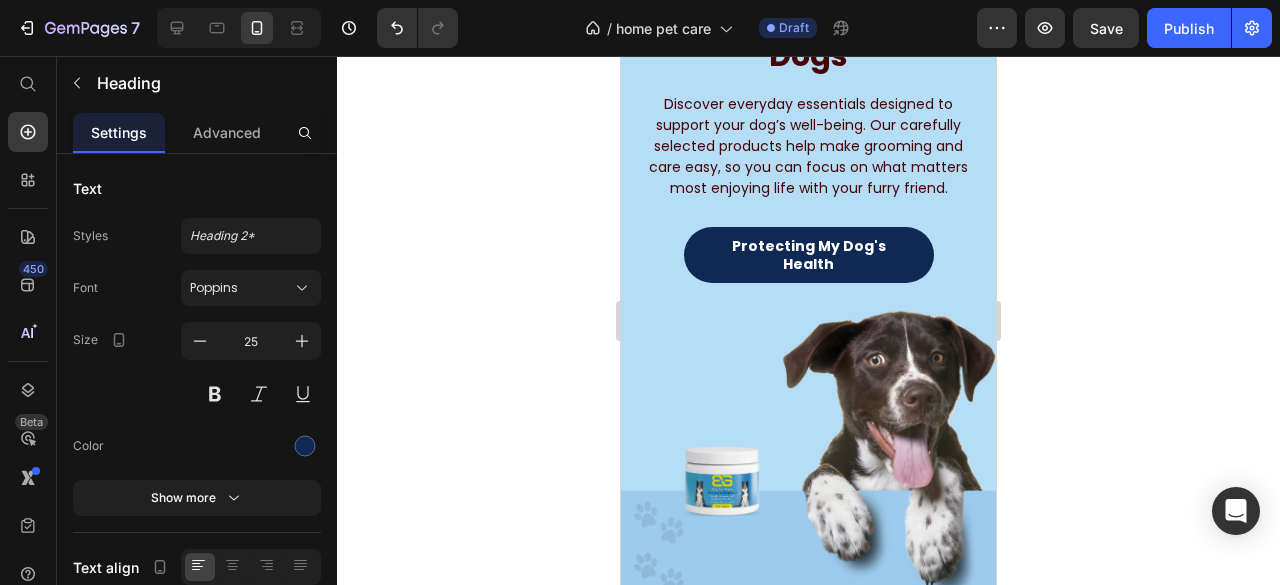 scroll, scrollTop: 0, scrollLeft: 0, axis: both 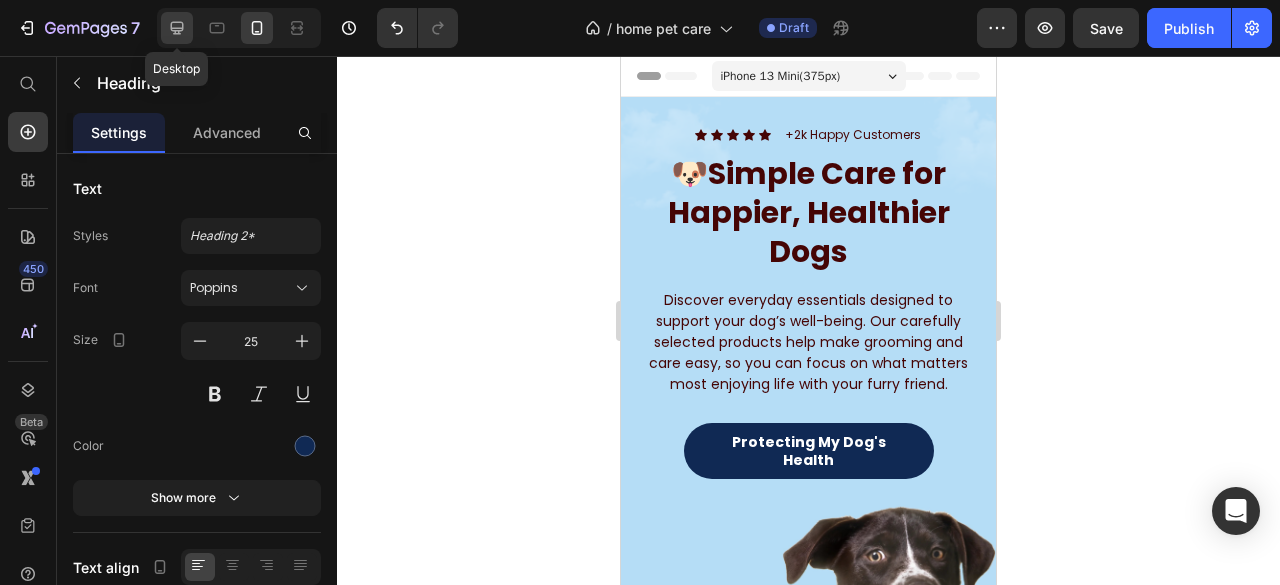 drag, startPoint x: 178, startPoint y: 33, endPoint x: 90, endPoint y: 237, distance: 222.17111 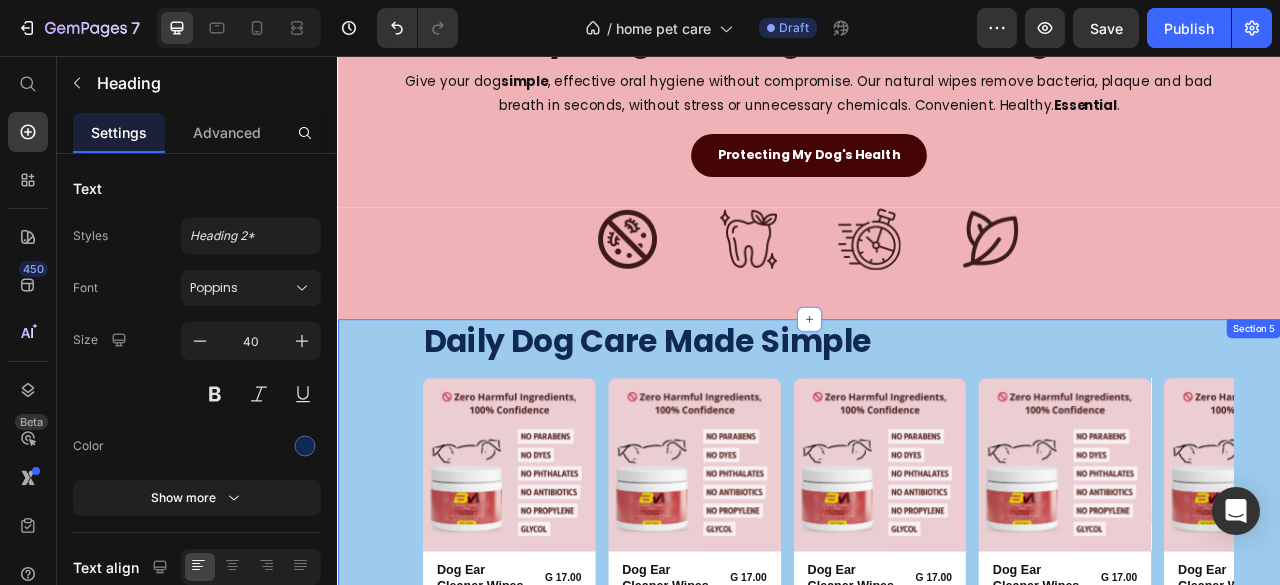 scroll, scrollTop: 700, scrollLeft: 0, axis: vertical 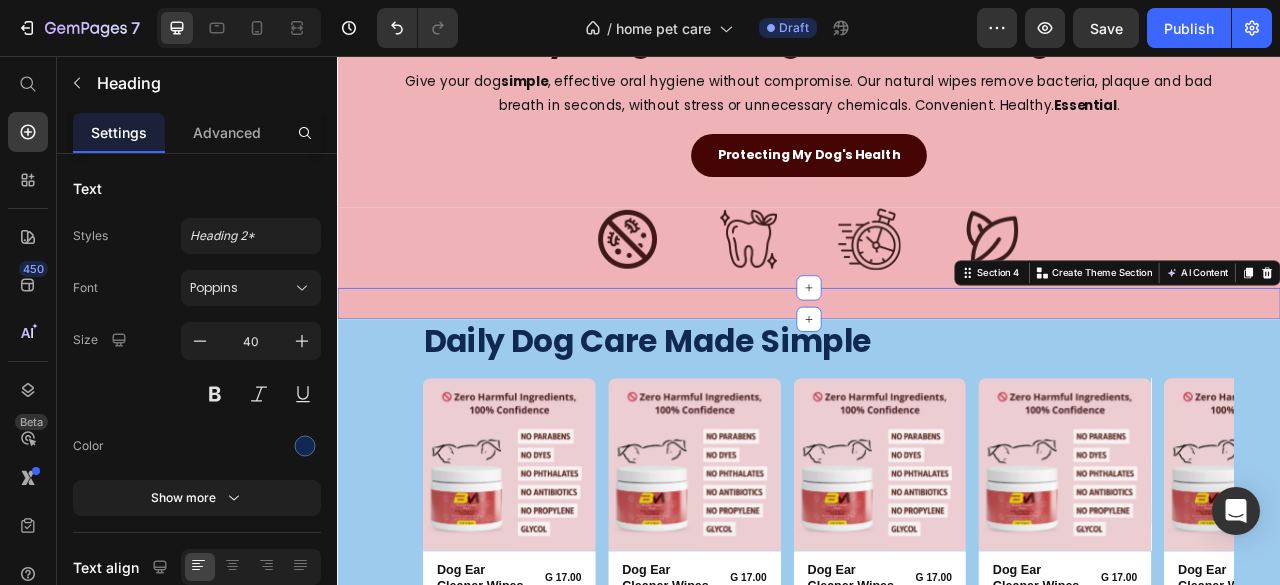 click on "Image Eliminates 99% of bacteria Text Image Instantly fresh breath Text Image Fast and stress-free Text Image Natural and safe Text
Carousel Row Section 4   You can create reusable sections Create Theme Section AI Content Write with GemAI What would you like to describe here? Tone and Voice Persuasive Product Show more Generate" at bounding box center (937, 371) 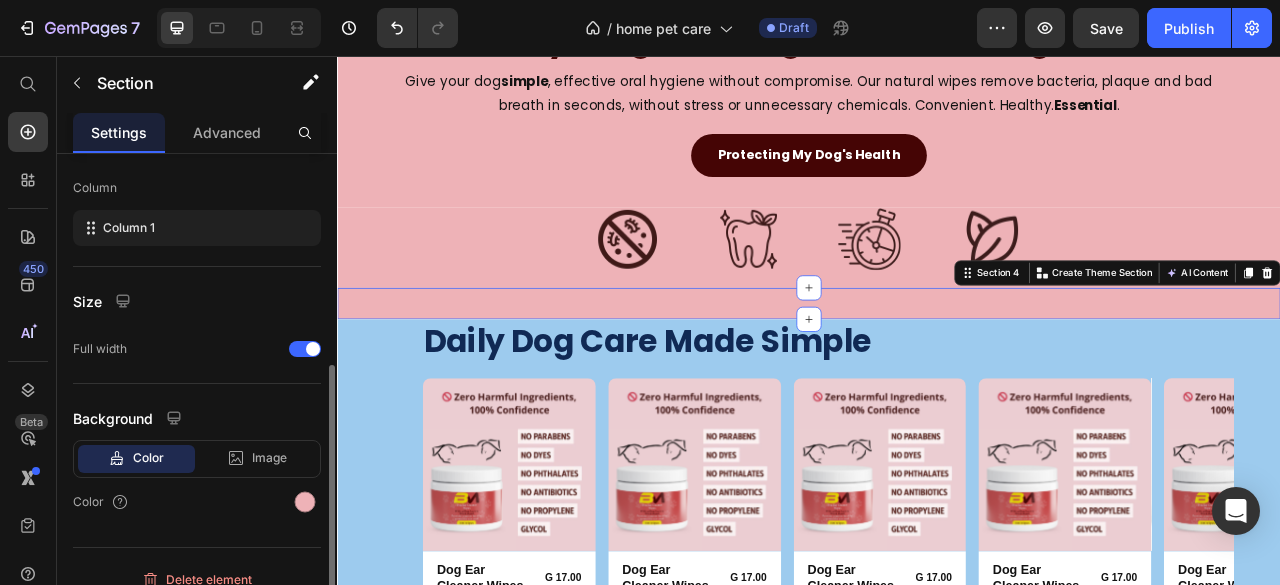 scroll, scrollTop: 318, scrollLeft: 0, axis: vertical 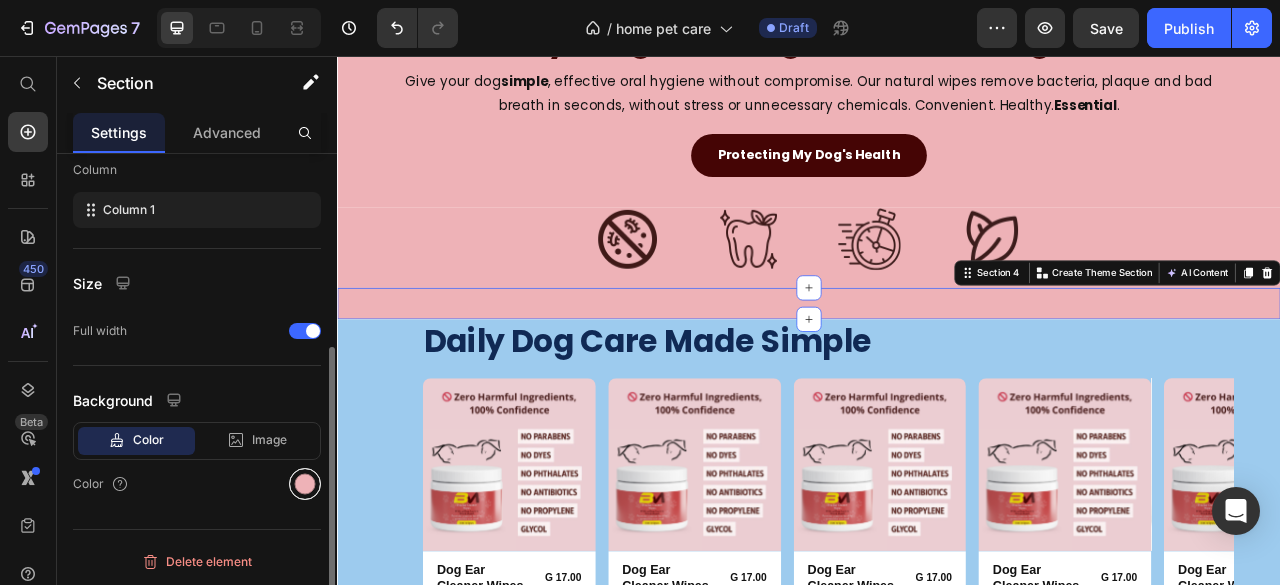 drag, startPoint x: 295, startPoint y: 488, endPoint x: 0, endPoint y: 506, distance: 295.54865 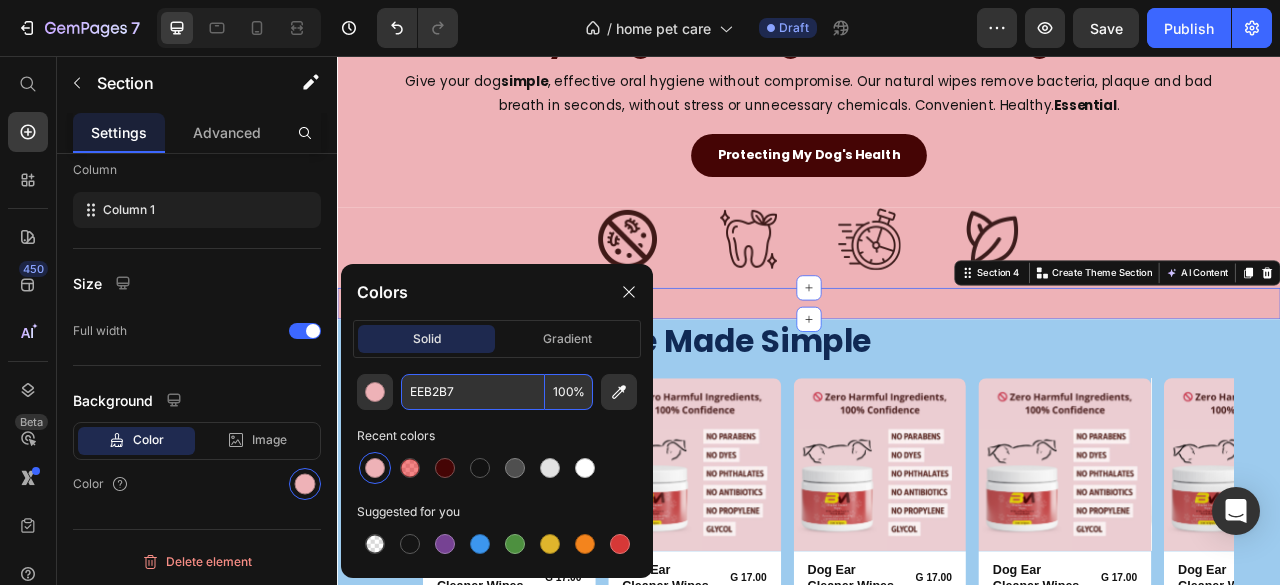 click on "EEB2B7" at bounding box center [473, 392] 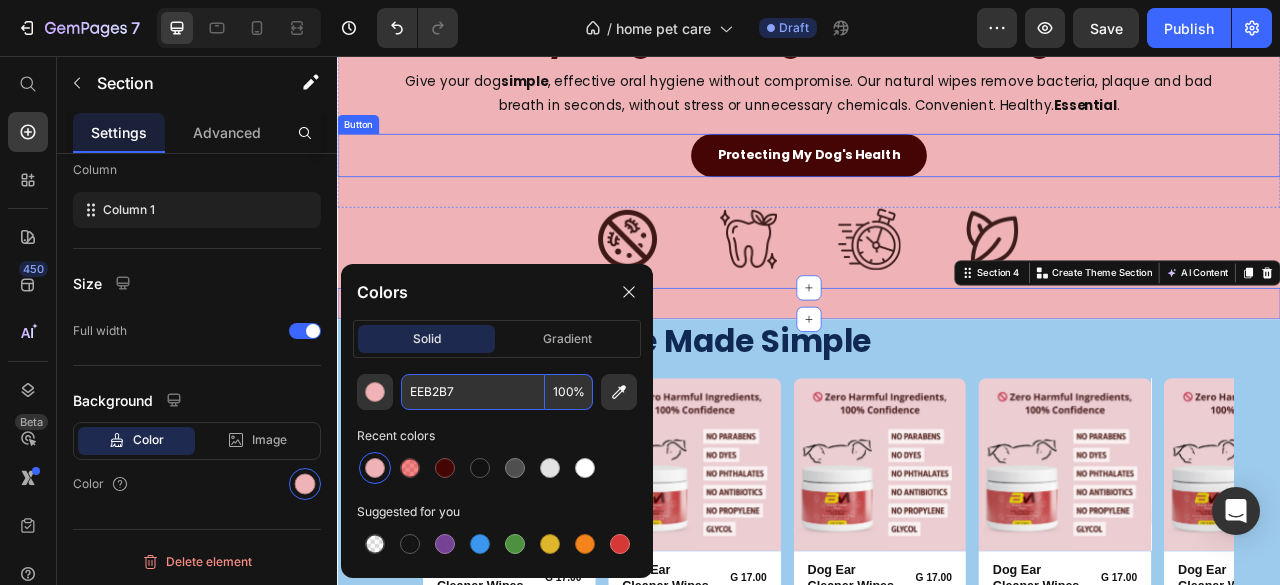 click on "Protecting My Dog's Health Button" at bounding box center (937, 182) 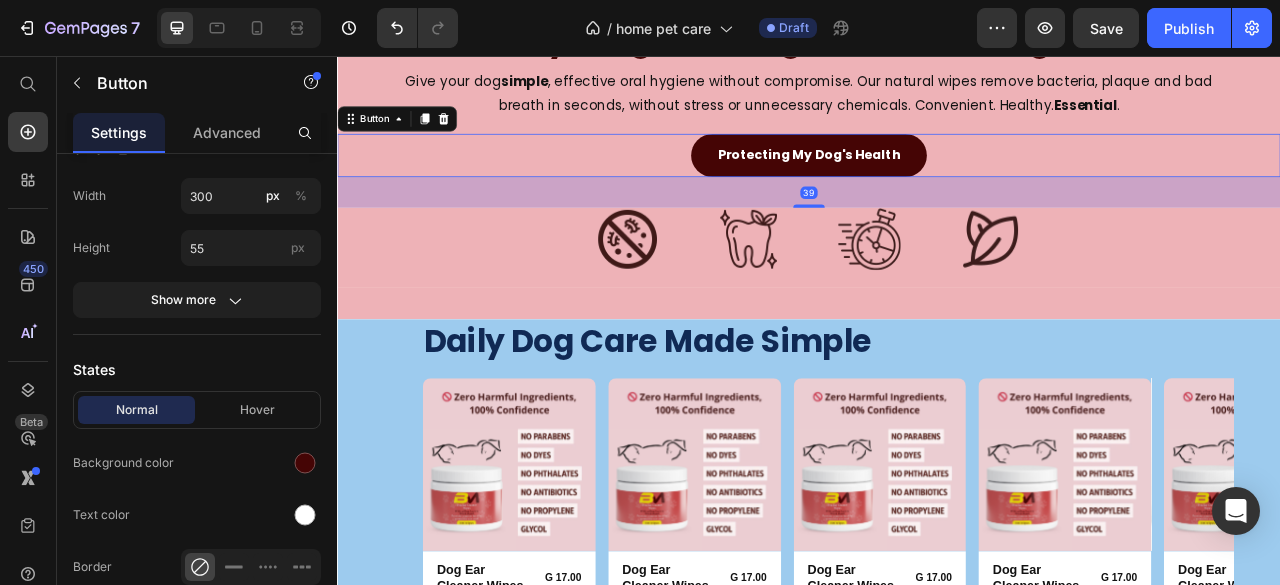 scroll, scrollTop: 0, scrollLeft: 0, axis: both 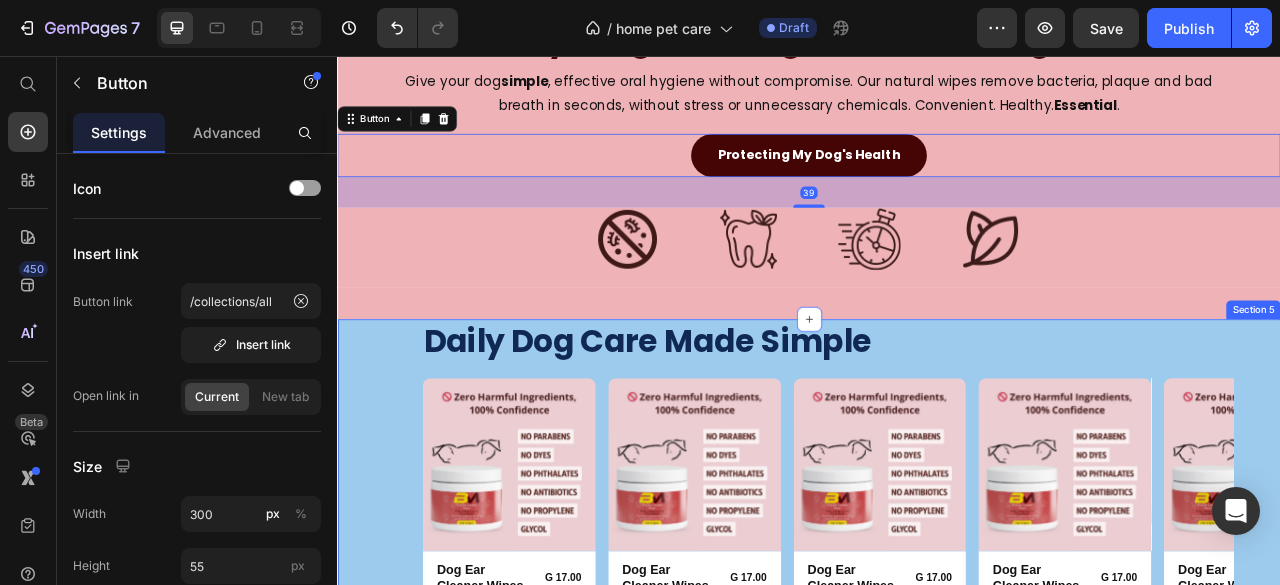 click on "Daily Dog Care Made Simple Heading Row Product Images Row Dog Ear Cleaner Wipes Product Title G 17.00 Product Price Row Row Product Product Images Row Dog Ear Cleaner Wipes Product Title G 17.00 Product Price Row Row Product Product Images Row Dog Ear Cleaner Wipes Product Title G 17.00 Product Price Row Row Product Product Images Row Dog Ear Cleaner Wipes Product Title G 17.00 Product Price Row Row Product Product Images Row Dog Ear Cleaner Wipes Product Title G 17.00 Product Price Row Row Product Carousel Row Section 5" at bounding box center (937, 627) 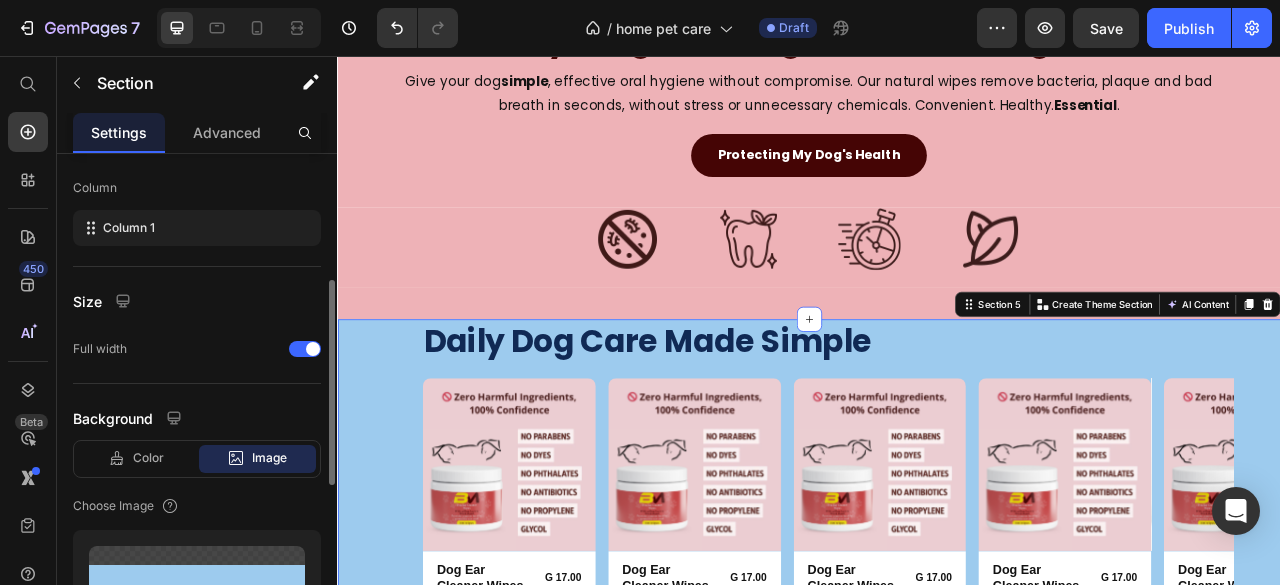 scroll, scrollTop: 500, scrollLeft: 0, axis: vertical 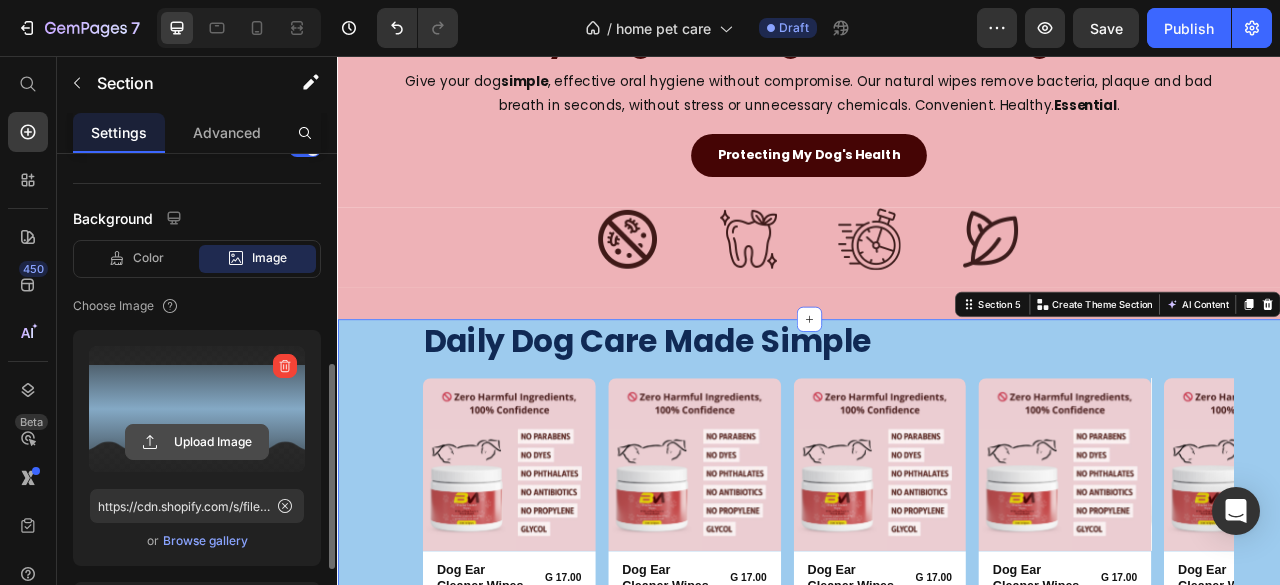 click 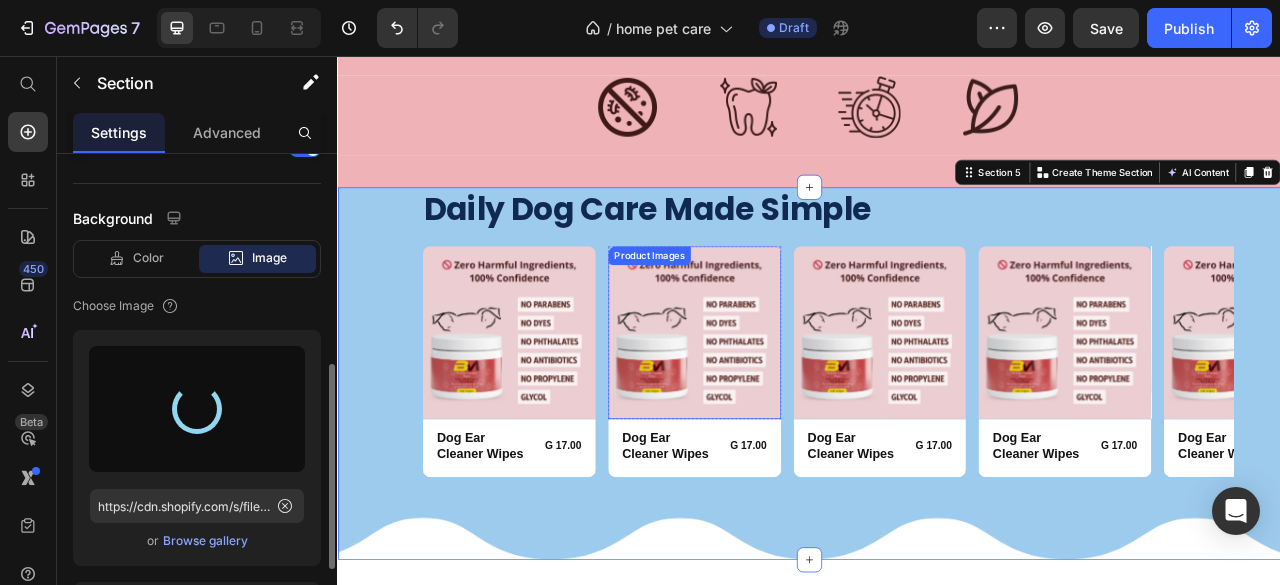 scroll, scrollTop: 900, scrollLeft: 0, axis: vertical 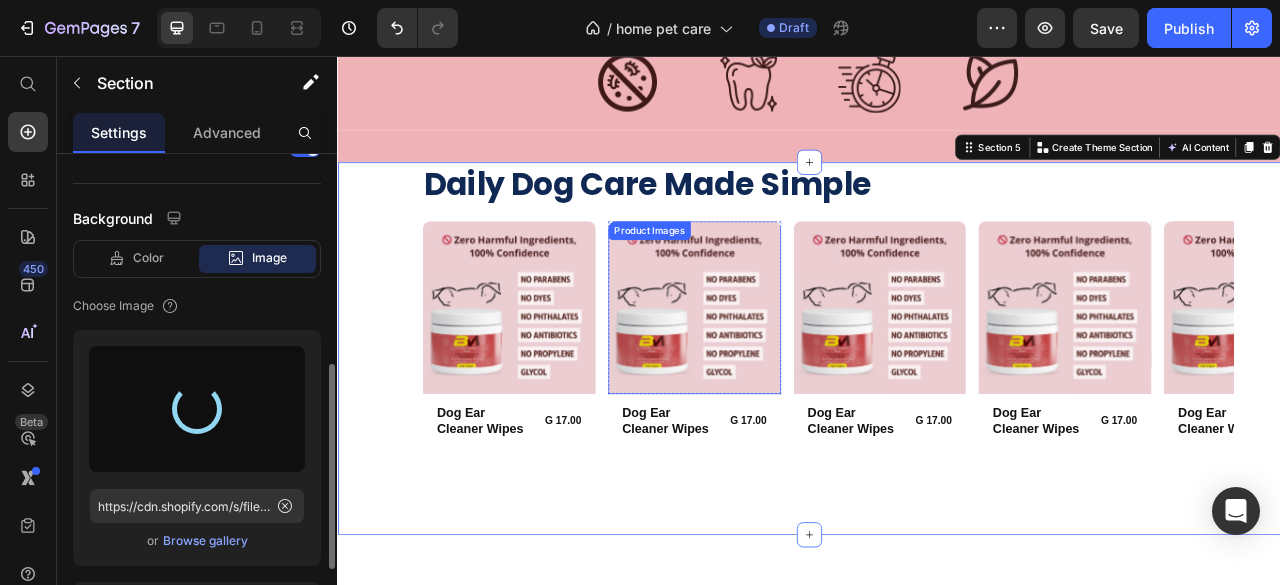 type on "https://cdn.shopify.com/s/files/1/0766/2783/7176/files/gempages_574850807183180644-563fea6c-33f0-422f-b0ae-23ca2dd0d1bf.png" 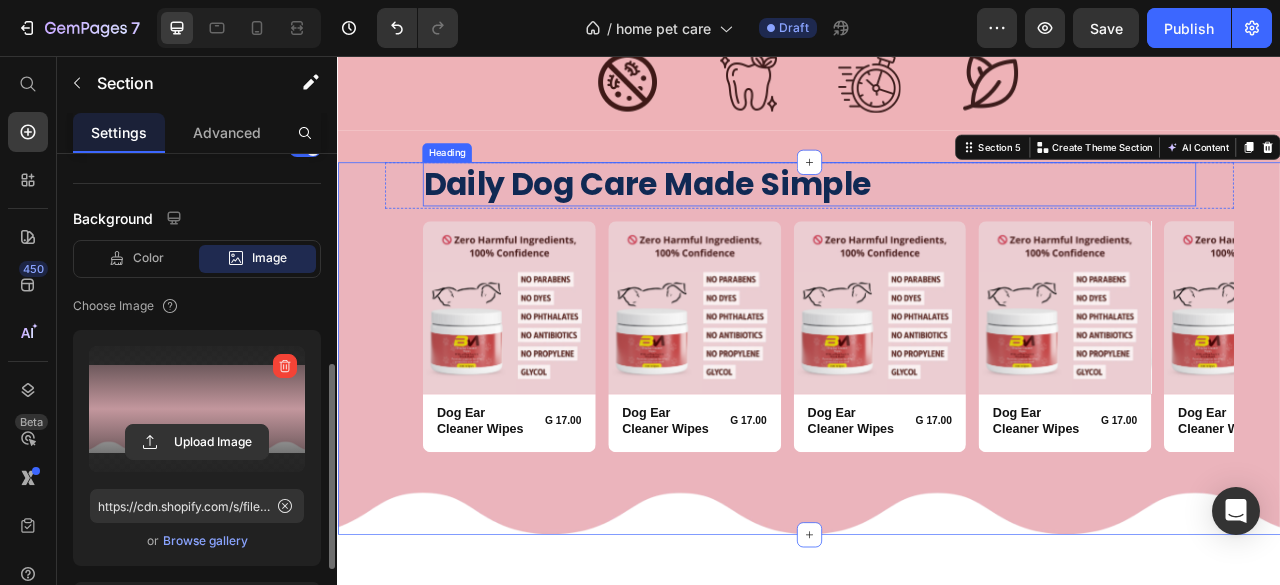 click on "Daily Dog Care Made Simple" at bounding box center [937, 219] 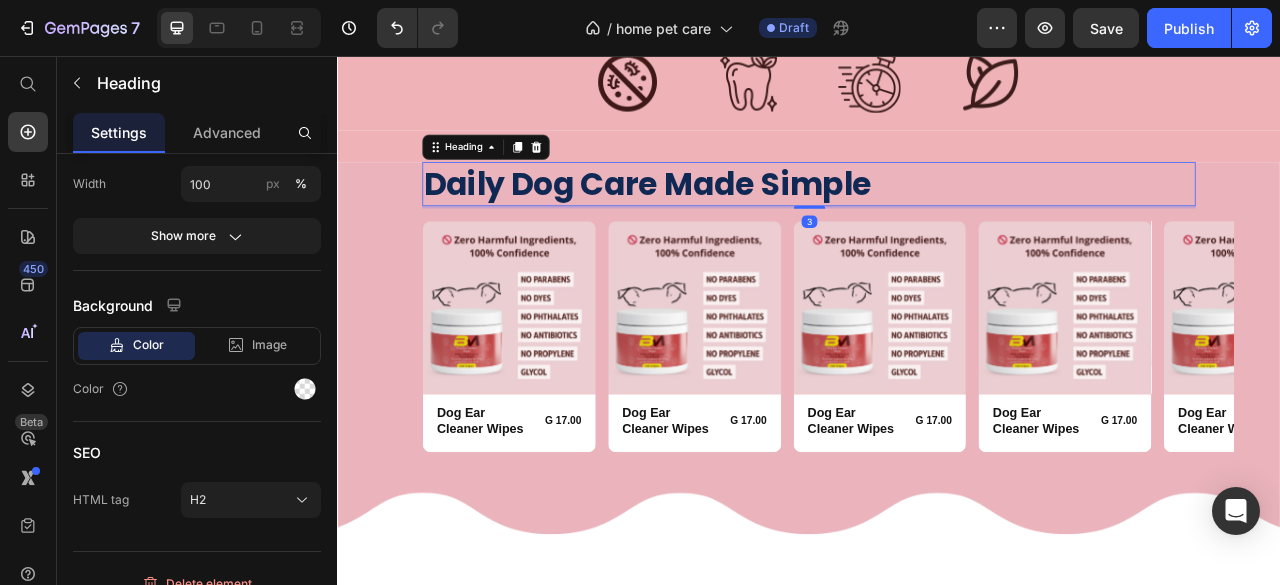 scroll, scrollTop: 0, scrollLeft: 0, axis: both 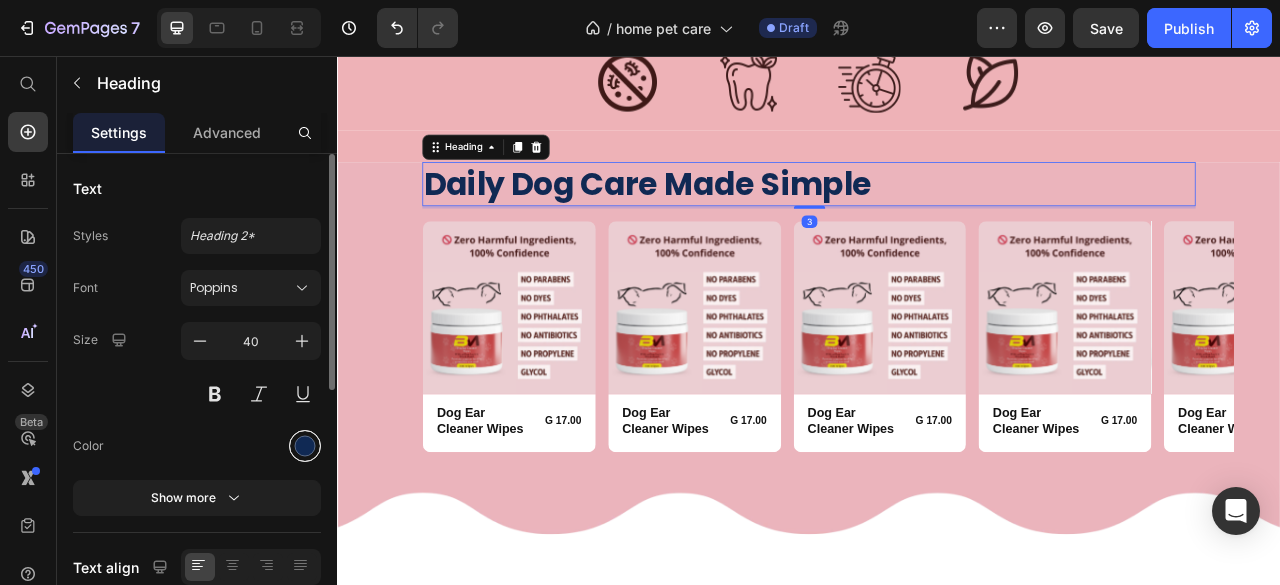 click at bounding box center [305, 446] 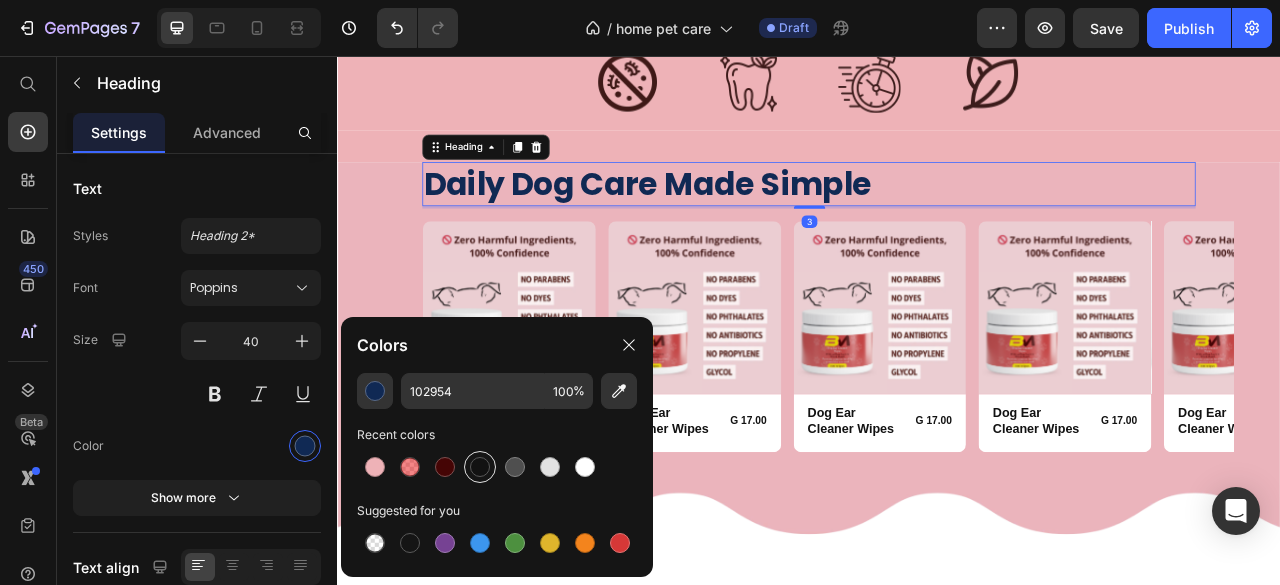 drag, startPoint x: 444, startPoint y: 479, endPoint x: 466, endPoint y: 461, distance: 28.42534 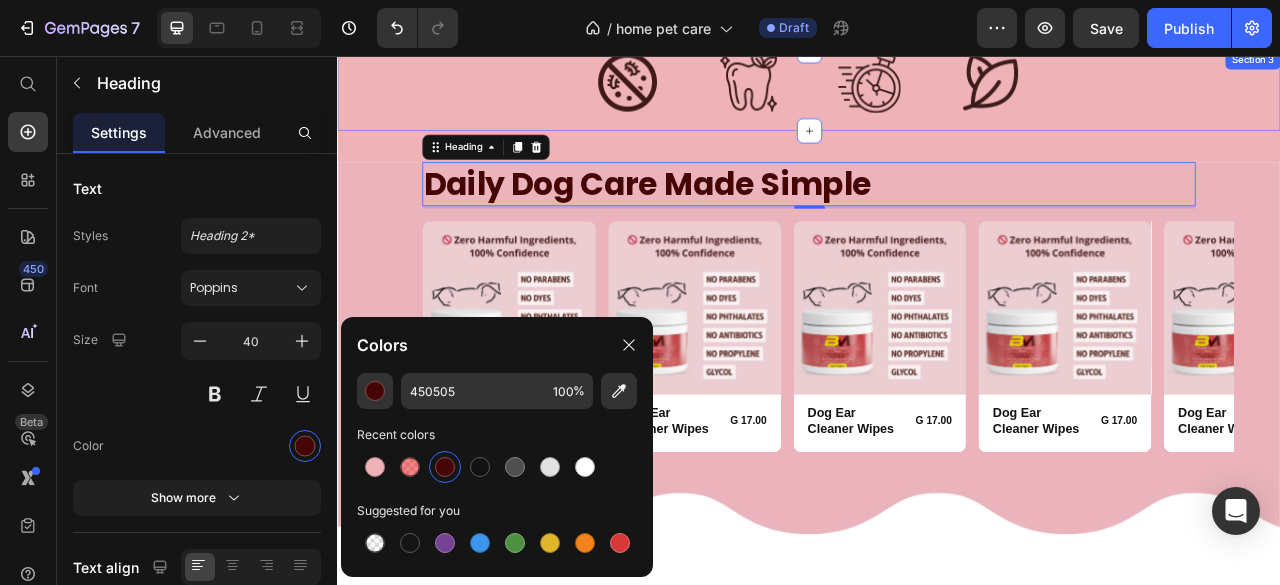 click on "Image Image Image Image Row" at bounding box center (937, 100) 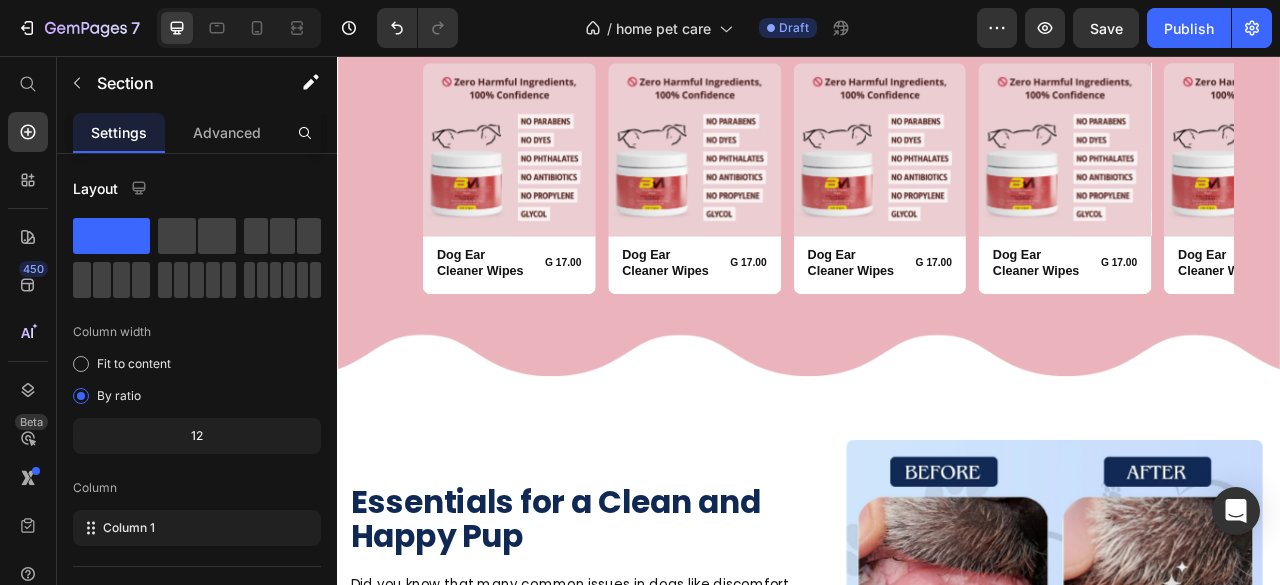 scroll, scrollTop: 1400, scrollLeft: 0, axis: vertical 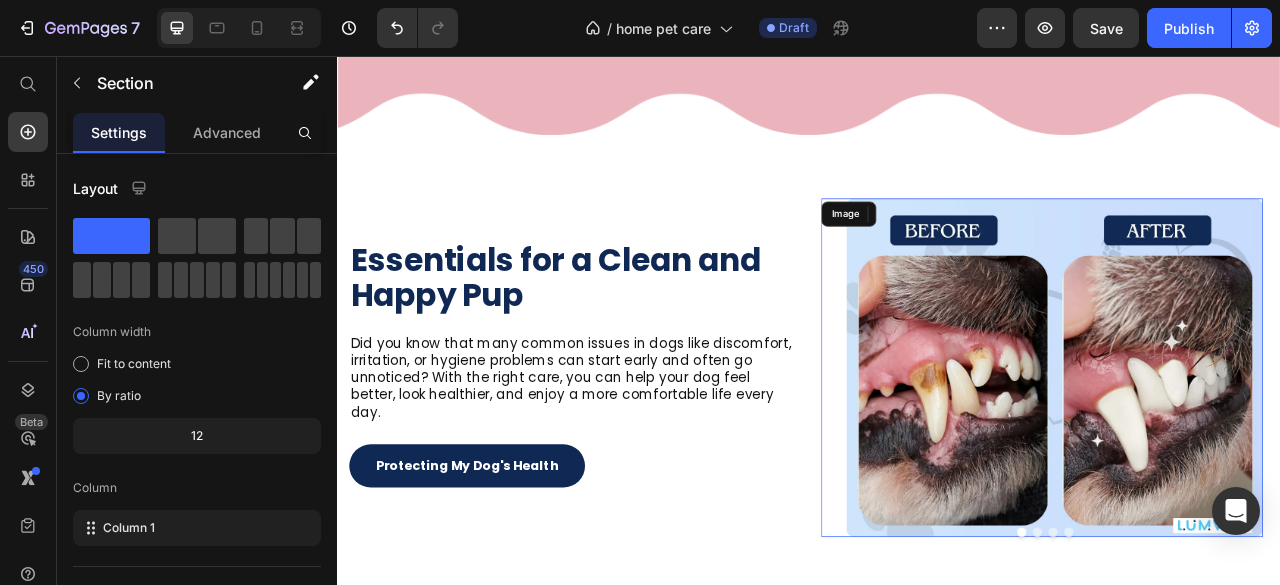 click at bounding box center [1233, 452] 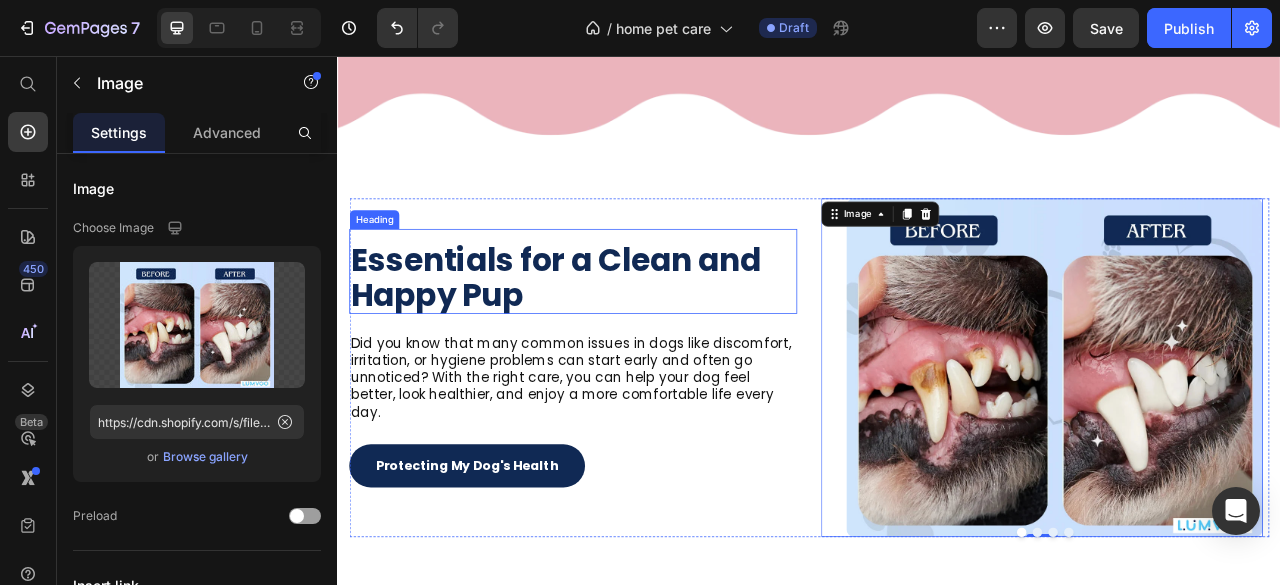 click on "Essentials for a Clean and Happy Pup" at bounding box center [637, 338] 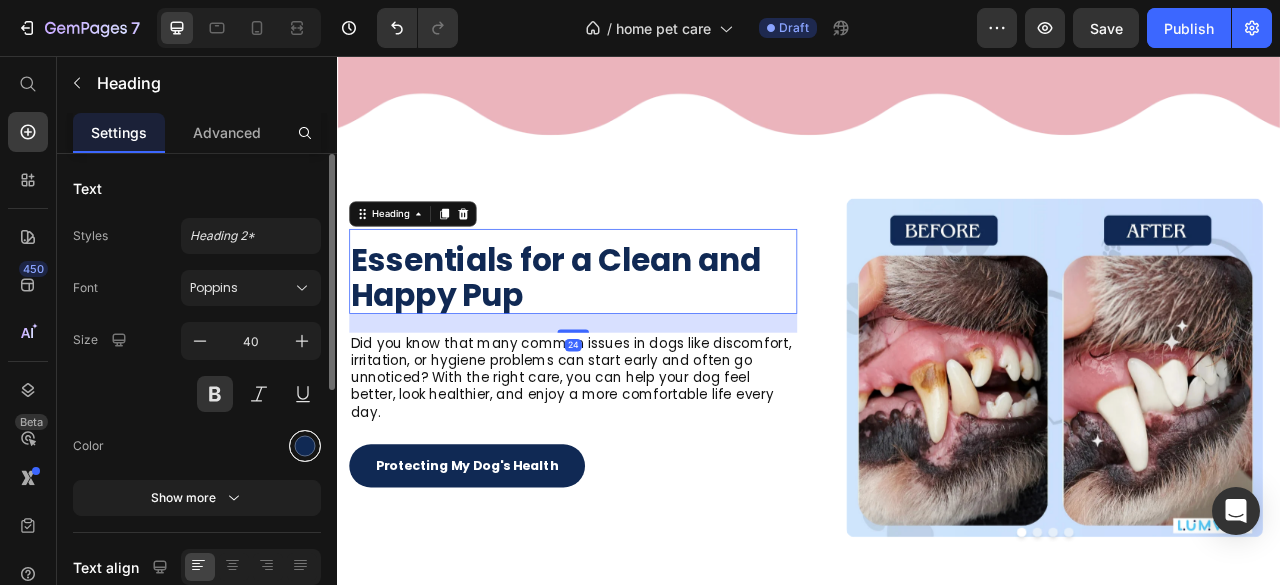 click at bounding box center (305, 446) 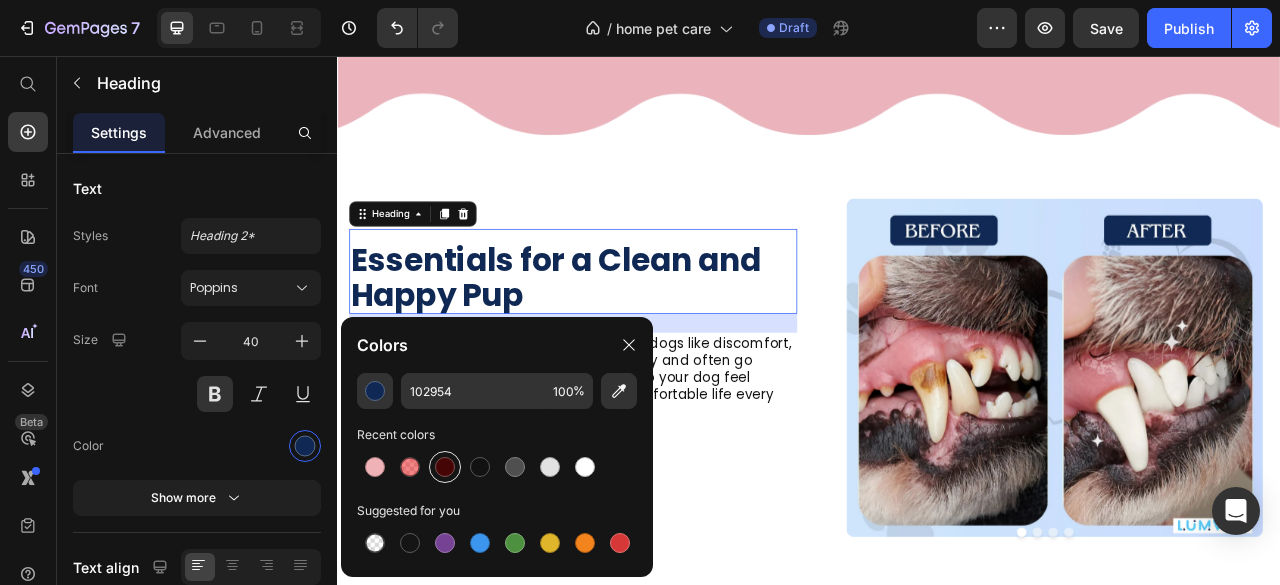 drag, startPoint x: 438, startPoint y: 469, endPoint x: 498, endPoint y: 450, distance: 62.936478 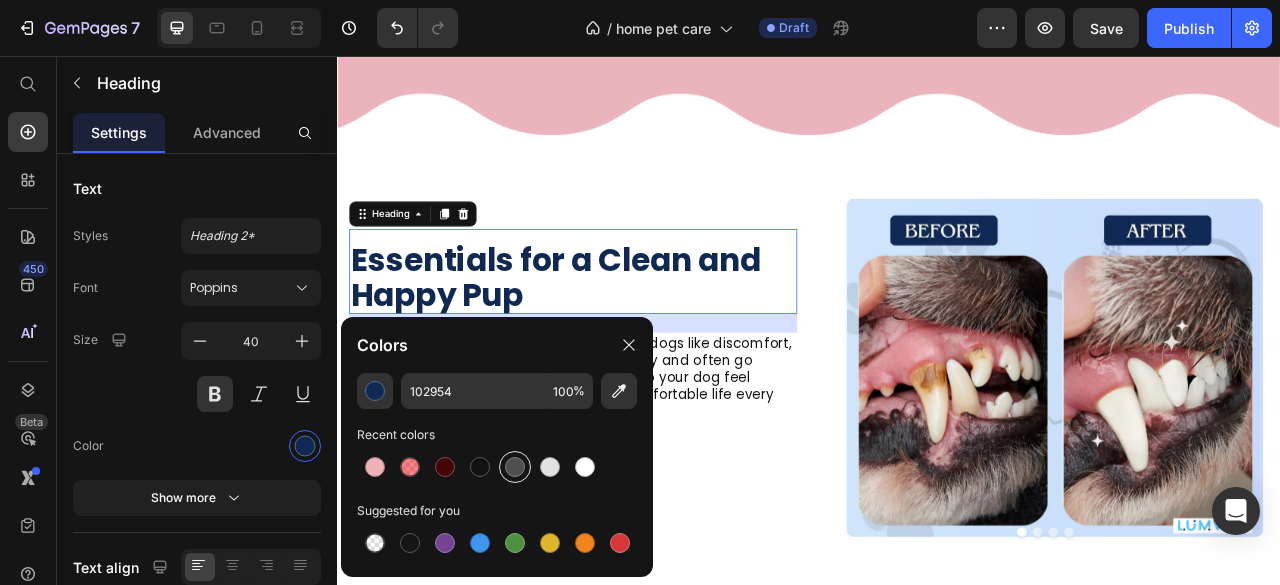click at bounding box center (445, 467) 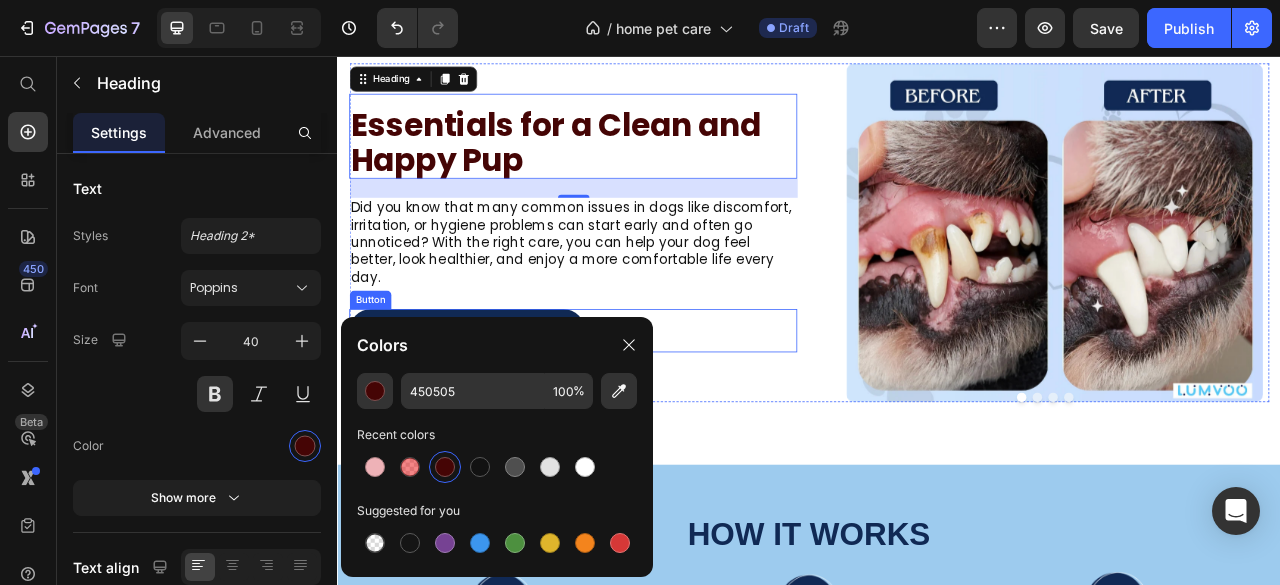 scroll, scrollTop: 1700, scrollLeft: 0, axis: vertical 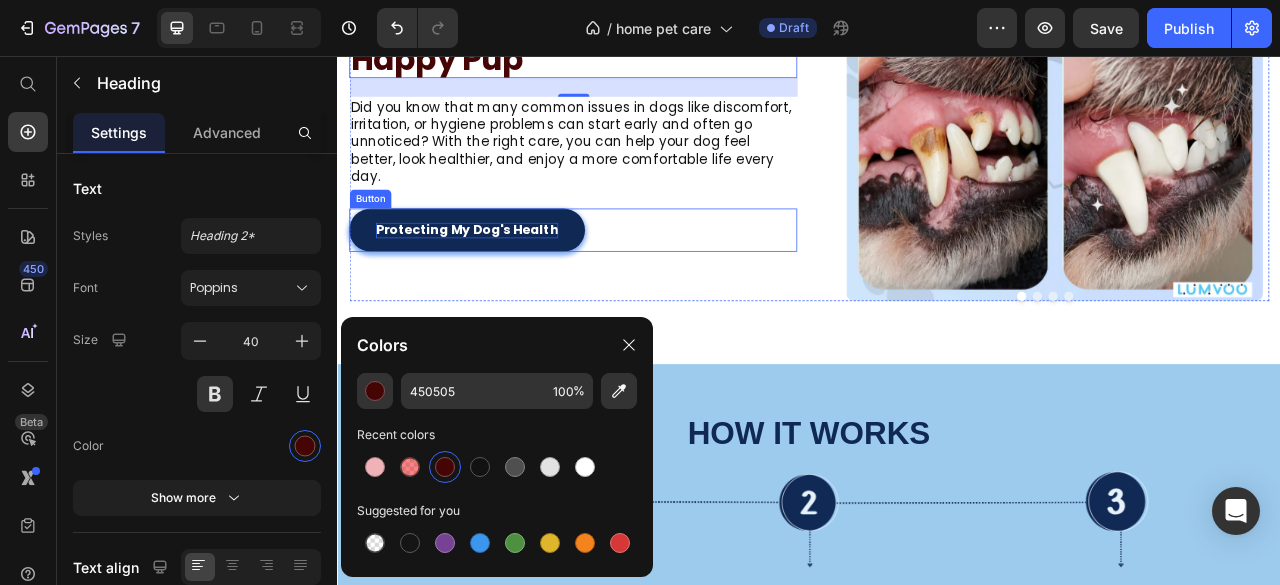 click on "Protecting My Dog's Health" at bounding box center (502, 278) 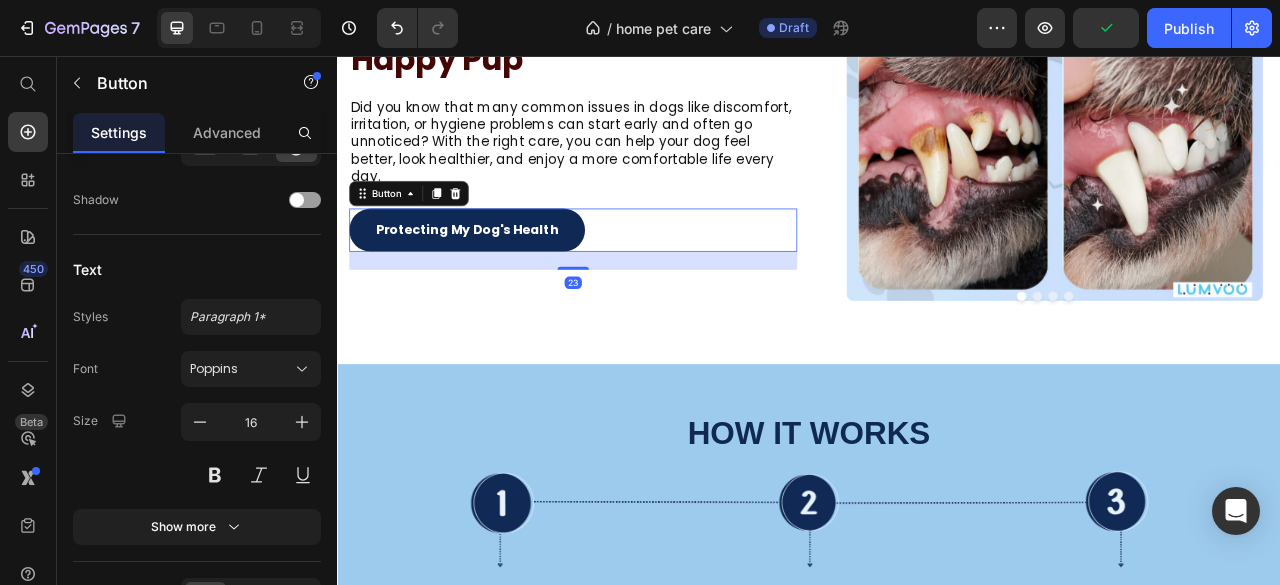 click at bounding box center [329, -91] 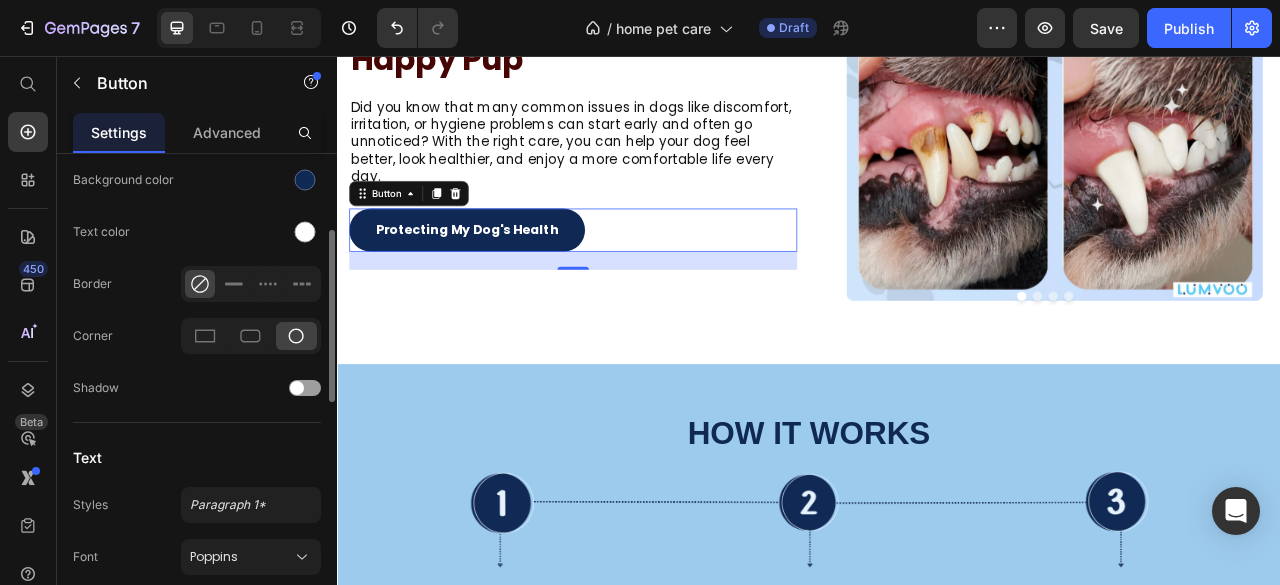 scroll, scrollTop: 501, scrollLeft: 0, axis: vertical 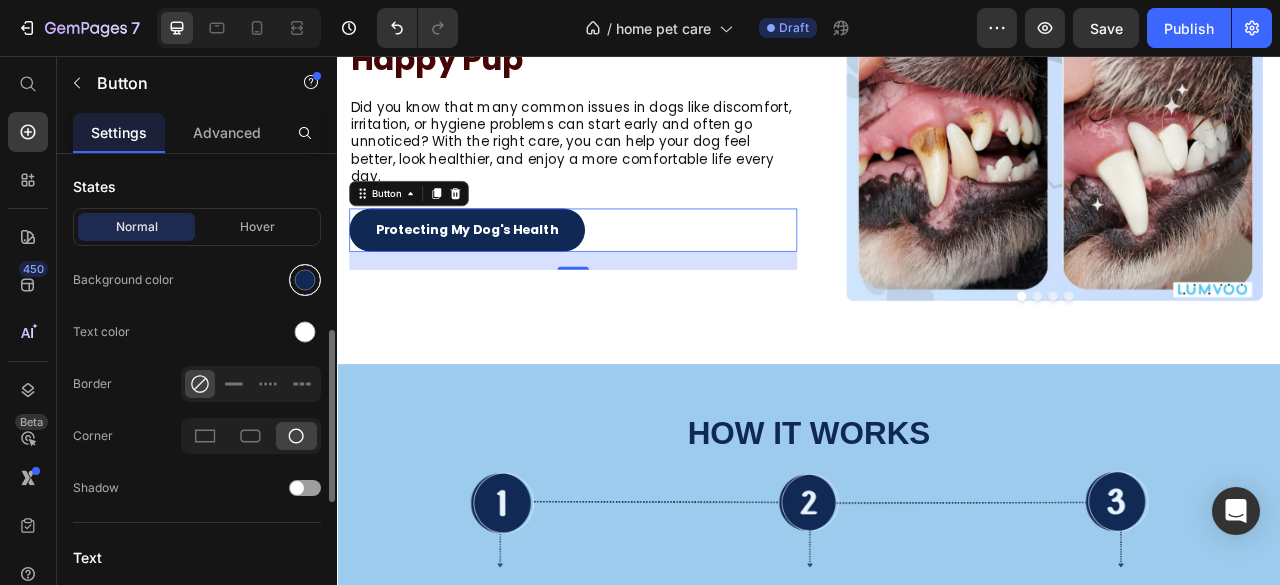 click at bounding box center (305, 280) 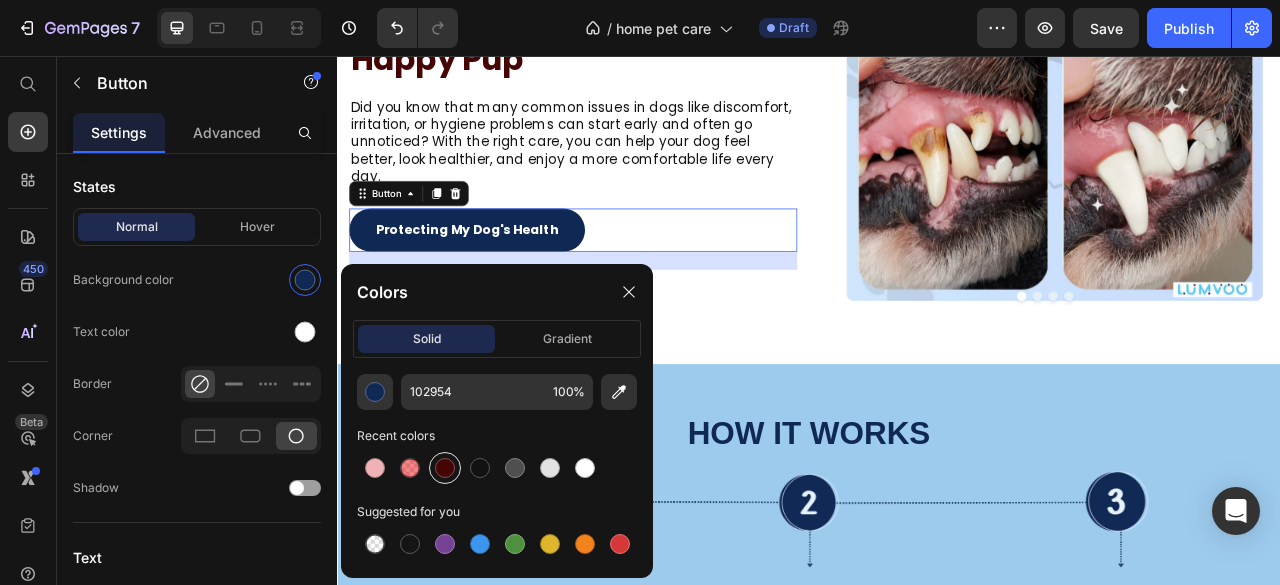 click at bounding box center (445, 468) 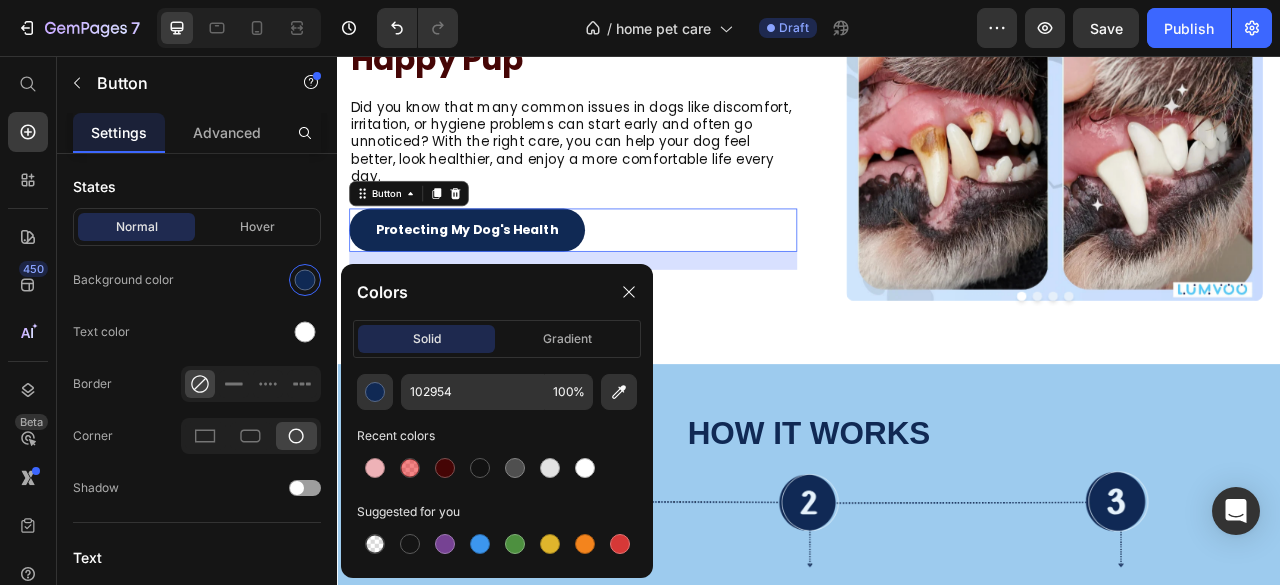 type on "450505" 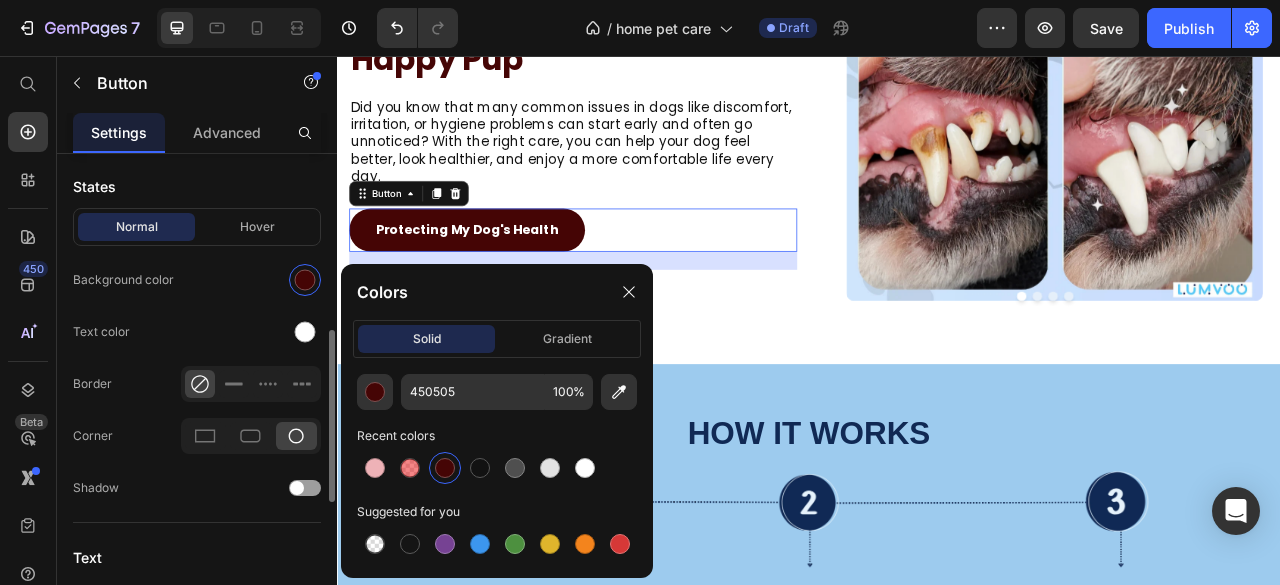 click on "Normal Hover" at bounding box center [197, 227] 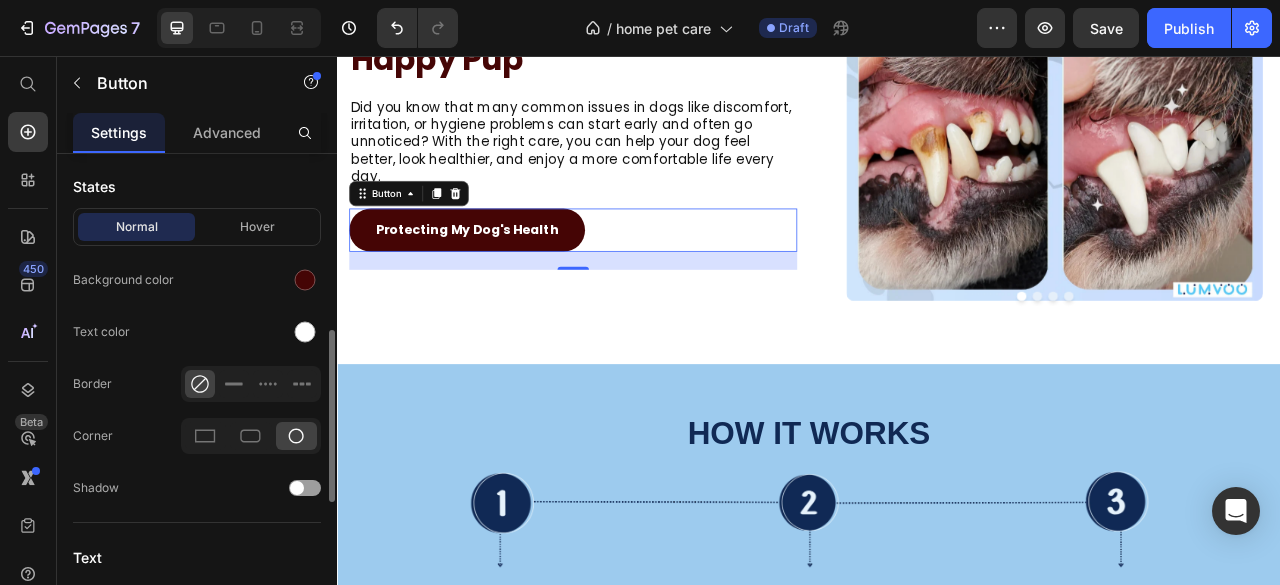 click on "Normal Hover" at bounding box center [197, 227] 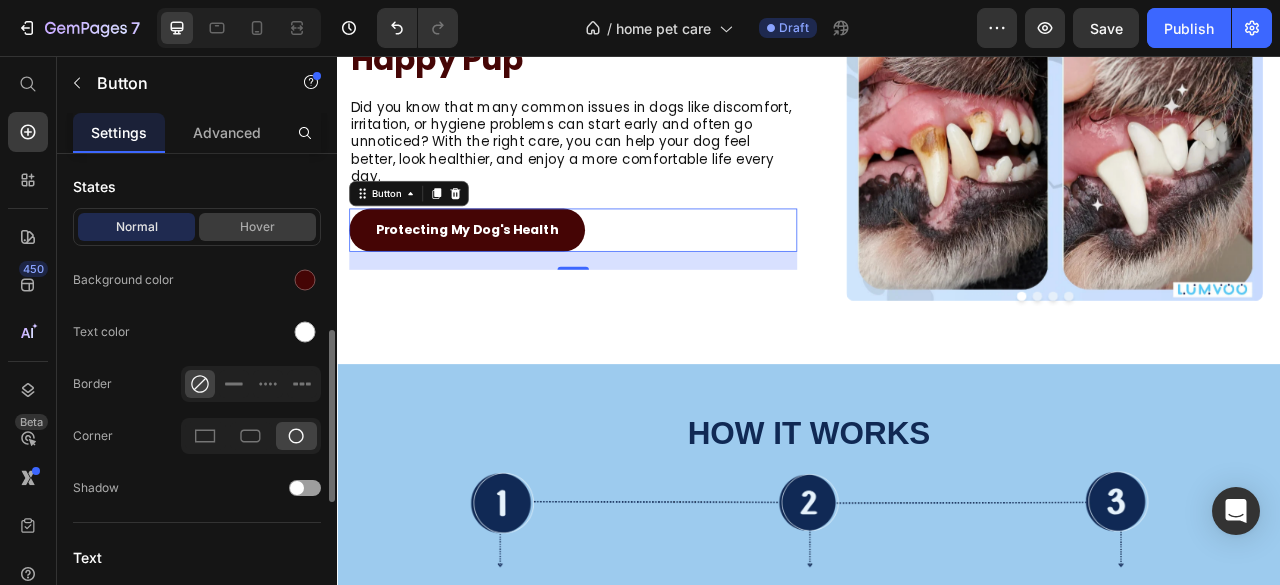 click on "Hover" at bounding box center [257, 227] 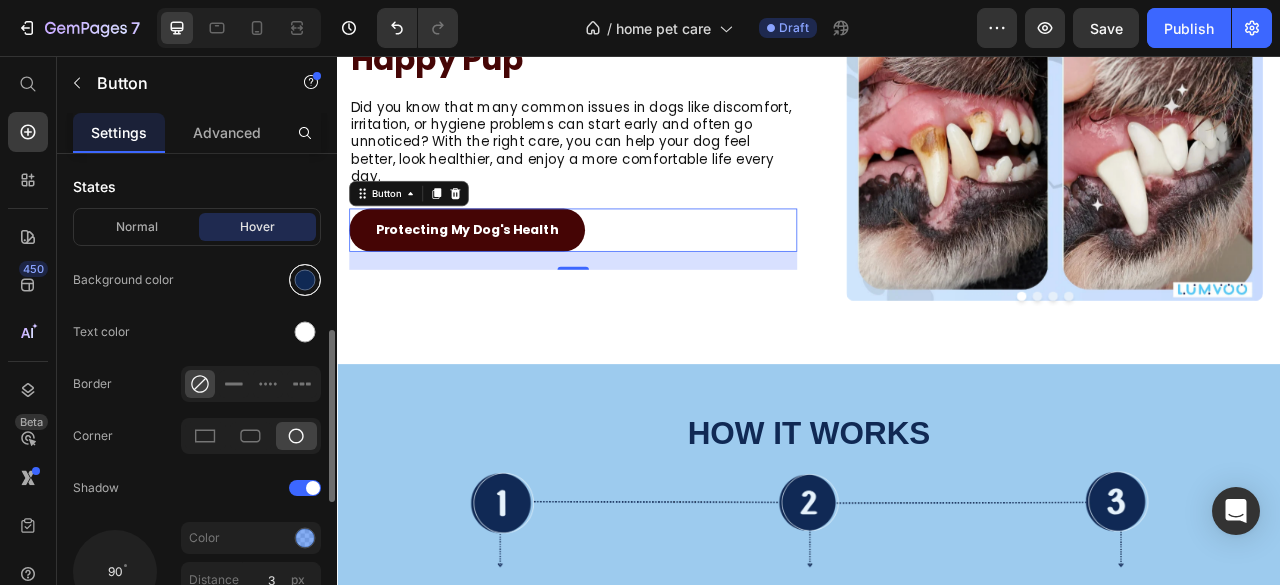 click at bounding box center (305, 280) 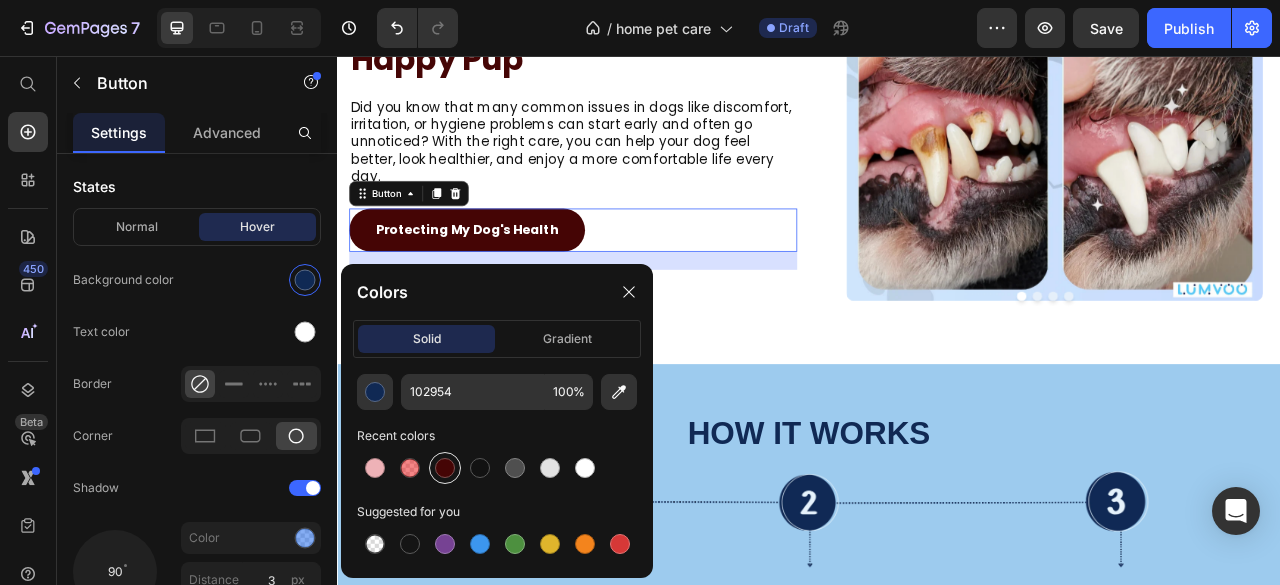 click at bounding box center (445, 468) 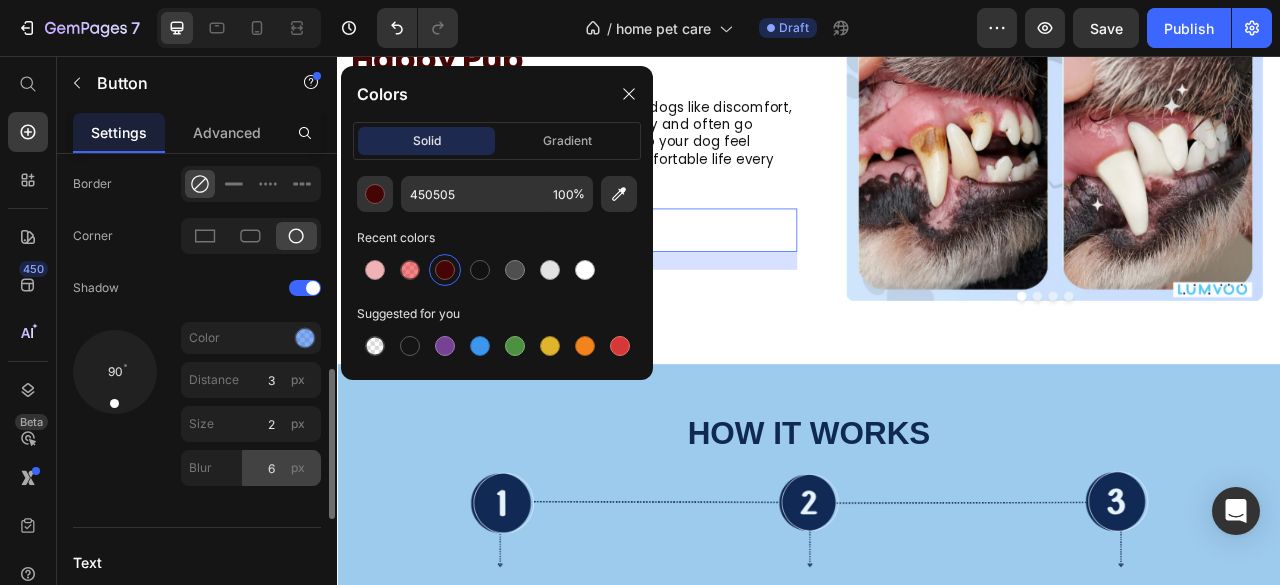 scroll, scrollTop: 801, scrollLeft: 0, axis: vertical 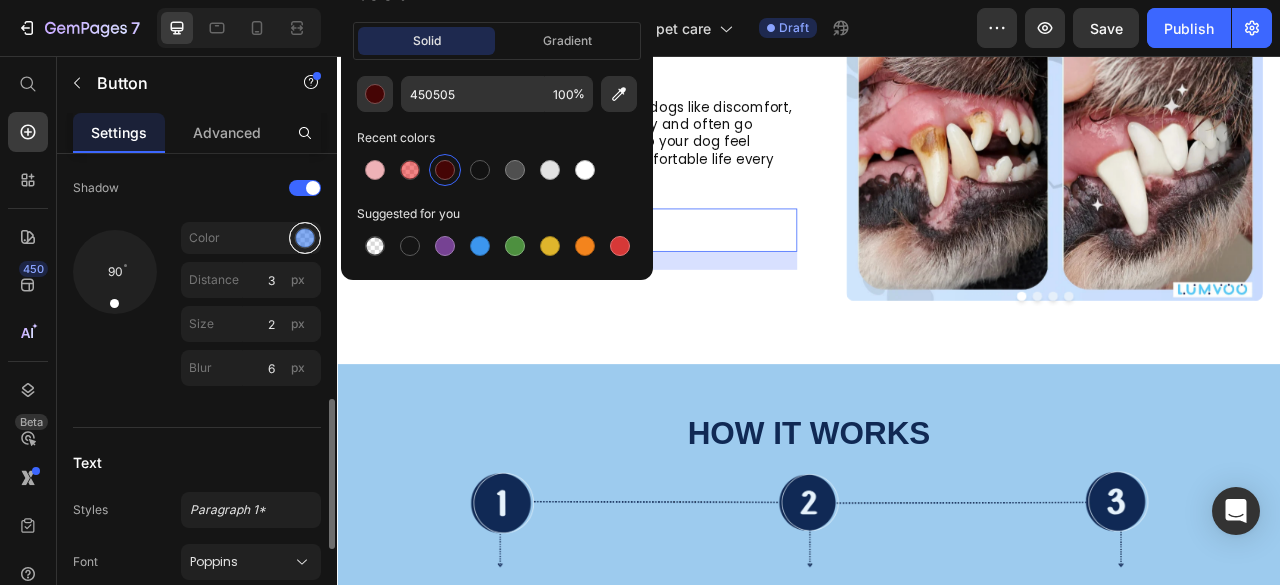 click at bounding box center (305, 238) 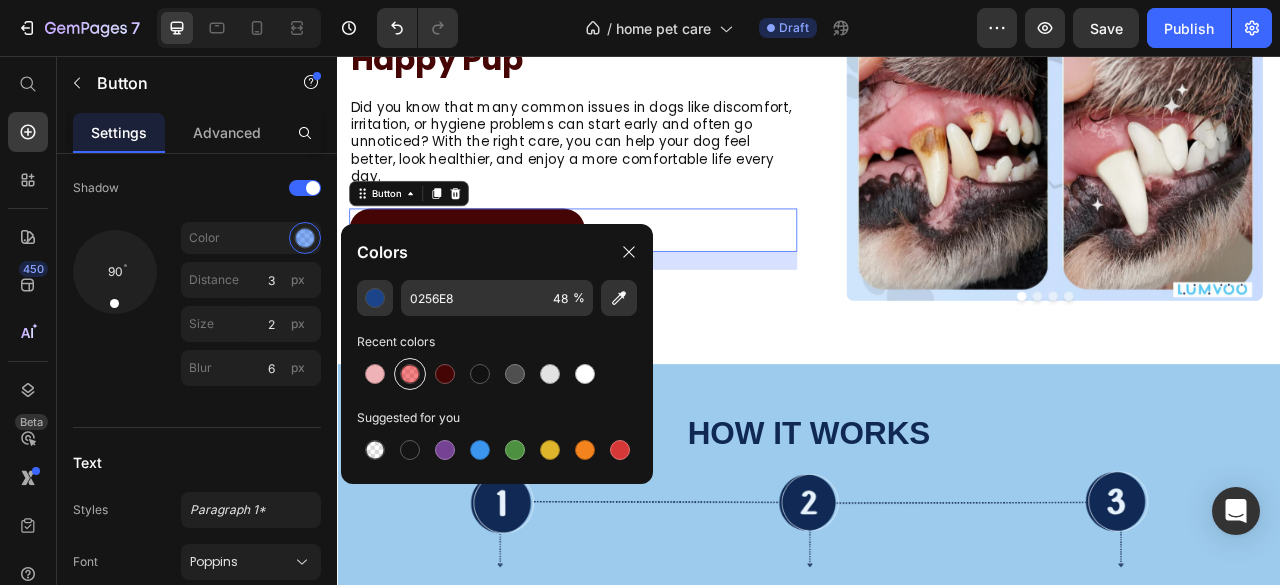 click at bounding box center (410, 374) 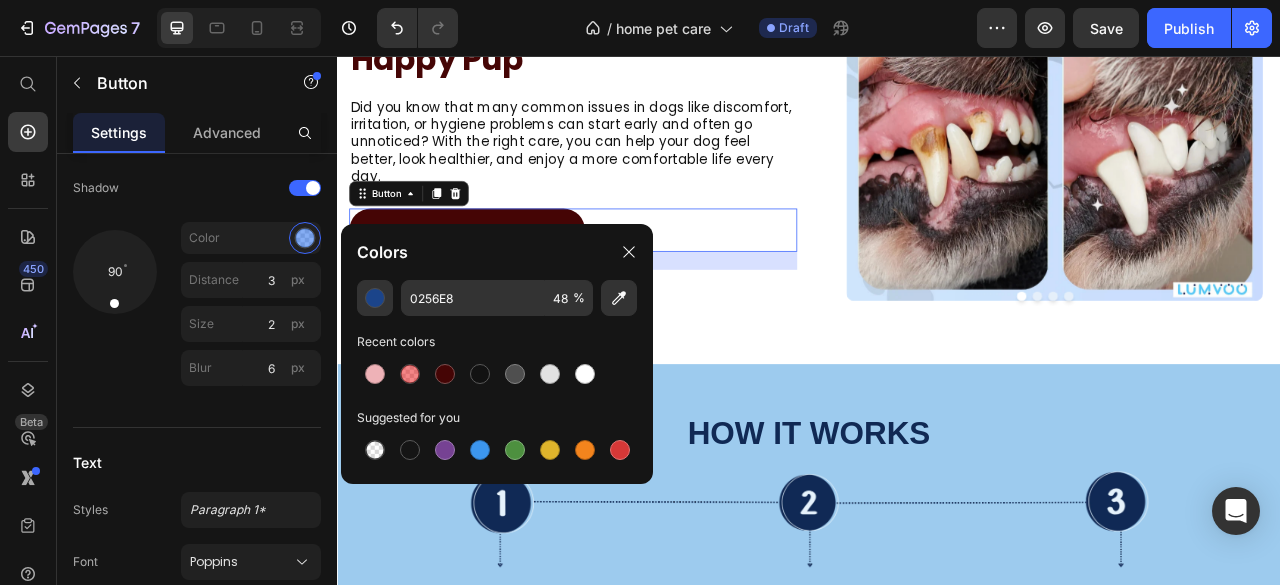 type on "E80205" 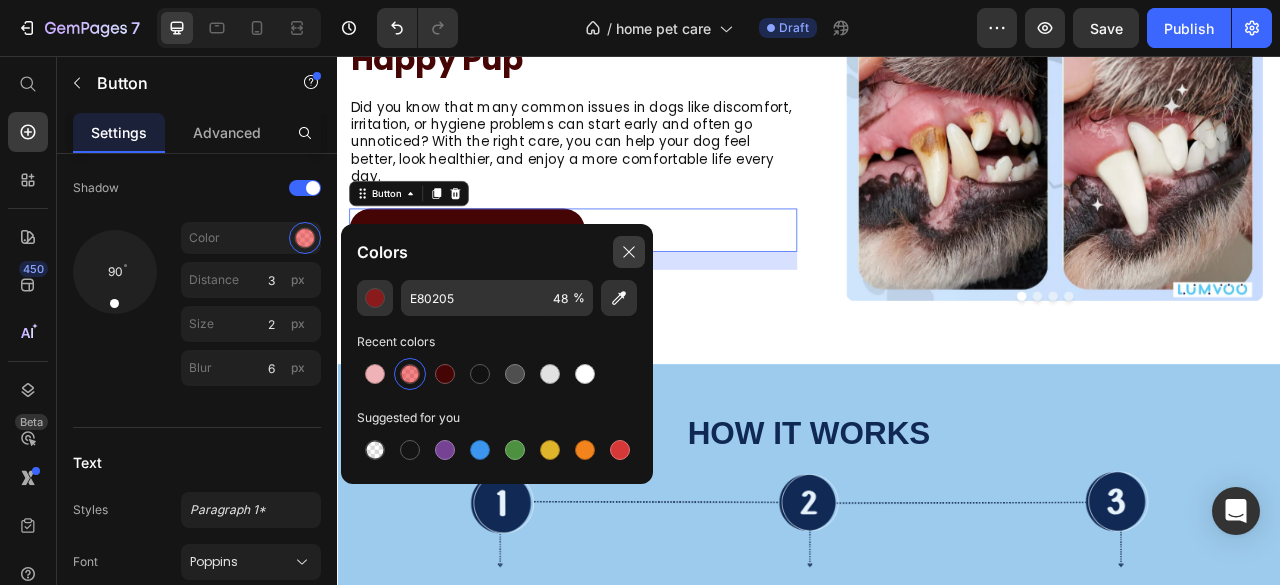 drag, startPoint x: 619, startPoint y: 251, endPoint x: 348, endPoint y: 239, distance: 271.26556 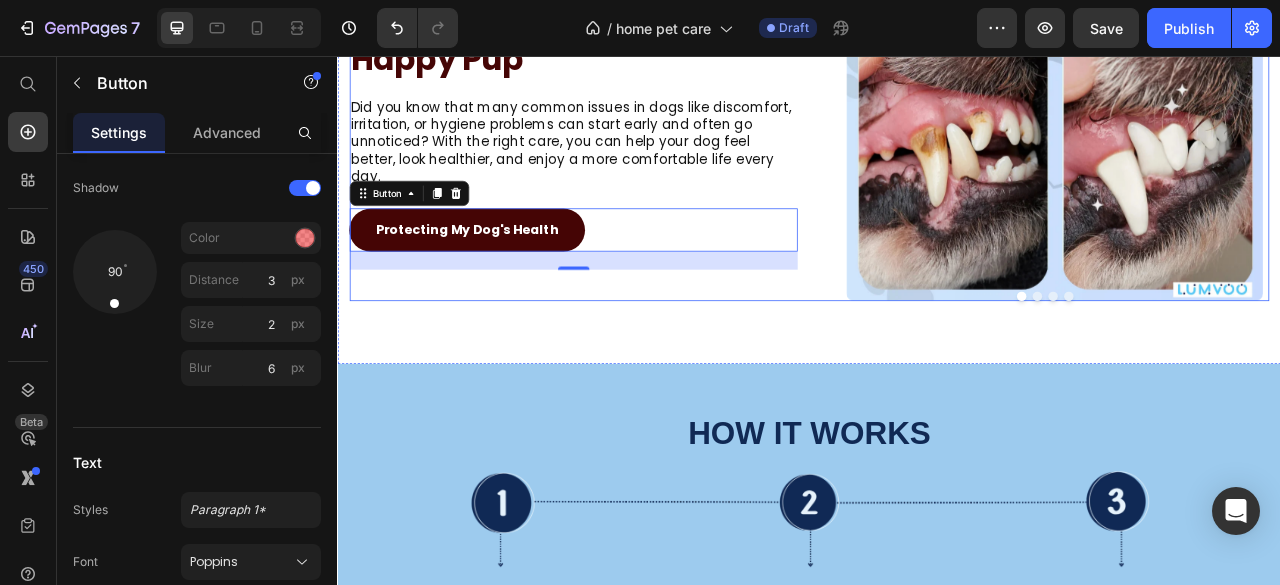 click on "Essentials for a Clean and Happy Pup Heading Did you know that many common issues in dogs like discomfort, irritation, or hygiene problems can start early and often go unnoticed? With the right care, you can help your dog feel better, look healthier, and enjoy a more comfortable life every day. Text Block Protecting My Dog's Health Button   23" at bounding box center (637, 152) 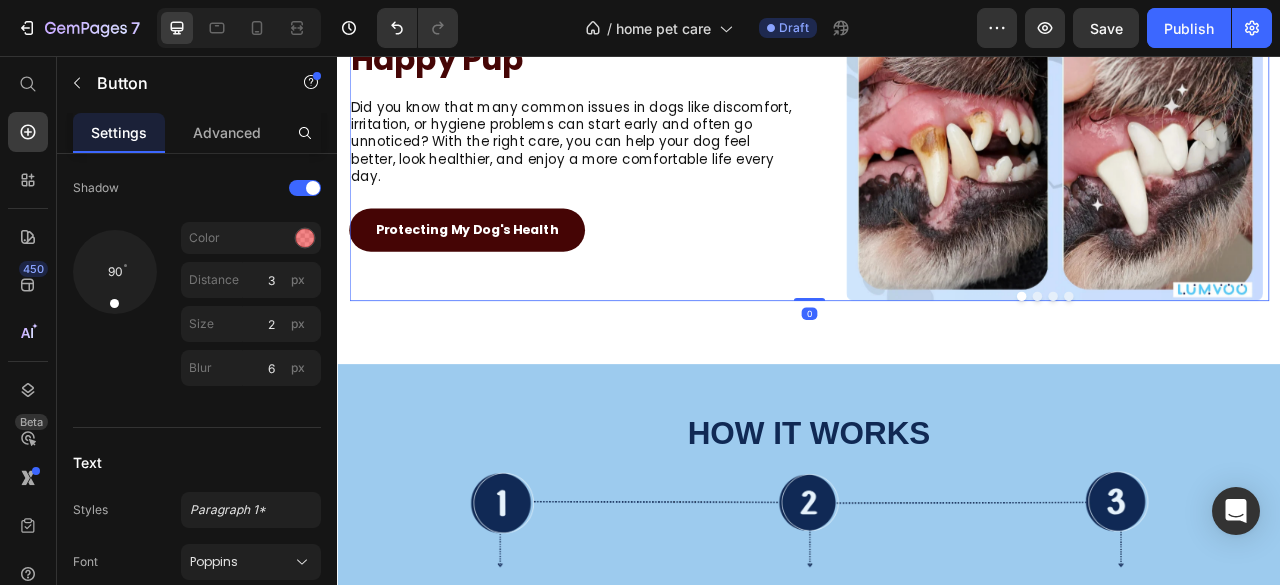 scroll, scrollTop: 0, scrollLeft: 0, axis: both 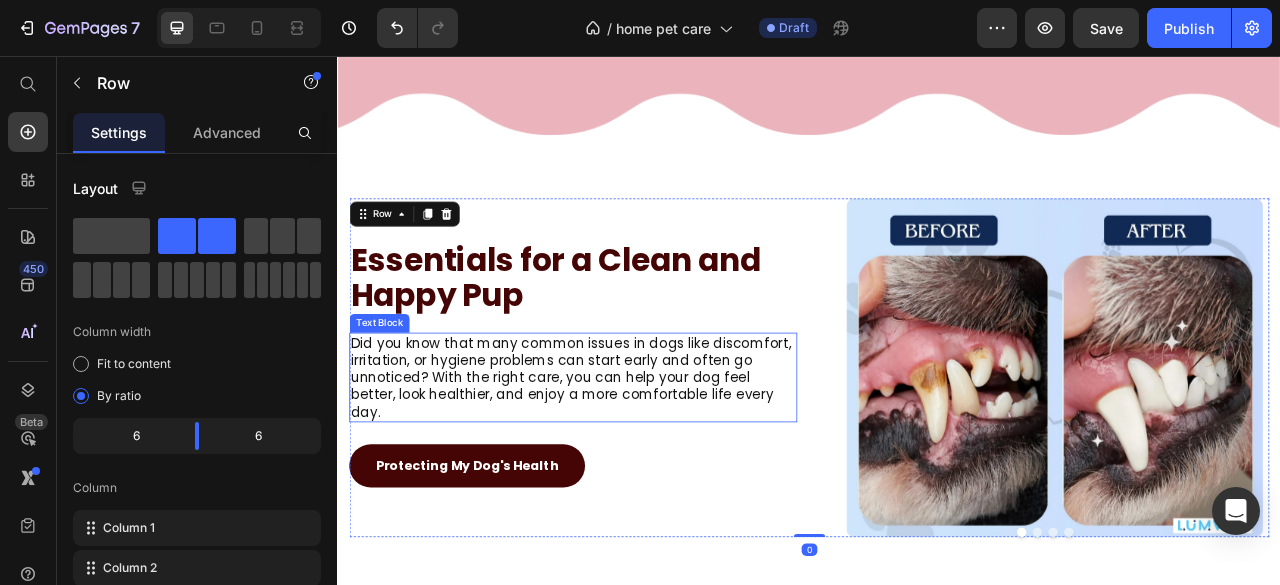 click on "Did you know that many common issues in dogs like discomfort, irritation, or hygiene problems can start early and often go unnoticed? With the right care, you can help your dog feel better, look healthier, and enjoy a more comfortable life every day." at bounding box center [637, 465] 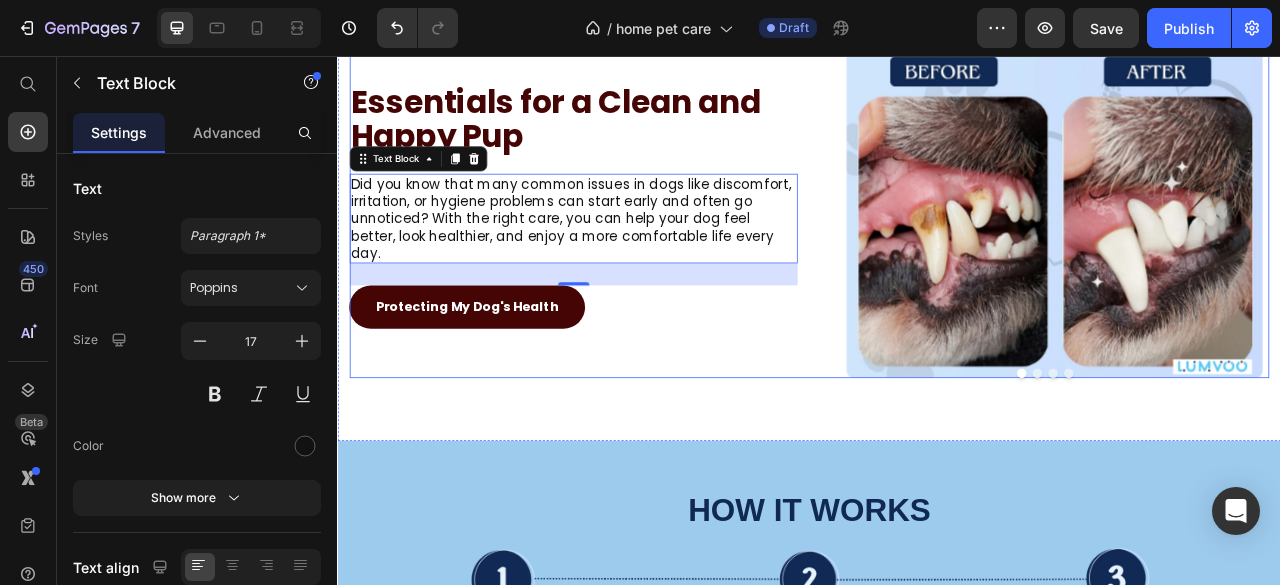 scroll, scrollTop: 1802, scrollLeft: 0, axis: vertical 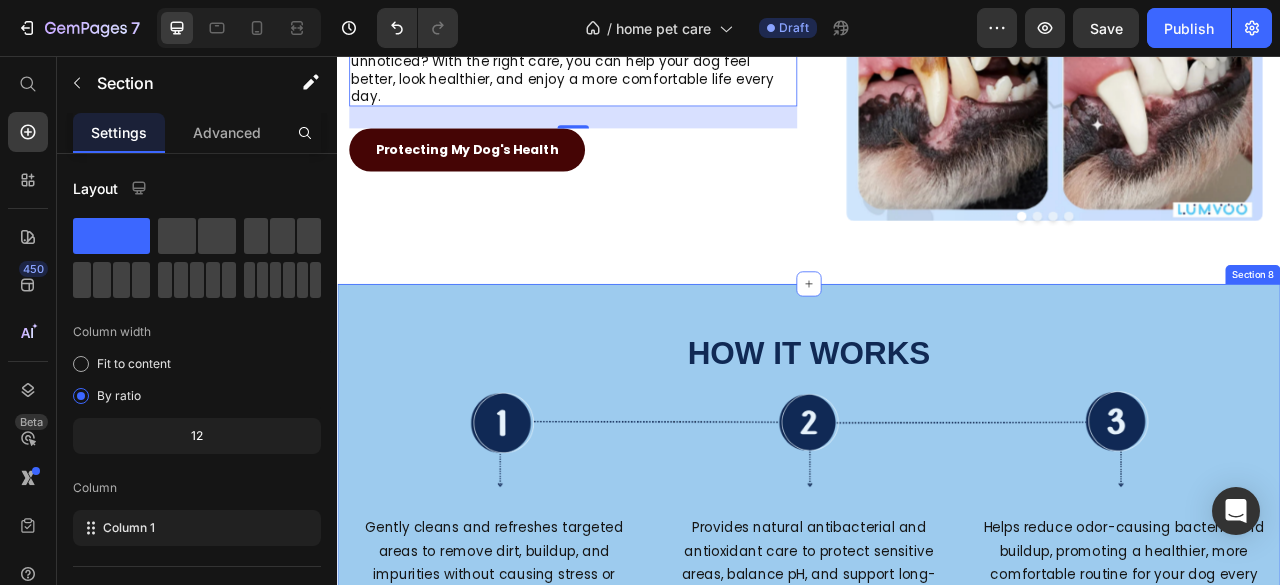 click on "HOW IT WORKS Heading Image Gently cleans and refreshes targeted areas to remove dirt, buildup, and impurities without causing stress or discomfort. Text block Icon Provides natural antibacterial and antioxidant care to protect sensitive areas, balance pH, and support long-term hygiene. Text block Icon Helps reduce odor-causing bacteria and buildup, promoting a healthier, more comfortable routine for your dog every day. Text block Icon Row Row Section 8" at bounding box center (937, 645) 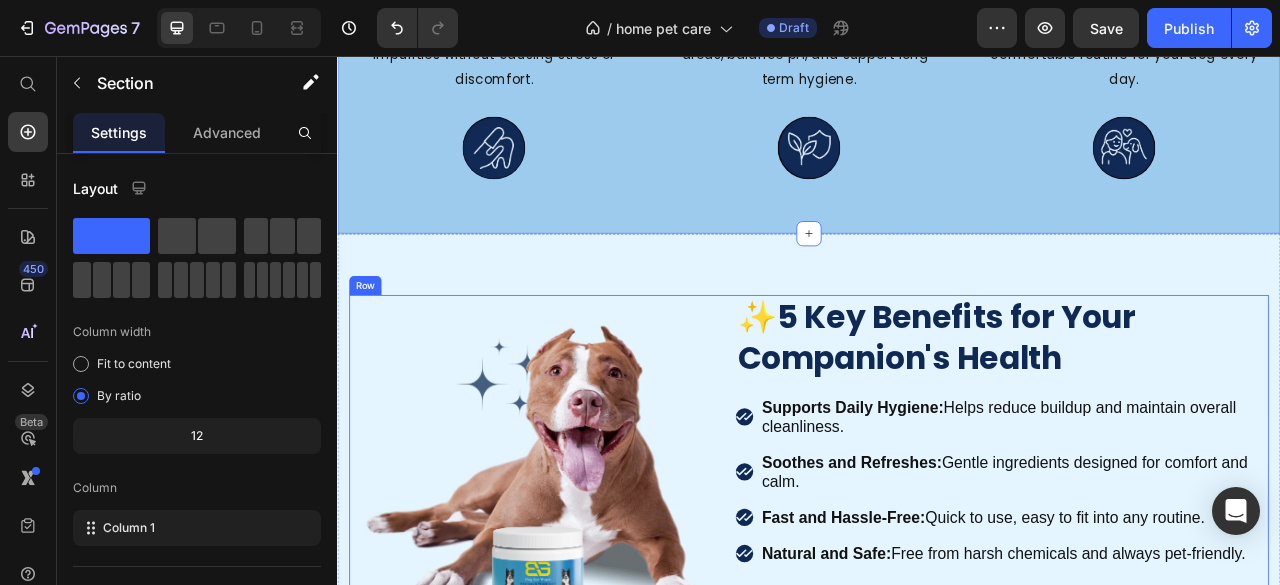 scroll, scrollTop: 2502, scrollLeft: 0, axis: vertical 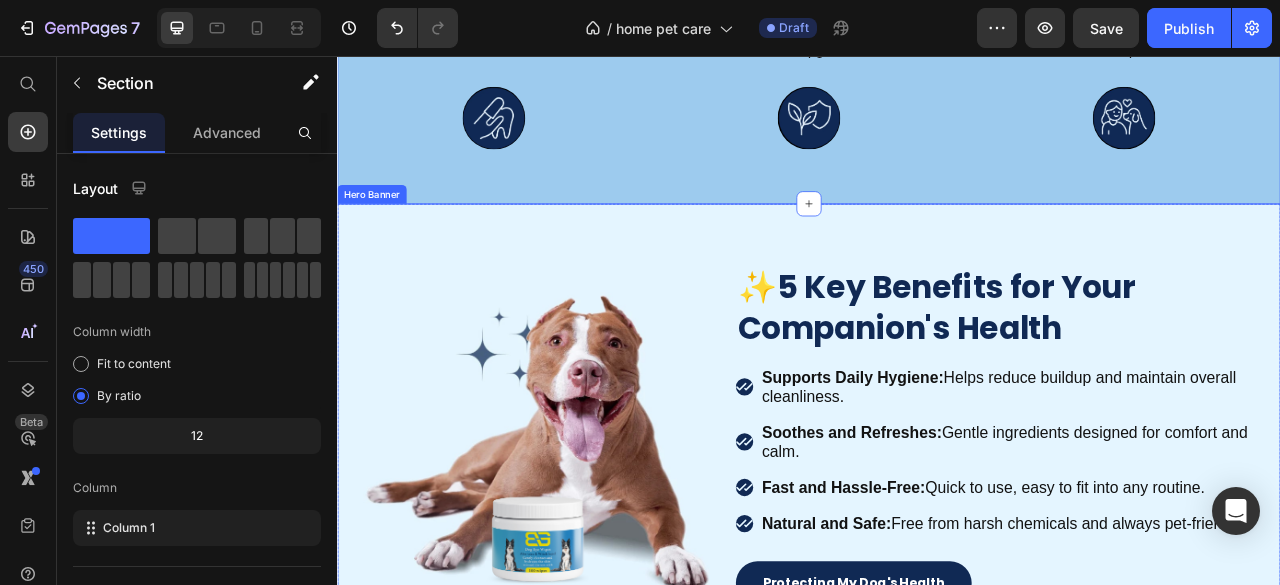 click on "✨5 Key Benefits for Your Companion's Health Heading ✨5 Key Benefits for Your Companion's Health Heading
Supports Daily Hygiene:  Helps reduce buildup and maintain overall cleanliness.
Soothes and Refreshes:  Gentle ingredients designed for comfort and calm.
Fast and Hassle-Free:  Quick to use, easy to fit into any routine.
Natural and Safe:  Free from harsh chemicals and always pet-friendly. Item List Protecting My Dog's Health Button Row" at bounding box center (937, 549) 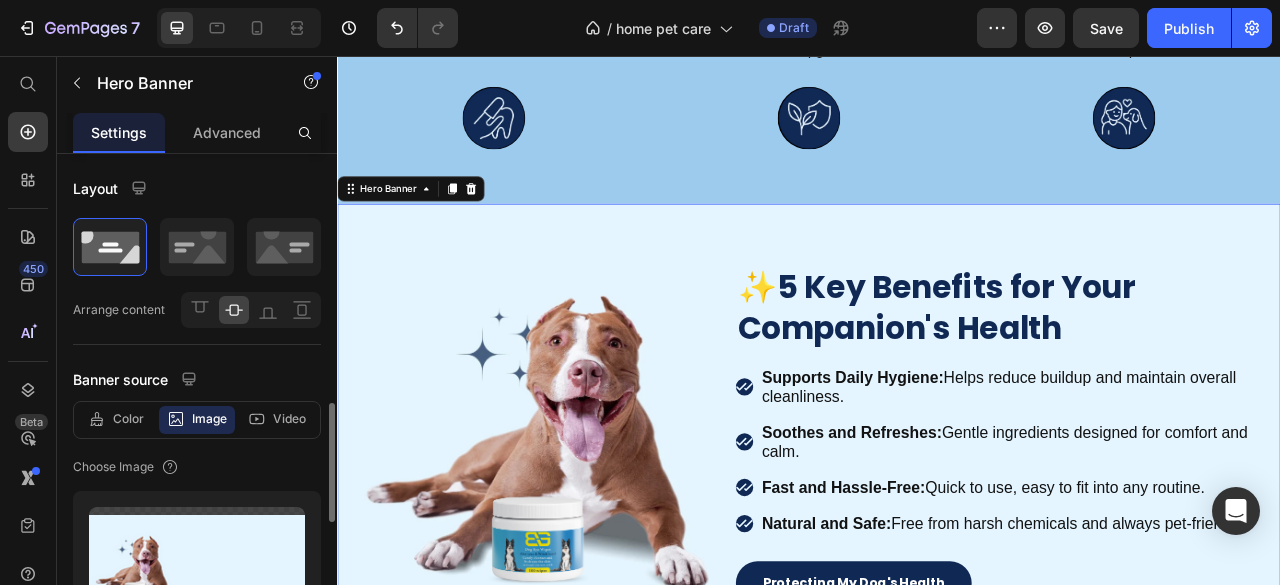 scroll, scrollTop: 200, scrollLeft: 0, axis: vertical 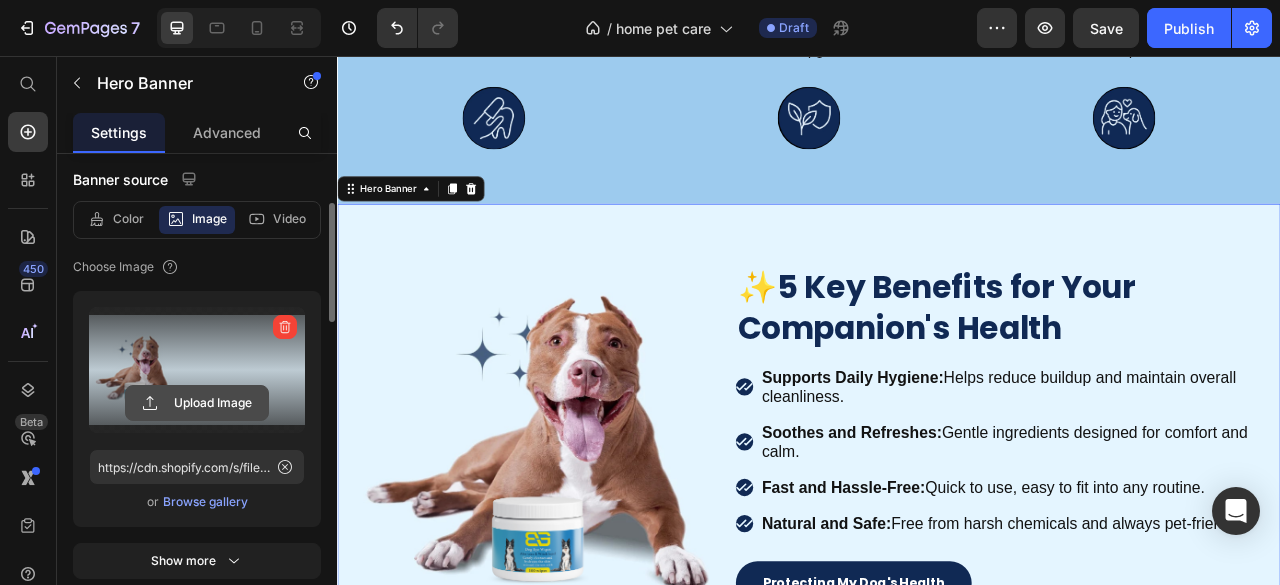 click 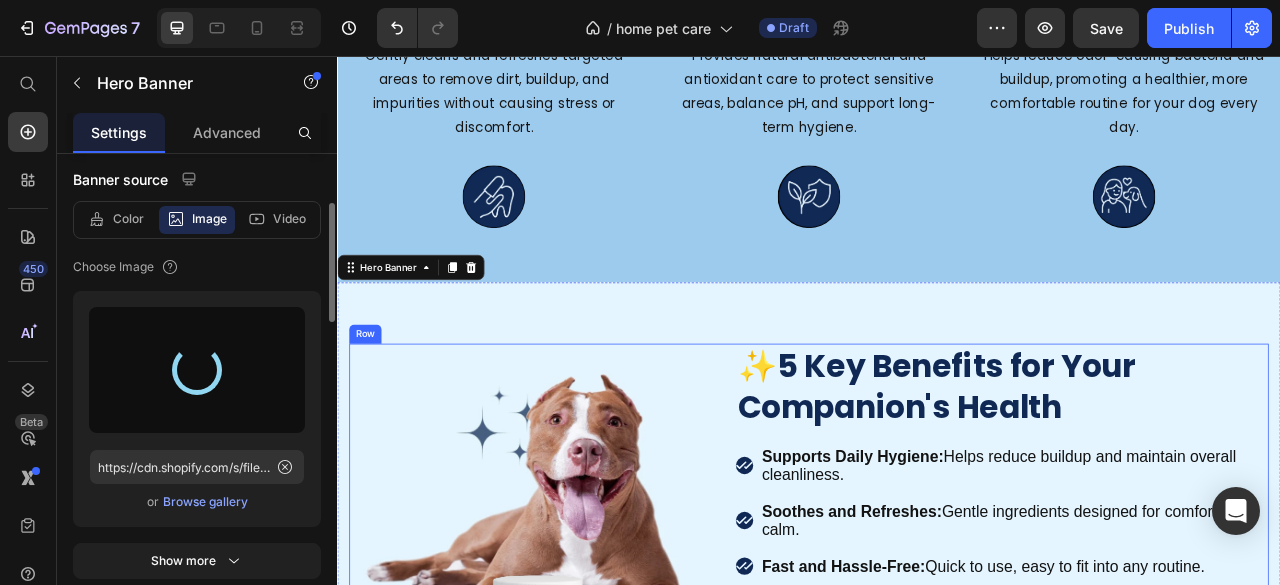 type on "https://cdn.shopify.com/s/files/1/0766/2783/7176/files/gempages_574850807183180644-0e26b405-4b3c-49d7-98bd-e85109b46acb.png" 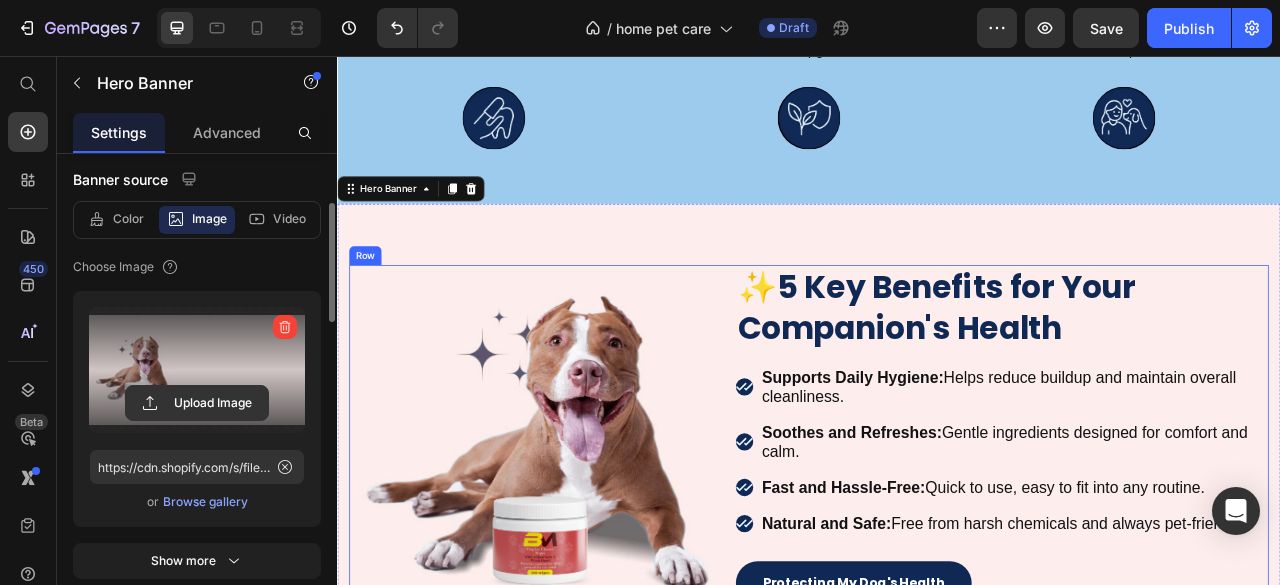scroll, scrollTop: 2702, scrollLeft: 0, axis: vertical 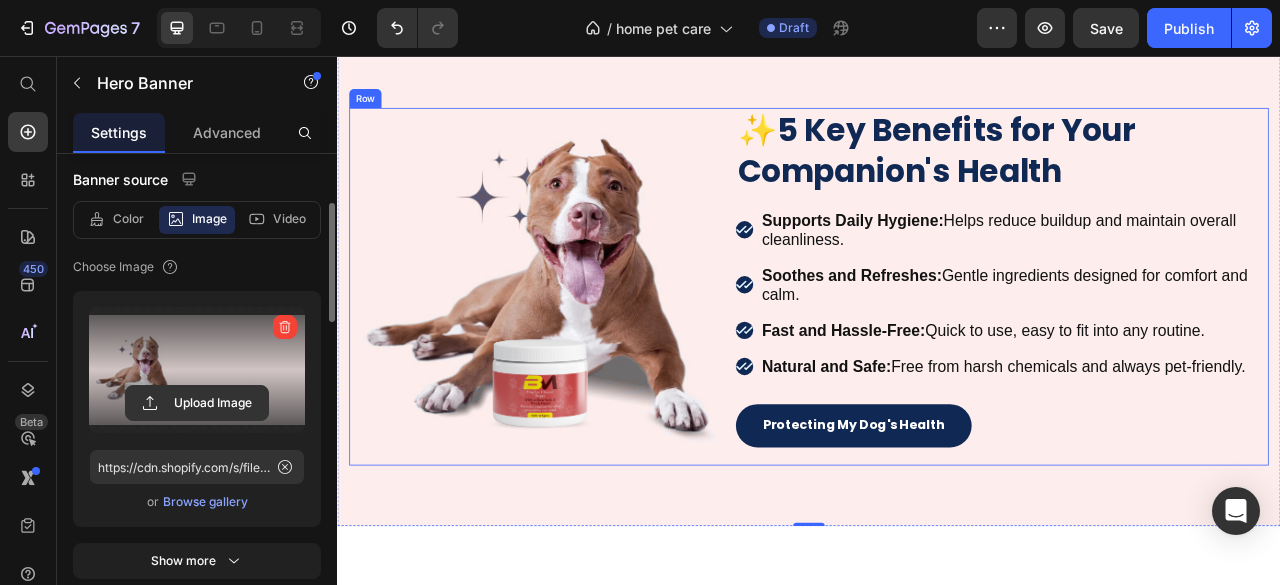 click on "✨5 Key Benefits for Your Companion's Health" at bounding box center (1183, 176) 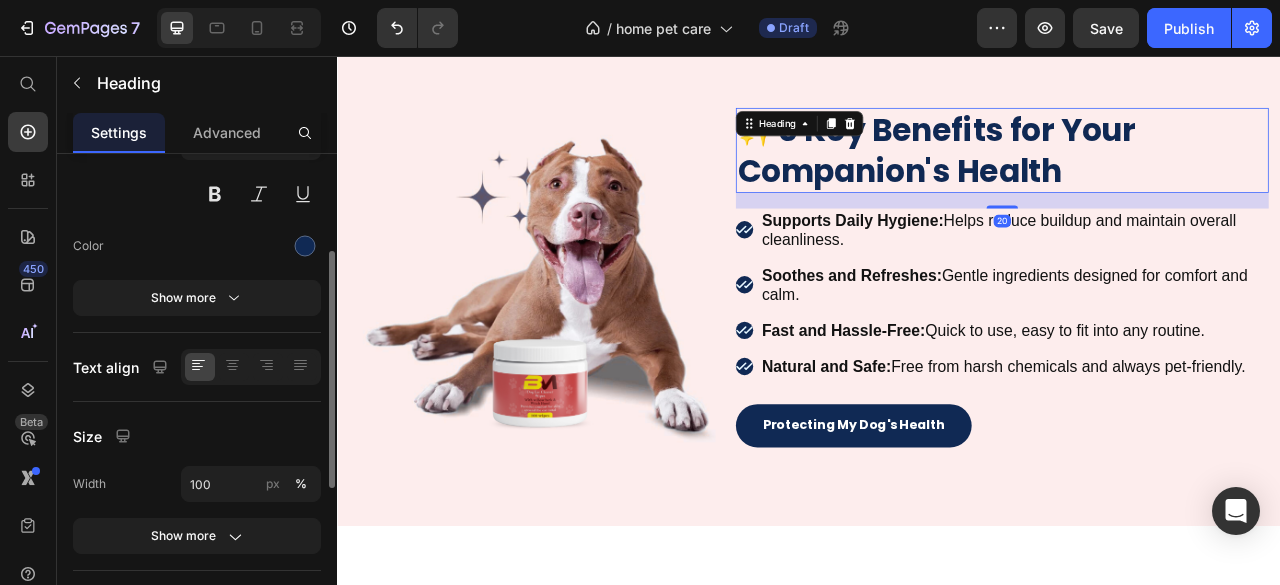 scroll, scrollTop: 0, scrollLeft: 0, axis: both 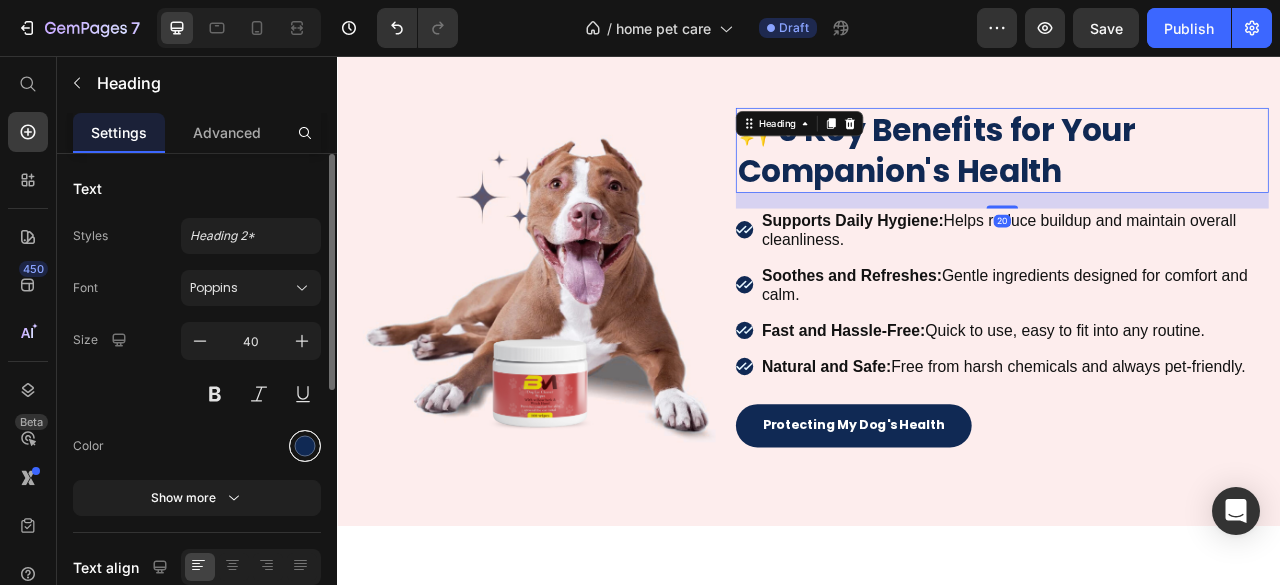 click at bounding box center [305, 446] 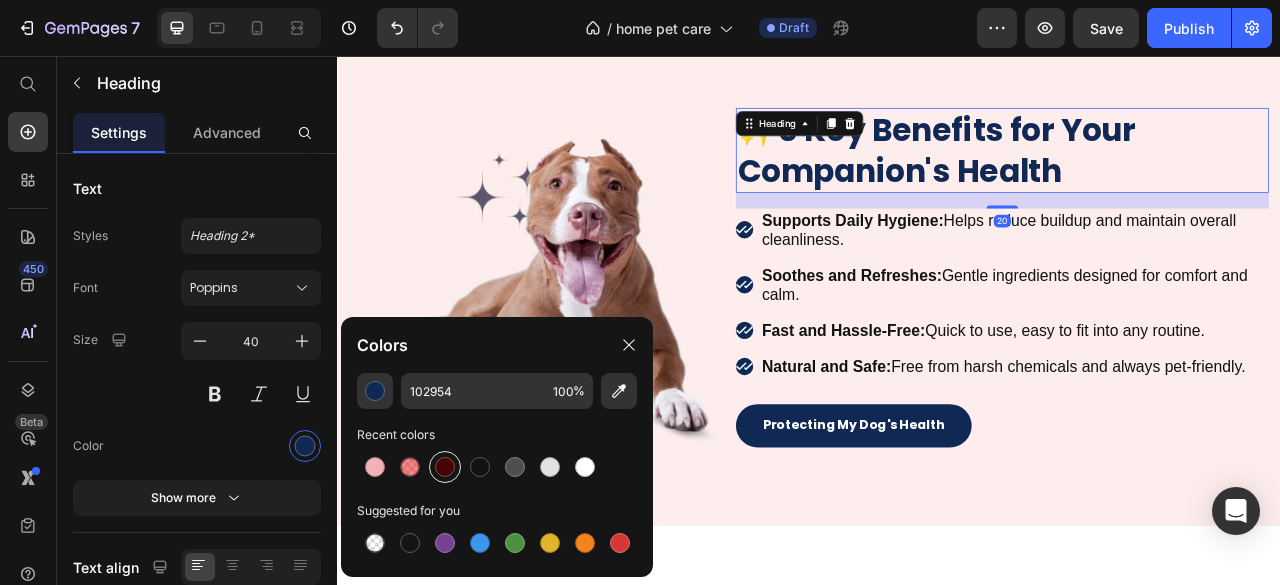 click at bounding box center [445, 467] 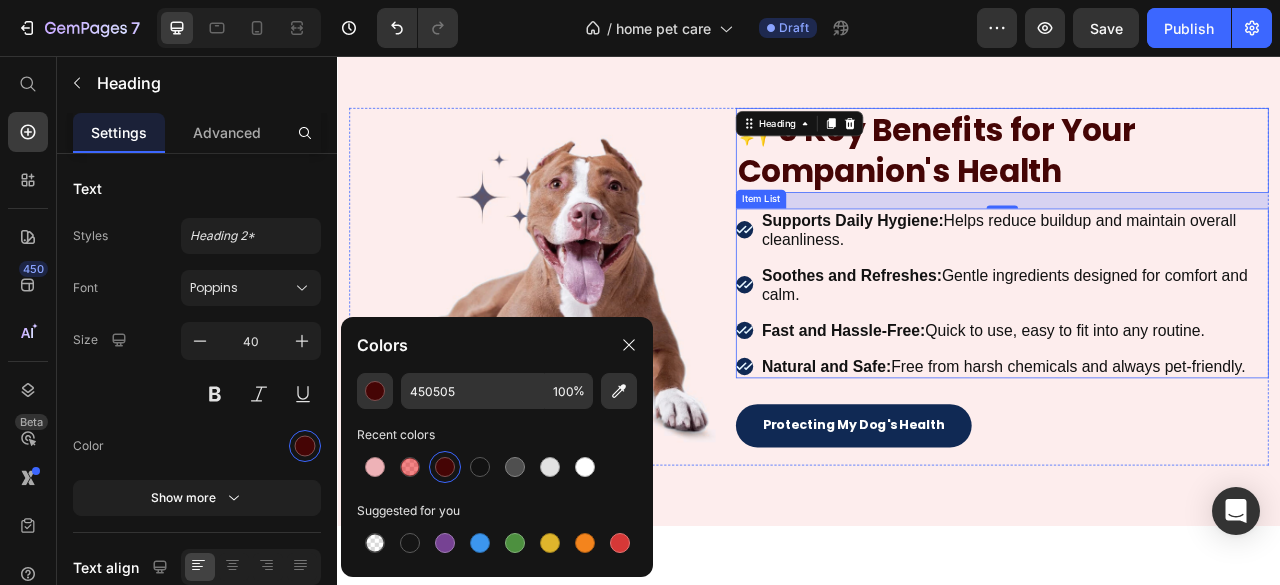 click on "Soothes and Refreshes:  Gentle ingredients designed for comfort and calm." at bounding box center [1183, 347] 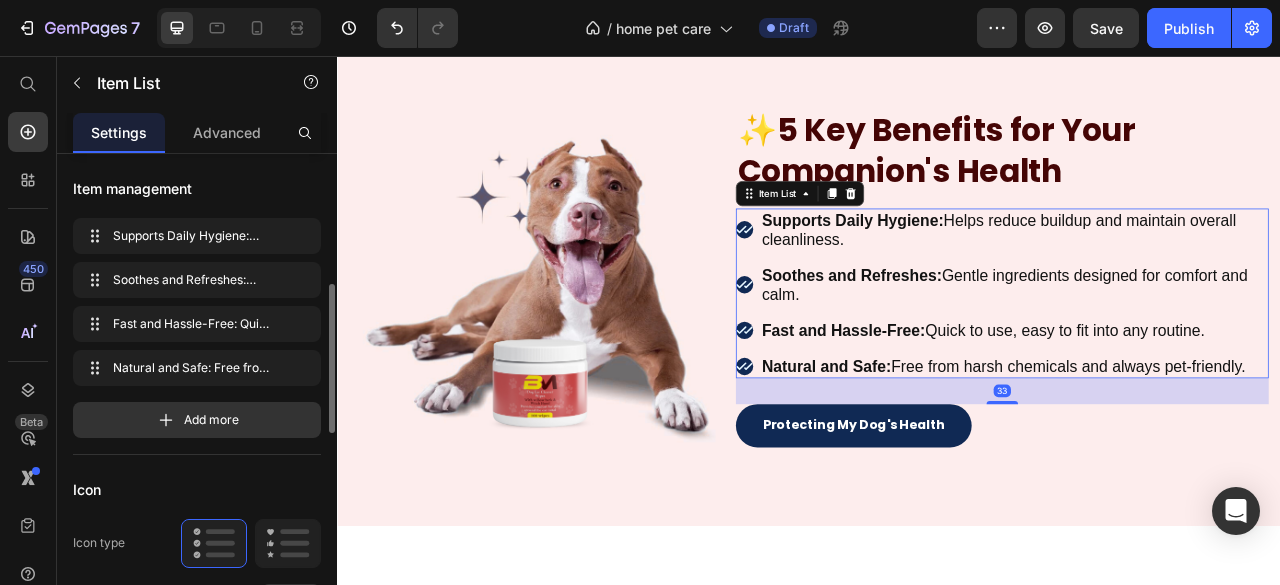 scroll, scrollTop: 300, scrollLeft: 0, axis: vertical 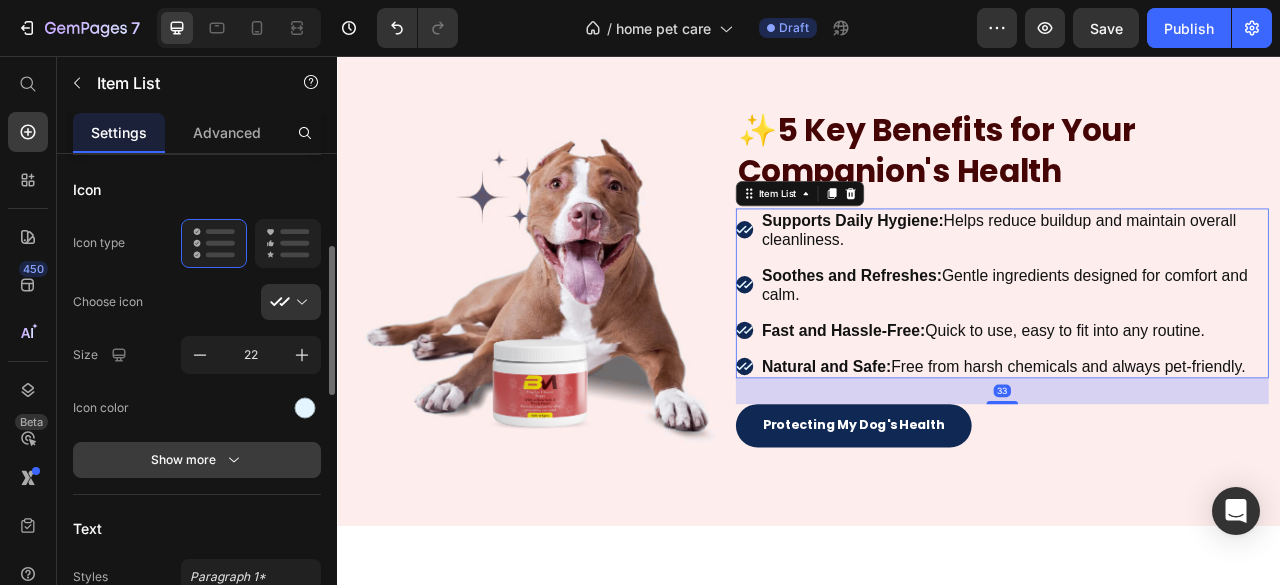 click on "Show more" at bounding box center (197, 460) 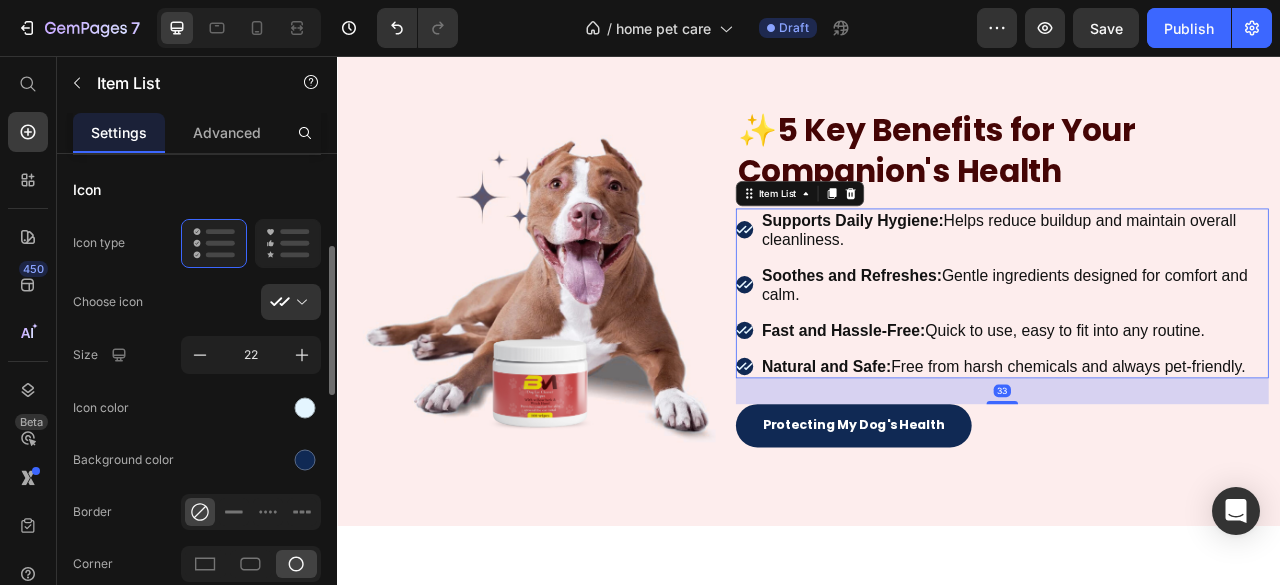 scroll, scrollTop: 600, scrollLeft: 0, axis: vertical 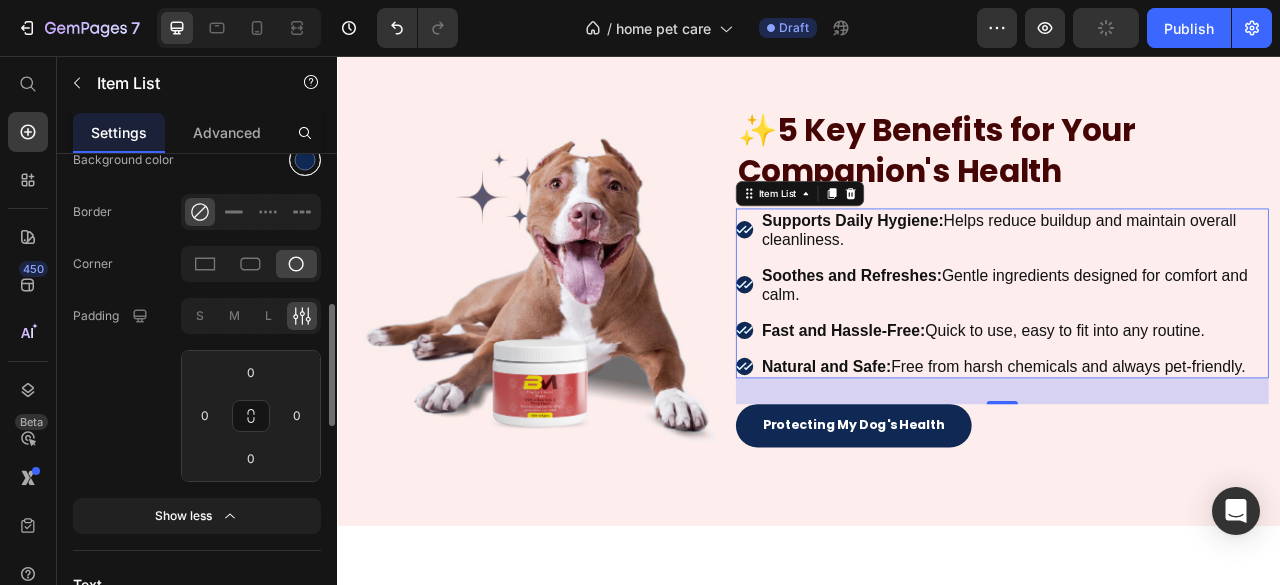 click at bounding box center (305, 160) 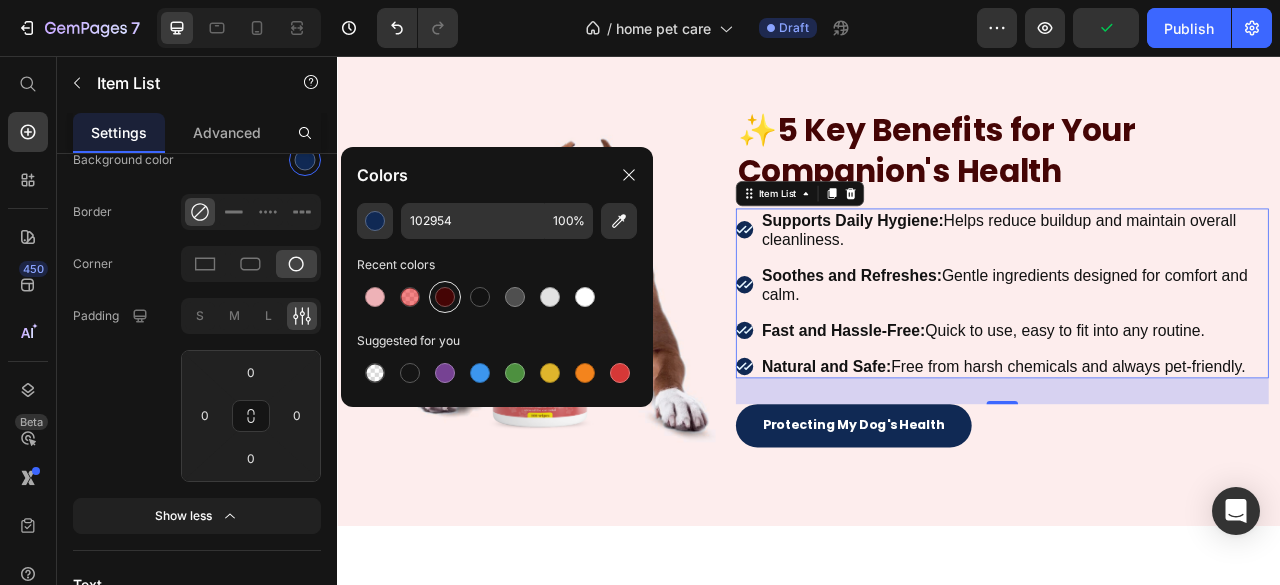 click at bounding box center (445, 297) 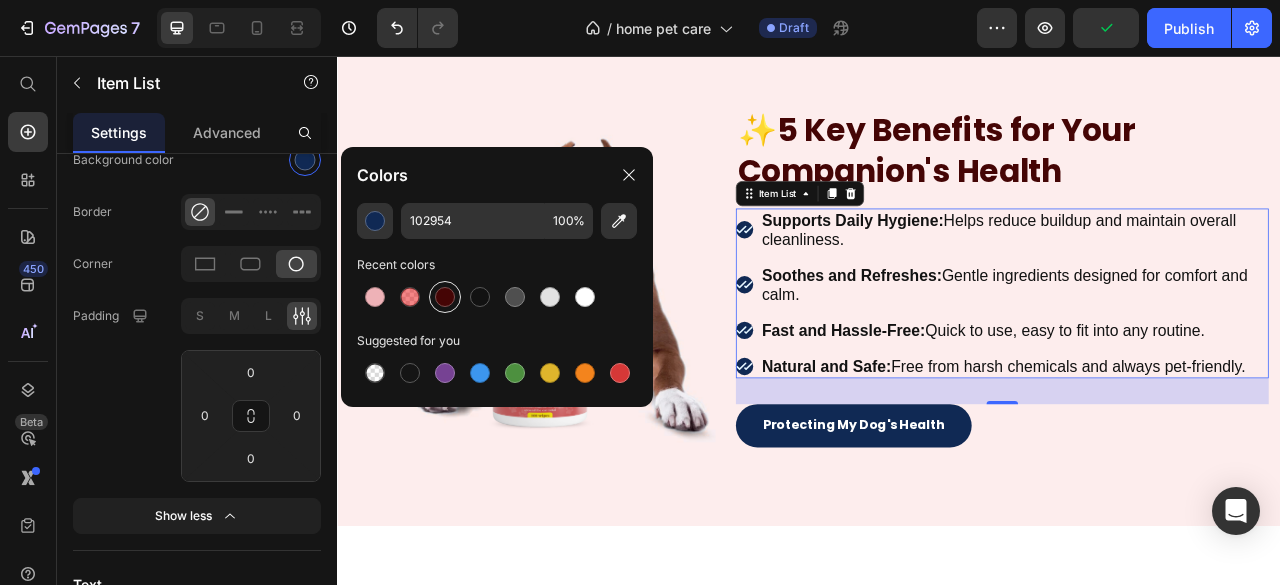 type on "450505" 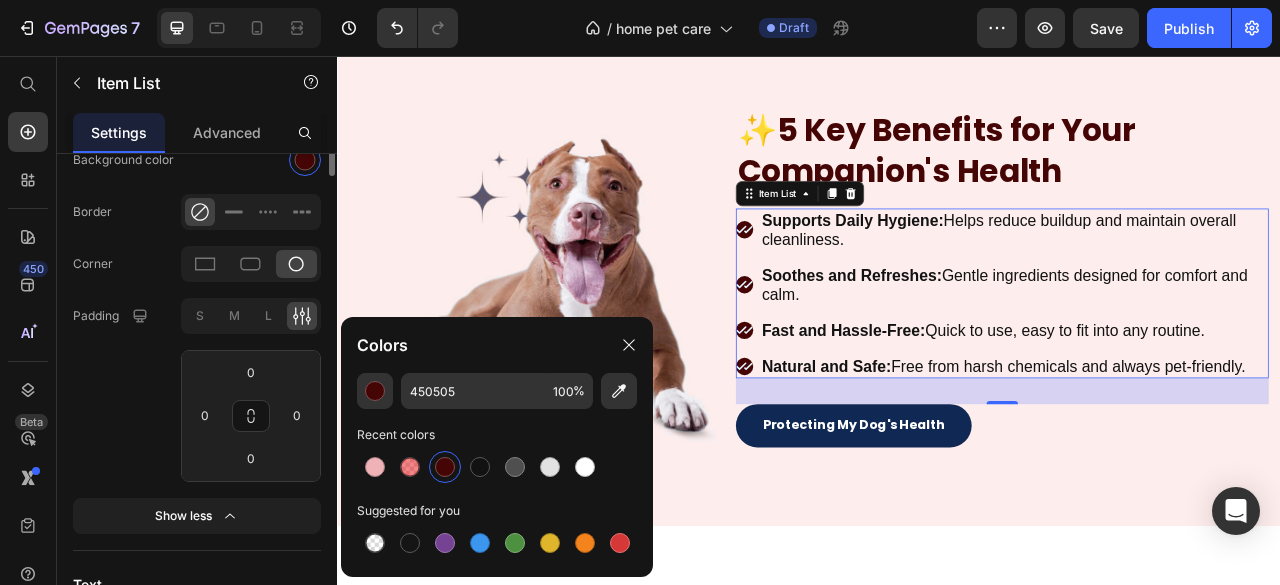 scroll, scrollTop: 400, scrollLeft: 0, axis: vertical 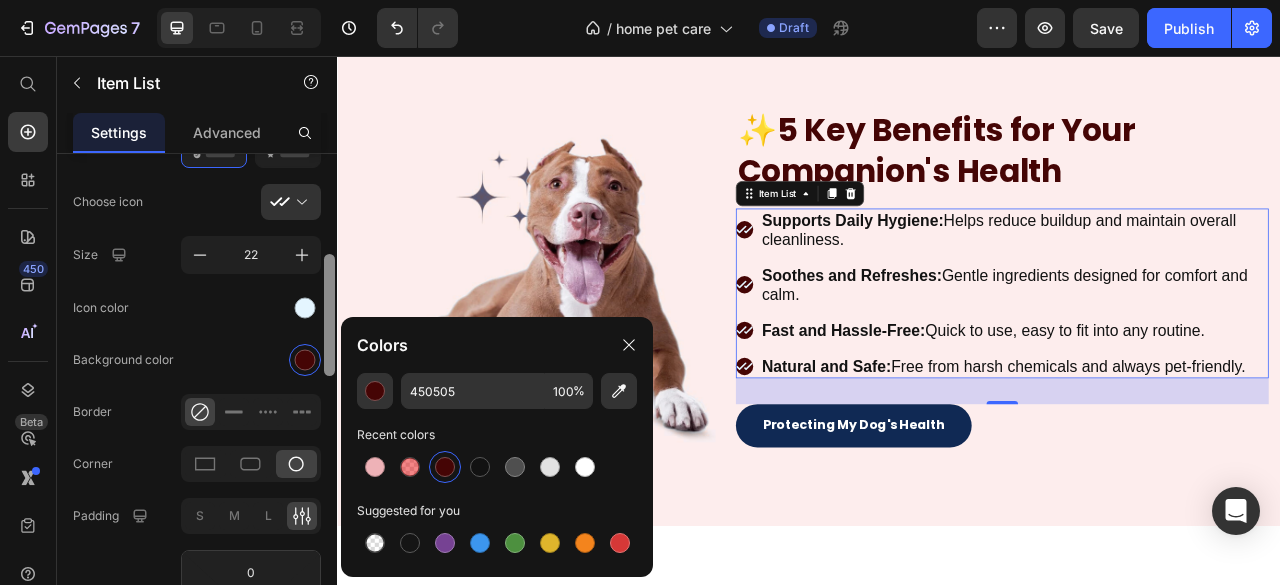 drag, startPoint x: 295, startPoint y: 302, endPoint x: 331, endPoint y: 306, distance: 36.221542 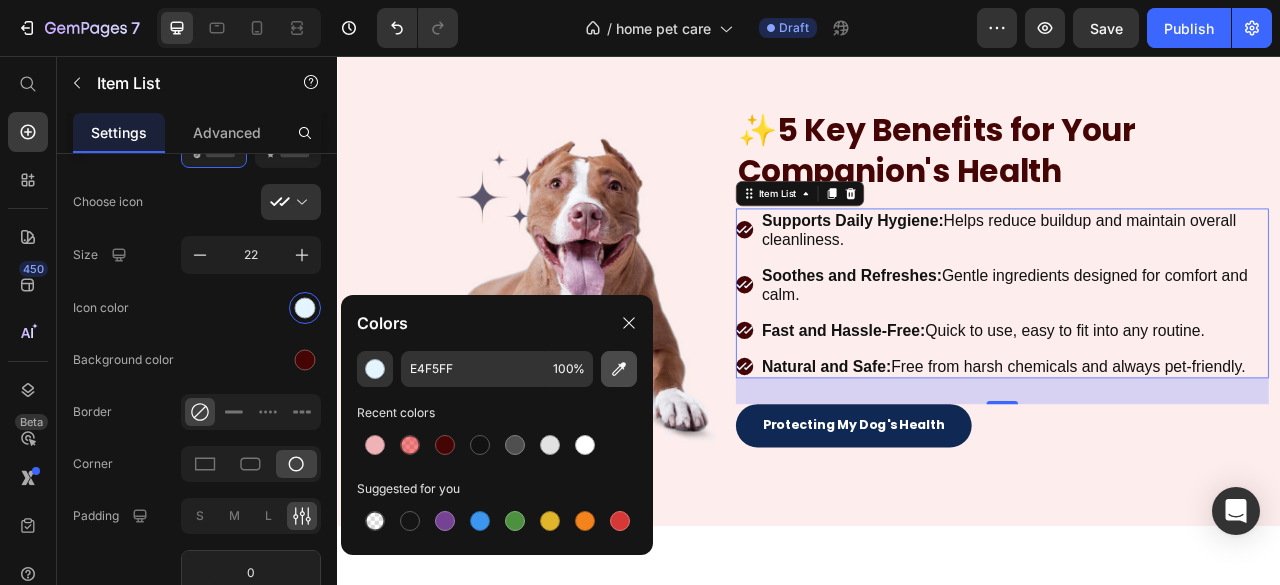 click 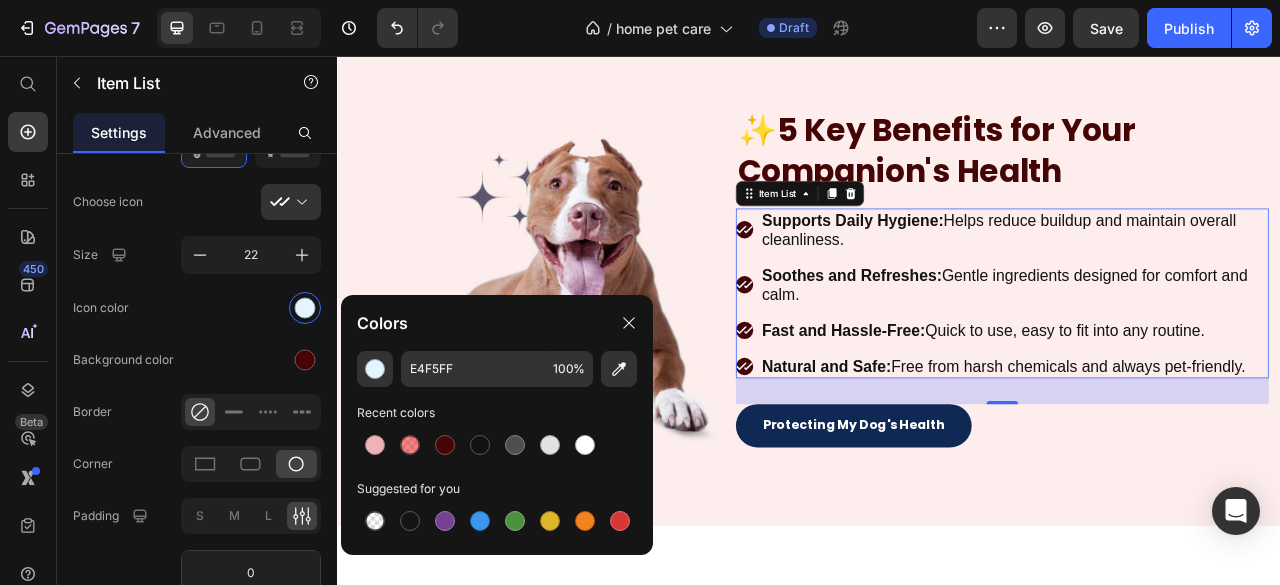 type on "FDEDEE" 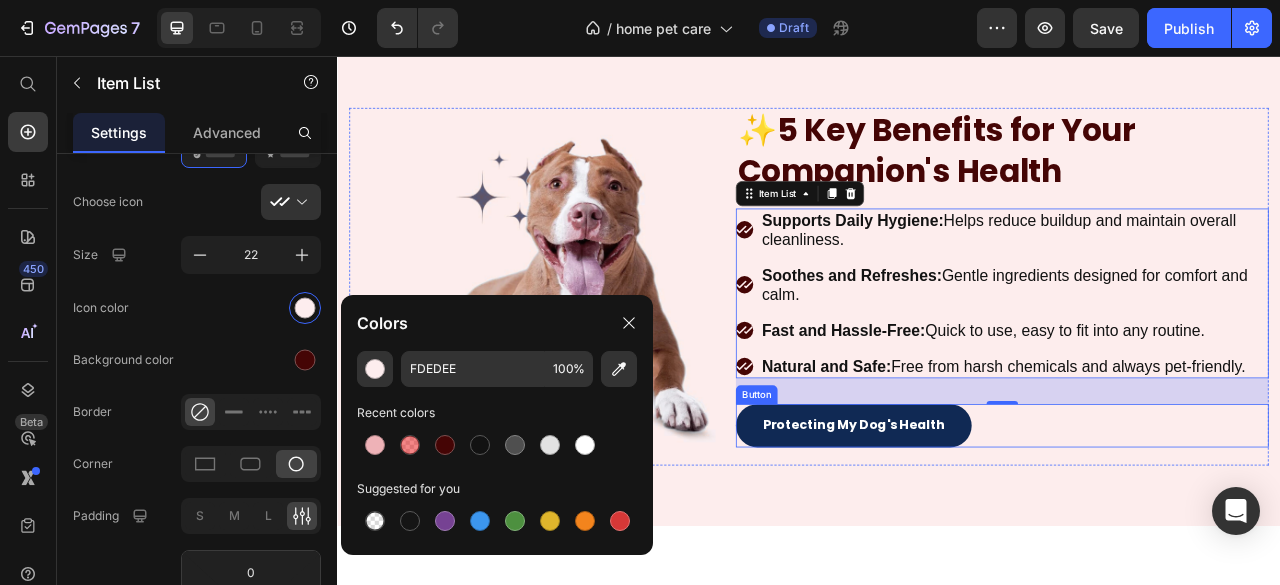 click on "Protecting My Dog's Health" at bounding box center [994, 526] 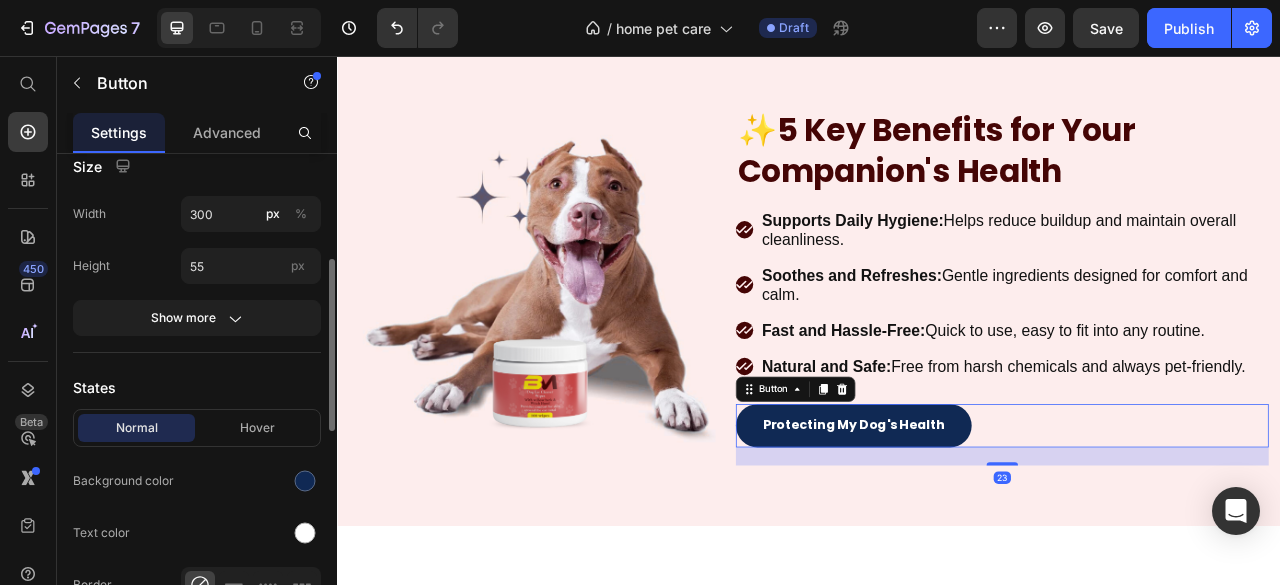 scroll, scrollTop: 400, scrollLeft: 0, axis: vertical 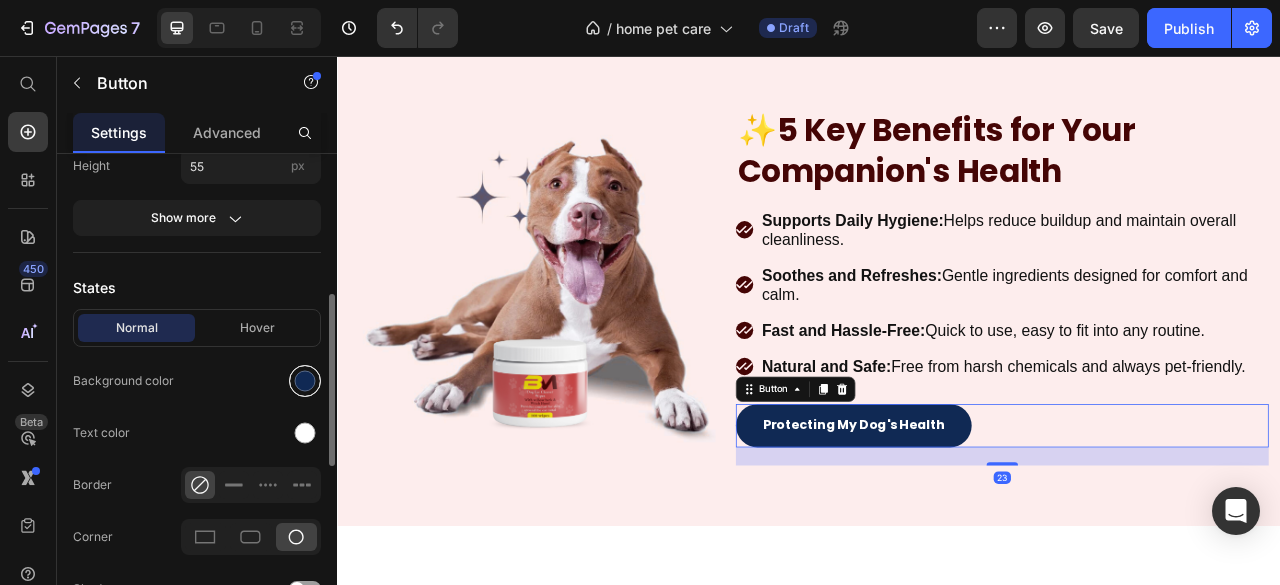 click at bounding box center [305, 381] 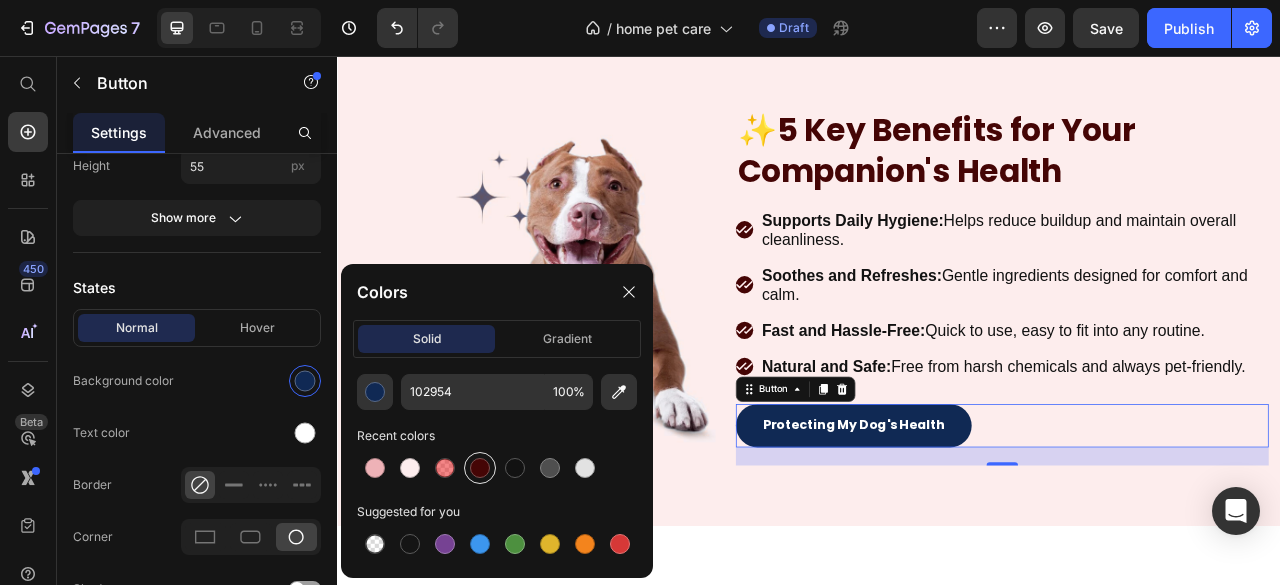 click at bounding box center (480, 468) 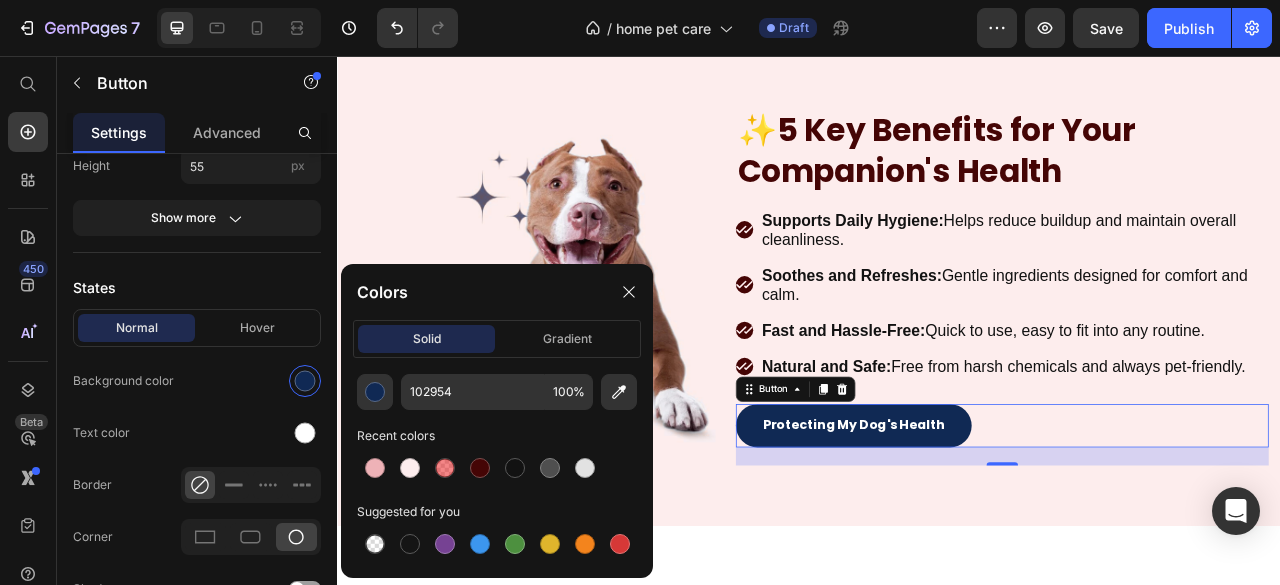 type on "450505" 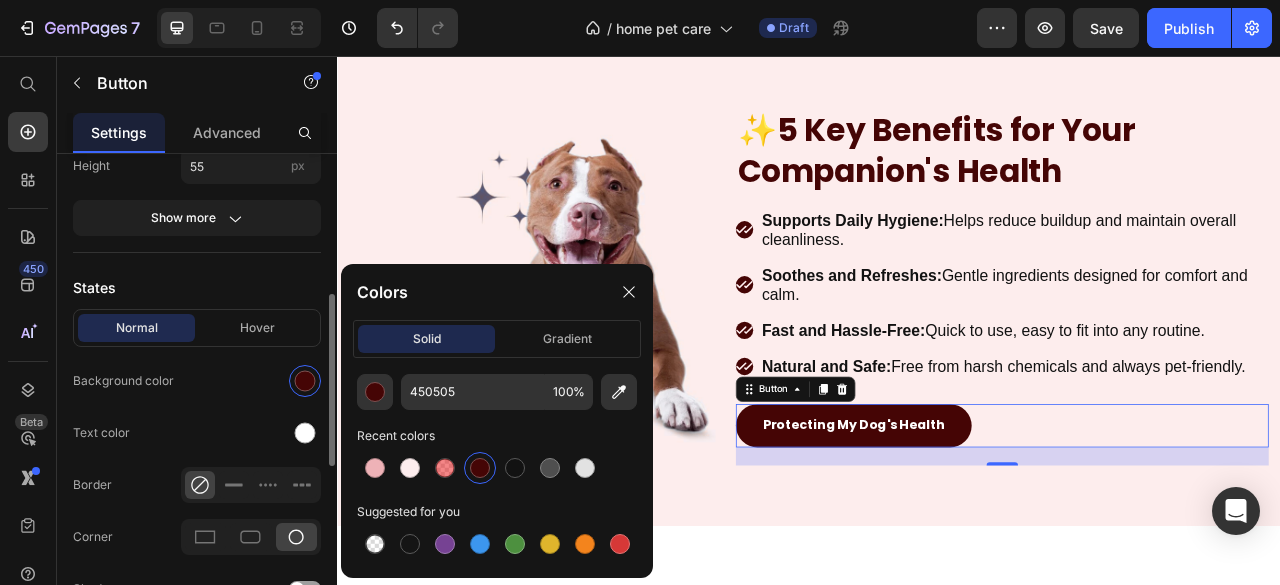 click on "Normal Hover" at bounding box center (197, 328) 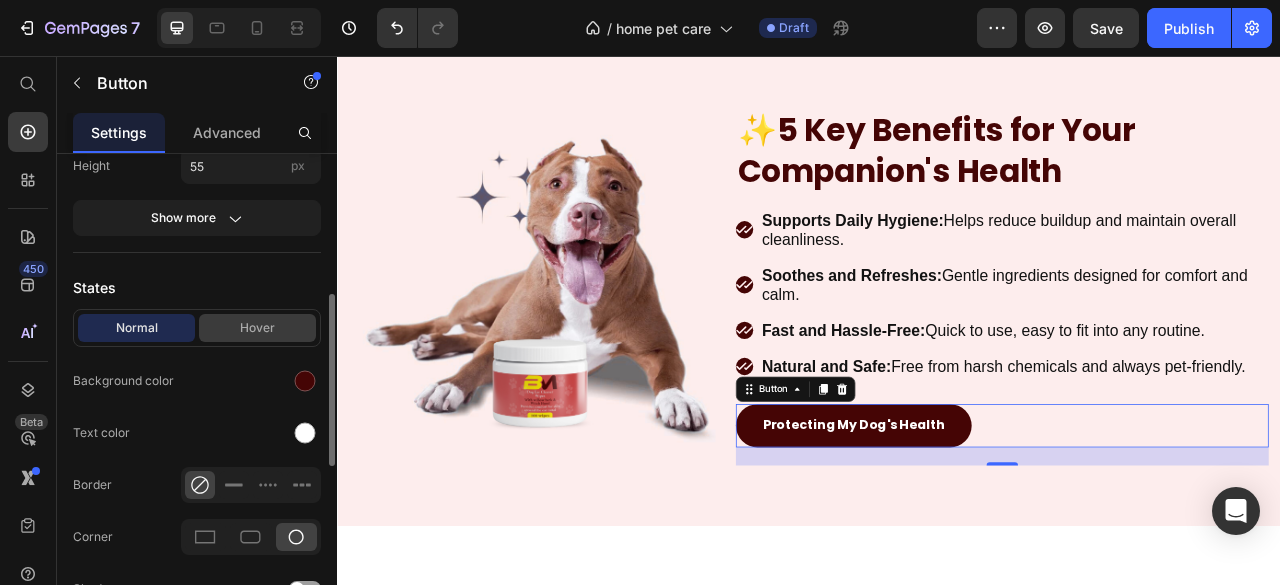 click on "Hover" at bounding box center [257, 328] 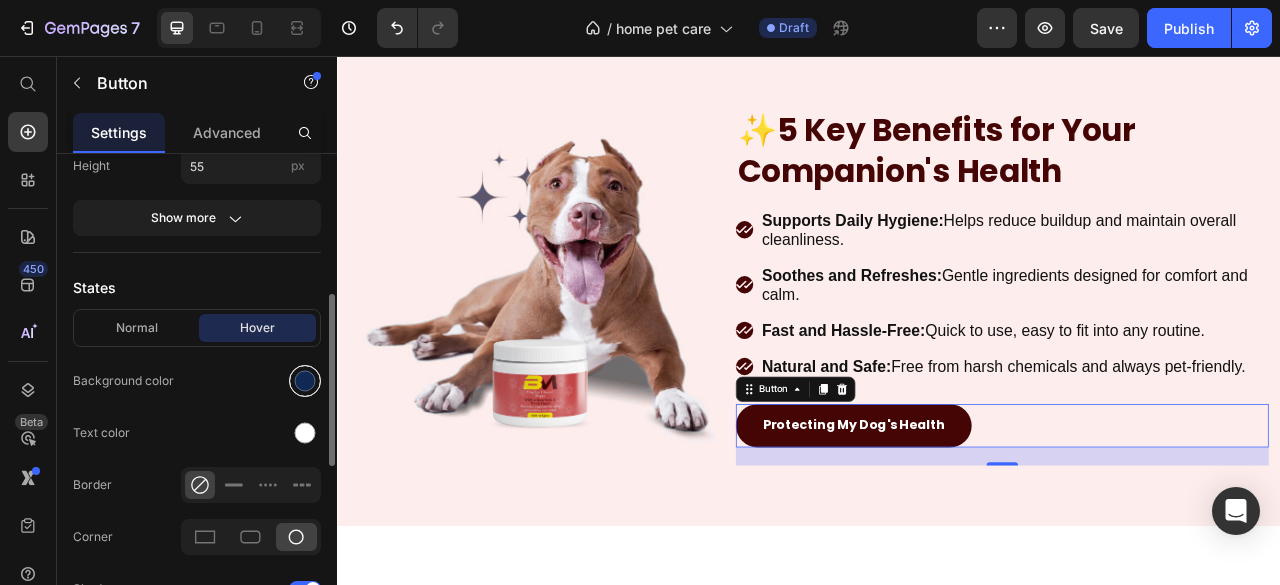 click at bounding box center (305, 381) 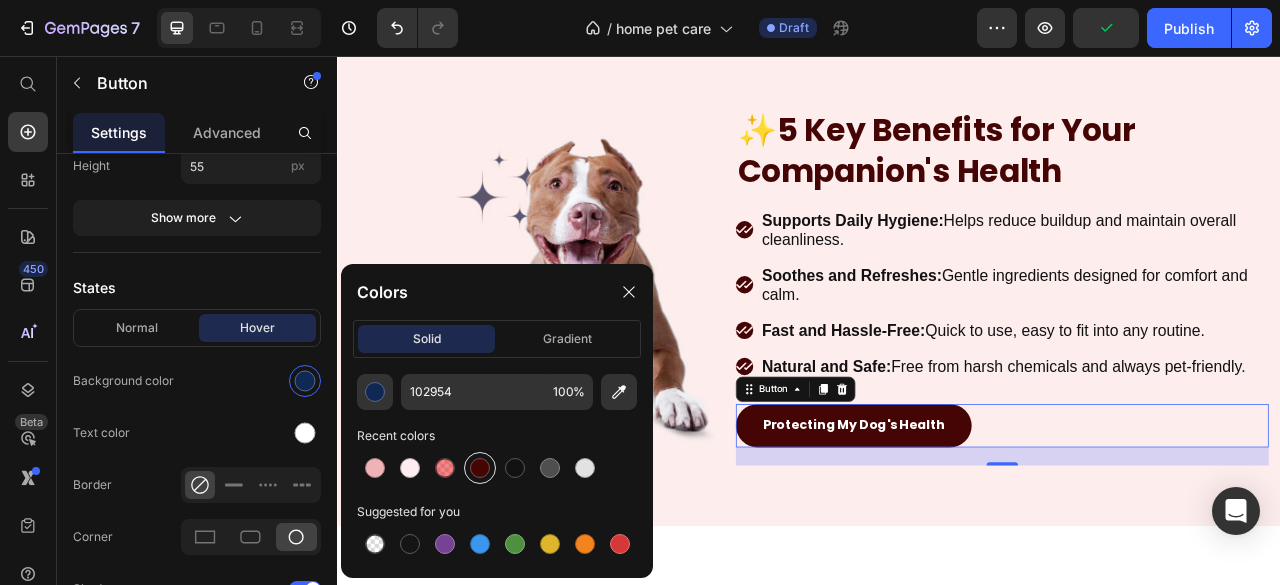 click at bounding box center [480, 468] 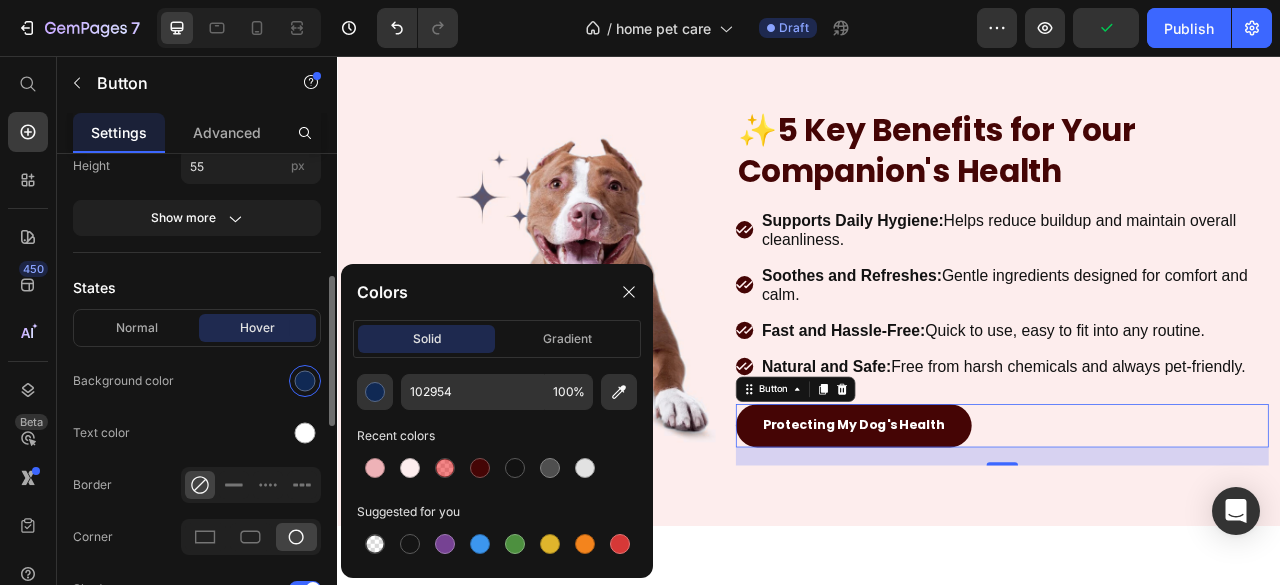 type on "450505" 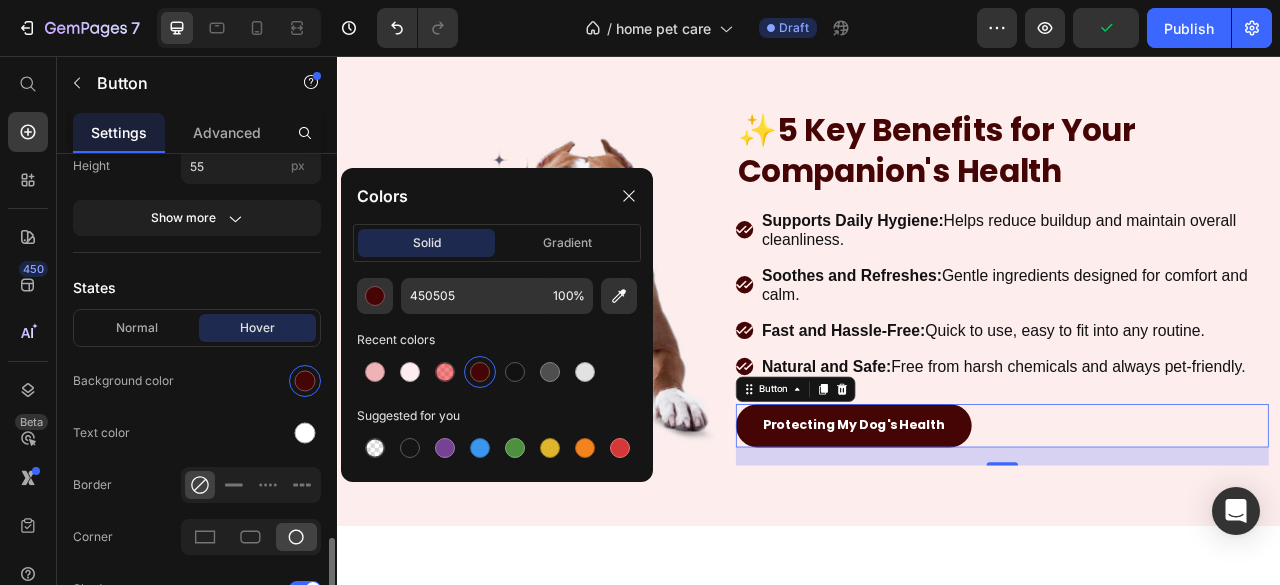 scroll, scrollTop: 700, scrollLeft: 0, axis: vertical 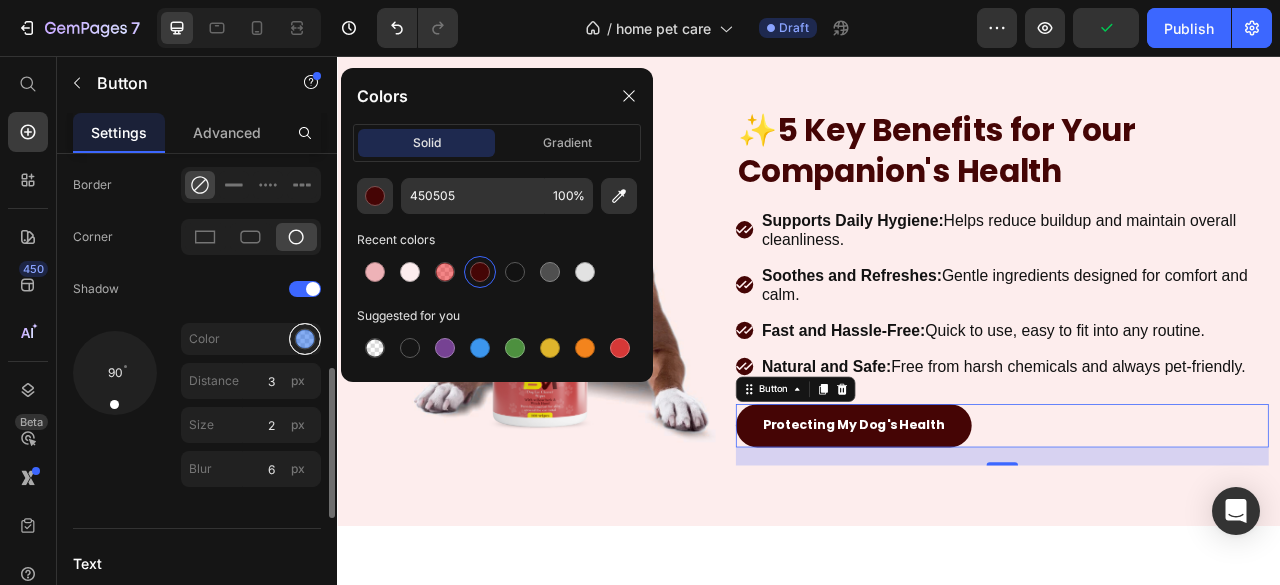 drag, startPoint x: 306, startPoint y: 353, endPoint x: 293, endPoint y: 337, distance: 20.615528 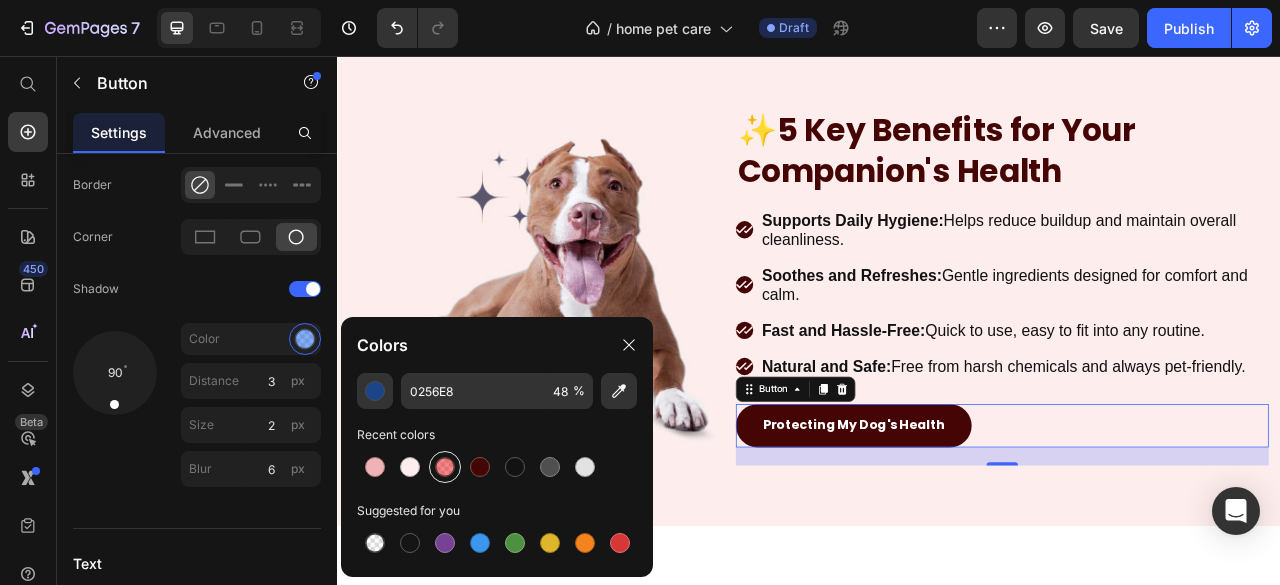 click at bounding box center (445, 467) 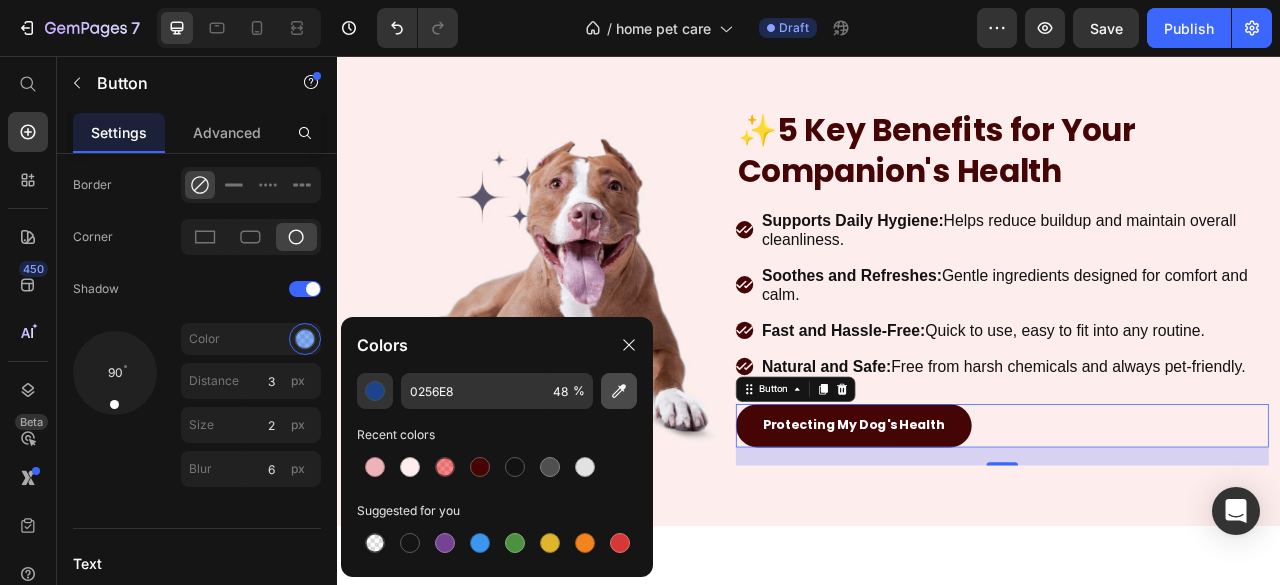 type on "E80205" 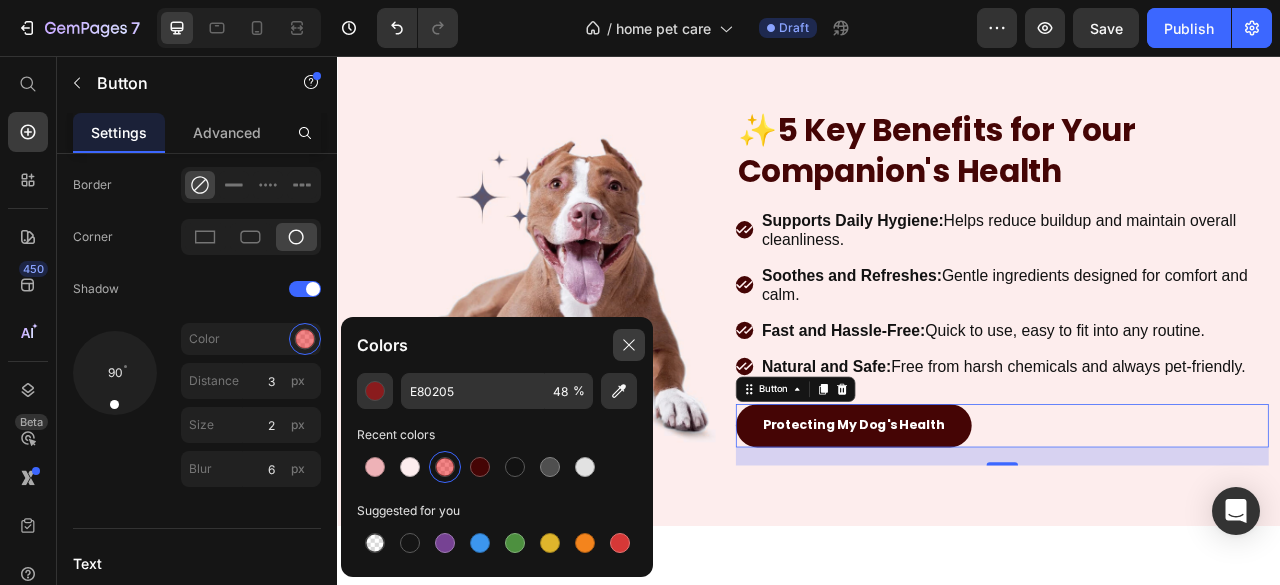 click 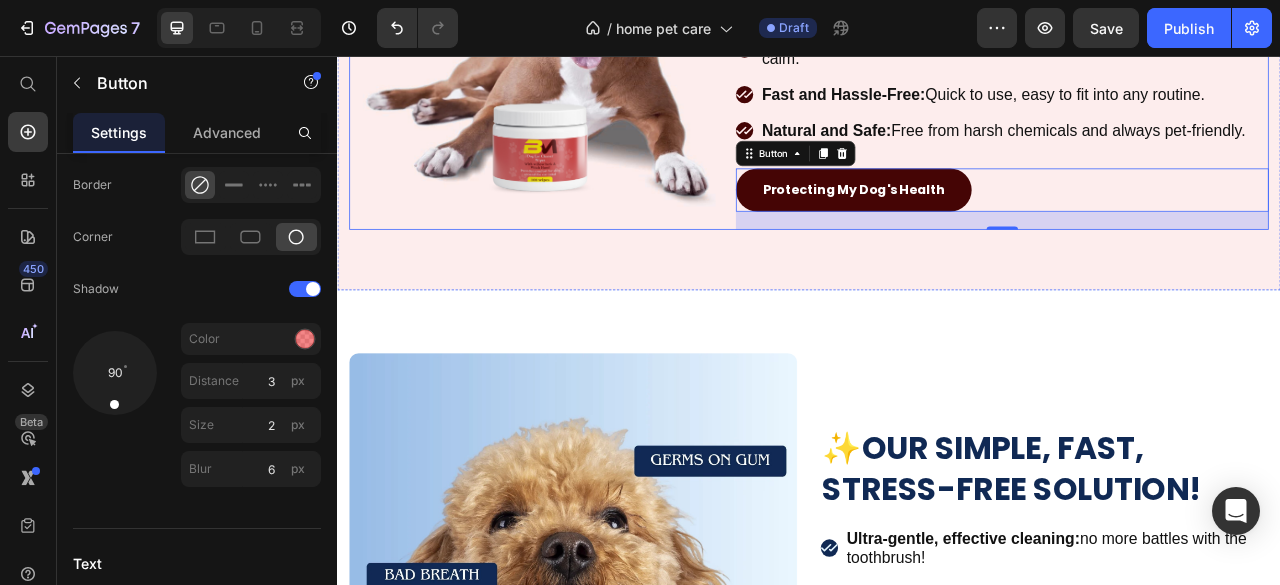 scroll, scrollTop: 3202, scrollLeft: 0, axis: vertical 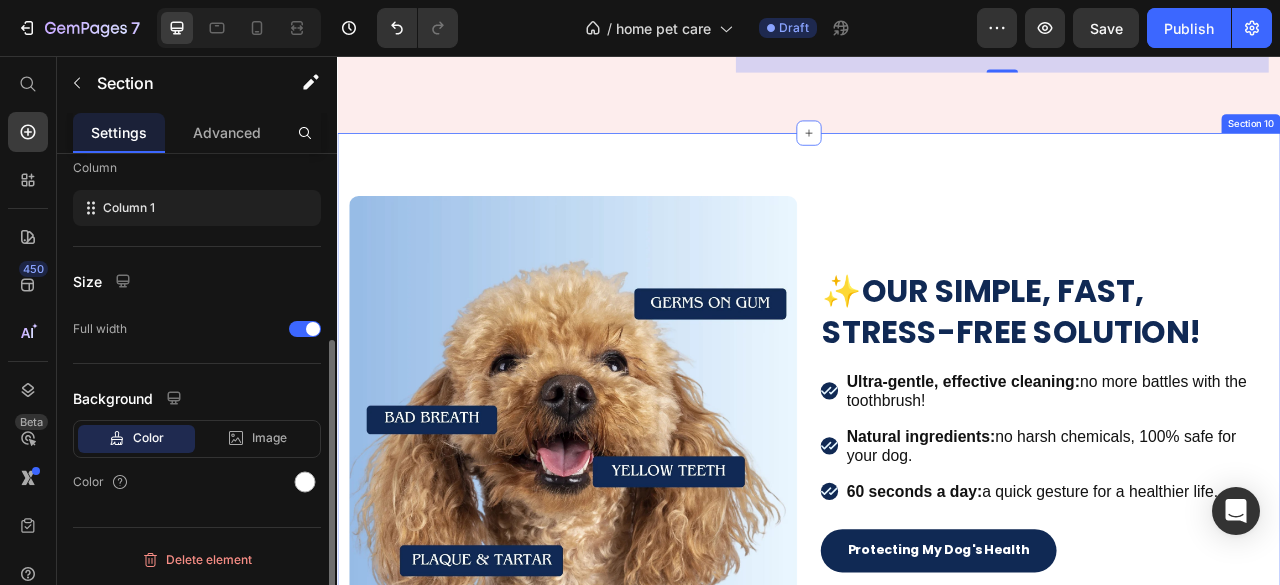 click on "Image Row Image ✨OUR SIMPLE, FAST, STRESS-FREE SOLUTION! Heading
Ultra-gentle, effective cleaning:  no more battles with the toothbrush!
Natural ingredients:  no harsh chemicals, 100% safe for your dog.
60 seconds a day:  a quick gesture for a healthier life. Item List Protecting My Dog's Health Button Row Section 10" at bounding box center (937, 511) 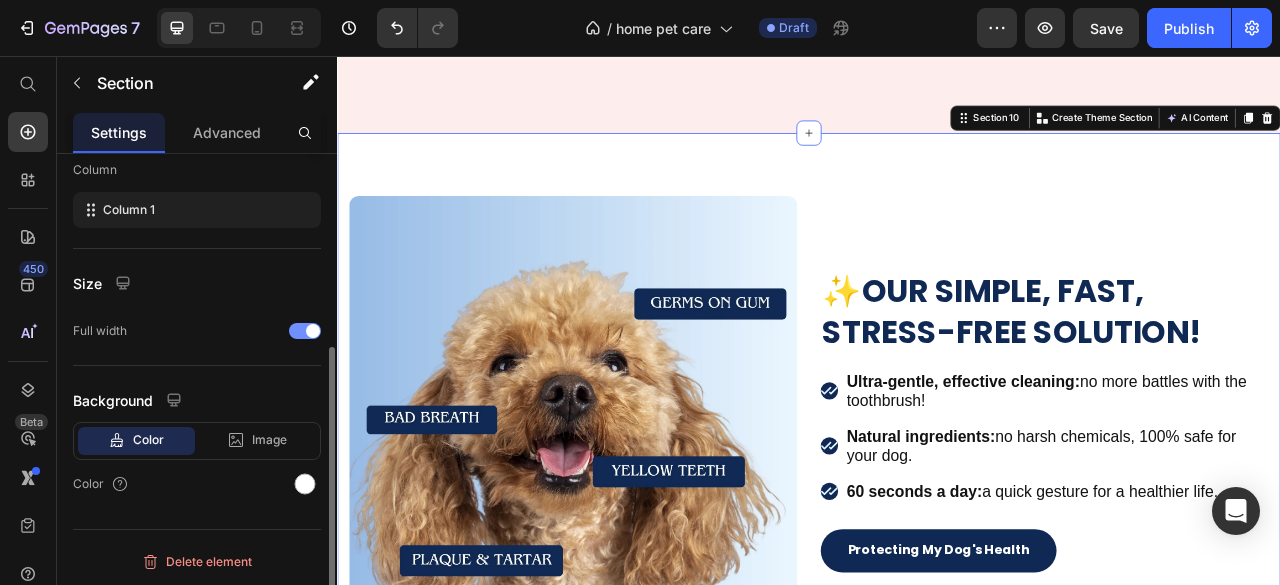 scroll, scrollTop: 318, scrollLeft: 0, axis: vertical 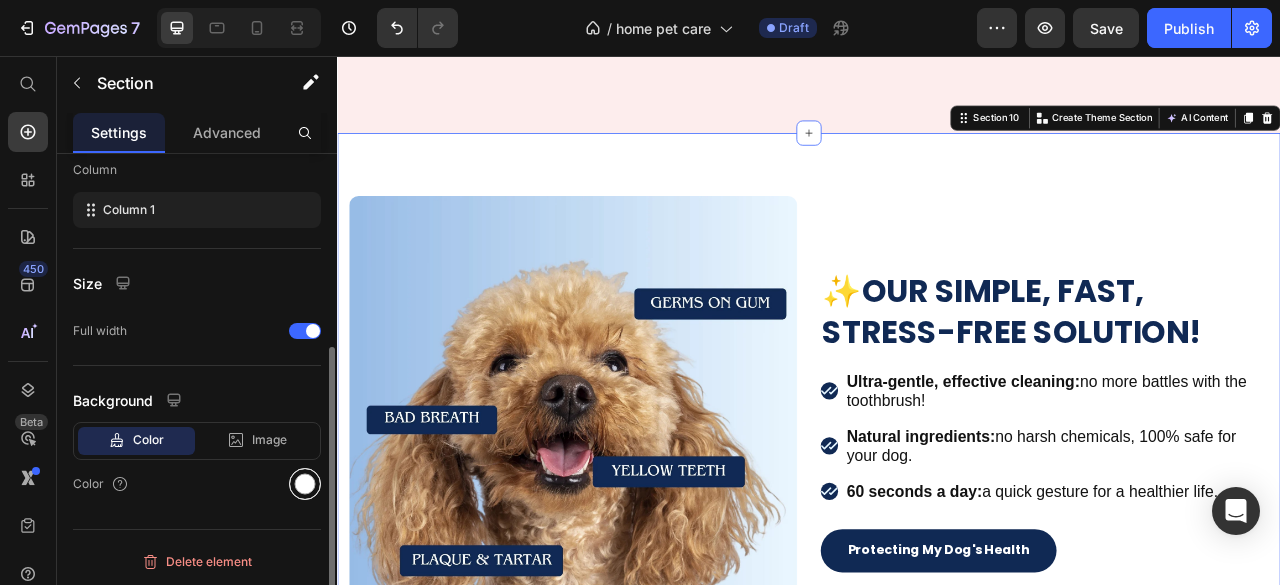 click at bounding box center (305, 484) 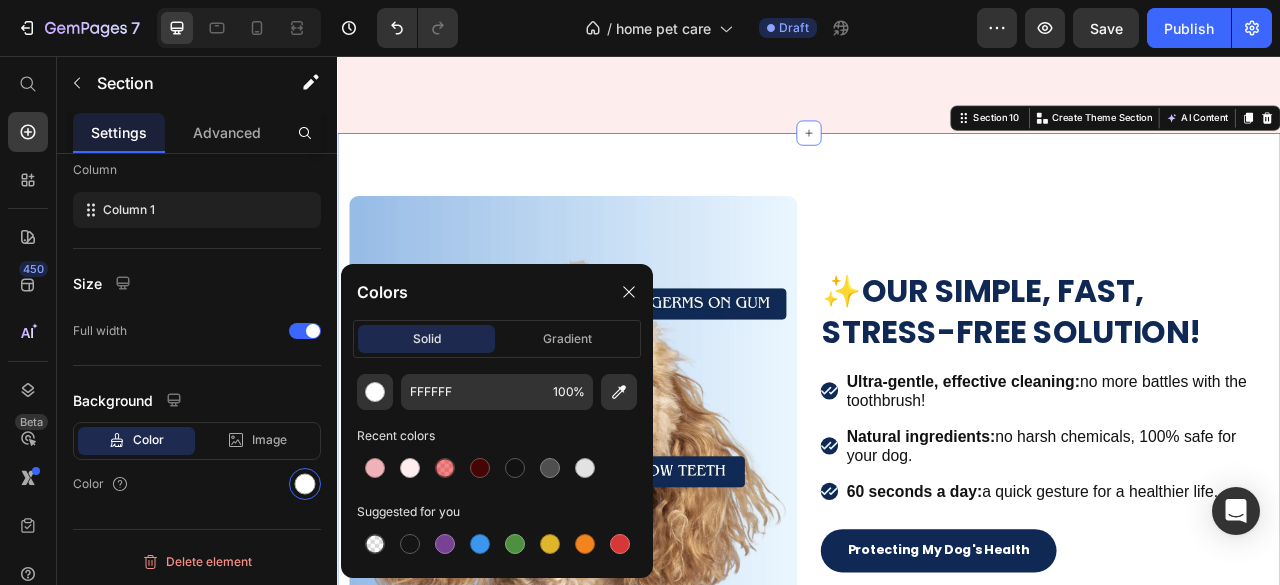 click on "Colors" 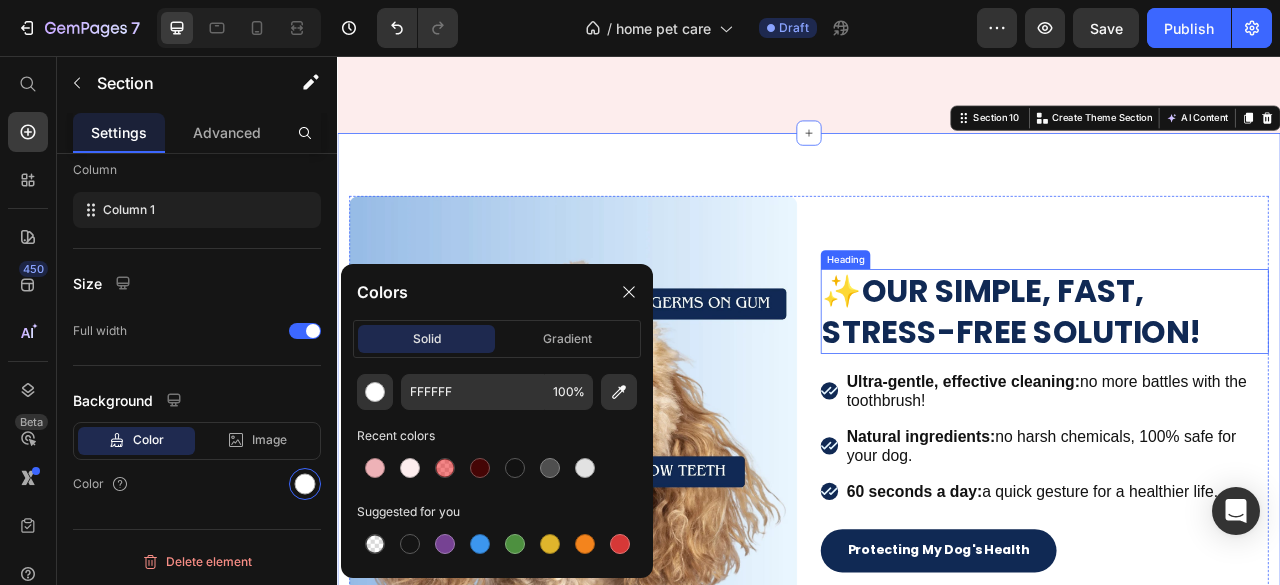 click on "✨OUR SIMPLE, FAST, STRESS-FREE SOLUTION!" at bounding box center (1237, 381) 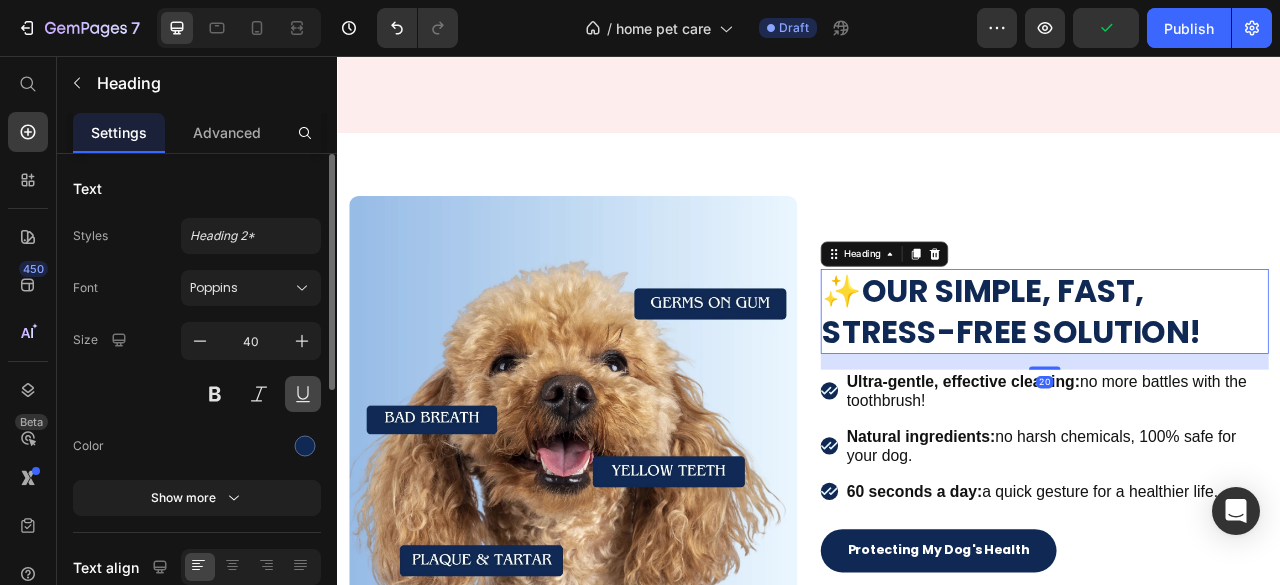 scroll, scrollTop: 100, scrollLeft: 0, axis: vertical 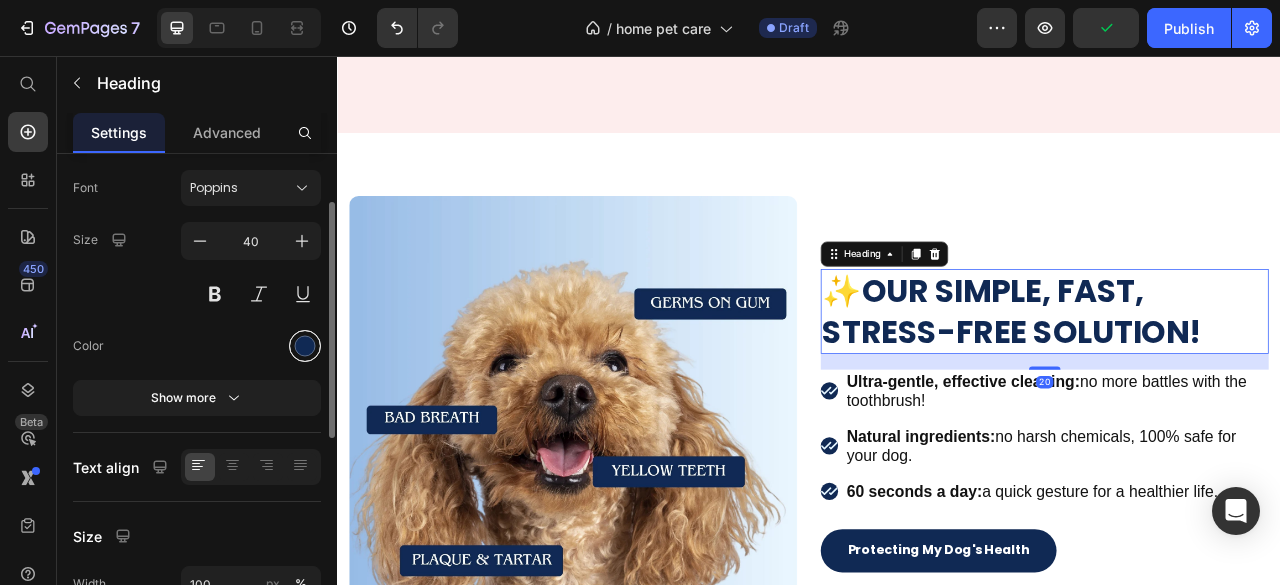 click at bounding box center [305, 346] 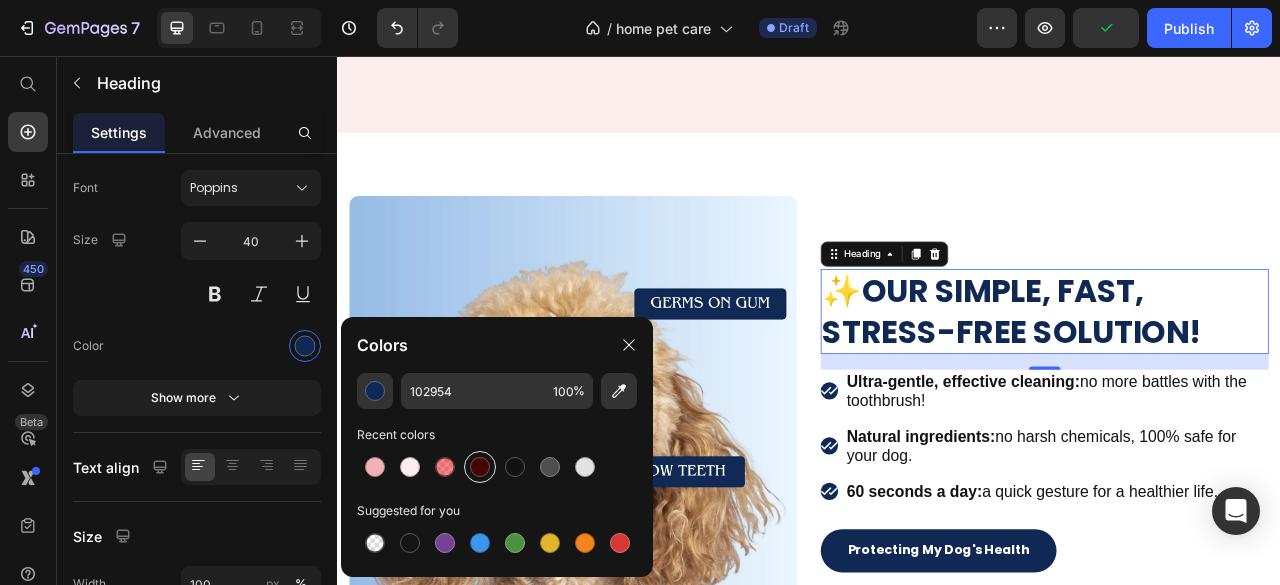 drag, startPoint x: 473, startPoint y: 471, endPoint x: 490, endPoint y: 460, distance: 20.248457 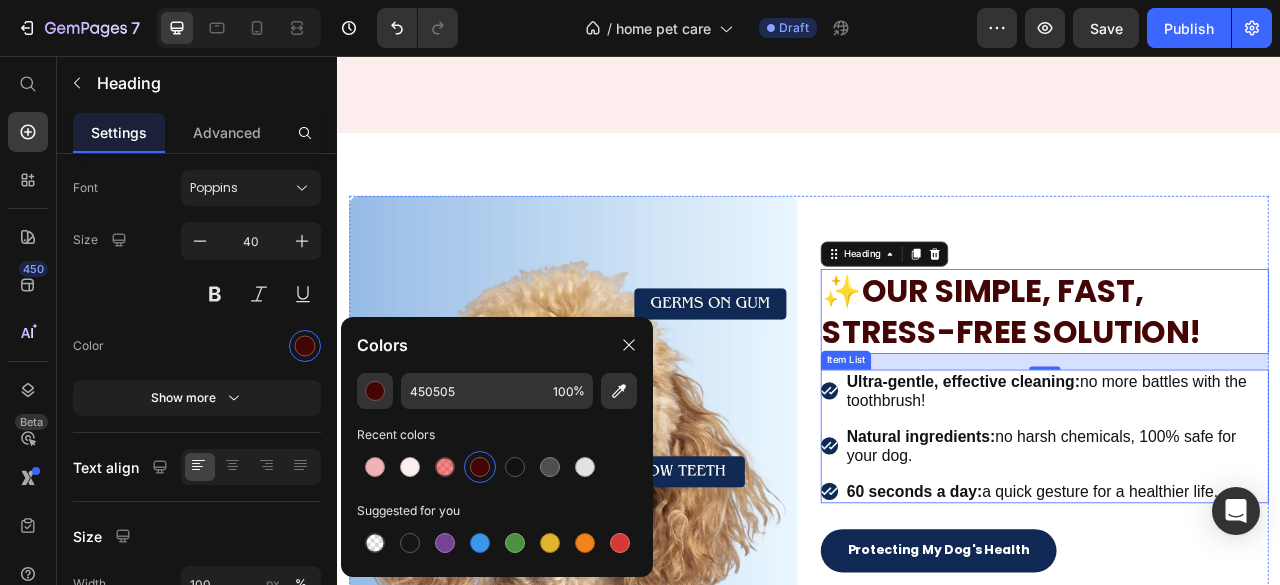 click on "Ultra-gentle, effective cleaning:  no more battles with the toothbrush!" at bounding box center (1237, 482) 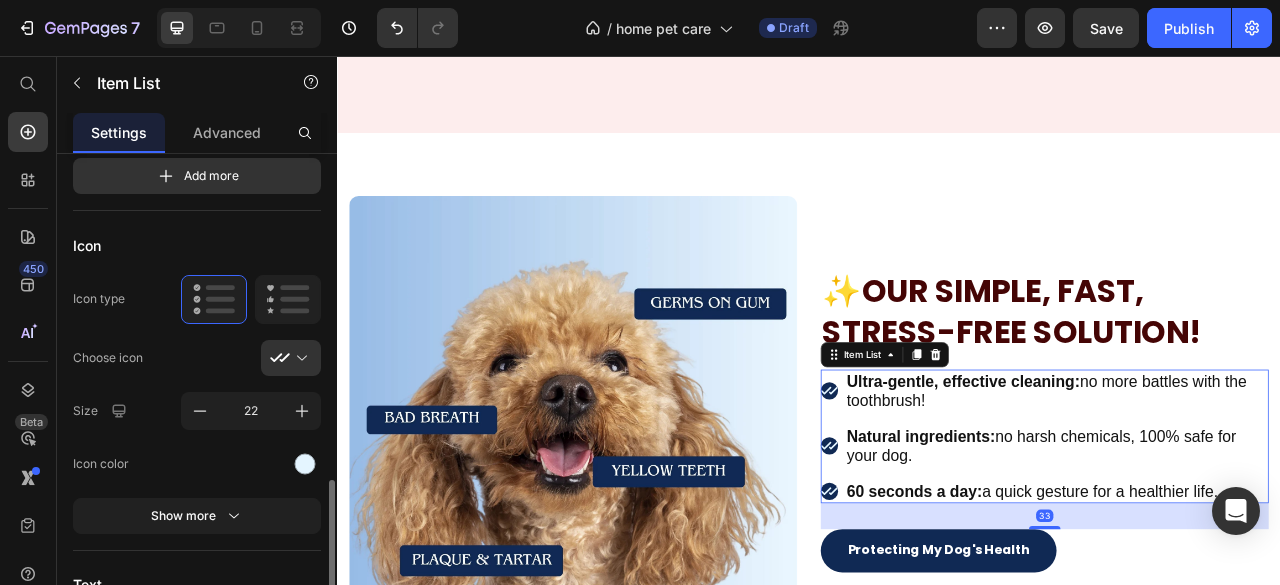 scroll, scrollTop: 400, scrollLeft: 0, axis: vertical 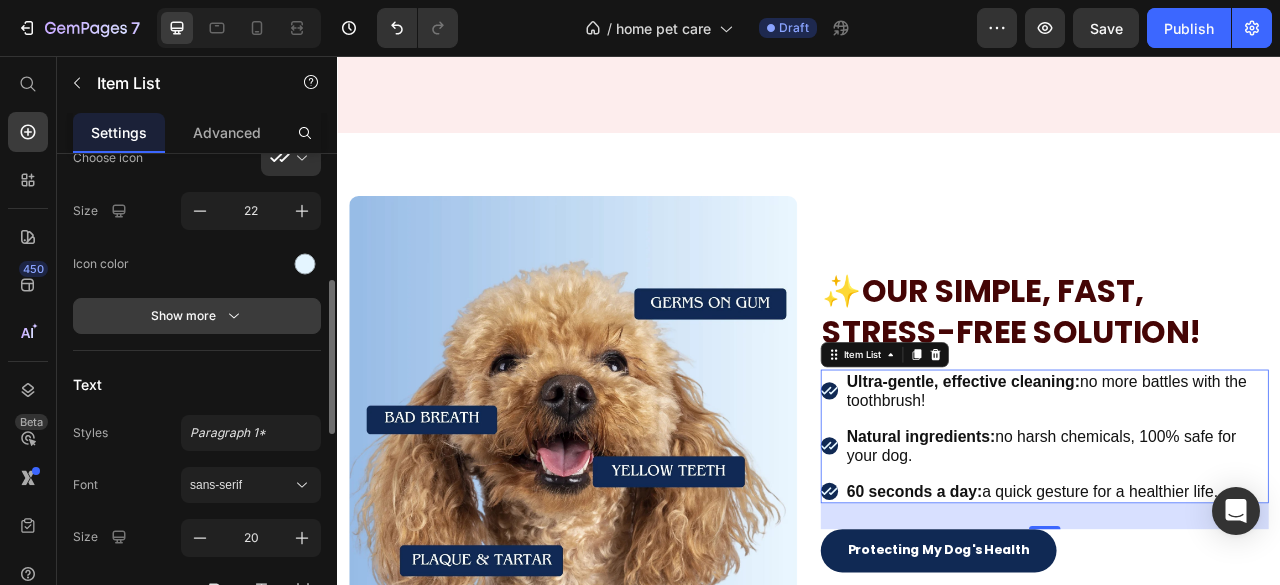 click on "Show more" at bounding box center (197, 316) 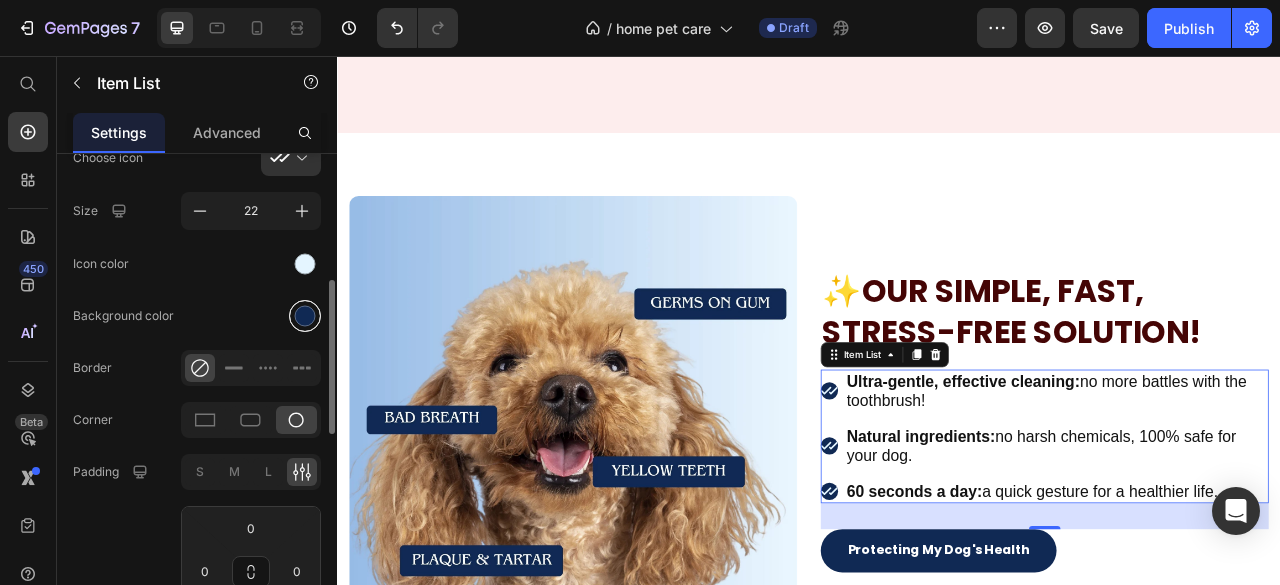 click at bounding box center (305, 315) 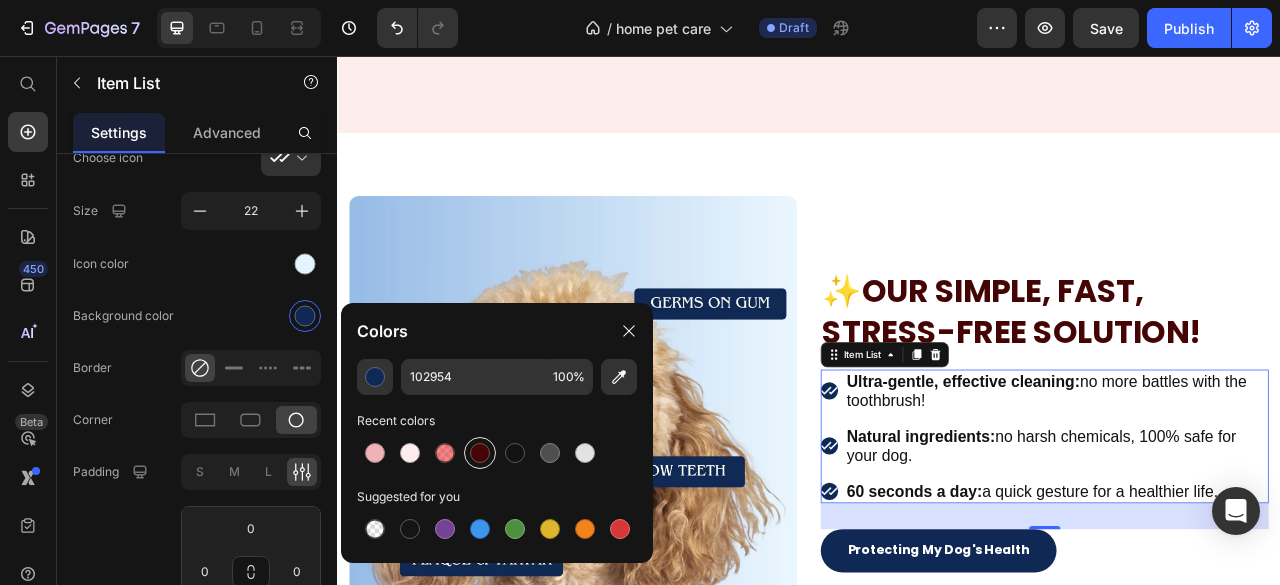 click at bounding box center (480, 453) 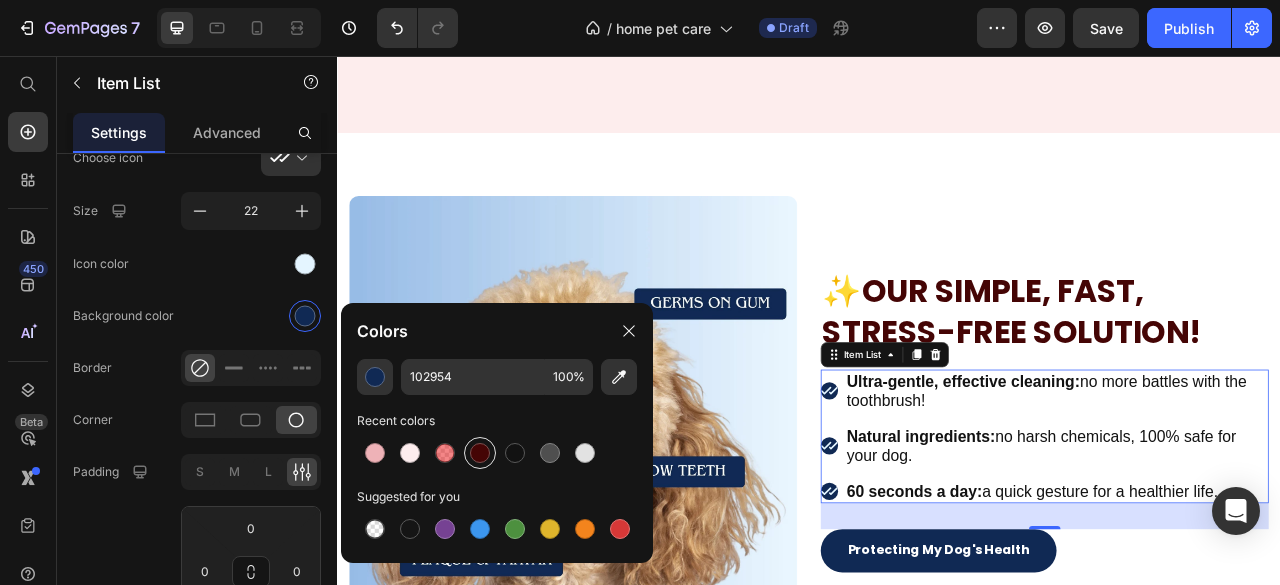 type on "450505" 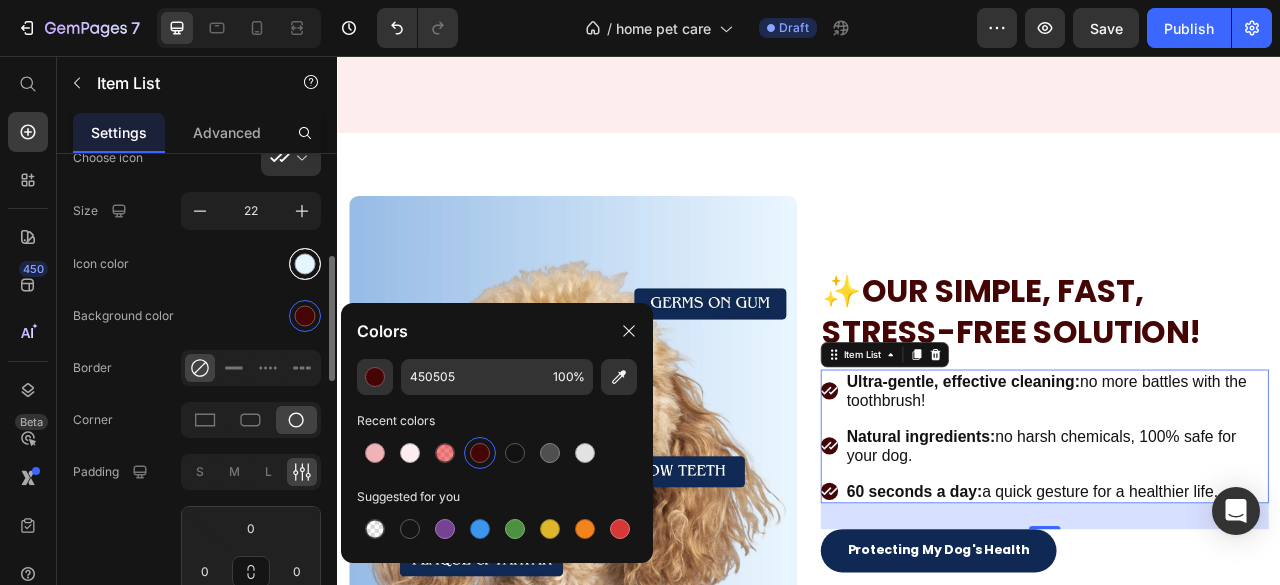 click at bounding box center (305, 264) 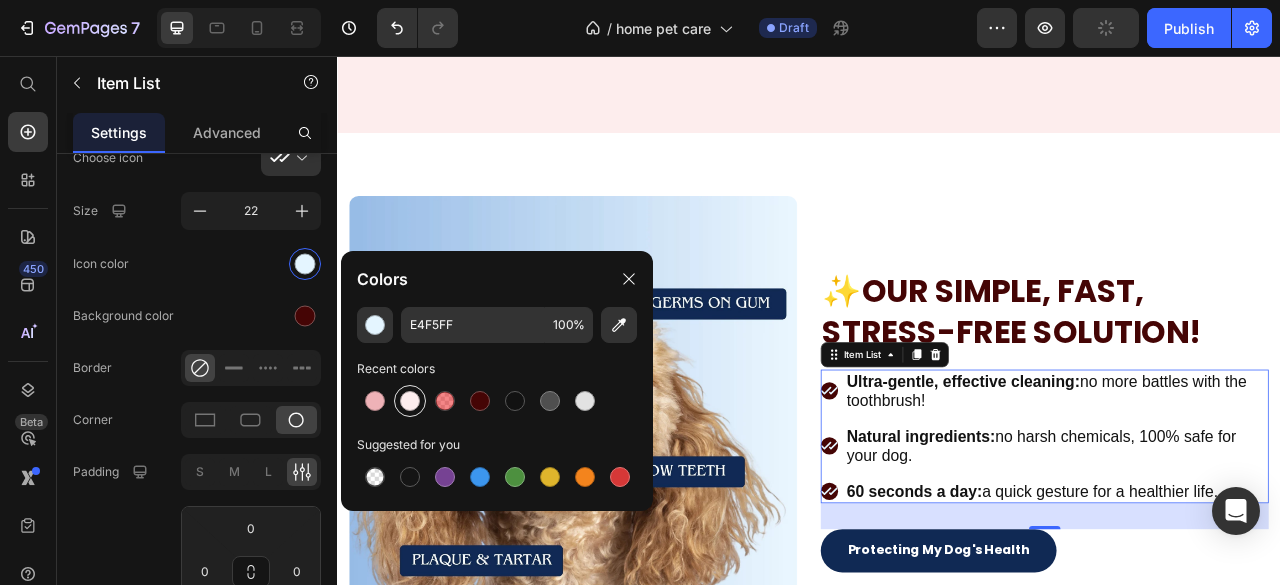 click at bounding box center [410, 401] 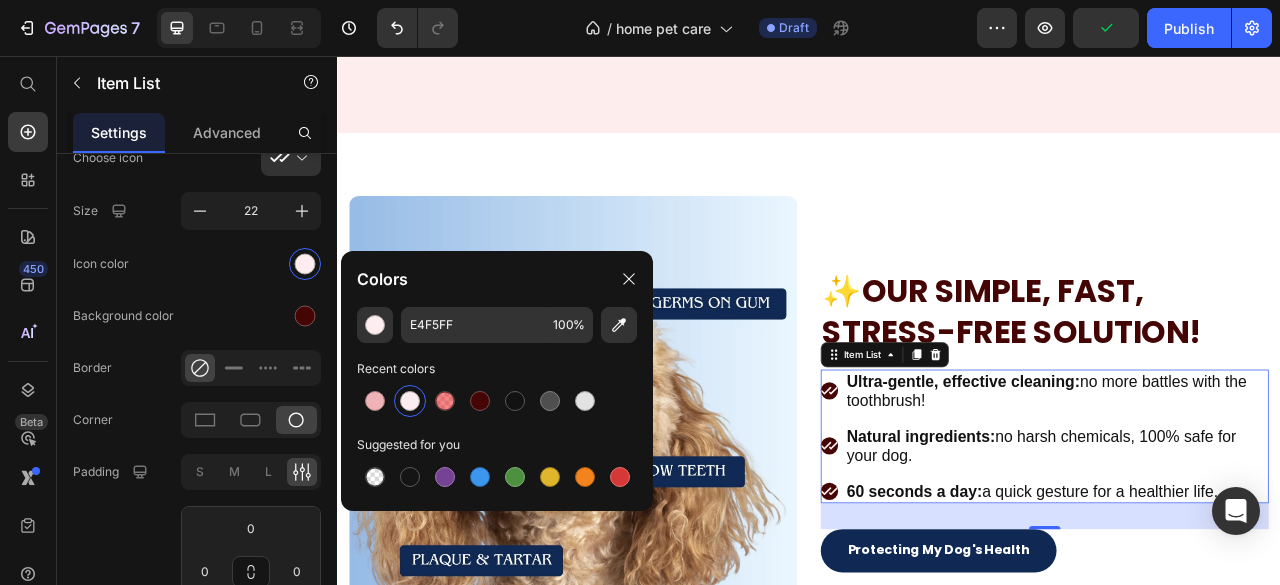 type on "FDEDEE" 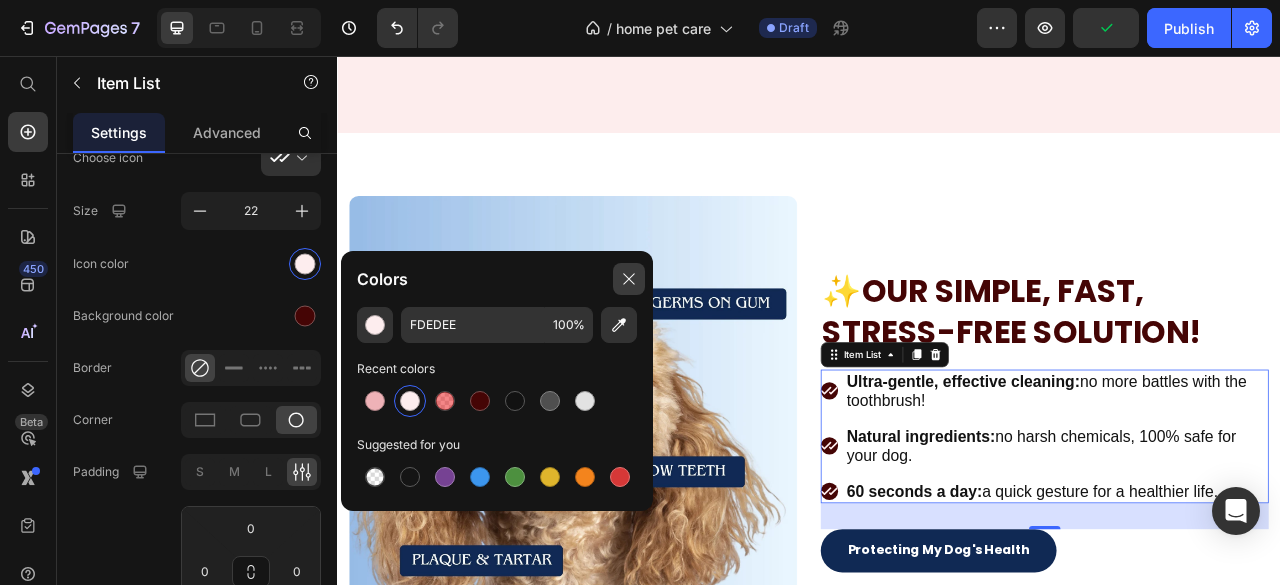 click at bounding box center [629, 279] 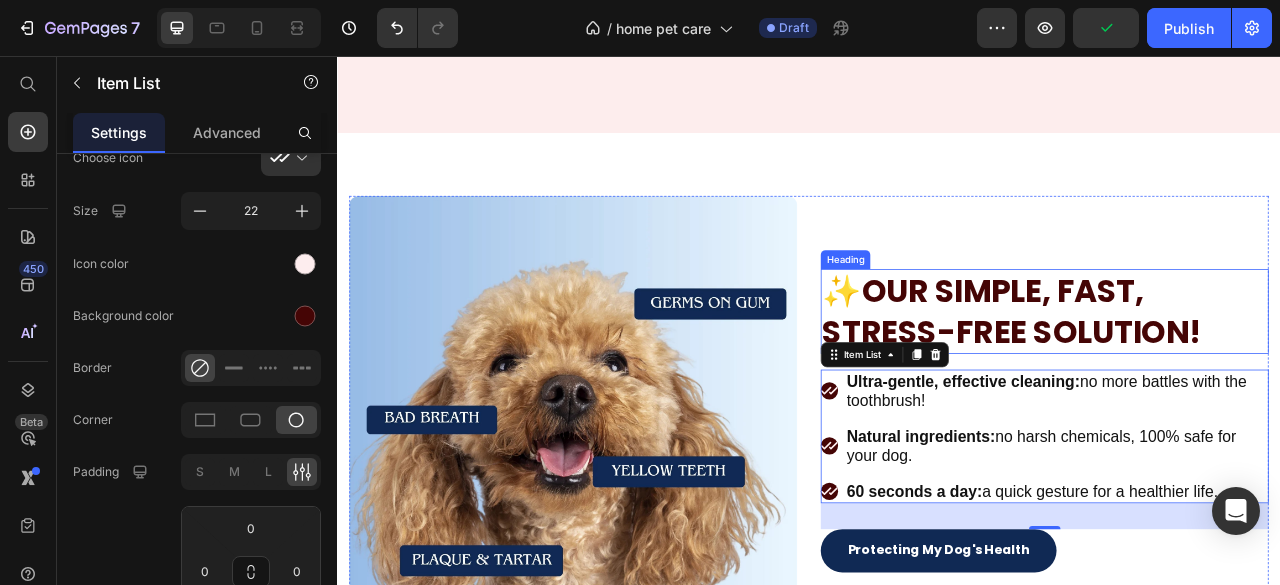 scroll, scrollTop: 3402, scrollLeft: 0, axis: vertical 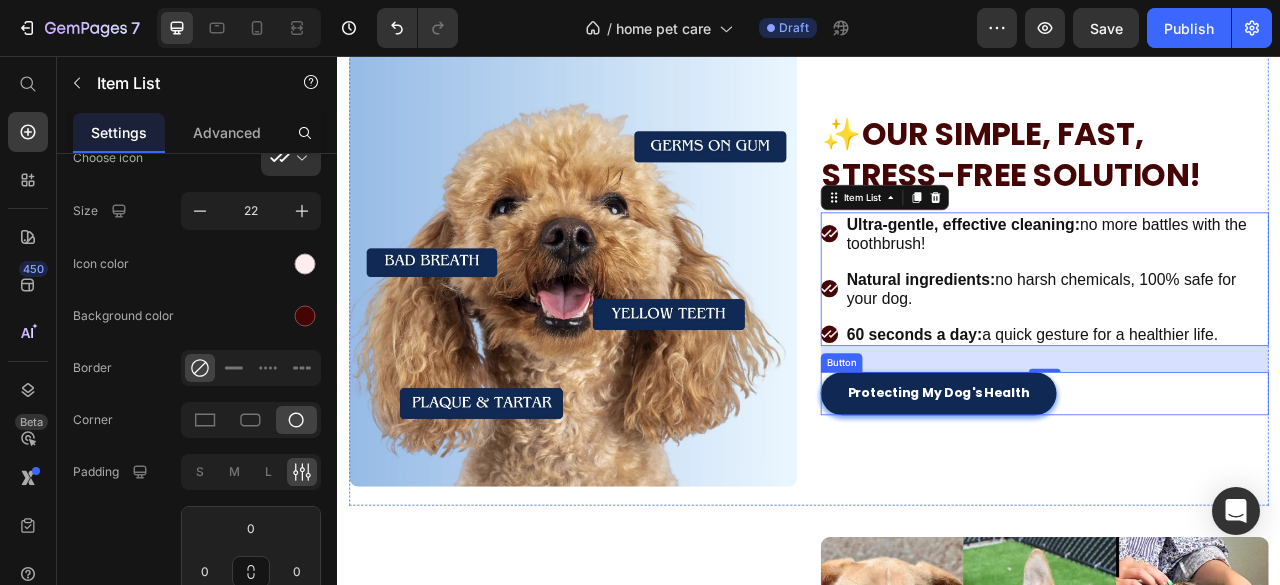 click on "Protecting My Dog's Health" at bounding box center (1102, 485) 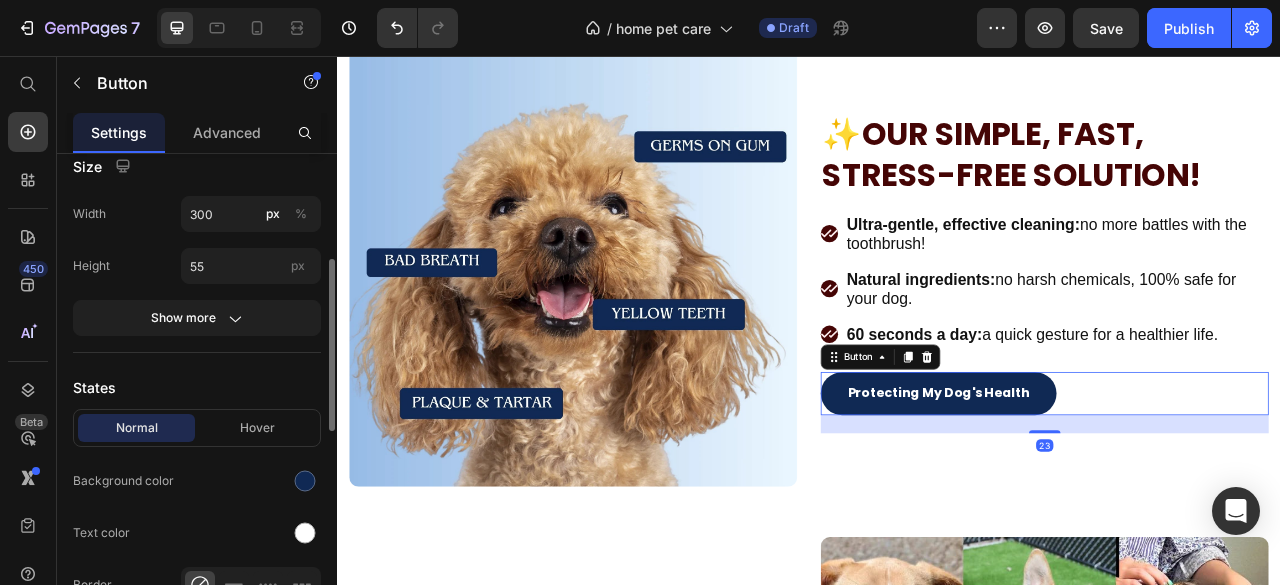 scroll, scrollTop: 400, scrollLeft: 0, axis: vertical 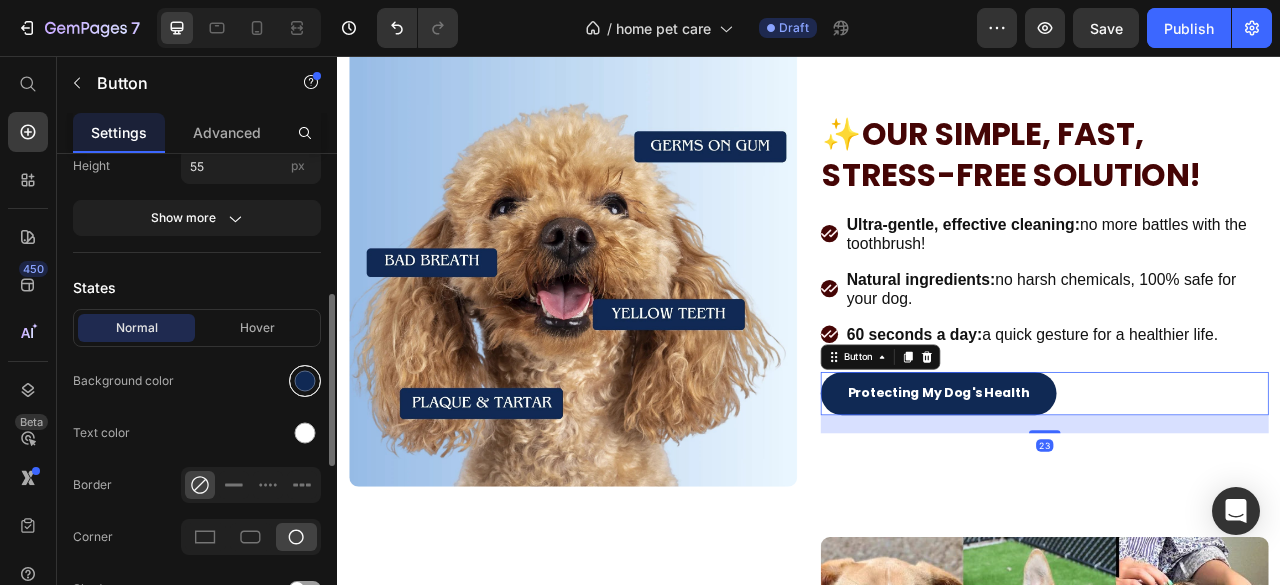 click at bounding box center (305, 381) 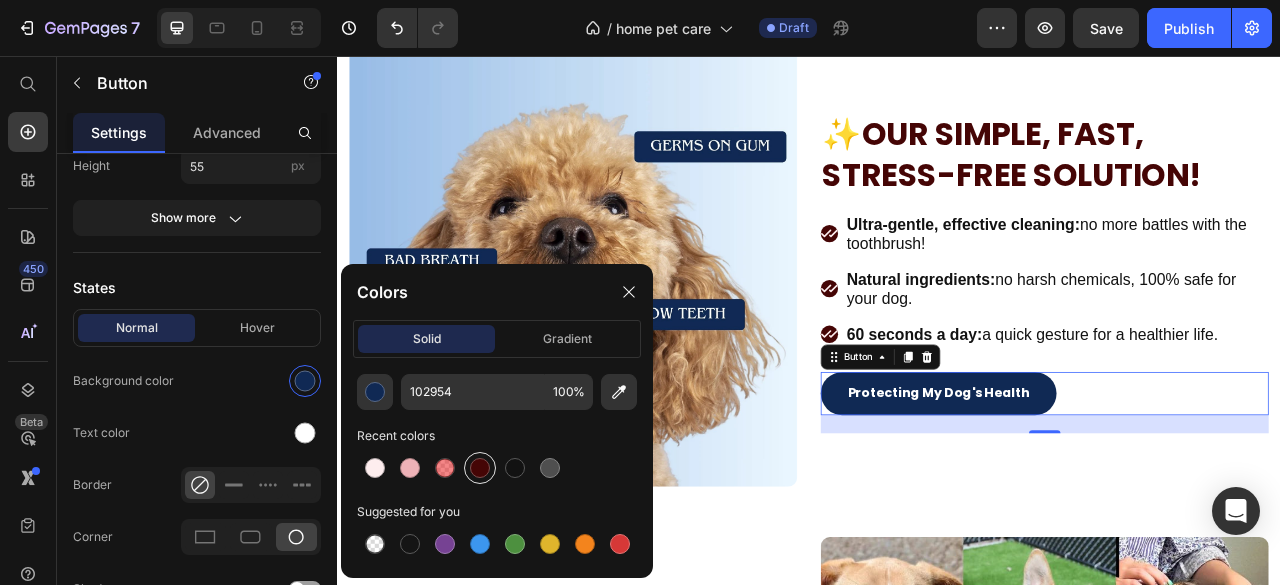click at bounding box center (480, 468) 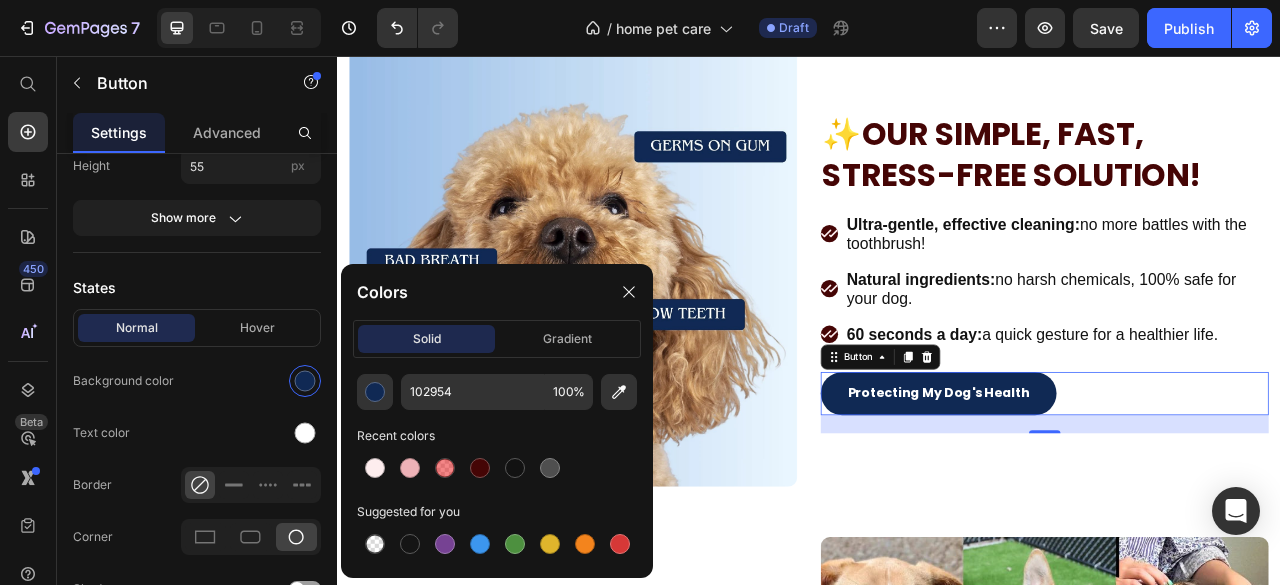 type on "450505" 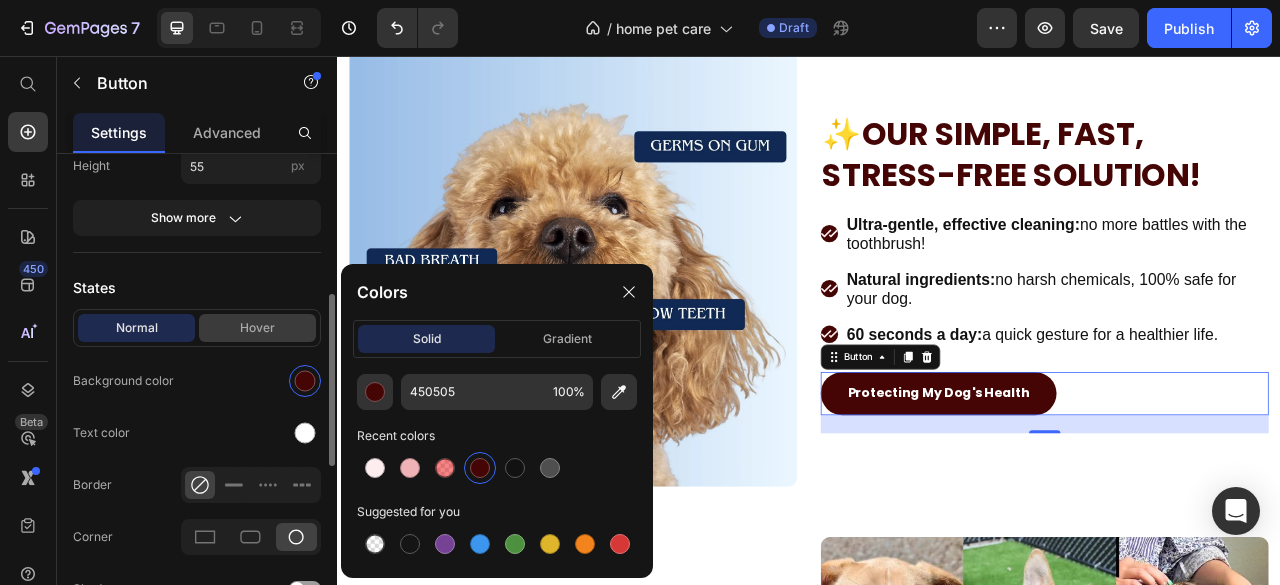 click on "Hover" at bounding box center [257, 328] 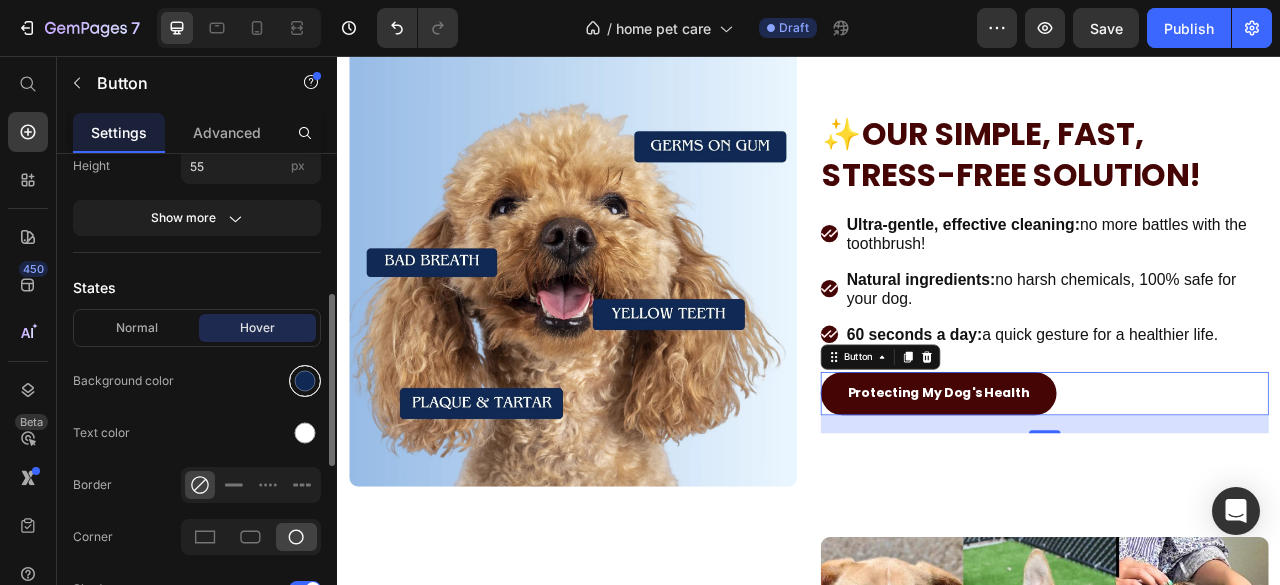 click at bounding box center [305, 381] 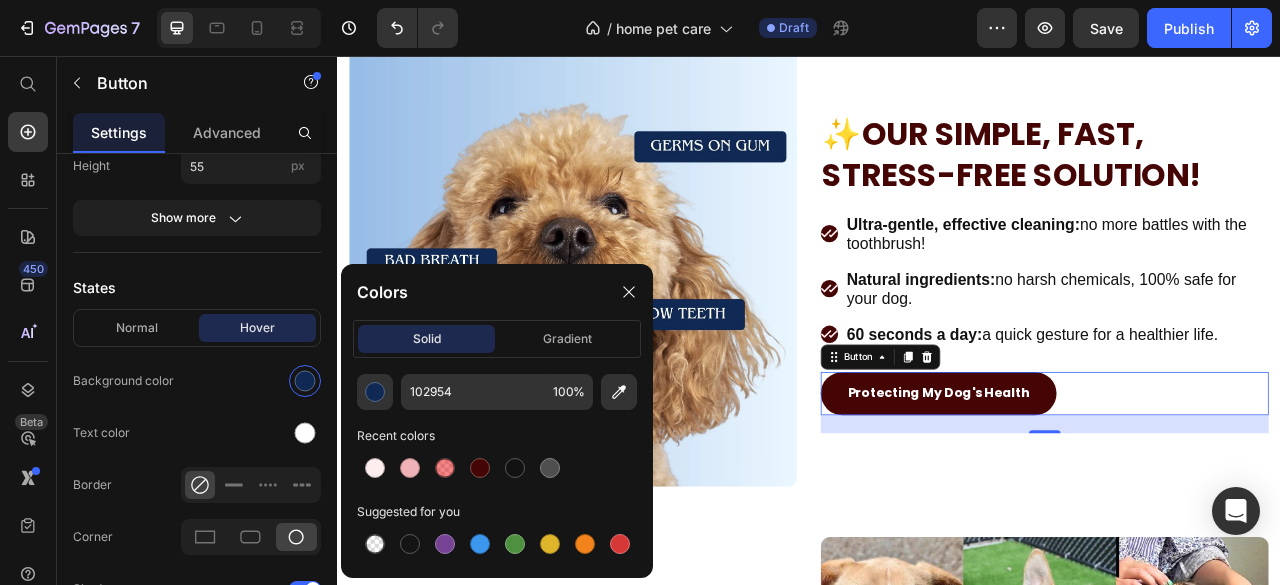 drag, startPoint x: 493, startPoint y: 457, endPoint x: 346, endPoint y: 414, distance: 153.16005 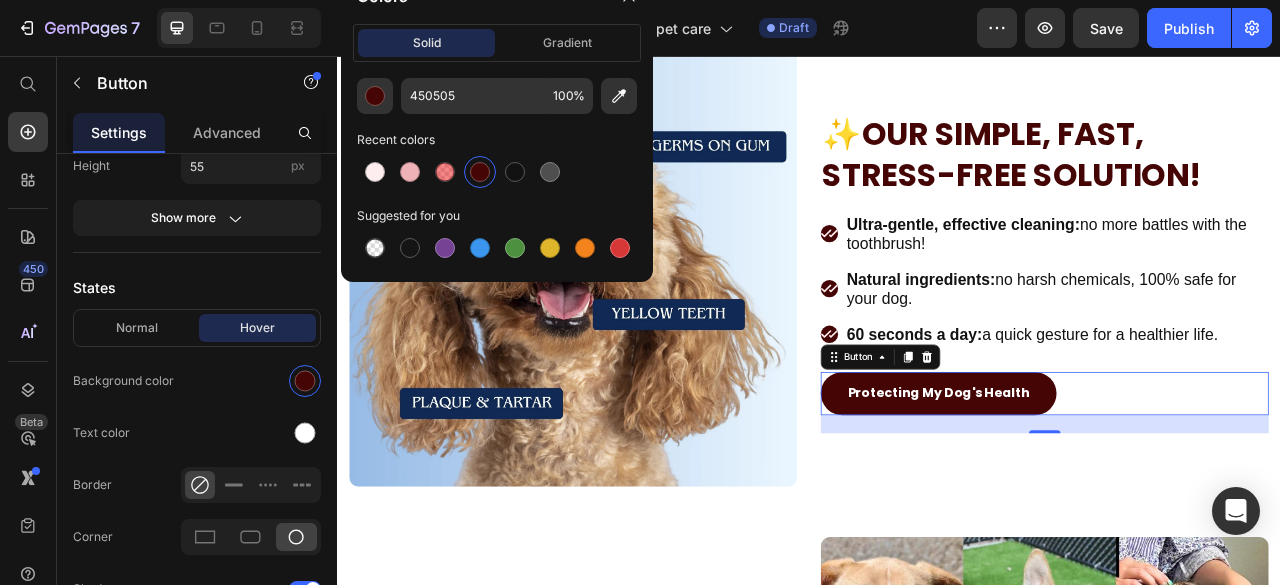 scroll, scrollTop: 800, scrollLeft: 0, axis: vertical 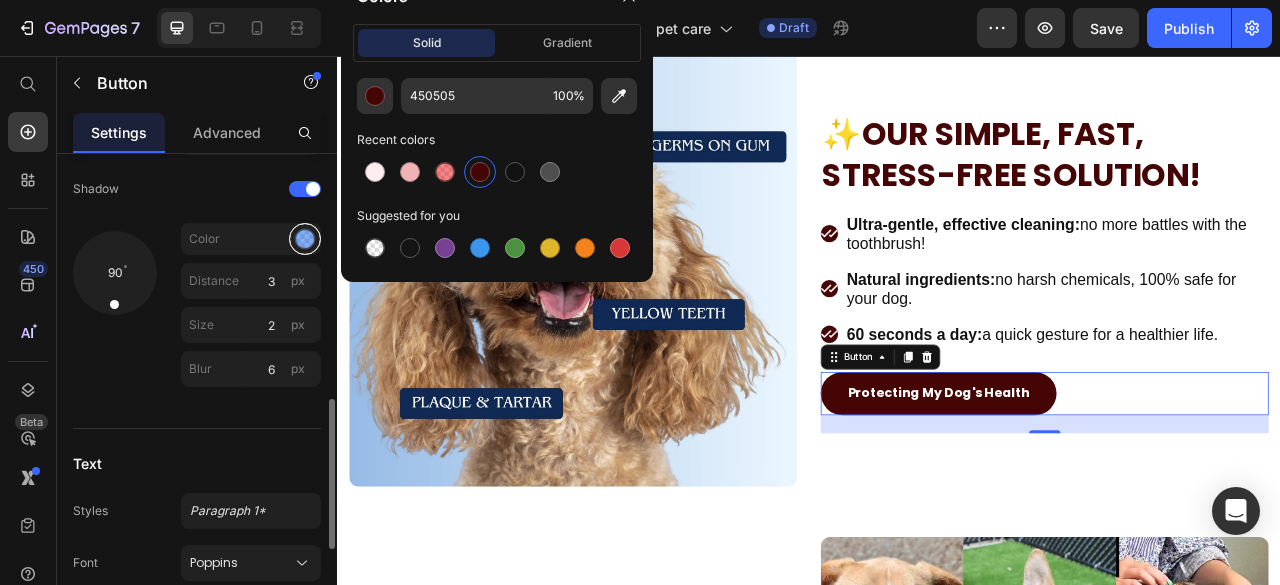 click at bounding box center [305, 239] 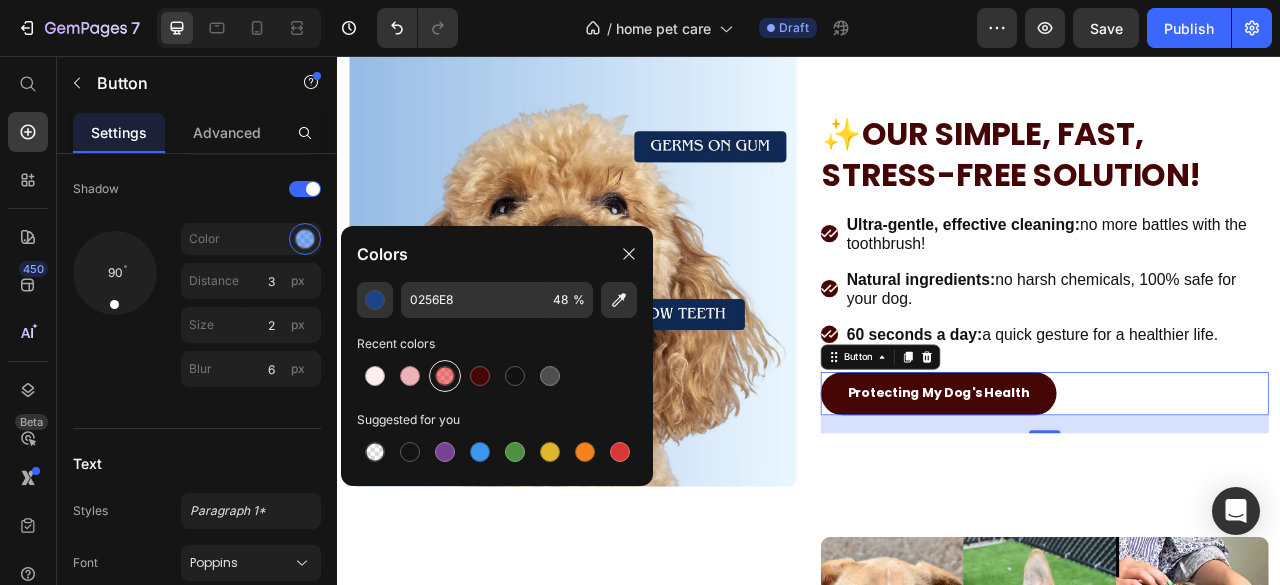 click at bounding box center [445, 376] 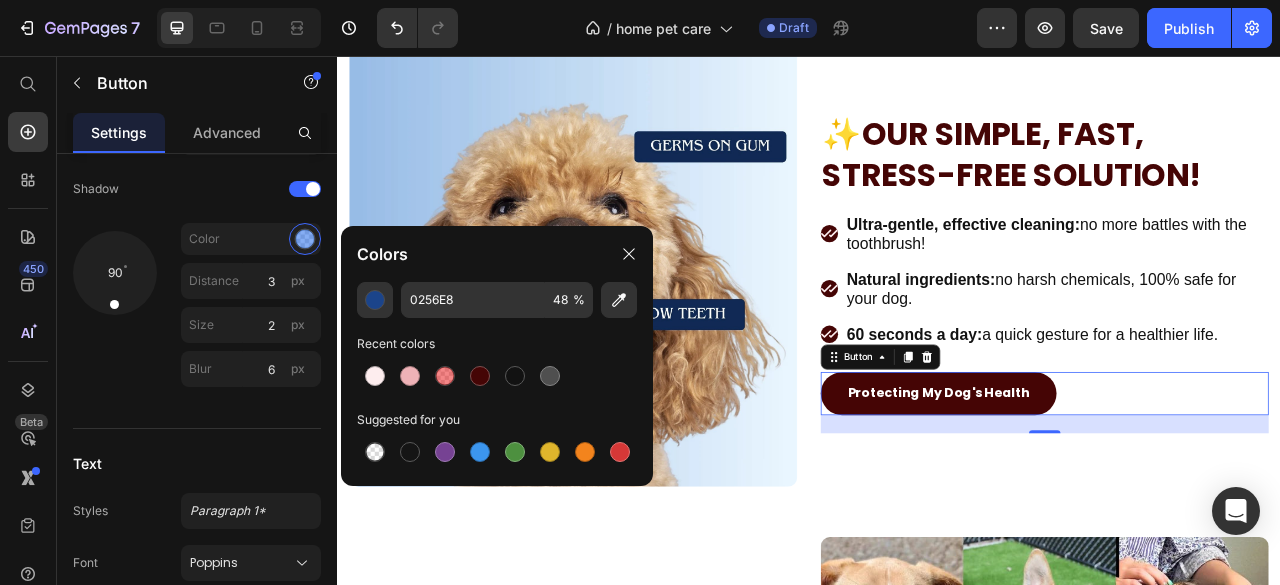 type on "E80205" 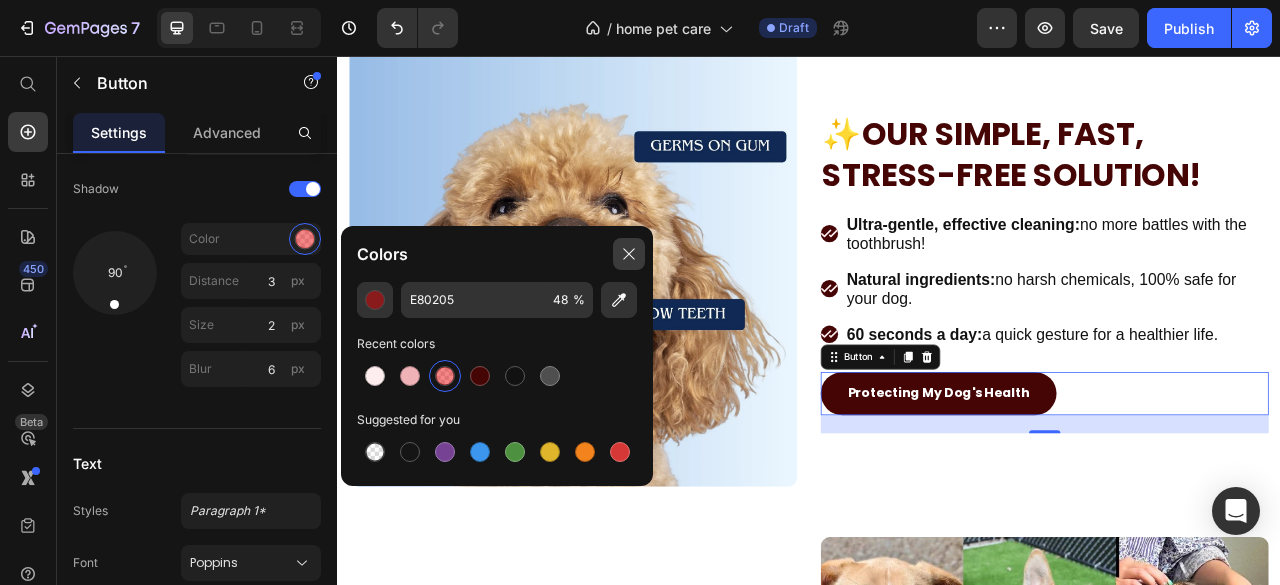 click at bounding box center [629, 254] 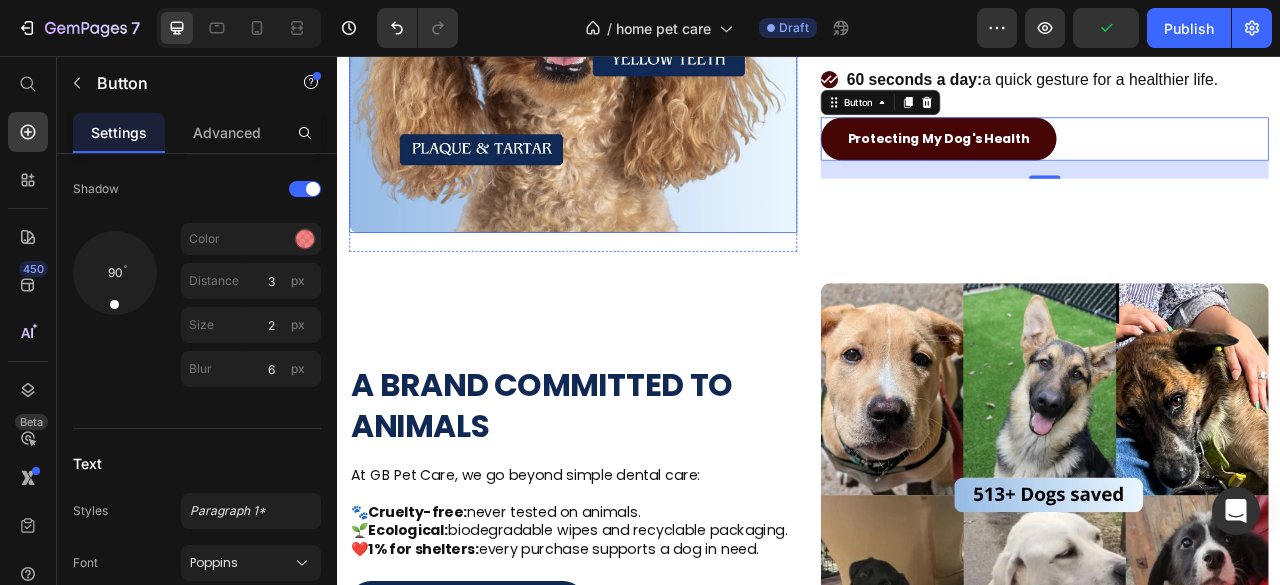 scroll, scrollTop: 3902, scrollLeft: 0, axis: vertical 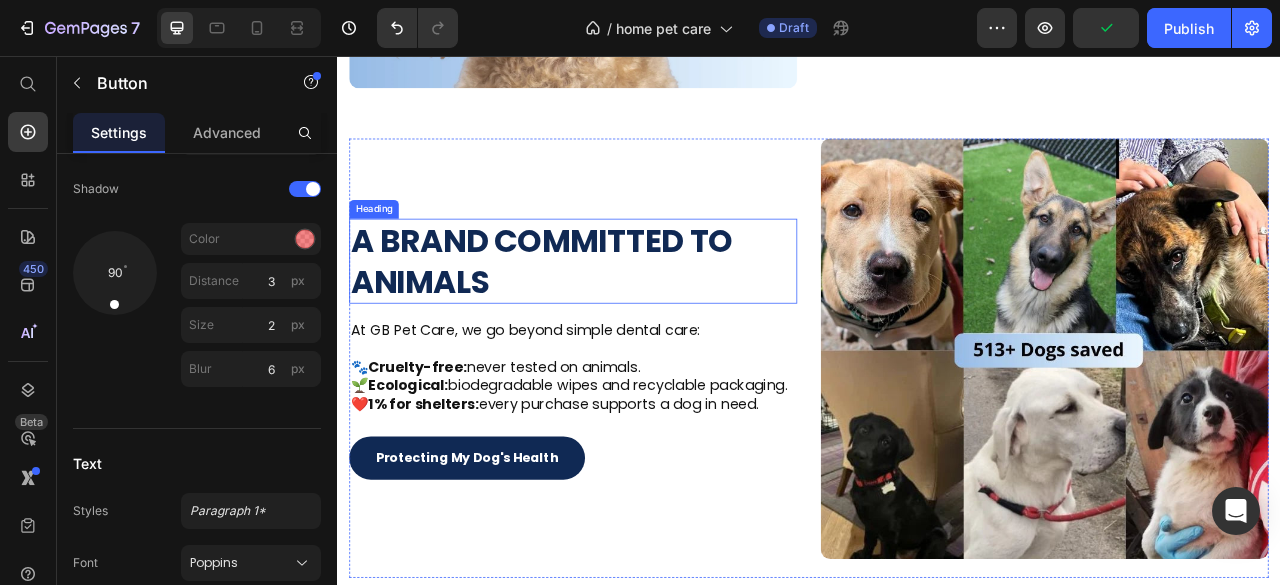 click on "A BRAND COMMITTED TO ANIMALS" at bounding box center (637, 317) 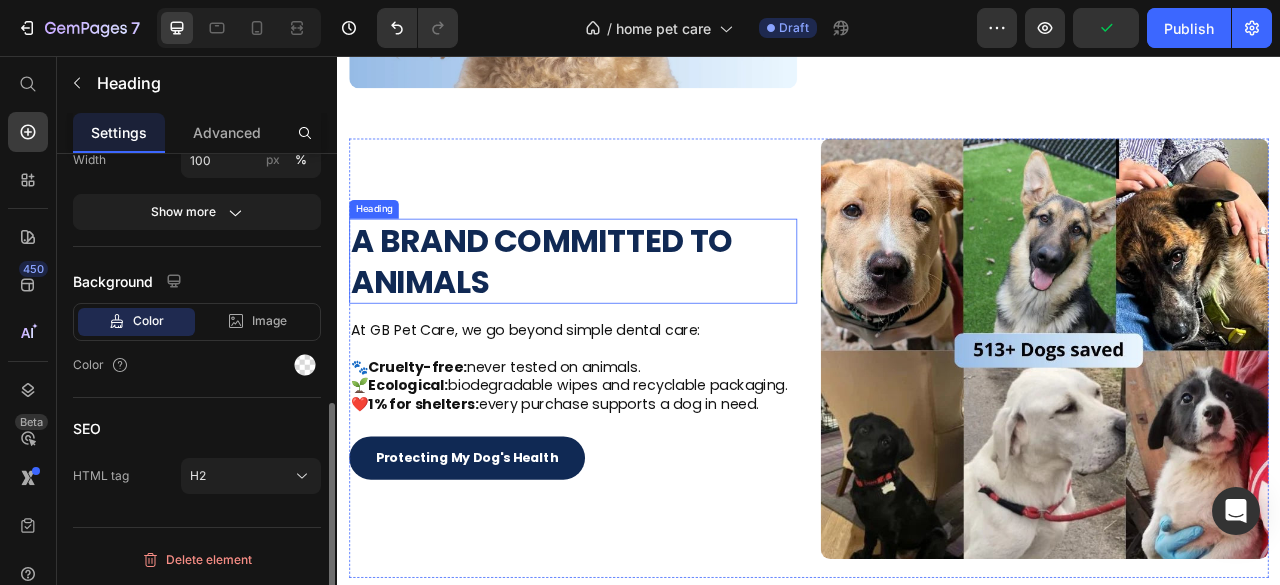 scroll, scrollTop: 0, scrollLeft: 0, axis: both 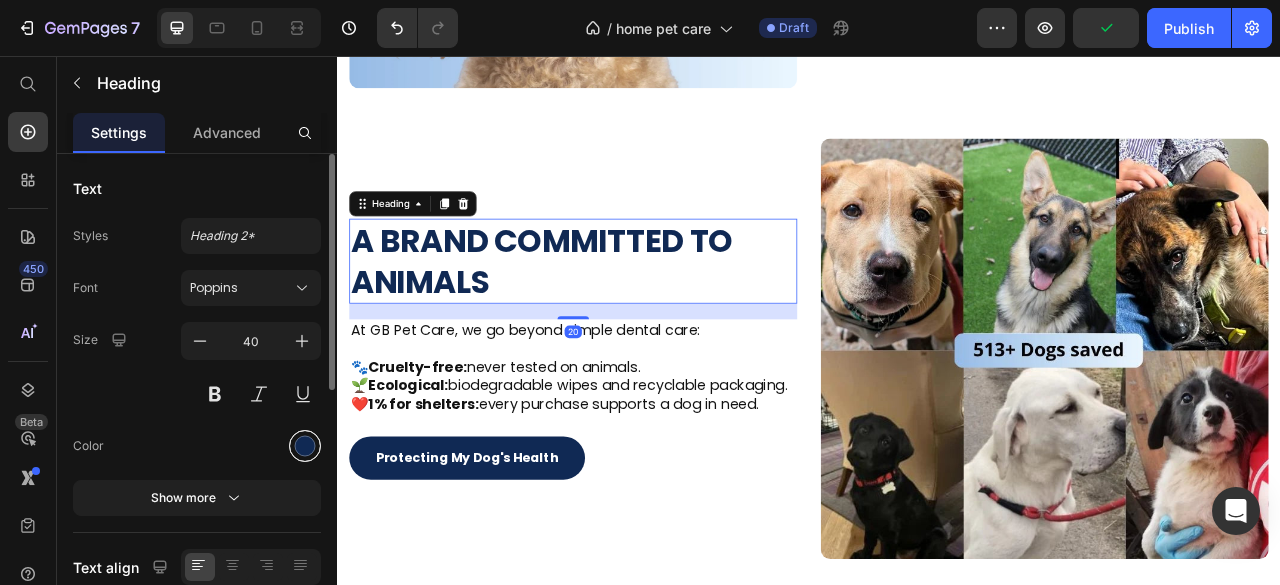 click at bounding box center (305, 446) 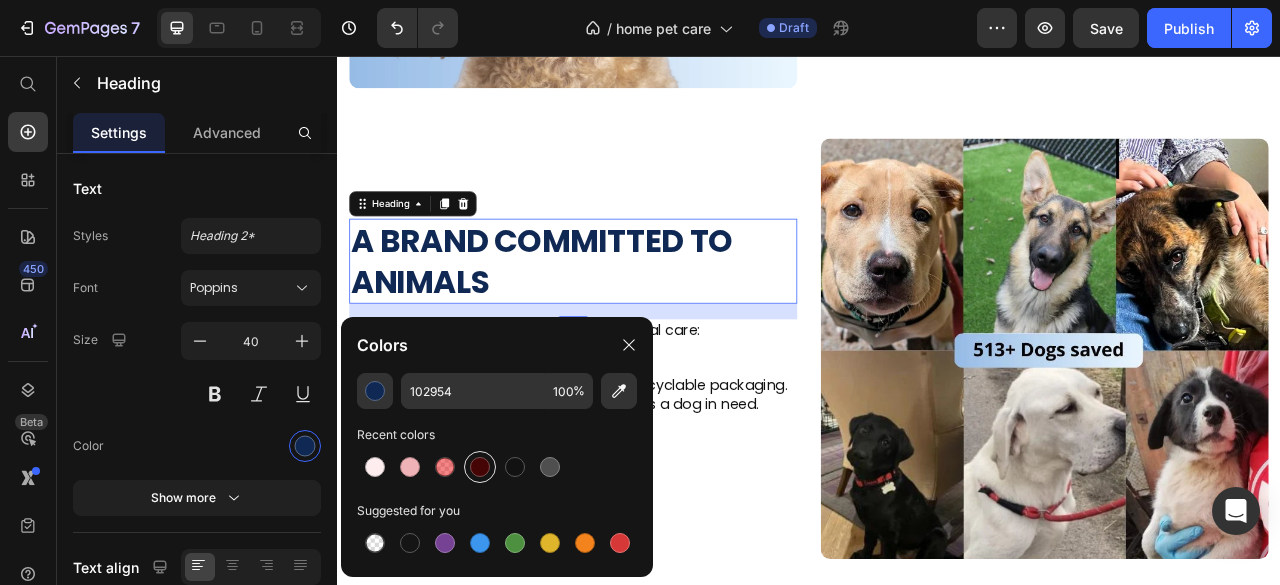 click at bounding box center (480, 467) 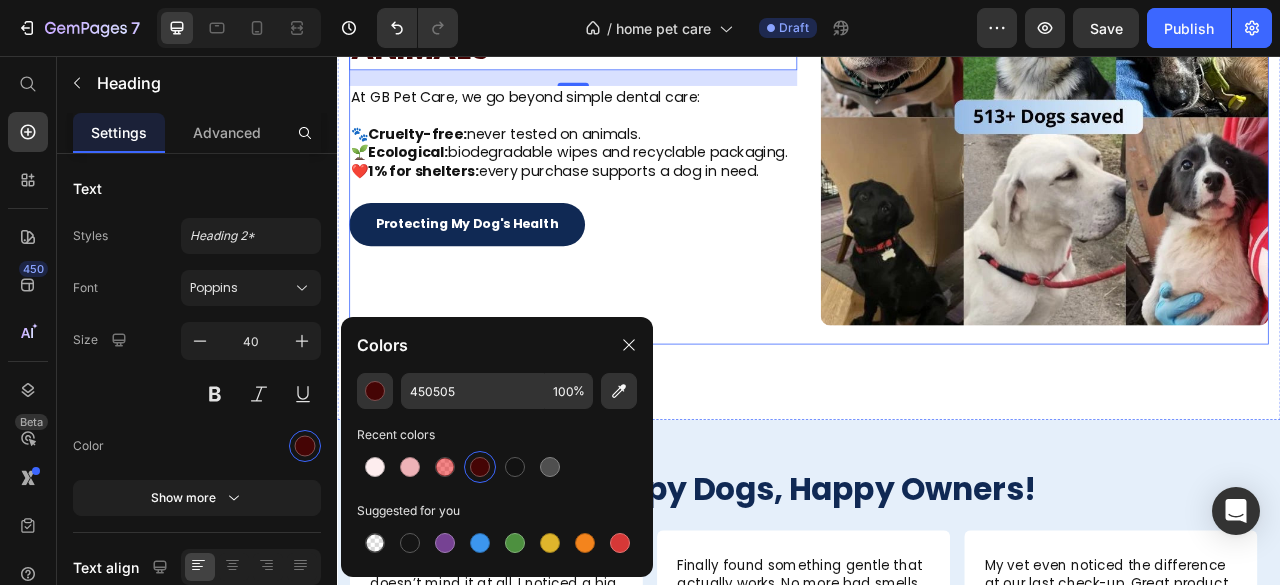 scroll, scrollTop: 4202, scrollLeft: 0, axis: vertical 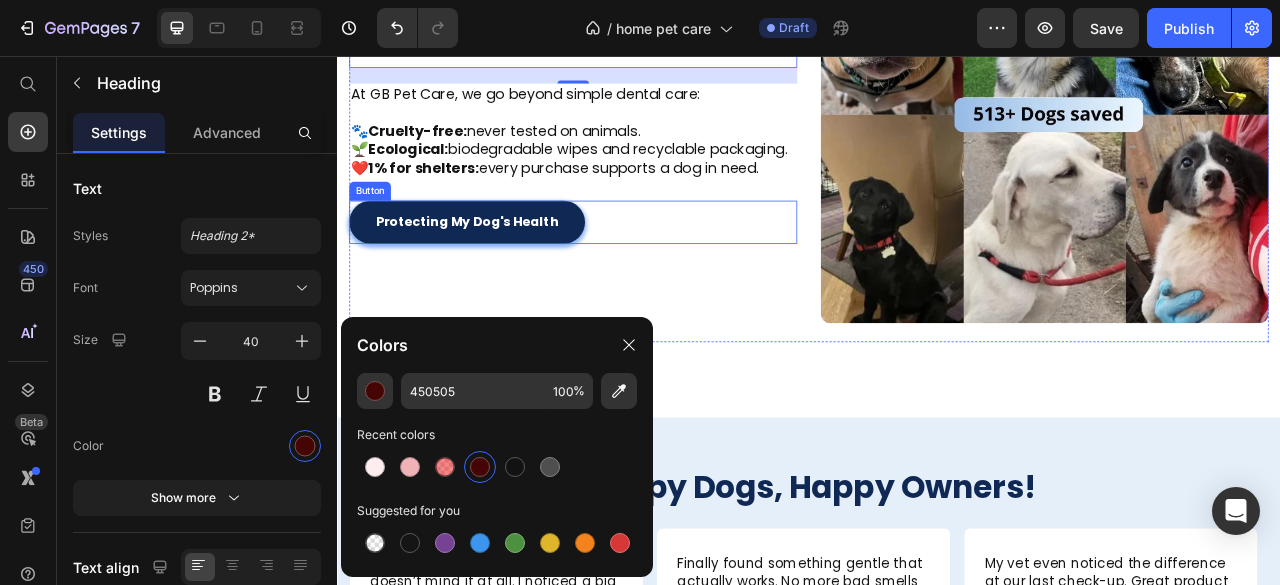 click on "Protecting My Dog's Health" at bounding box center (502, 267) 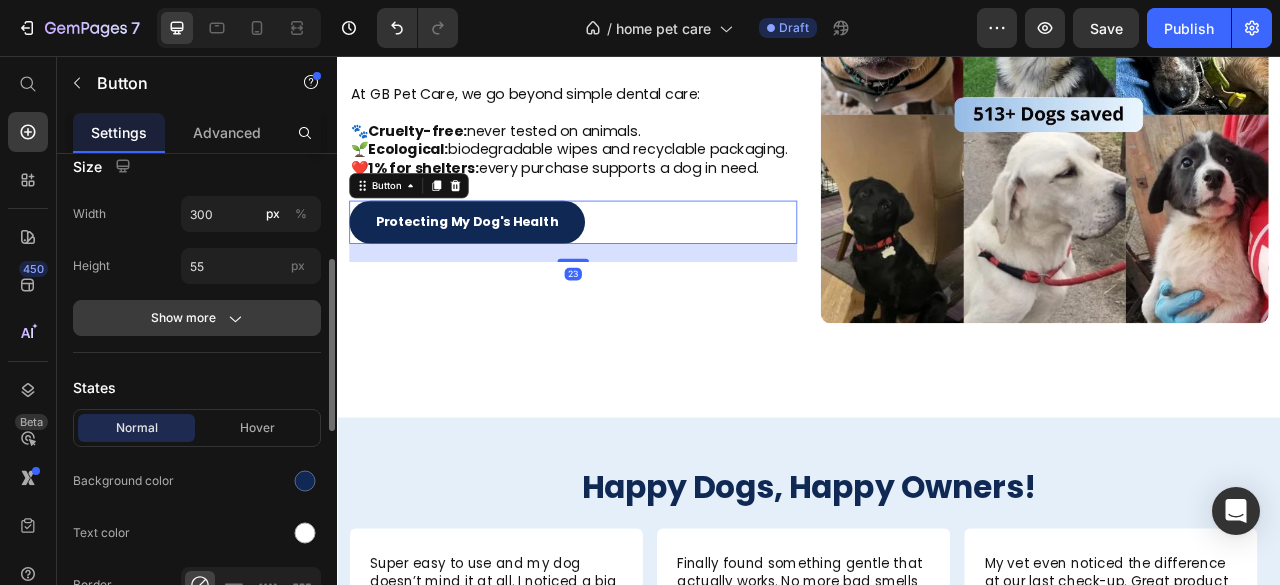 scroll, scrollTop: 500, scrollLeft: 0, axis: vertical 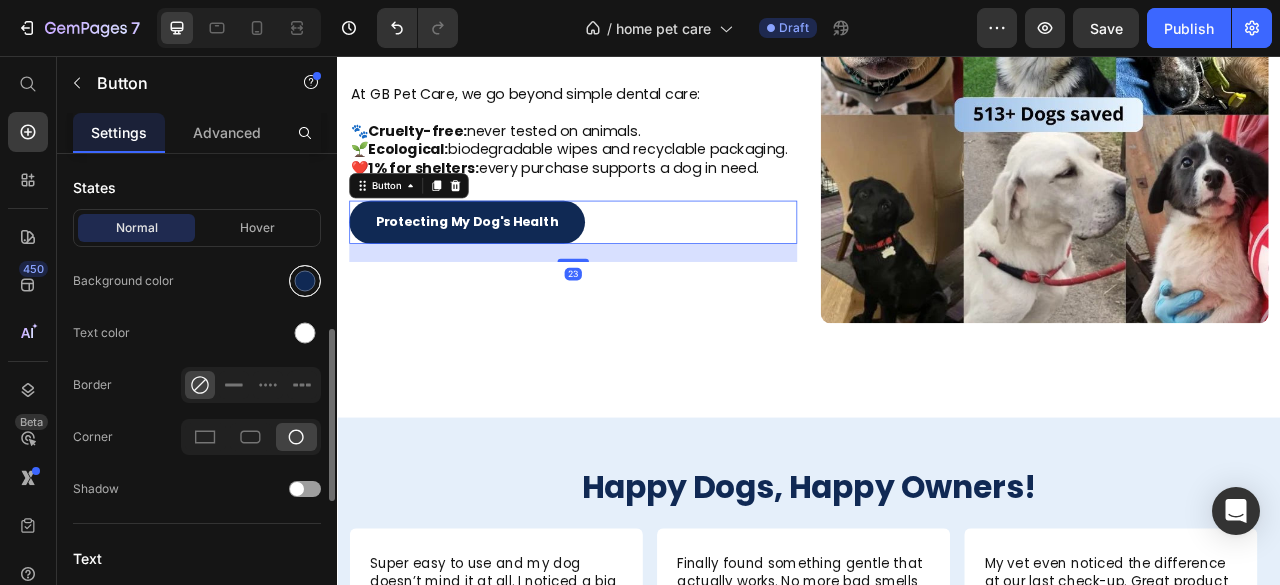 click at bounding box center [305, 281] 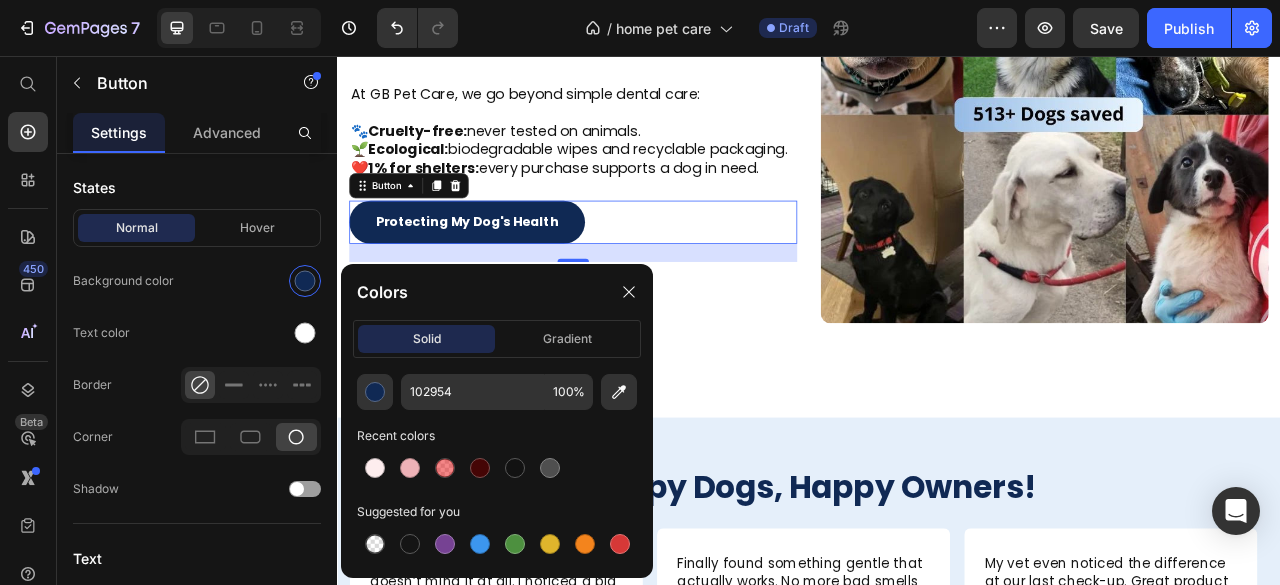 click at bounding box center (480, 468) 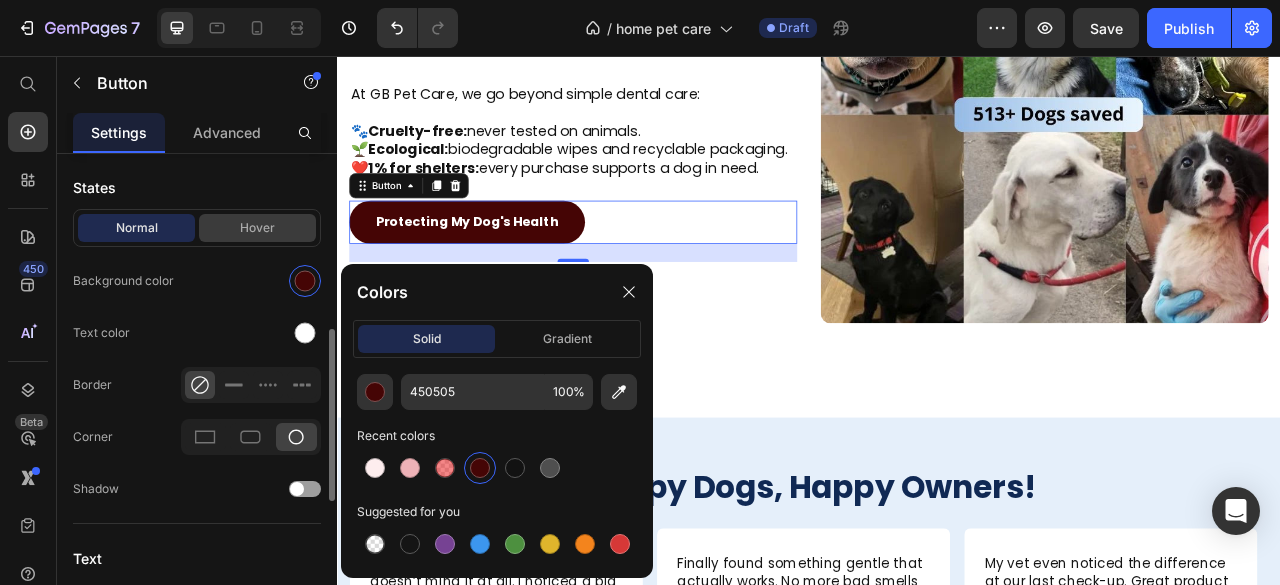 click on "Hover" at bounding box center (257, 228) 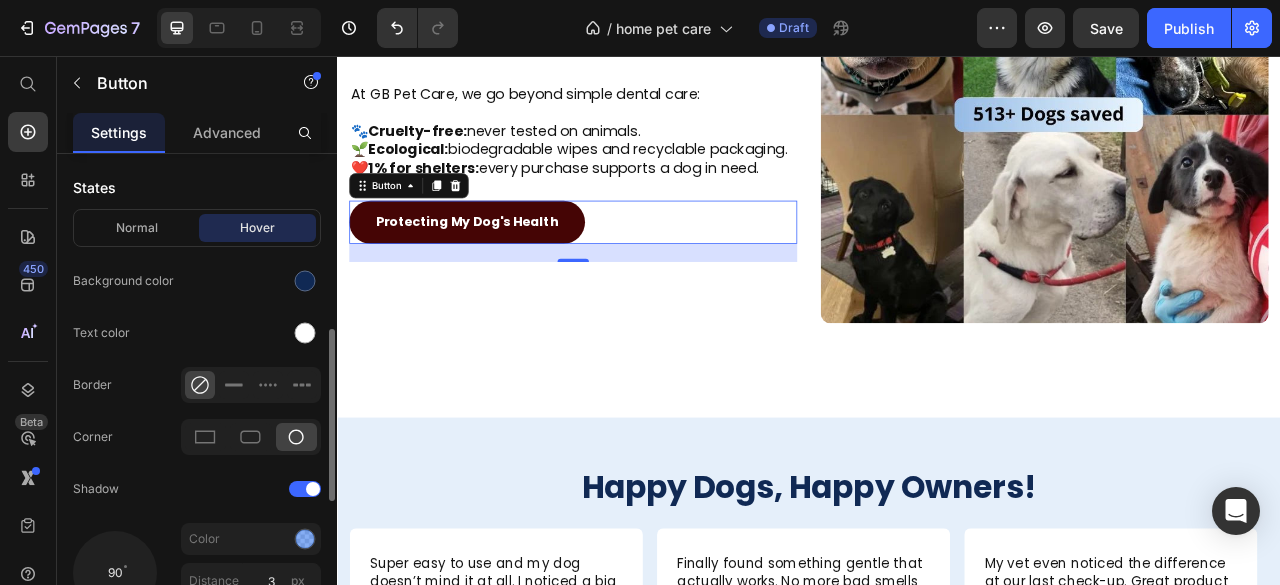 click at bounding box center (305, 281) 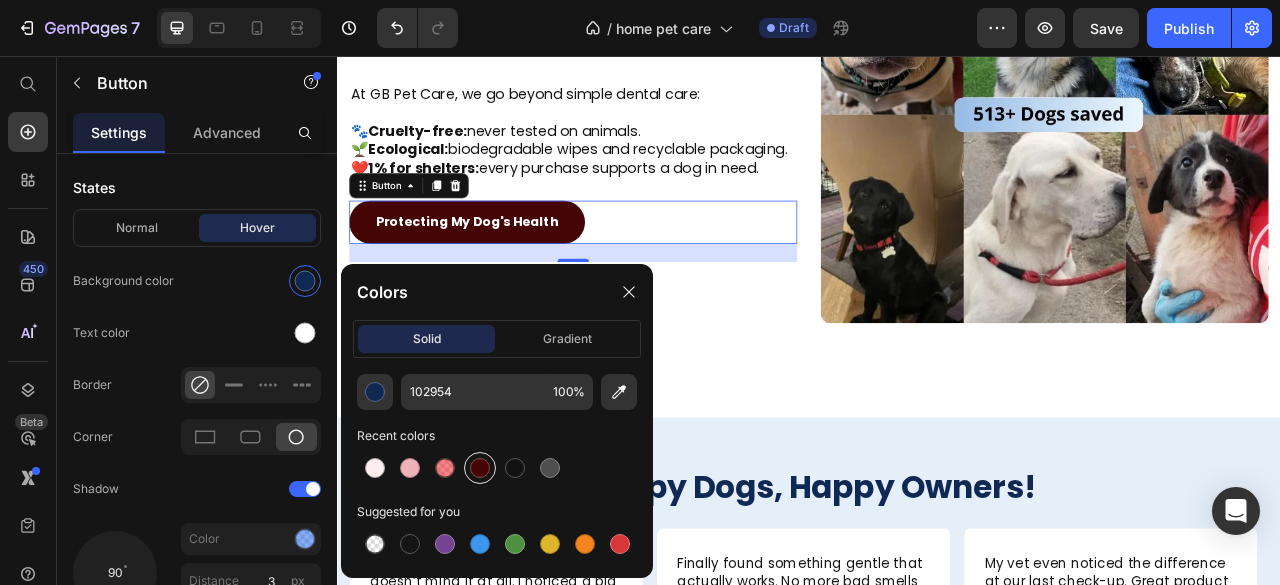 click at bounding box center (480, 468) 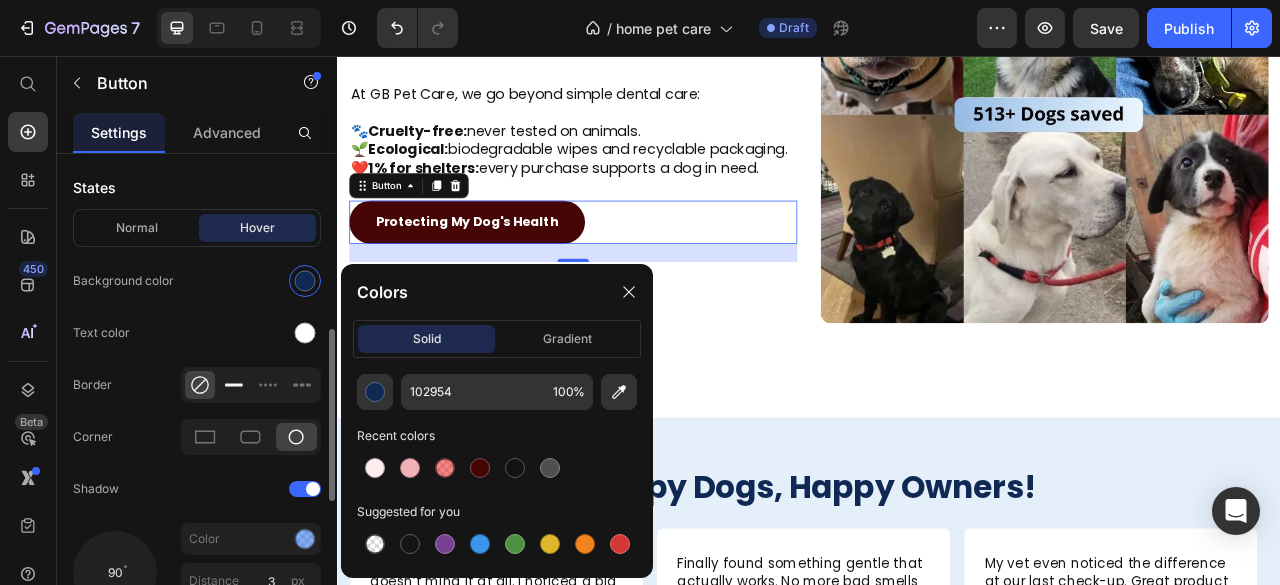 type on "450505" 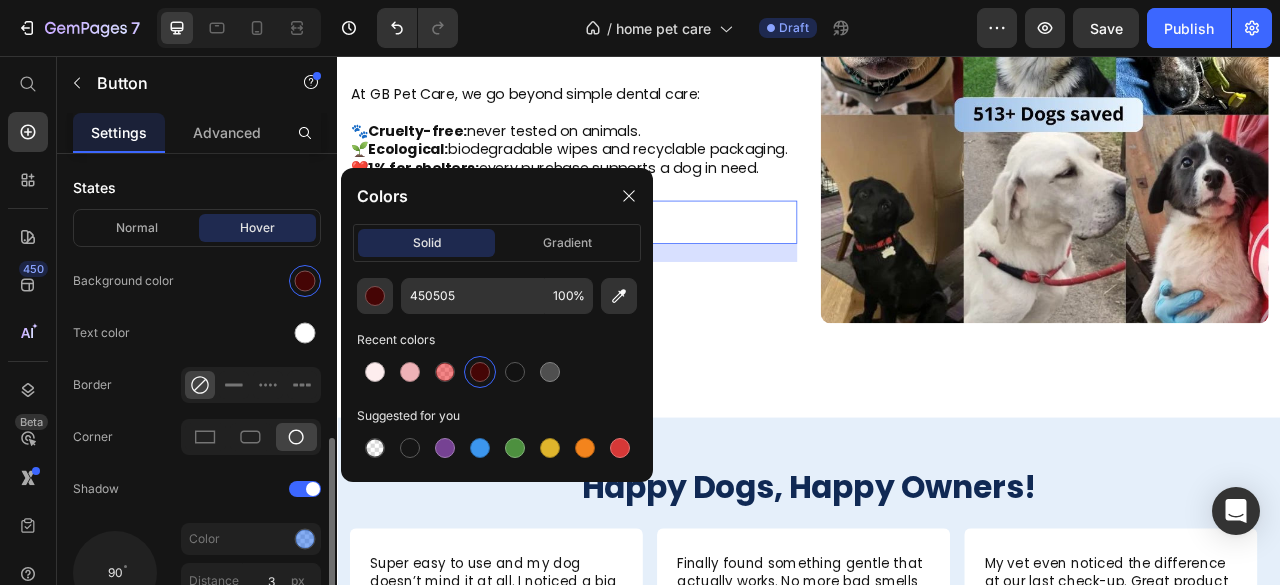scroll, scrollTop: 700, scrollLeft: 0, axis: vertical 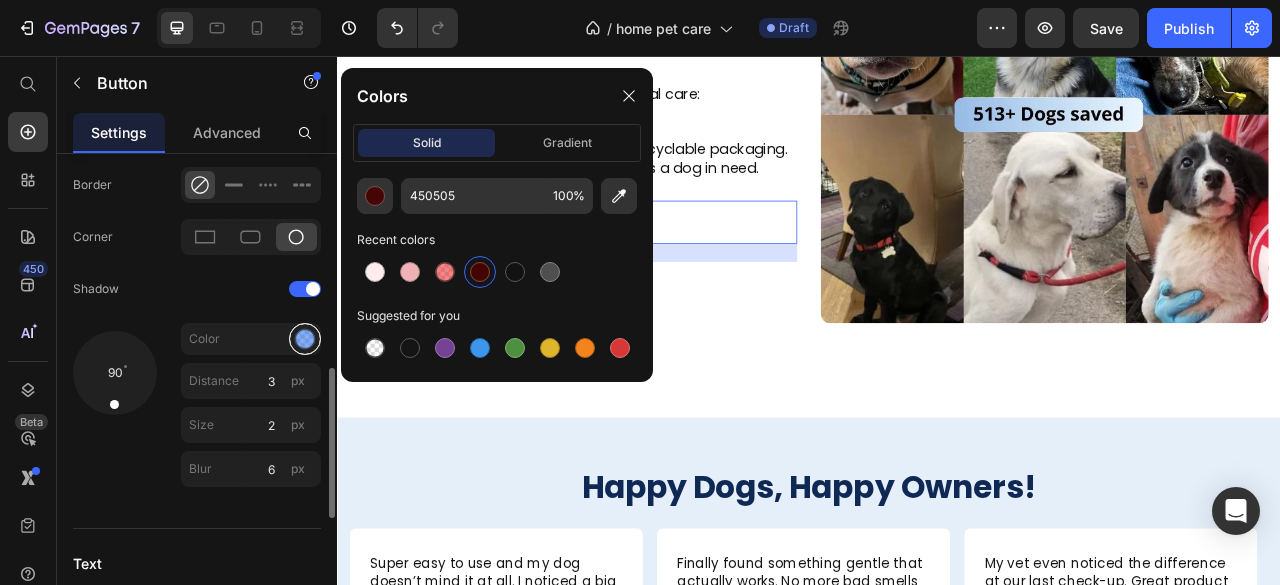 click at bounding box center (305, 339) 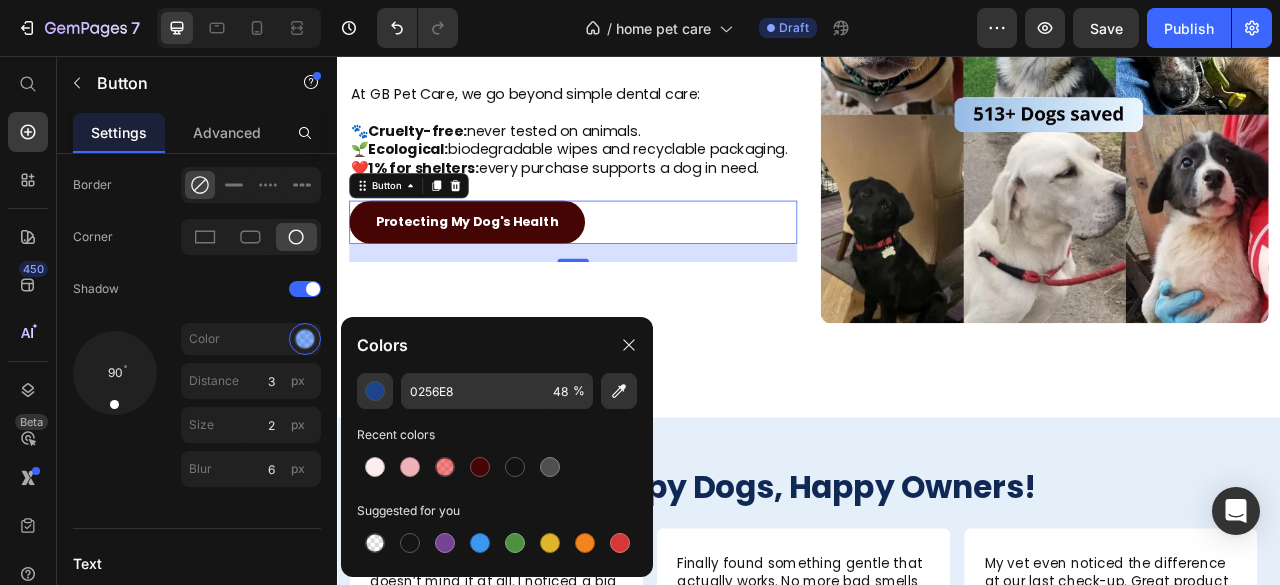 drag, startPoint x: 432, startPoint y: 463, endPoint x: 534, endPoint y: 433, distance: 106.320274 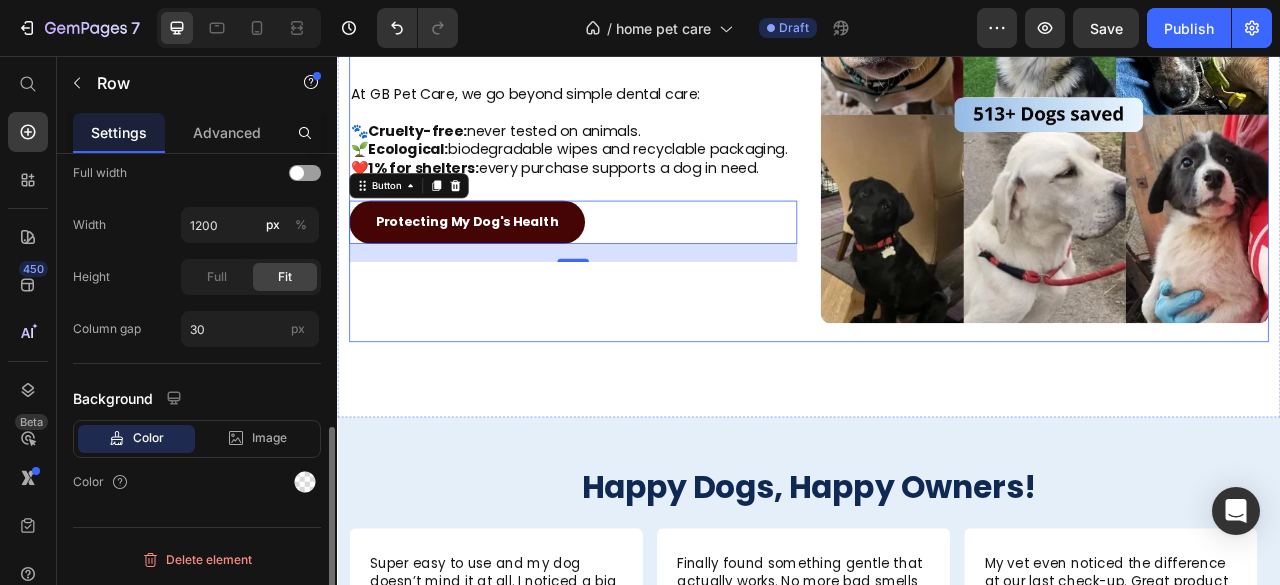 click on "A BRAND COMMITTED TO ANIMALS Heading At GB Pet Care, we go beyond simple dental care: 🐾  Cruelty-free:  never tested on animals. 🌱  Ecological:  biodegradable wipes and recyclable packaging. ❤️  1% for shelters:  every purchase supports a dog in need. Text Block Protecting My Dog's Health Button   23" at bounding box center [637, 141] 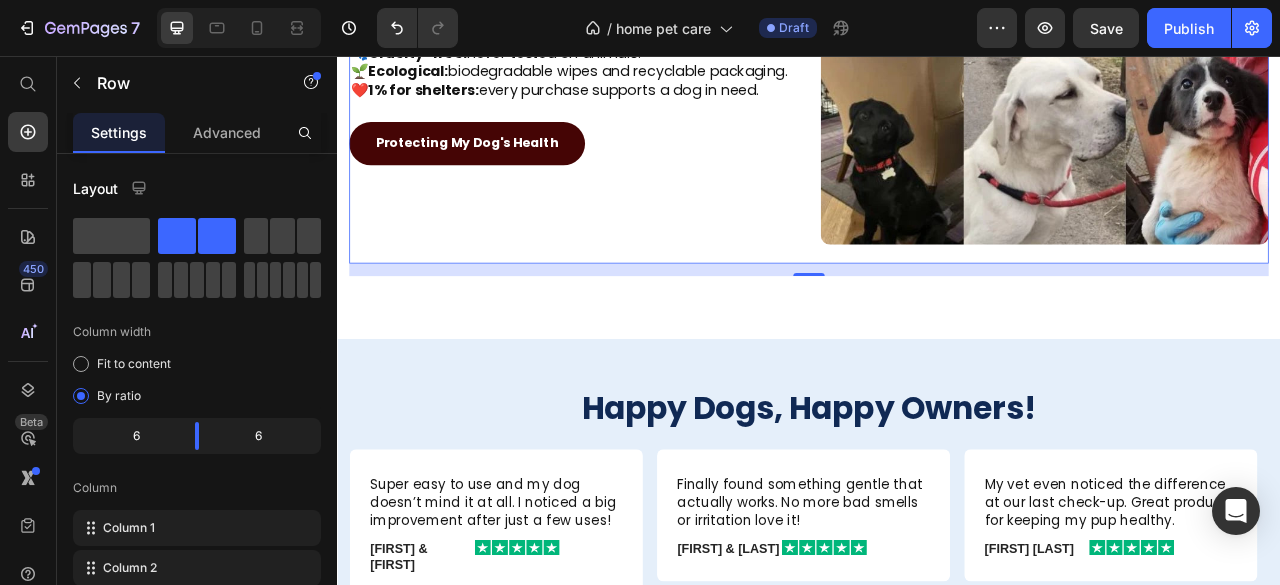 scroll, scrollTop: 4502, scrollLeft: 0, axis: vertical 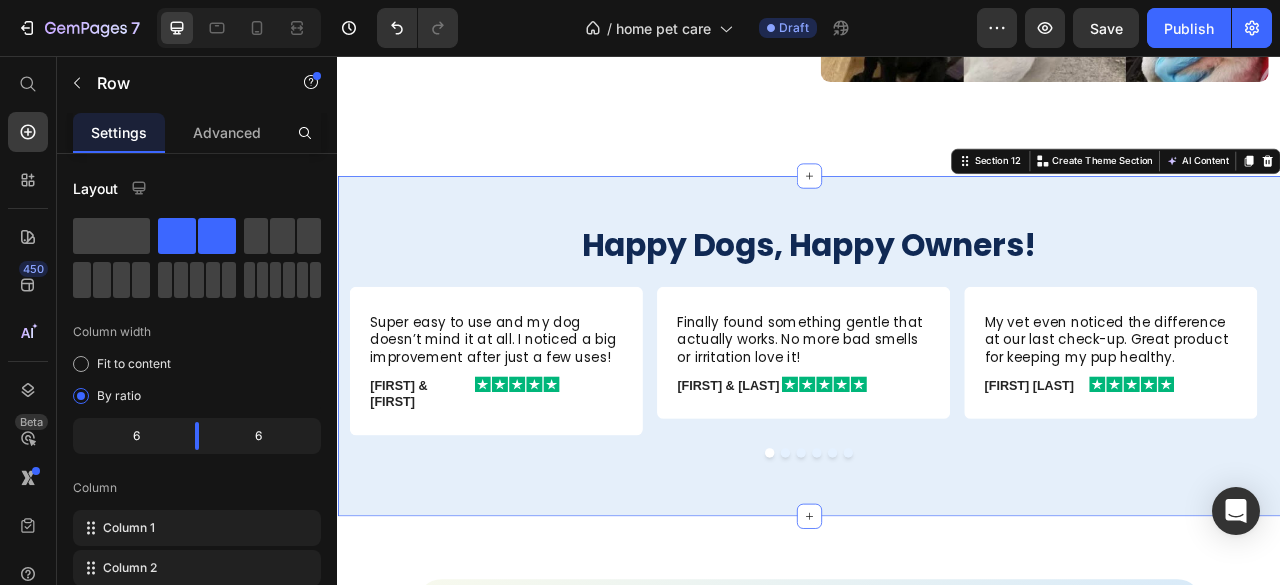click on "Happy Dogs, Happy Owners! Heading Super easy to use and my dog doesn’t mind it at all. I noticed a big improvement after just a few uses! Text Block [FIRST] & [LAST] Text Block Image Row Row Finally found something gentle that actually works. No more bad smells or irritation love it! Text Block [FIRST] & [LAST] Text Block Image Row Row My vet even noticed the difference at our last check-up. Great product for keeping my pup healthy. Text Block [FIRST] & [LAST] Text Block Image Row Row I was skeptical at first, but it really does what it says. My dog’s hygiene has never been better. Text Block [FIRST] & [LAST] Text Block Image Row Row Smells fresh, feels gentle, and my dog doesn’t resist like with other products. Total win! Text Block [FIRST] & [LAST] Text Block Image Row Row These have become part of our daily routine. I feel better knowing I’m keeping my dog comfortable. Text Block [FIRST] & [LAST] Text Block Image Row Row Carousel Section 12   You can create reusable sections Create Theme Section AI Content Write with GemAI" at bounding box center (937, 425) 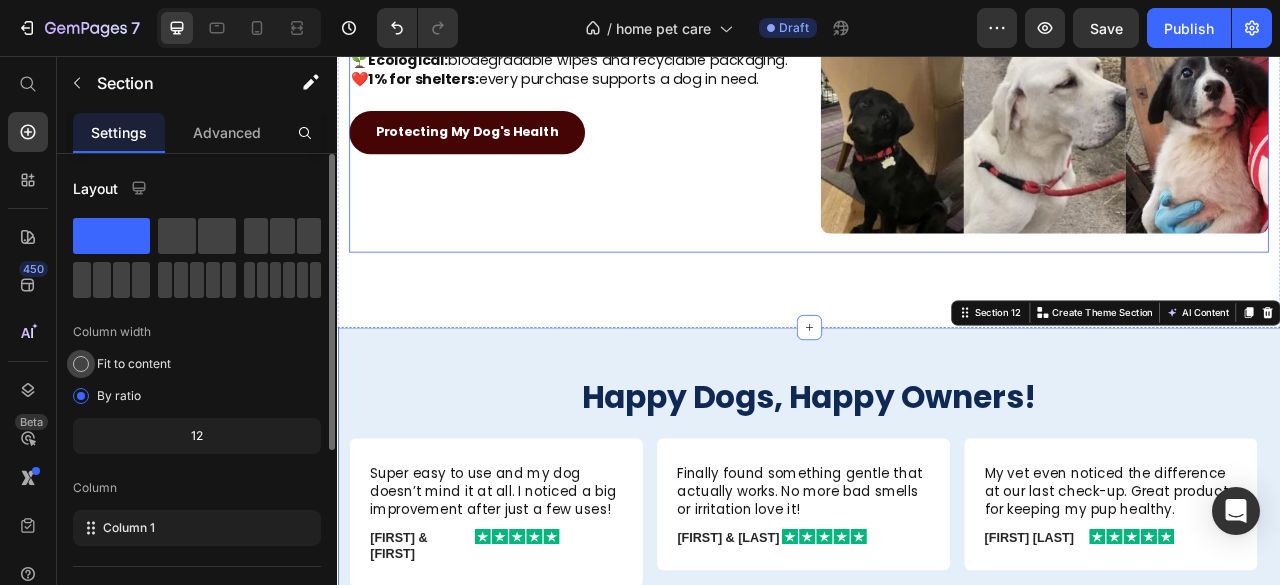 scroll, scrollTop: 4402, scrollLeft: 0, axis: vertical 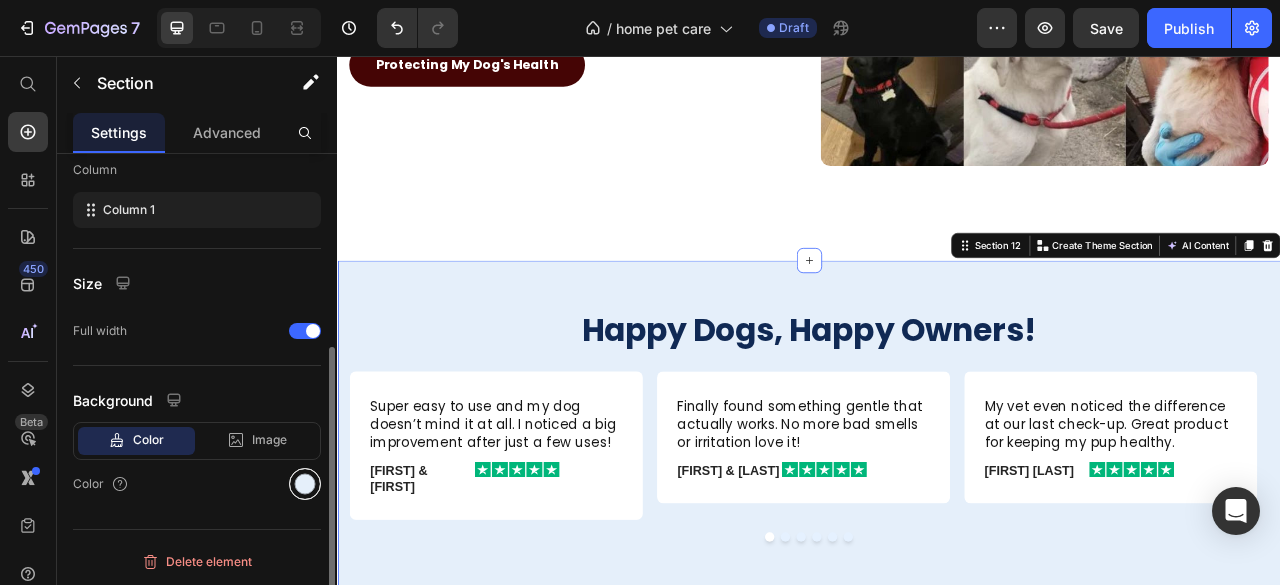 click at bounding box center [305, 484] 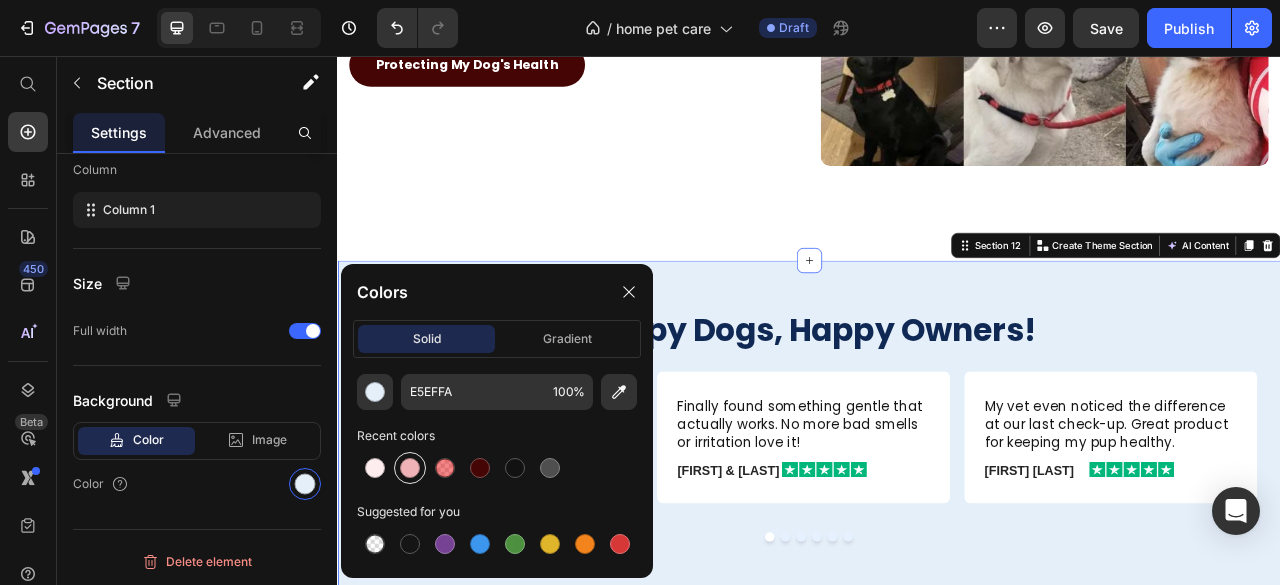 click at bounding box center [410, 468] 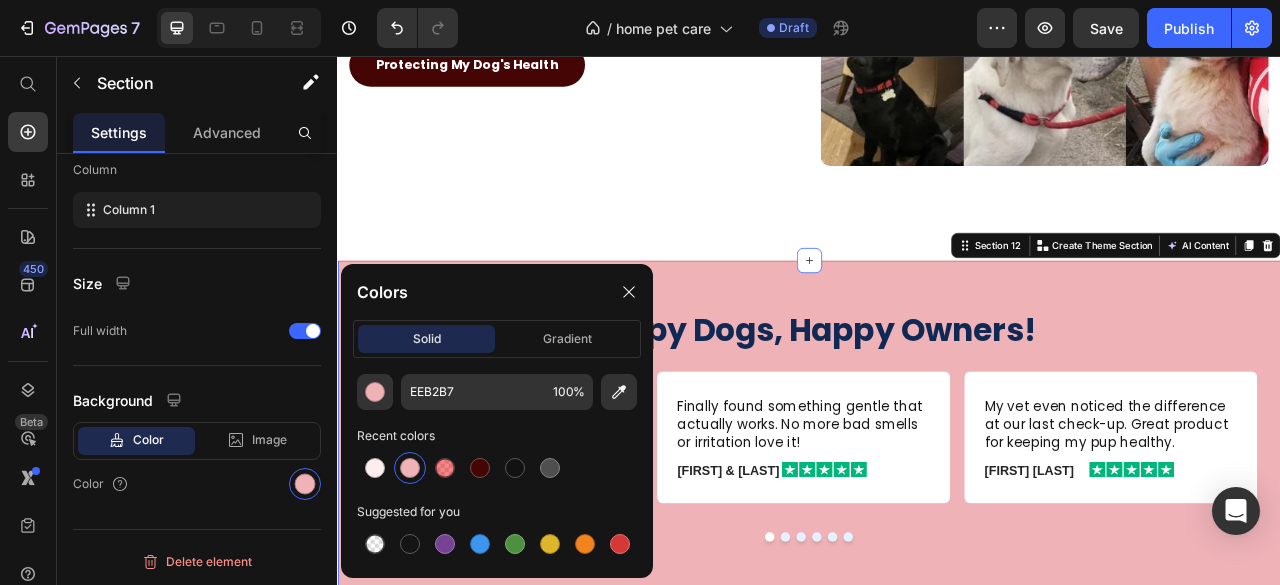 scroll, scrollTop: 318, scrollLeft: 0, axis: vertical 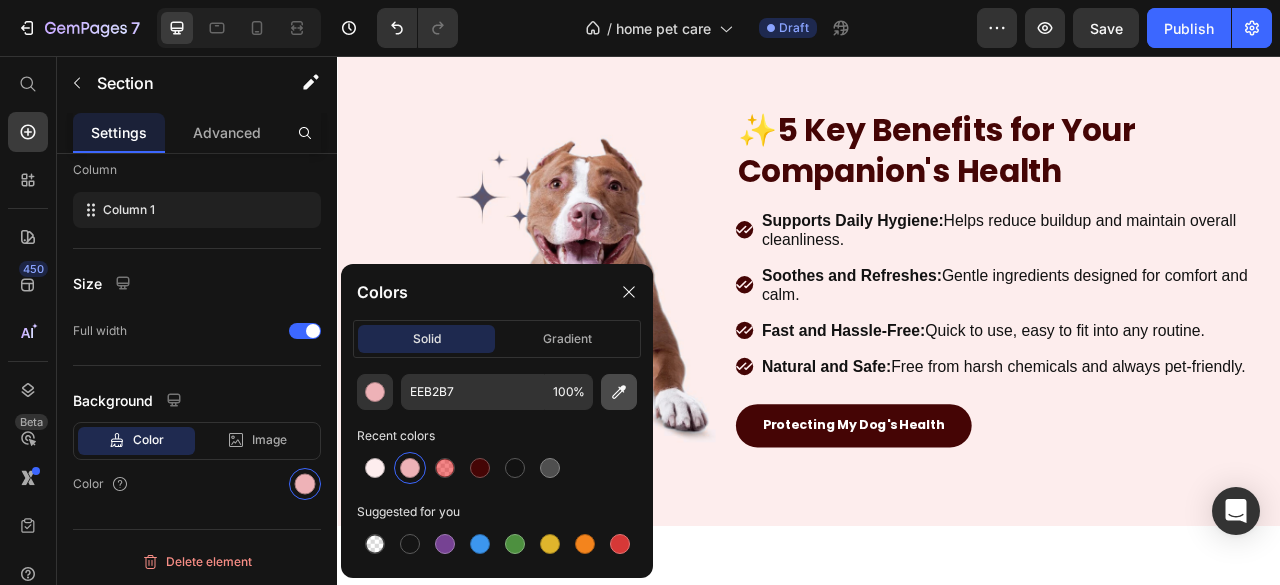 click 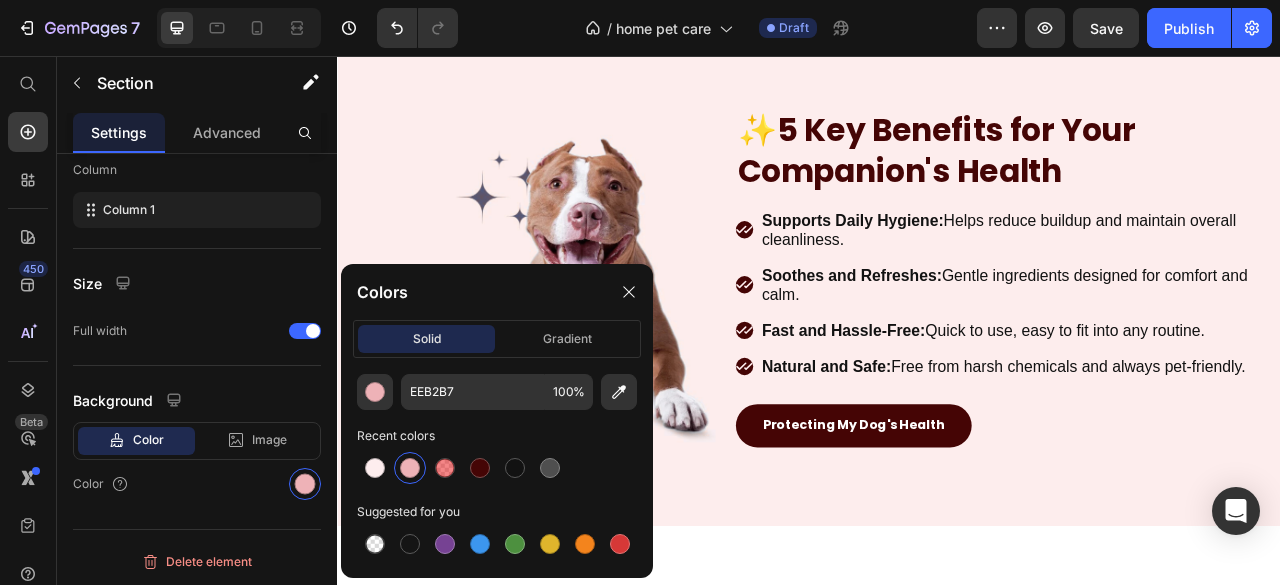 type on "FDEDEE" 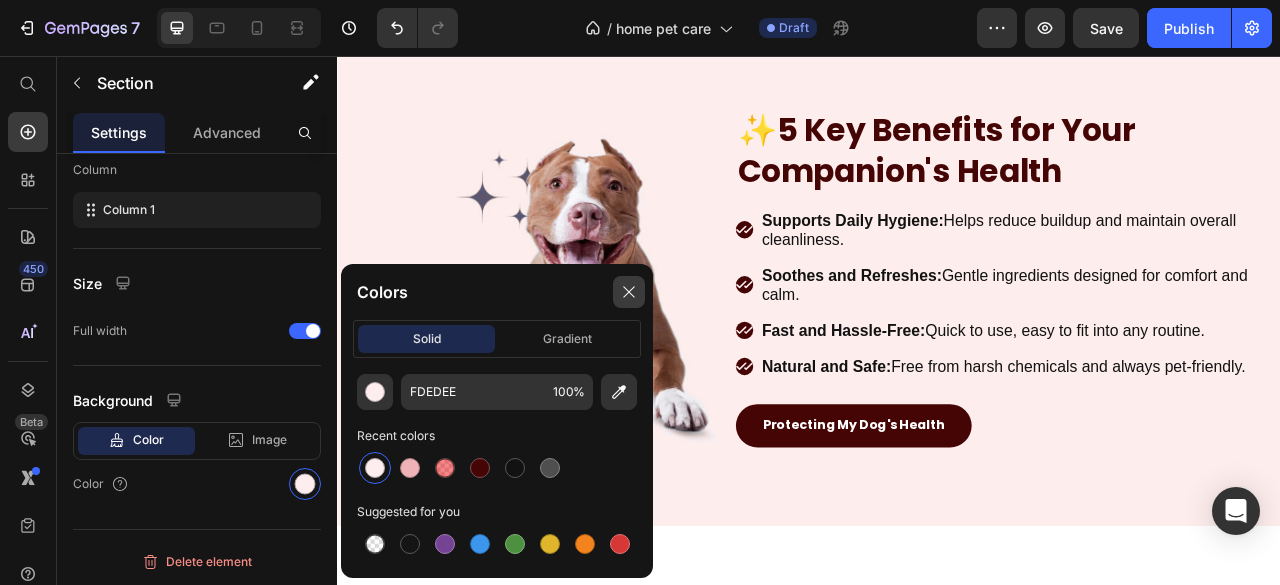 click 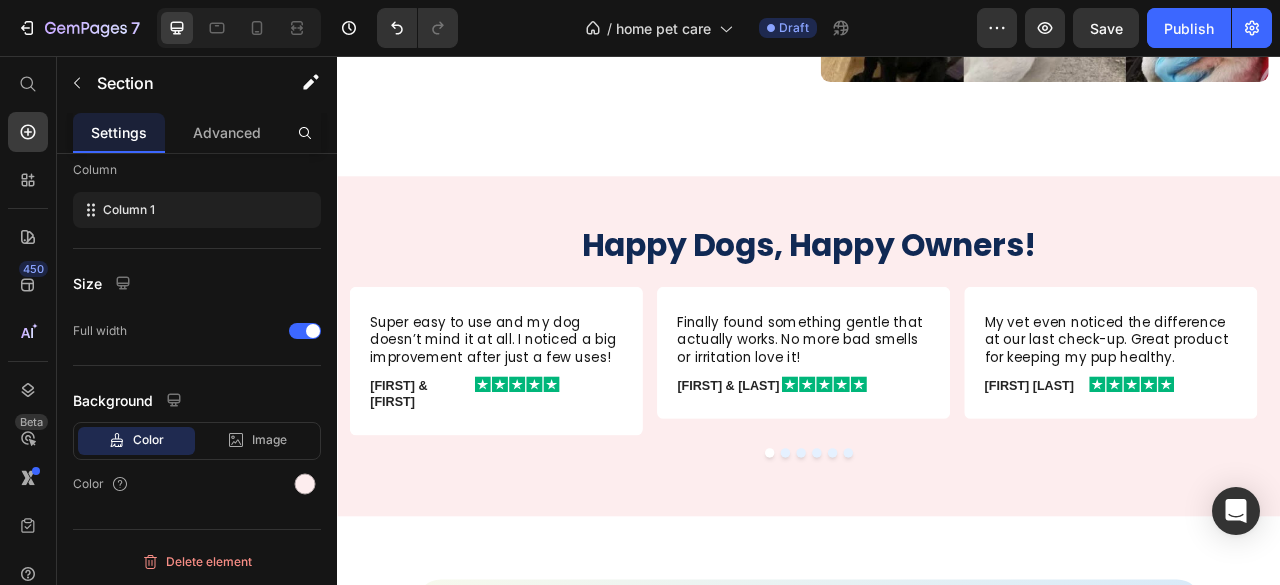 scroll, scrollTop: 4602, scrollLeft: 0, axis: vertical 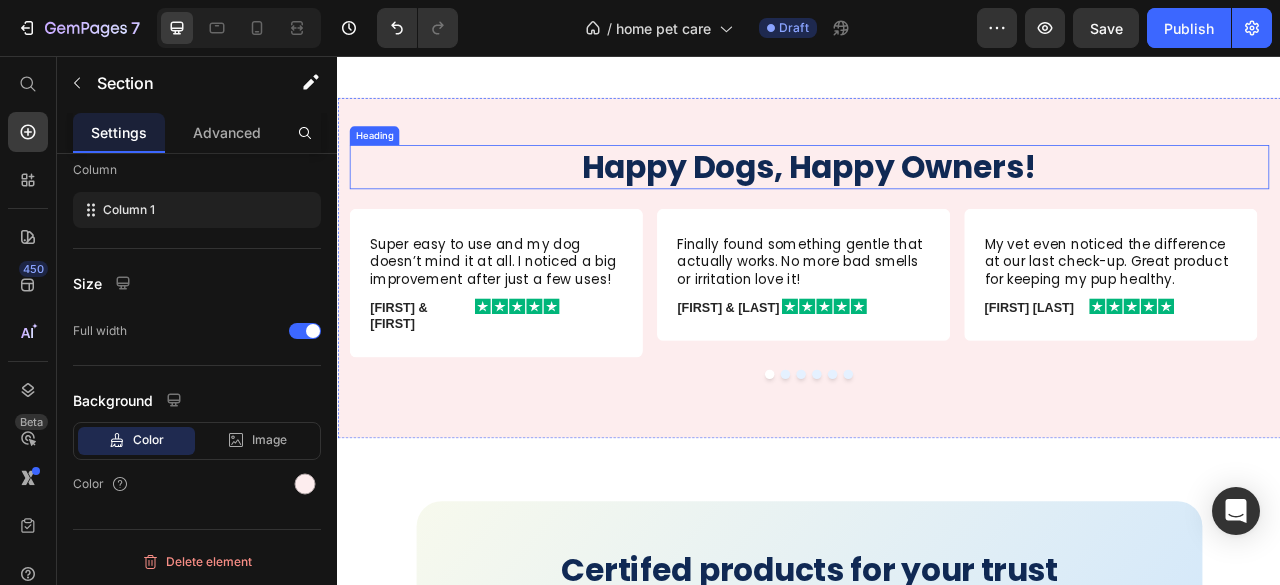 click on "Happy Dogs, Happy Owners!" at bounding box center (937, 197) 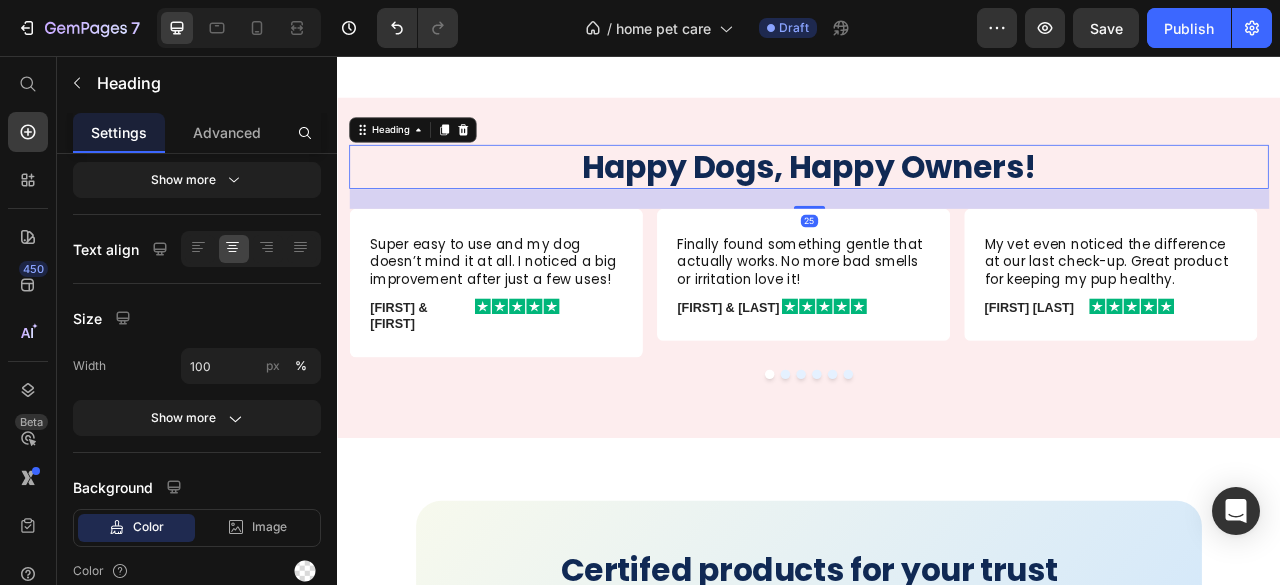 scroll, scrollTop: 0, scrollLeft: 0, axis: both 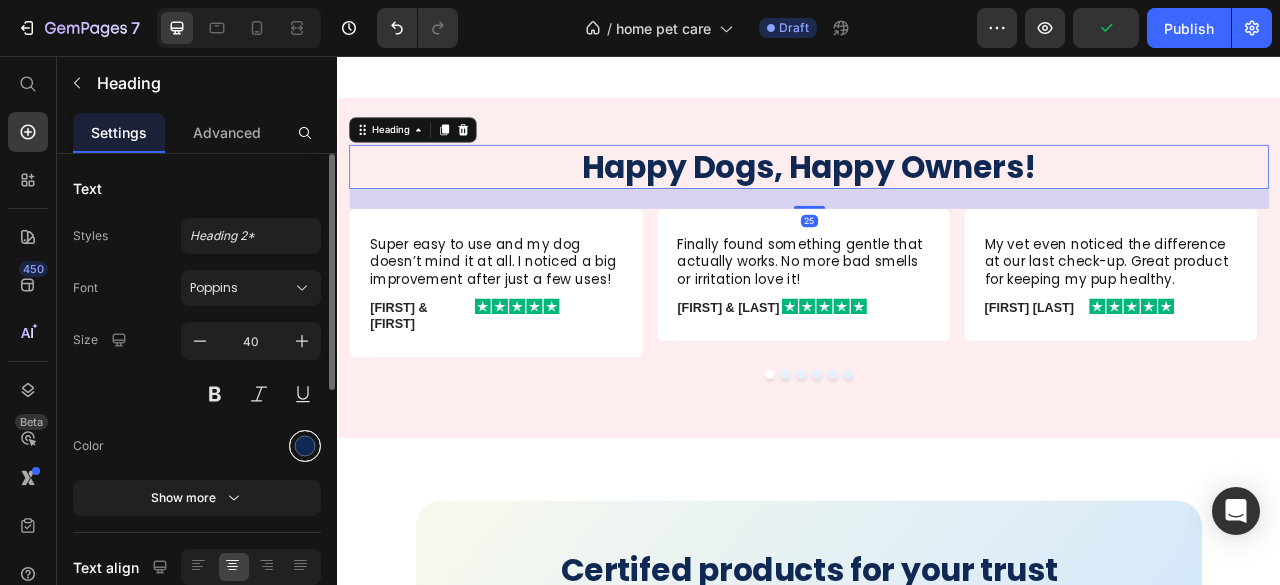 click at bounding box center (305, 446) 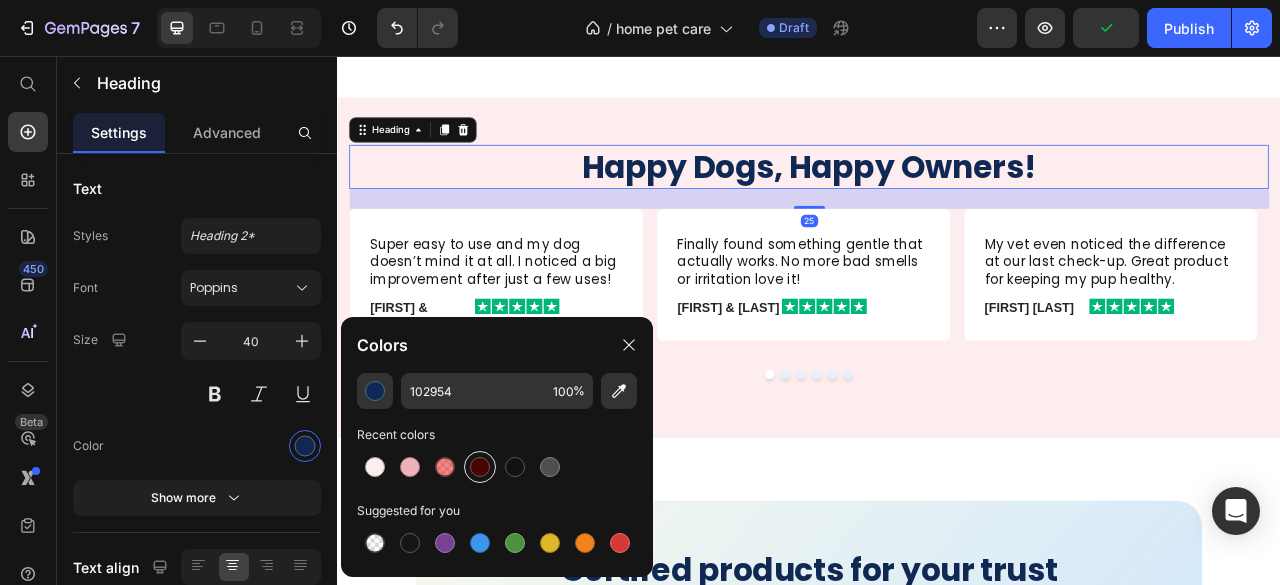 click at bounding box center (480, 467) 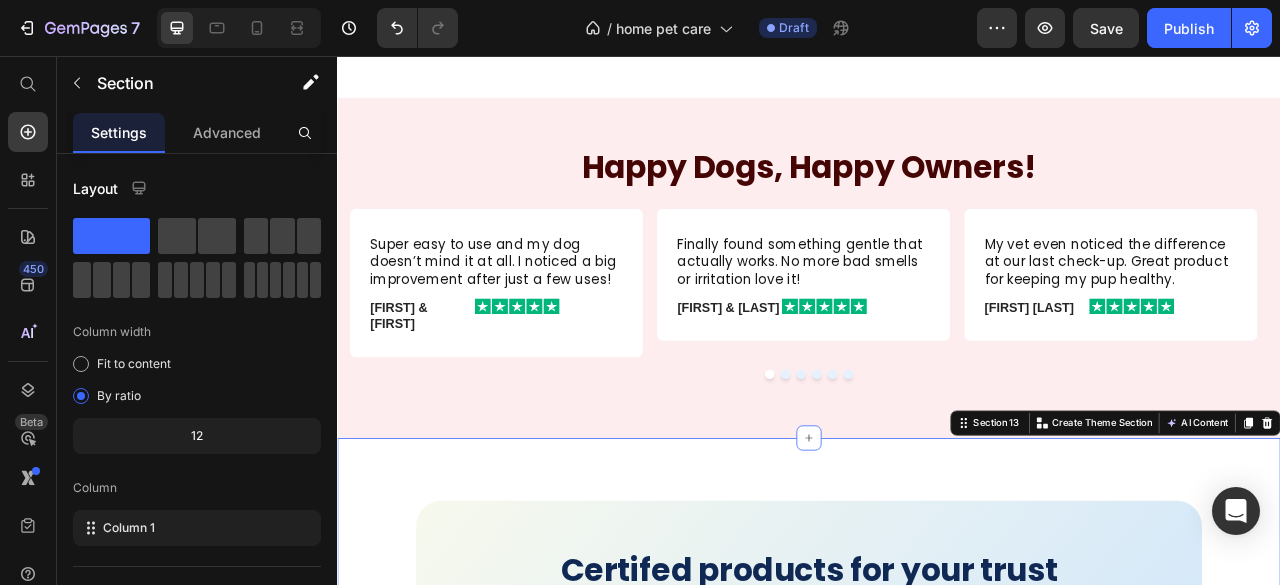 click on "Certifed products for your trust Heading Image Image Image Image Row Row Certifed products for your trust Heading Image Image Image Image Row Product Row Row Section 13   You can create reusable sections Create Theme Section AI Content Write with GemAI What would you like to describe here? Tone and Voice Persuasive Product Show more Generate" at bounding box center (937, 717) 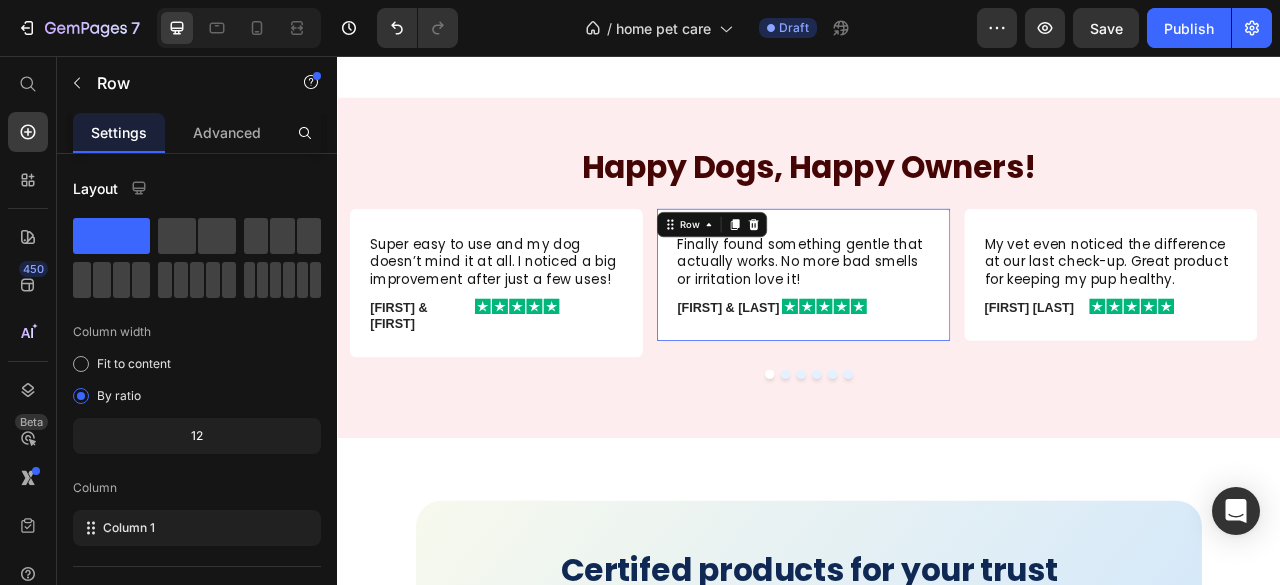 click on "Finally found something gentle that actually works. No more bad smells or irritation love it! Text Block [FIRST] & [LAST] Text Block Image Row" at bounding box center [929, 350] 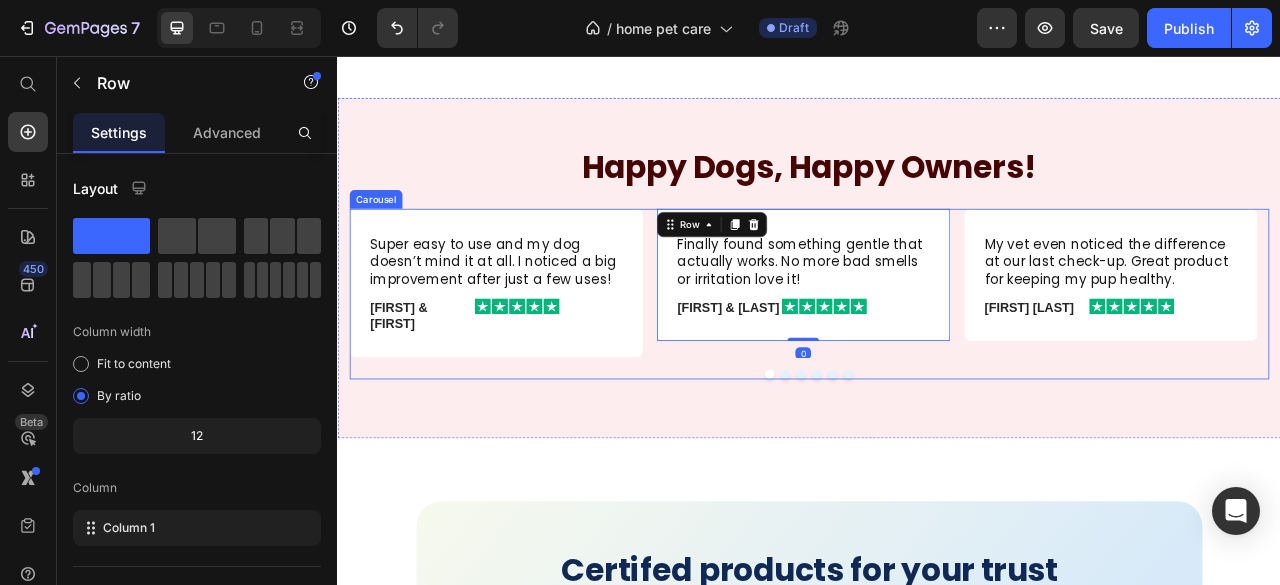 click at bounding box center (887, 461) 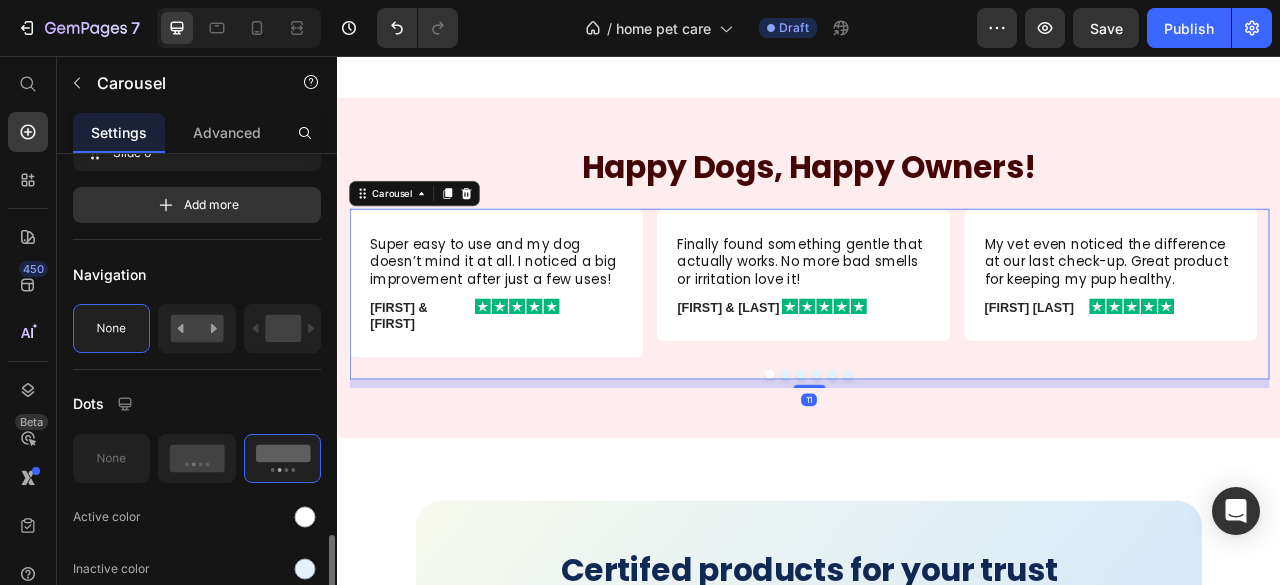 scroll, scrollTop: 800, scrollLeft: 0, axis: vertical 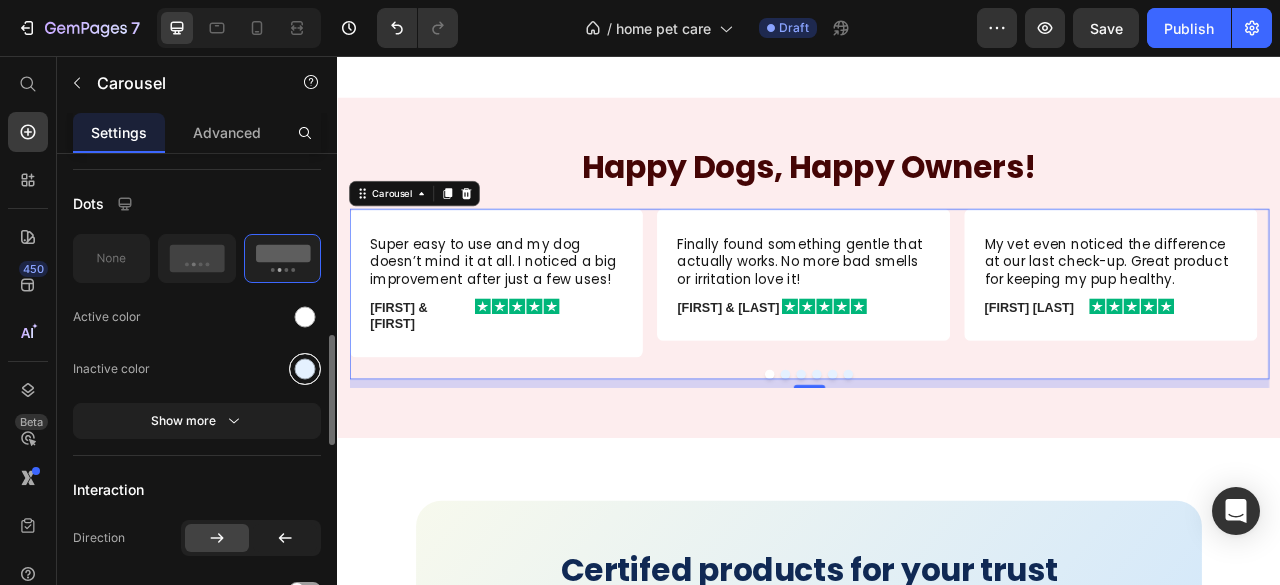 click at bounding box center [305, 368] 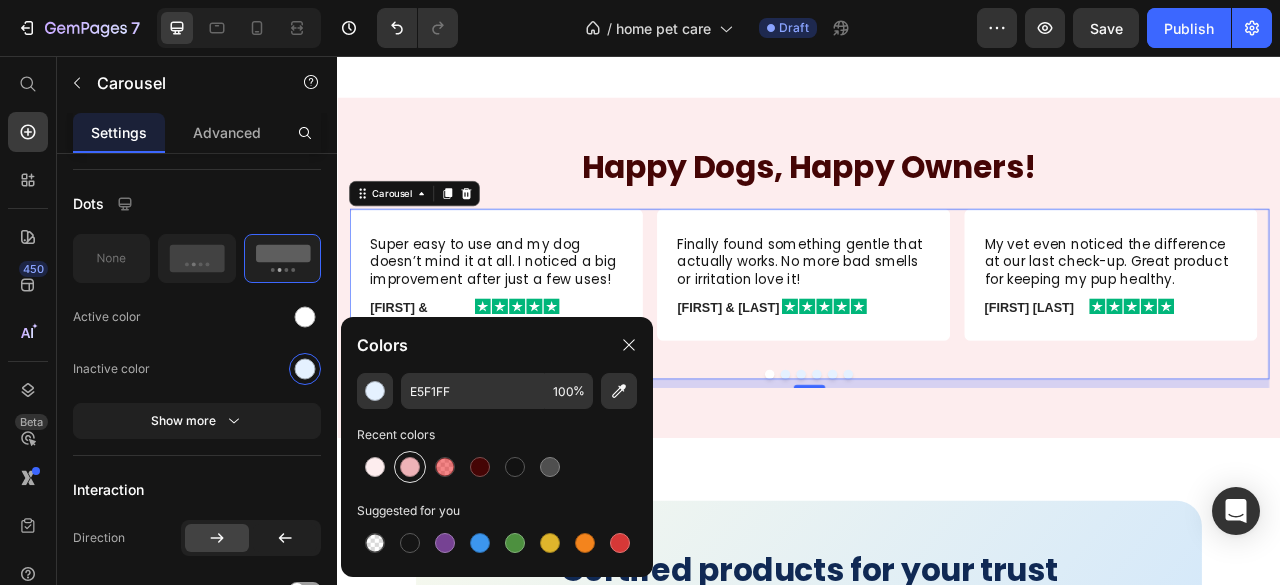 click at bounding box center (410, 467) 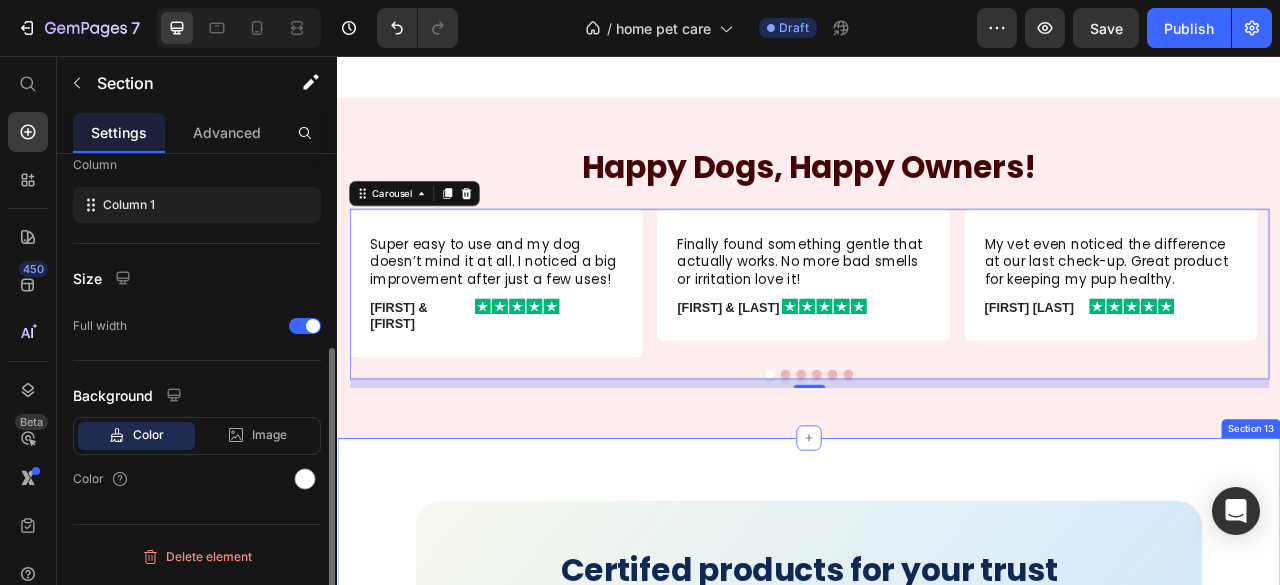 click on "Certifed products for your trust Heading Image Image Image Image Row Row Certifed products for your trust Heading Image Image Image Image Row Product Row Row Section 13" at bounding box center (937, 717) 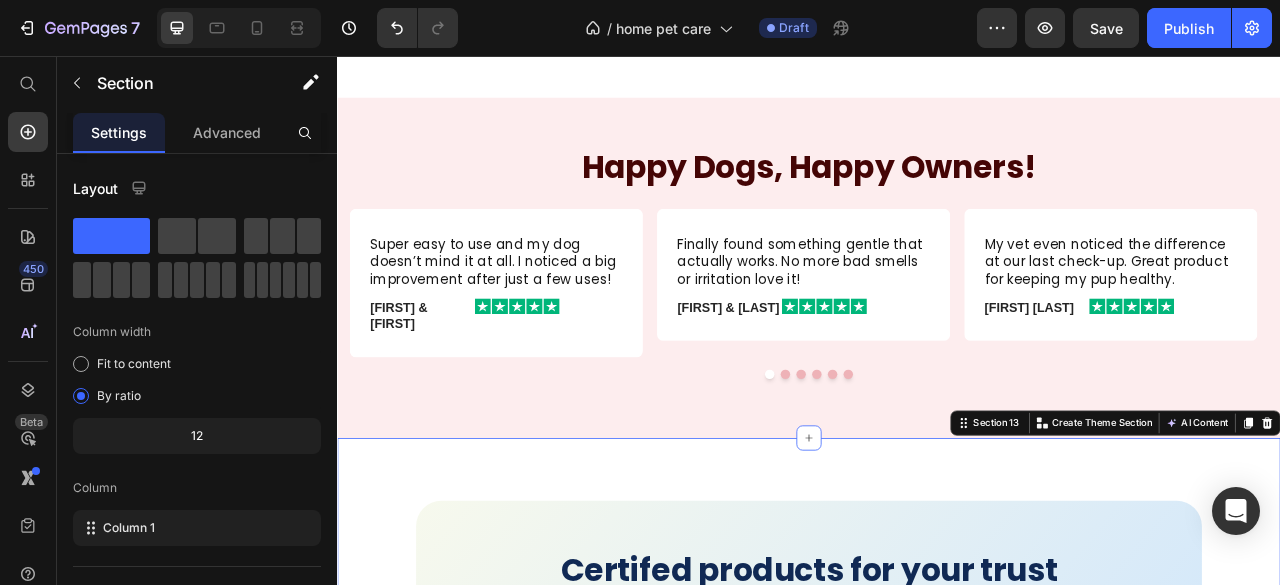 scroll, scrollTop: 5102, scrollLeft: 0, axis: vertical 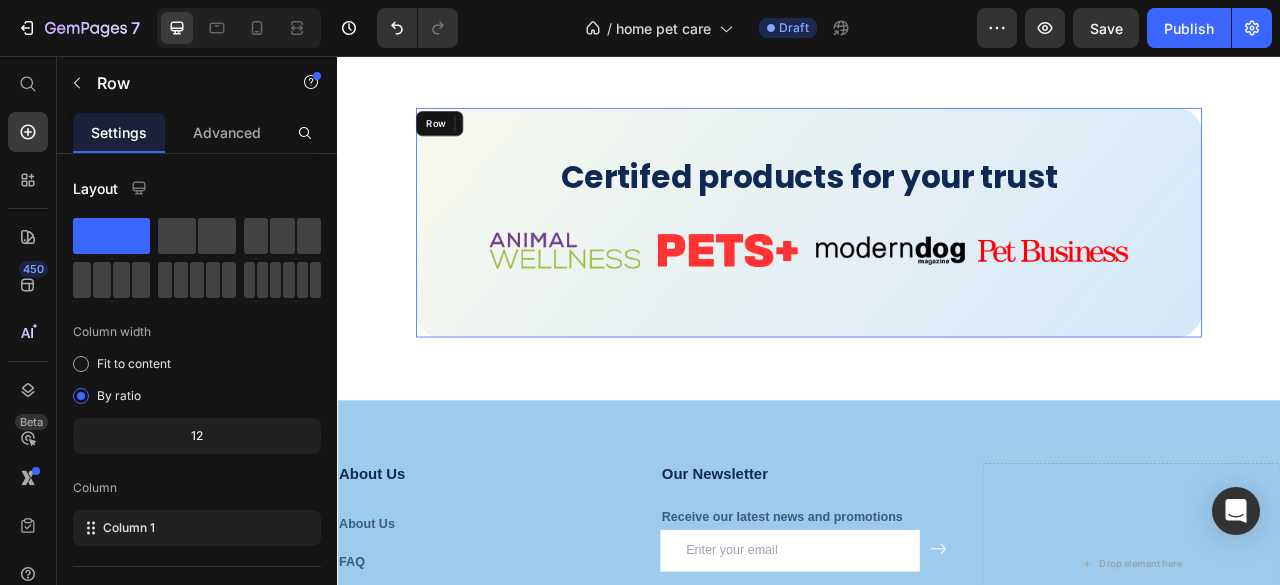 click on "Certifed products for your trust Heading Image Image Image Image Row Product Row Row" at bounding box center [937, 268] 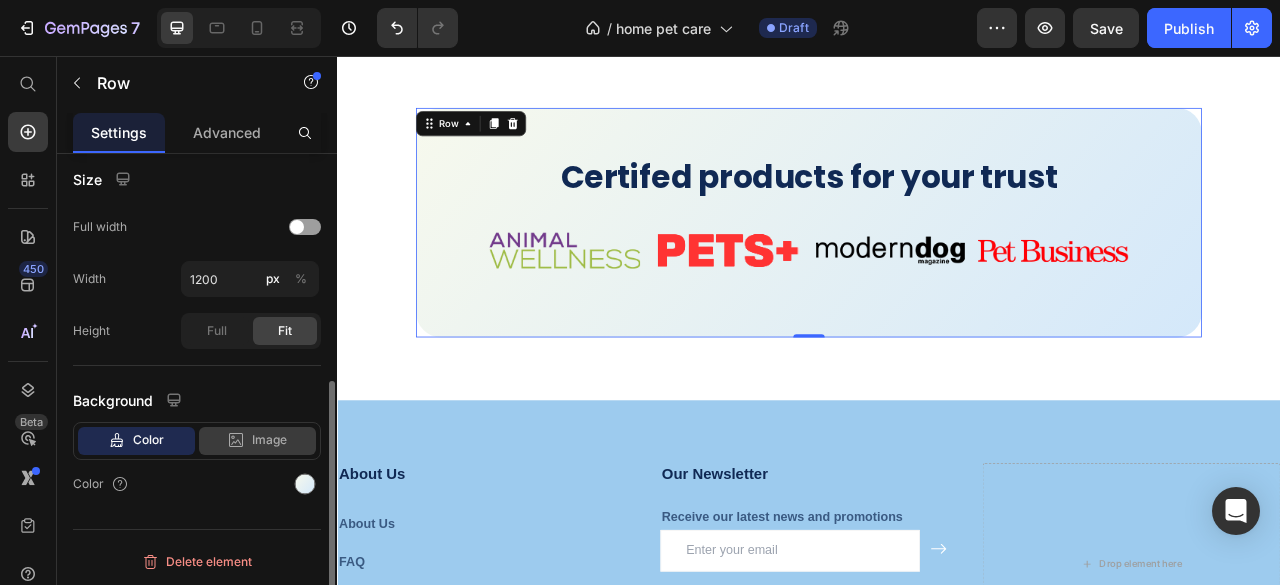 scroll, scrollTop: 422, scrollLeft: 0, axis: vertical 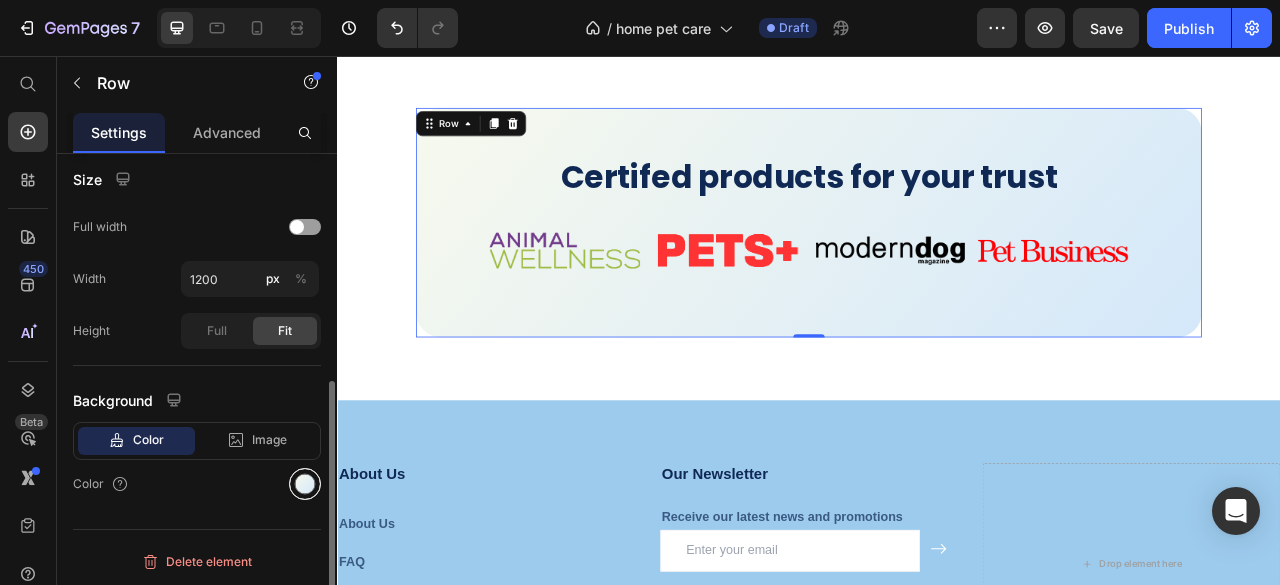 click at bounding box center [305, 484] 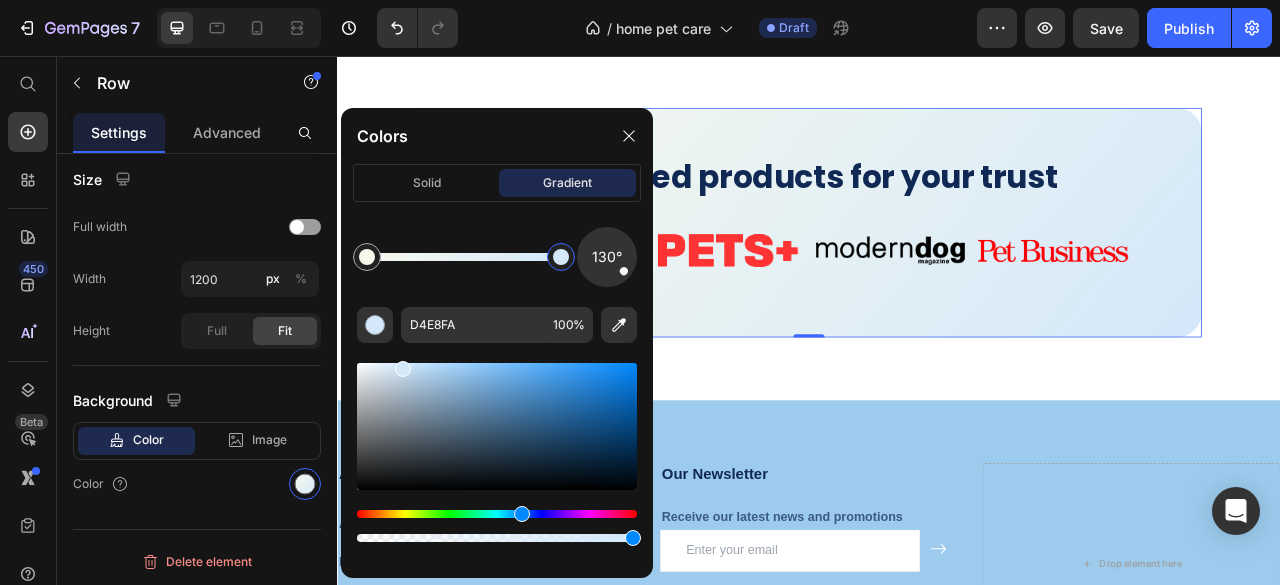 scroll, scrollTop: 422, scrollLeft: 0, axis: vertical 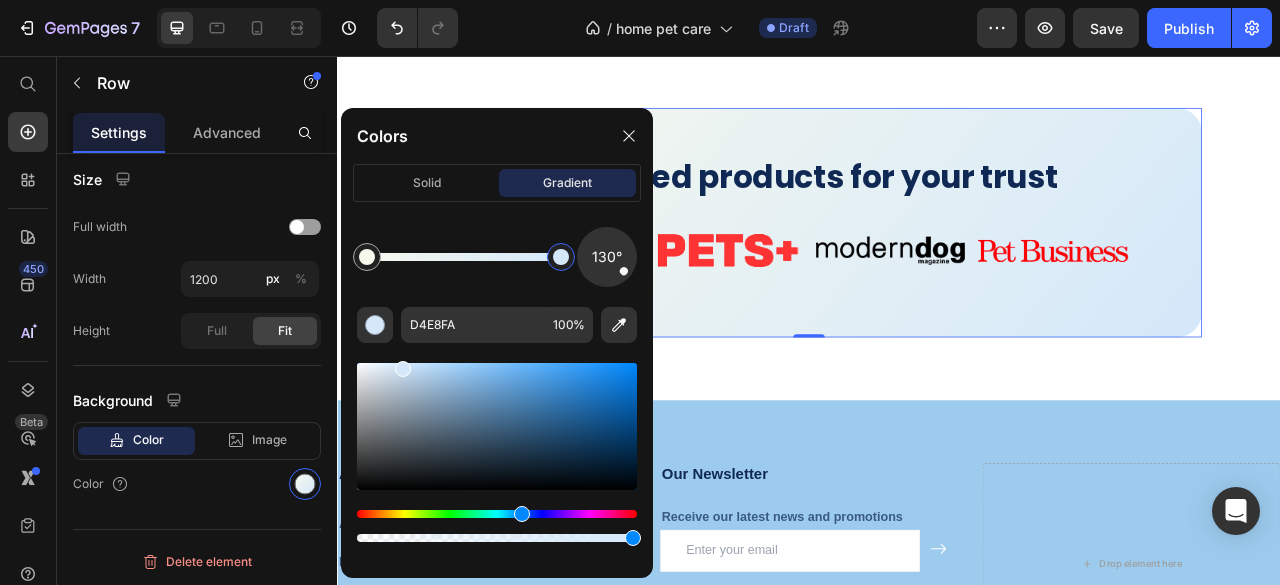 click at bounding box center (497, 452) 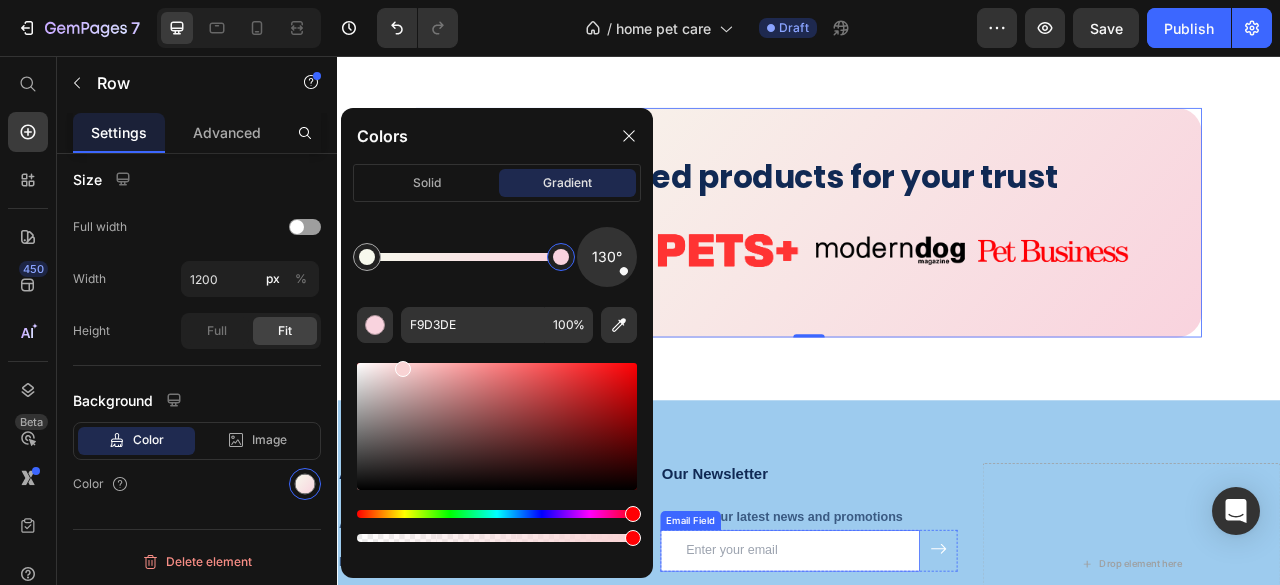 type on "F9D3D4" 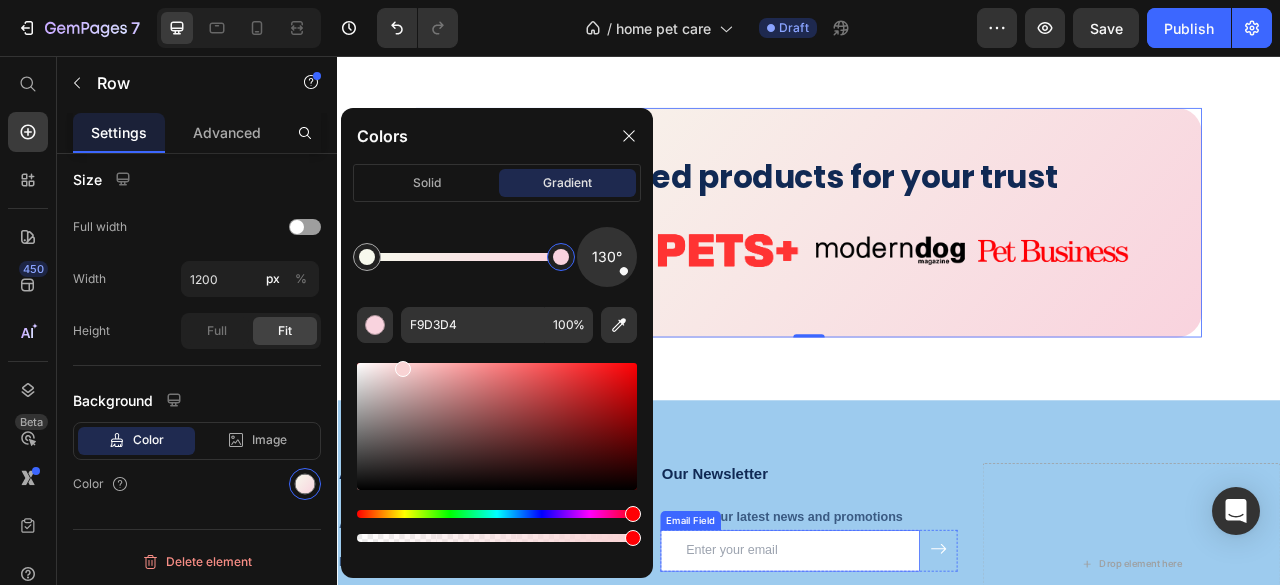 drag, startPoint x: 963, startPoint y: 571, endPoint x: 792, endPoint y: 636, distance: 182.93715 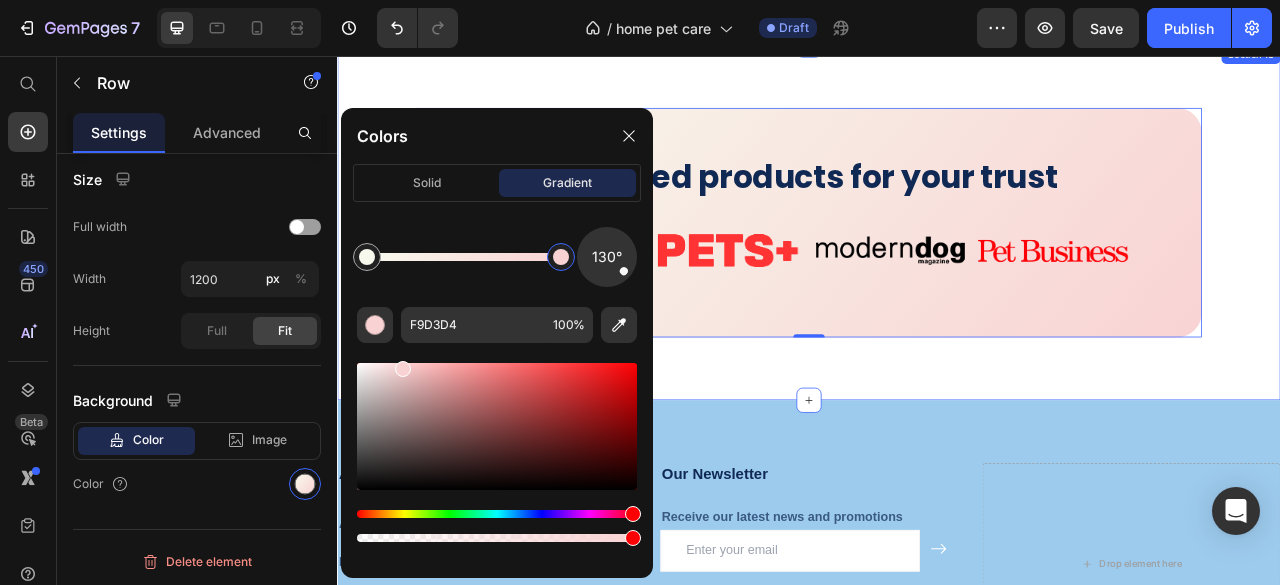 click on "Certifed products for your trust Heading Image Image Image Image Row Row Certifed products for your trust Heading Image Image Image Image Row Product Row Row   0 Section 13" at bounding box center [937, 268] 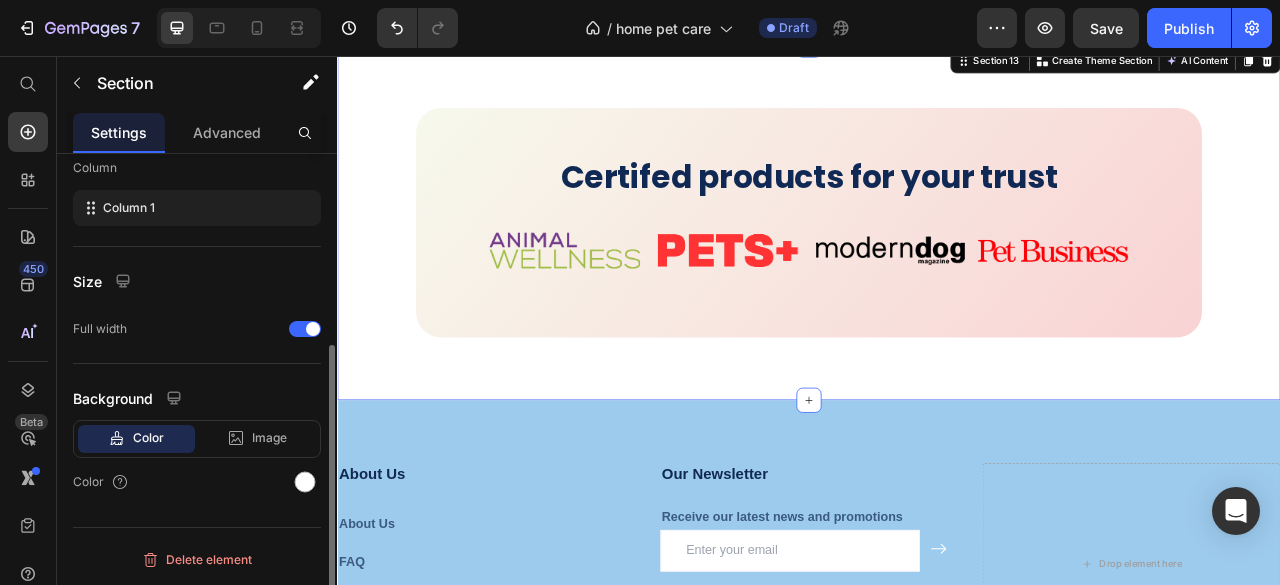 scroll, scrollTop: 0, scrollLeft: 0, axis: both 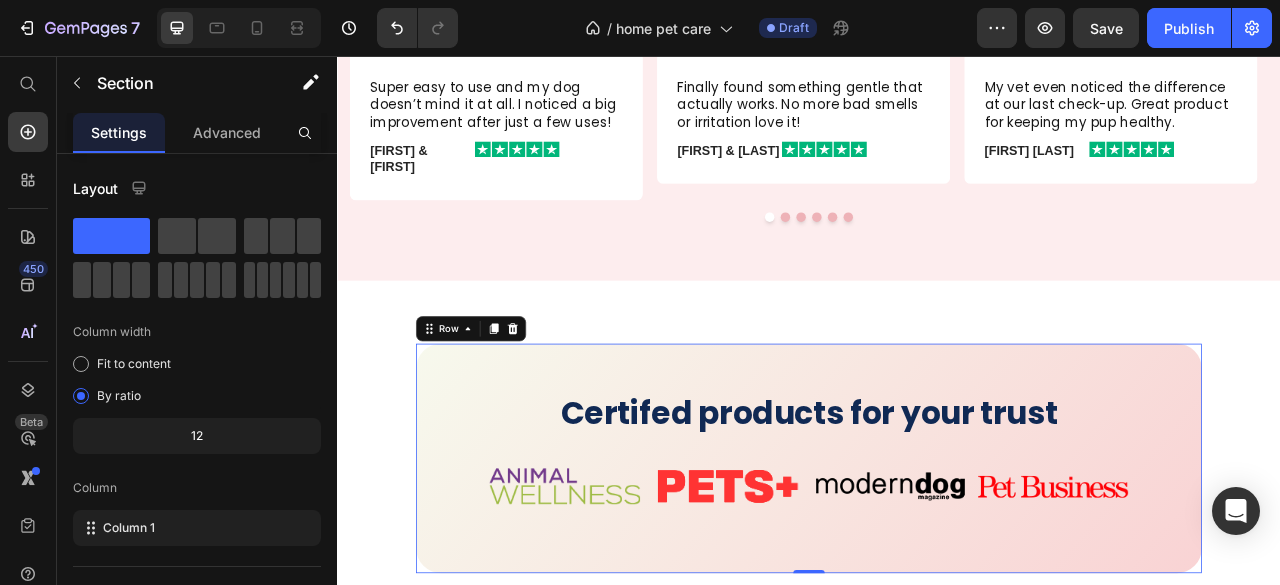 click on "Certifed products for your trust Heading Image Image Image Image Row Product Row Row   0" at bounding box center (937, 568) 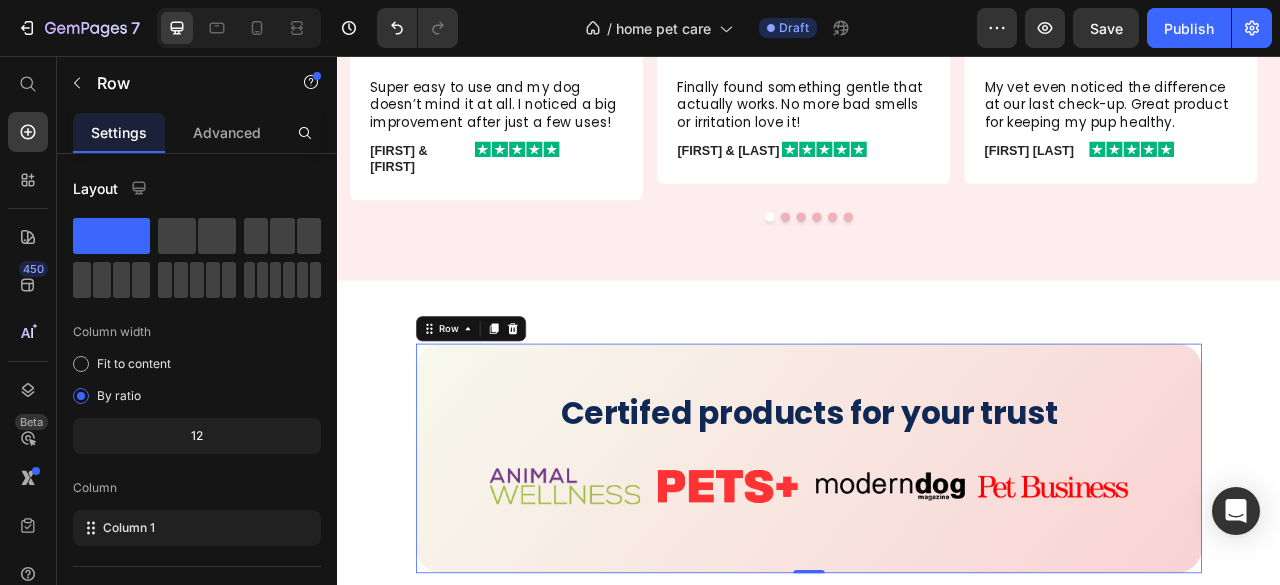 scroll, scrollTop: 400, scrollLeft: 0, axis: vertical 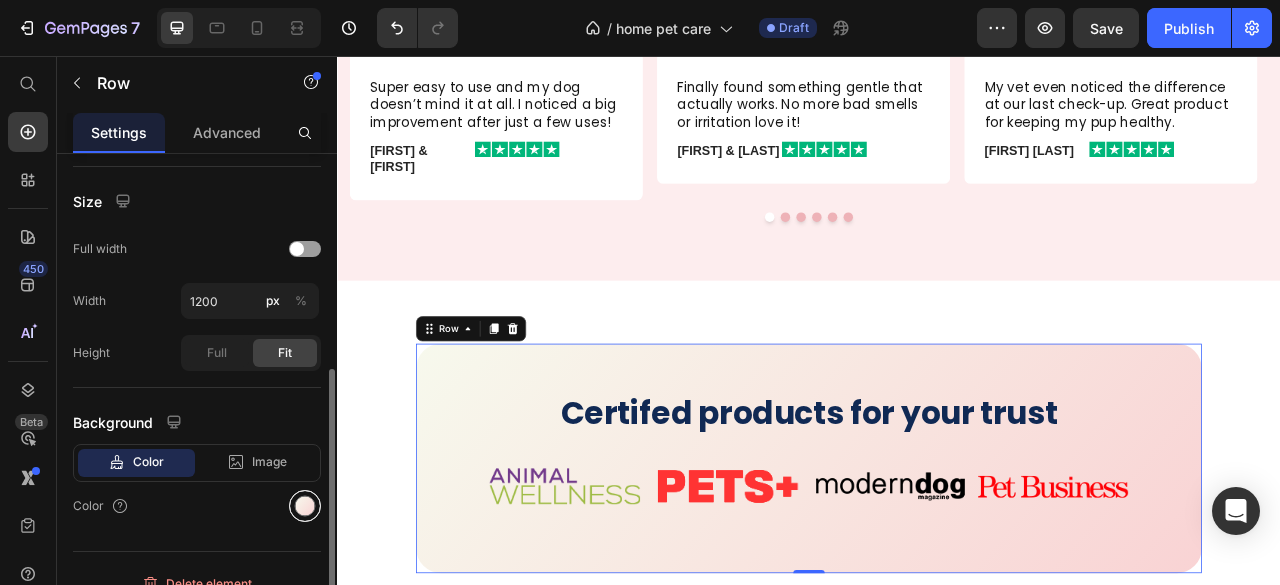 click at bounding box center (305, 506) 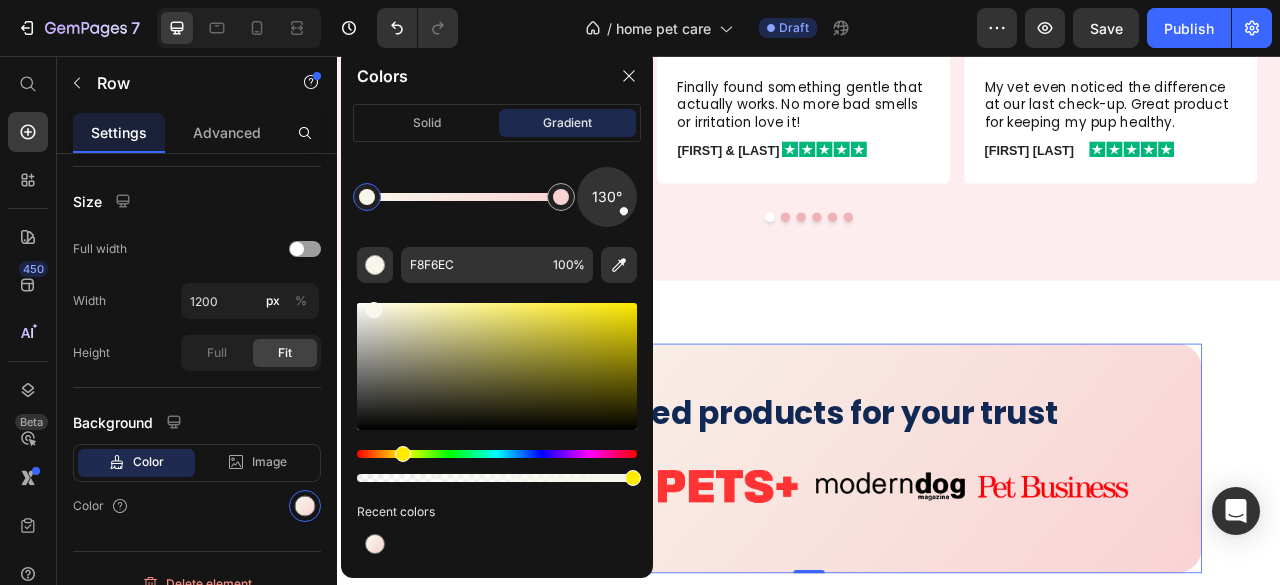 drag, startPoint x: 413, startPoint y: 456, endPoint x: 400, endPoint y: 459, distance: 13.341664 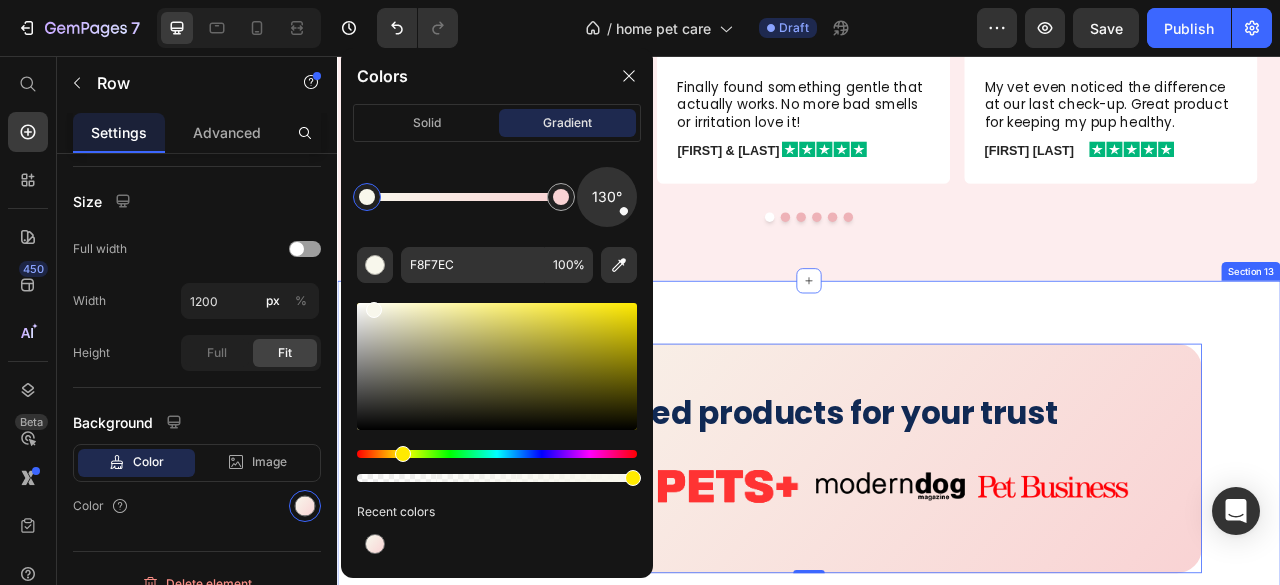 click on "Certifed products for your trust Heading Image Image Image Image Row Row Certifed products for your trust Heading Image Image Image Image Row Product Row Row   0 Section 13" at bounding box center [937, 568] 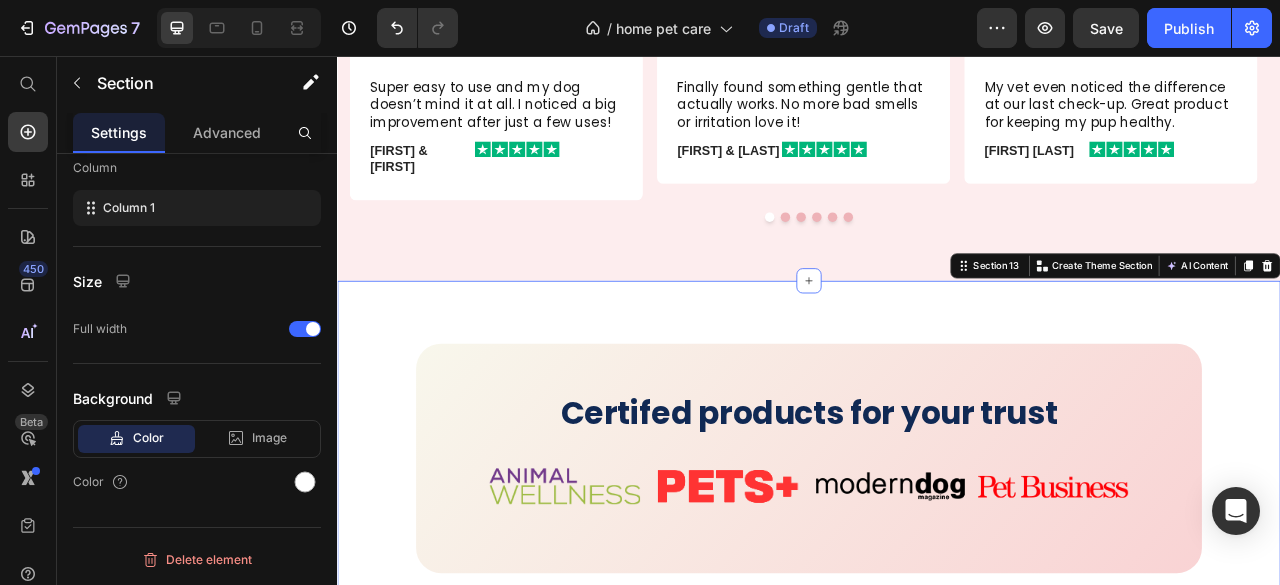 scroll, scrollTop: 0, scrollLeft: 0, axis: both 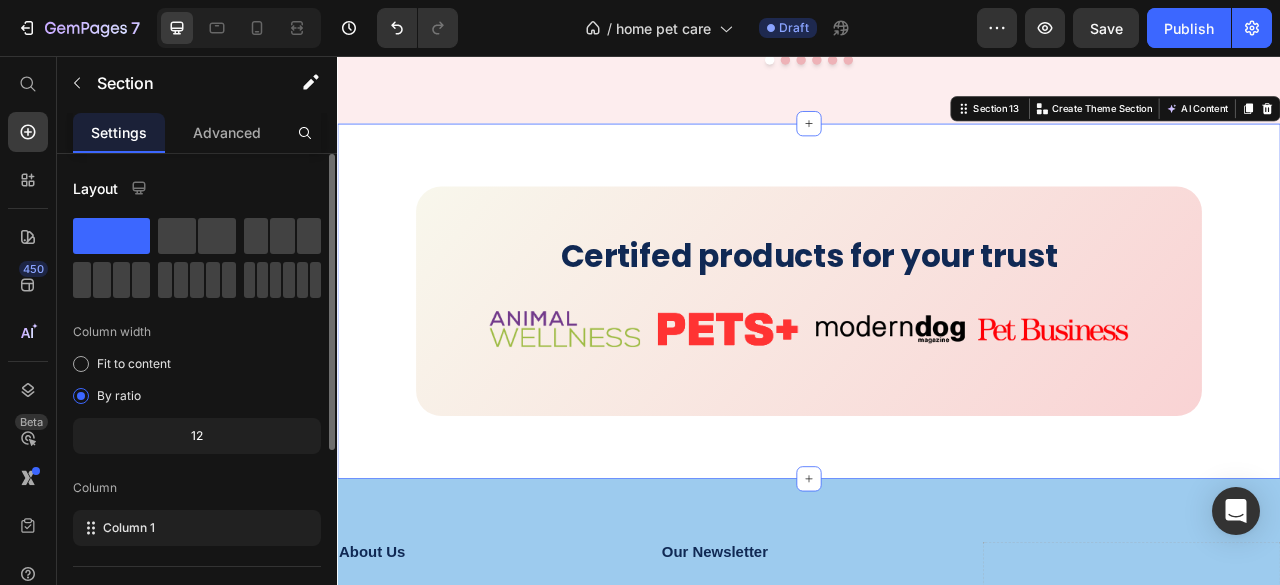 click on "Certifed products for your trust Heading Image Image Image Image Row Row Certifed products for your trust Heading Image Image Image Image Row Product Row Row Section 13   You can create reusable sections Create Theme Section AI Content Write with GemAI What would you like to describe here? Tone and Voice Persuasive Product Dog Ear Cleaner Wipes Show more Generate" at bounding box center [937, 368] 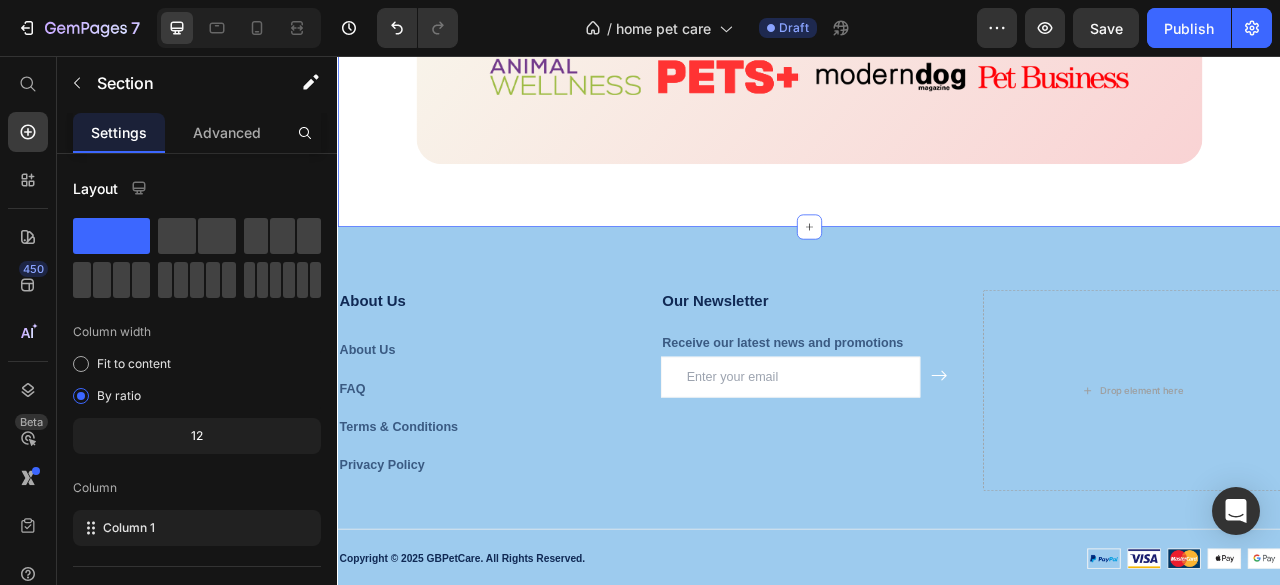 scroll, scrollTop: 5402, scrollLeft: 0, axis: vertical 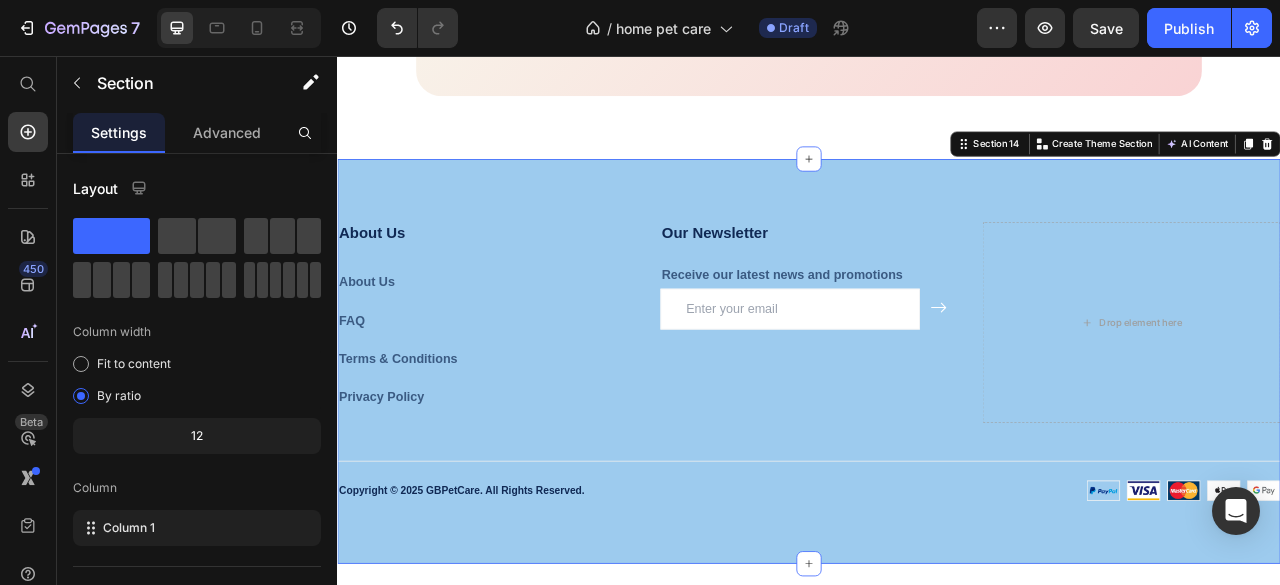 click on "About Us  Heading About Us Text block FAQ Text block Terms & Conditions Text block Privacy Policy Text block Our Newsletter Heading Receive our latest news and promotions Text block Email Field
Submit Button Row Newsletter
Drop element here Row                Title Line Image Copyright © 2025 GBPetCare. All Rights Reserved. Text block Row Copyright © 2025 GBPetCare. All Rights Reserved. Text block Image Row Section 14   You can create reusable sections Create Theme Section AI Content Write with GemAI What would you like to describe here? Tone and Voice Persuasive Product Show more Generate" at bounding box center [937, 444] 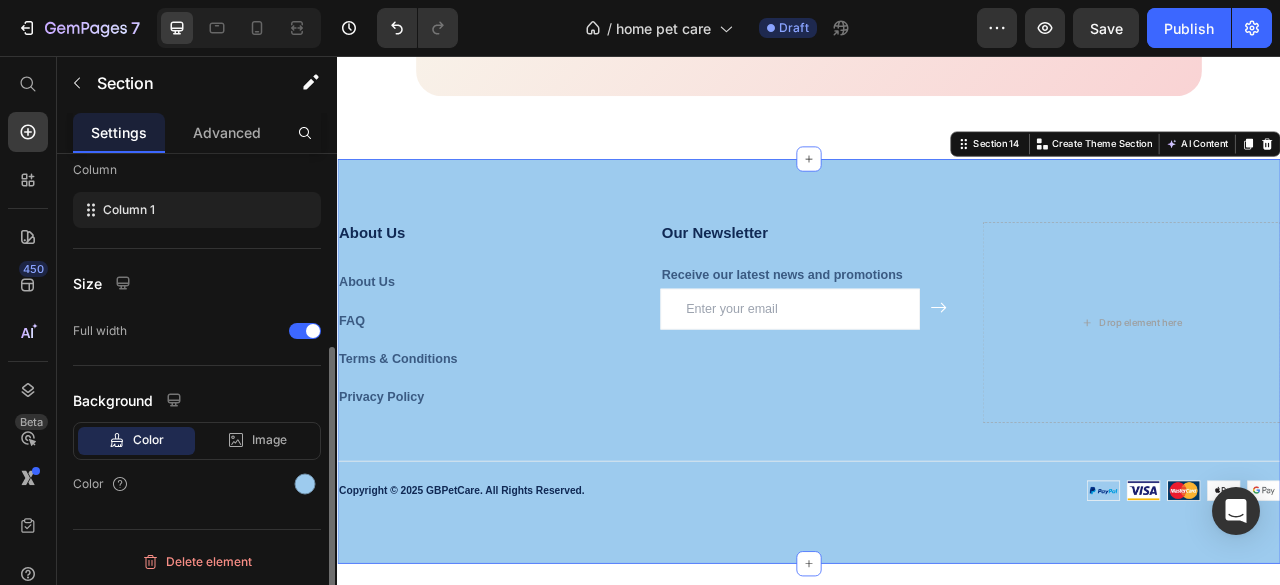 click on "Background Color Image Video  Color" 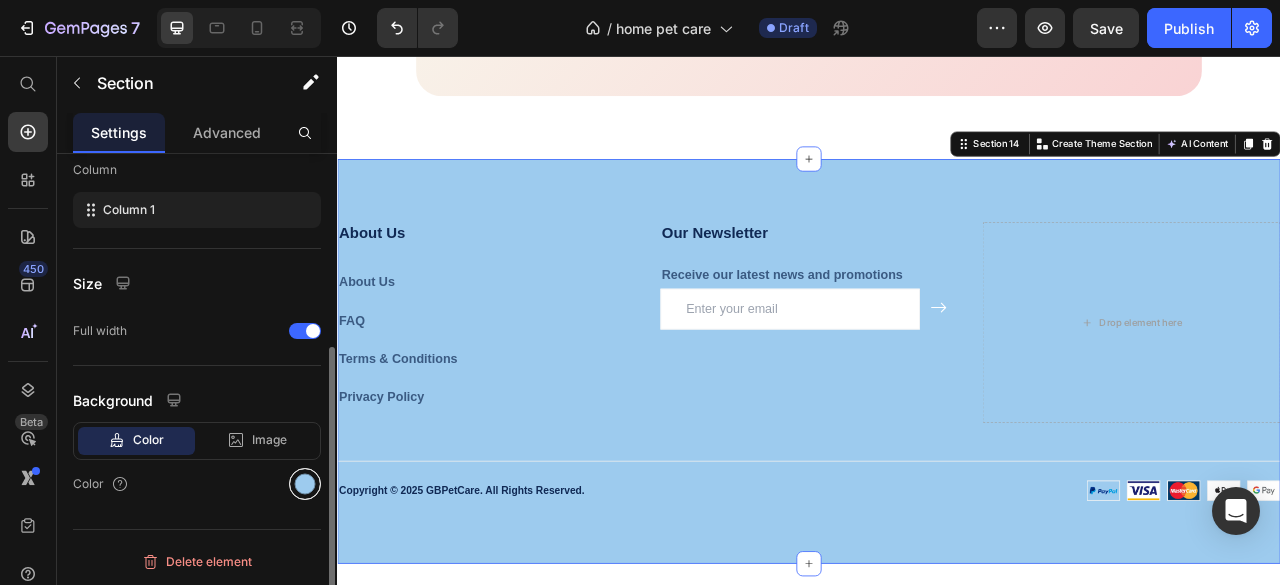 click at bounding box center [305, 484] 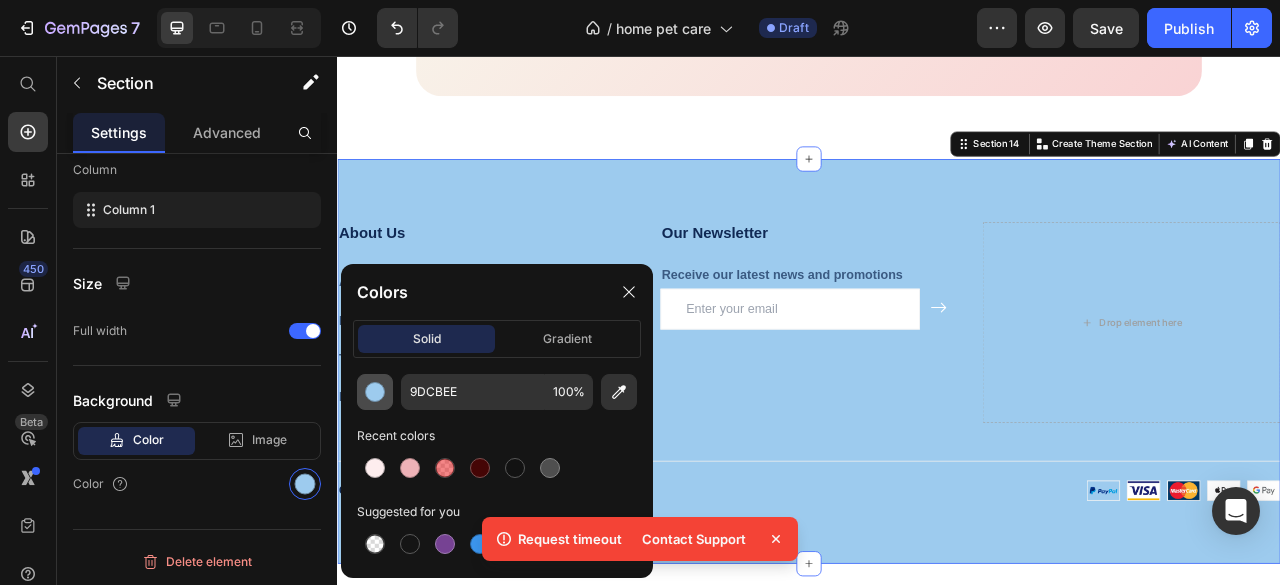 click at bounding box center [375, 392] 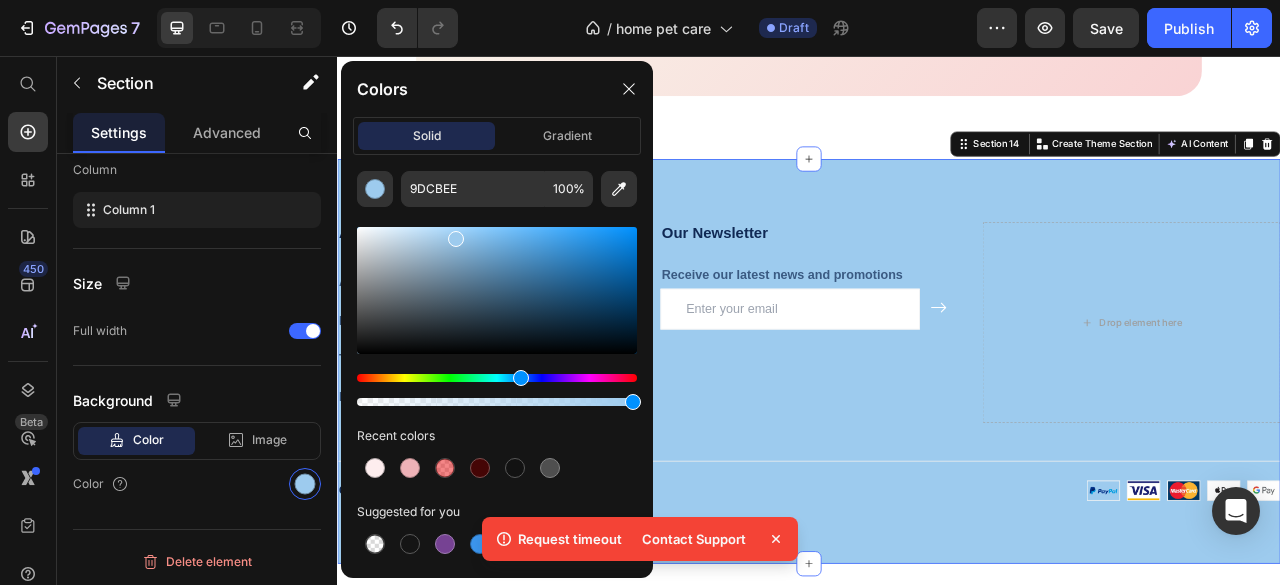click at bounding box center (497, 390) 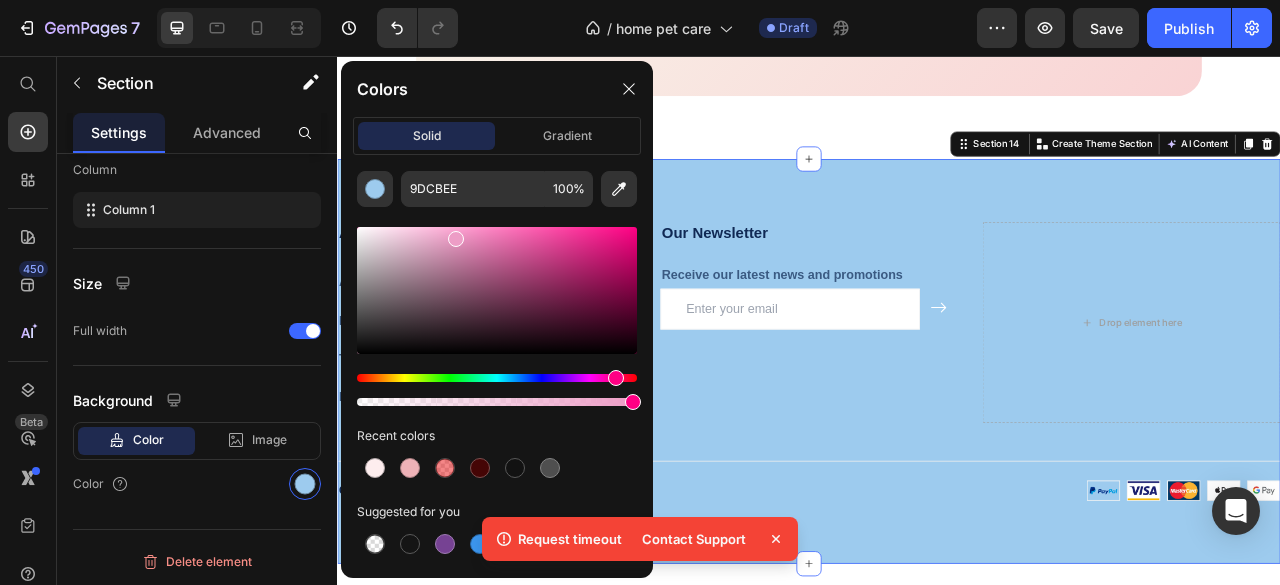 click at bounding box center (497, 378) 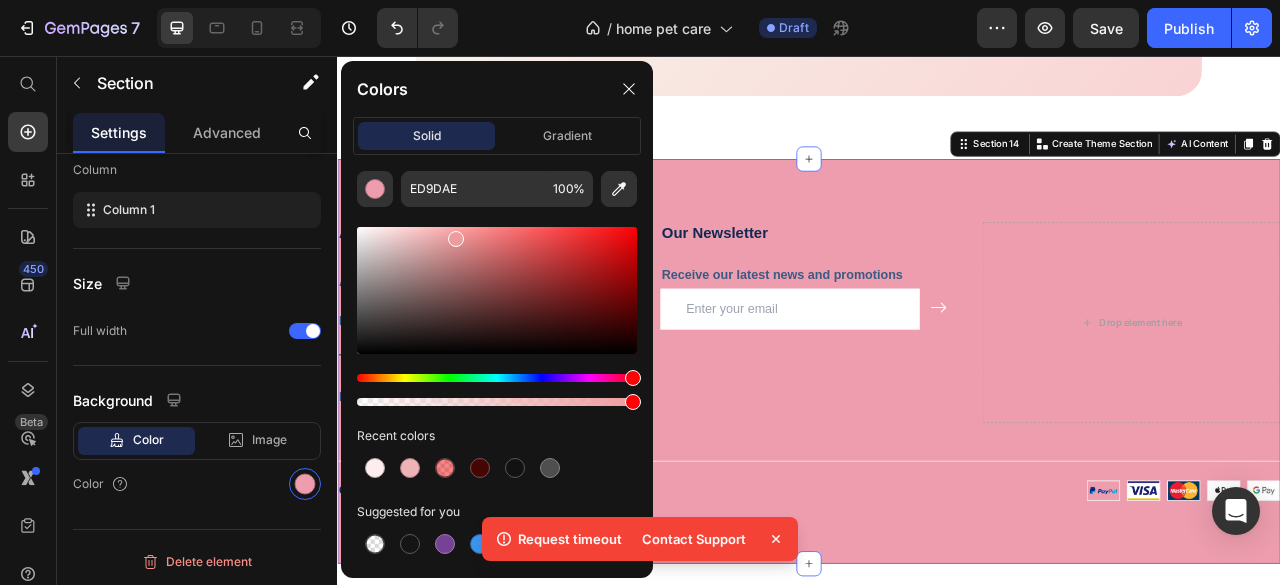 type on "ED9D9E" 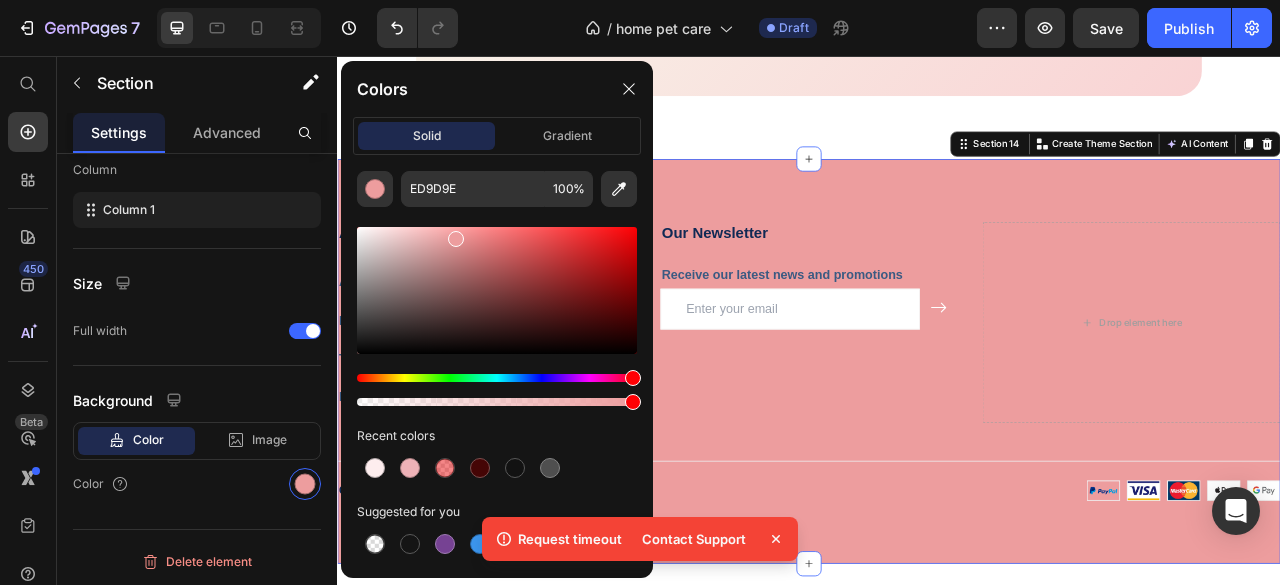 drag, startPoint x: 628, startPoint y: 378, endPoint x: 647, endPoint y: 378, distance: 19 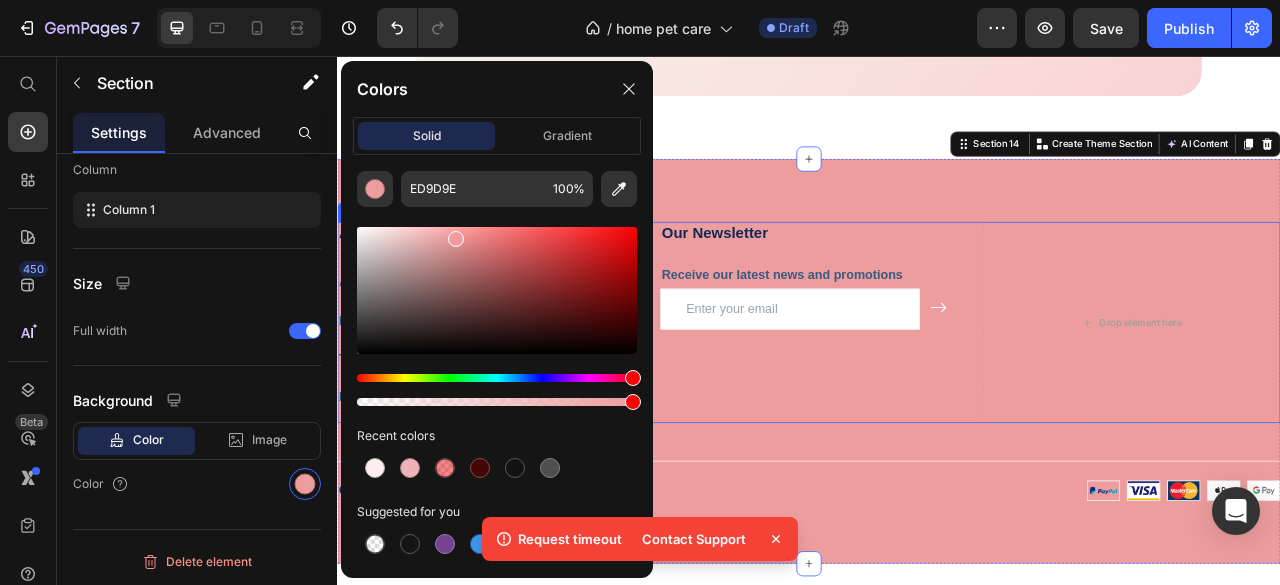 drag, startPoint x: 972, startPoint y: 433, endPoint x: 787, endPoint y: 474, distance: 189.48878 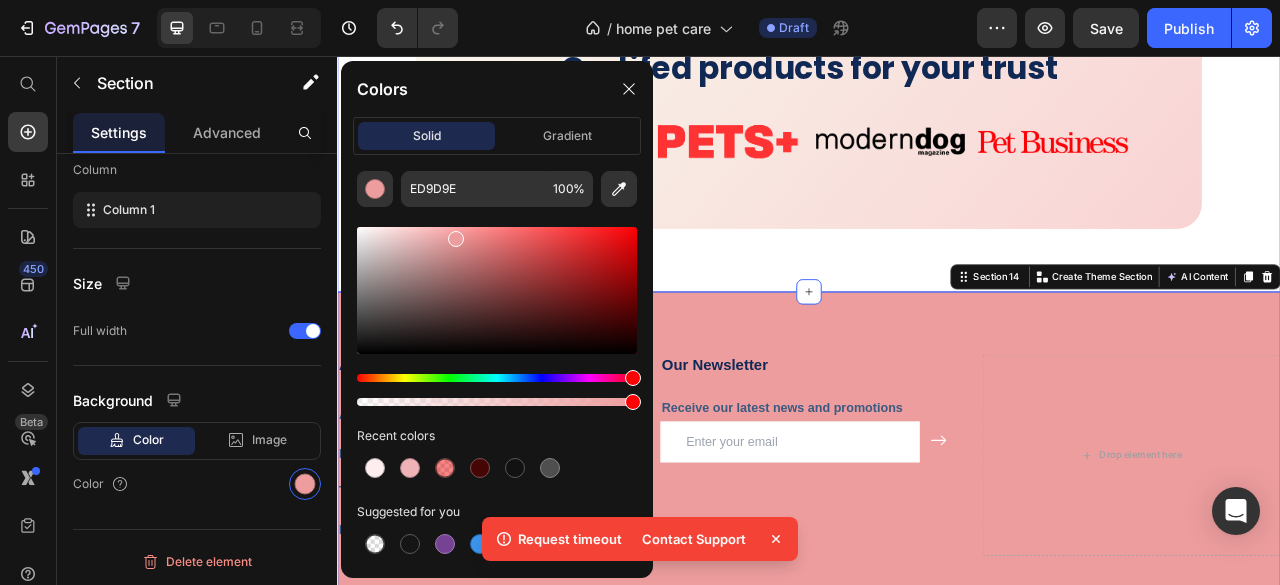 scroll, scrollTop: 5202, scrollLeft: 0, axis: vertical 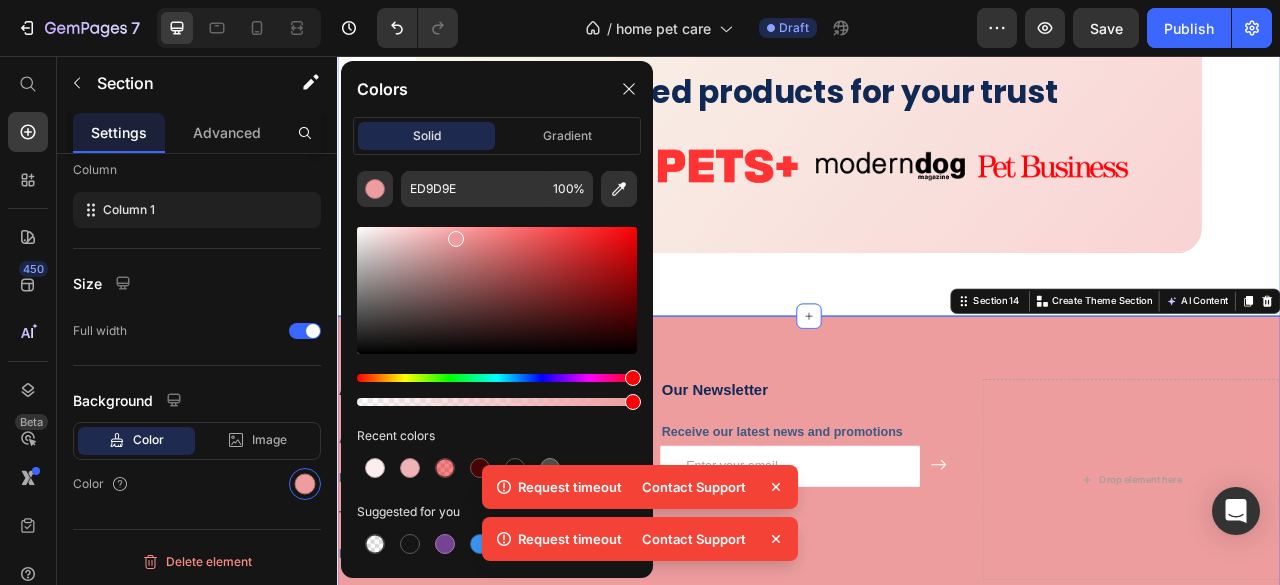 click on "Certifed products for your trust Heading Image Image Image Image Row Row Certifed products for your trust Heading Image Image Image Image Row Product Row Row Section 13" at bounding box center (937, 160) 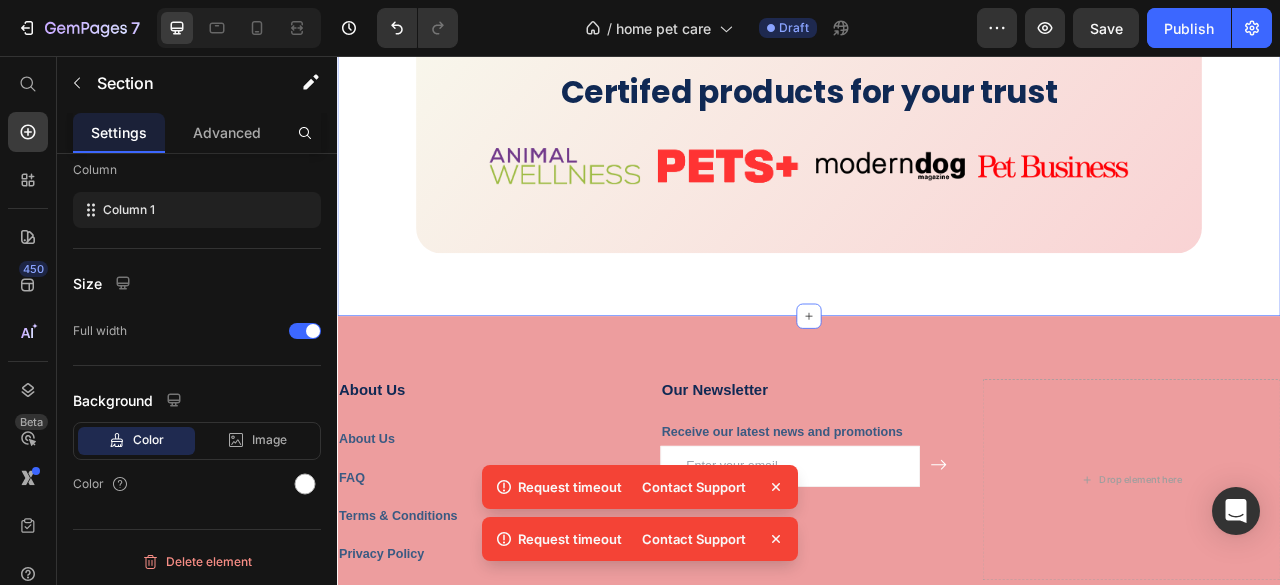 click 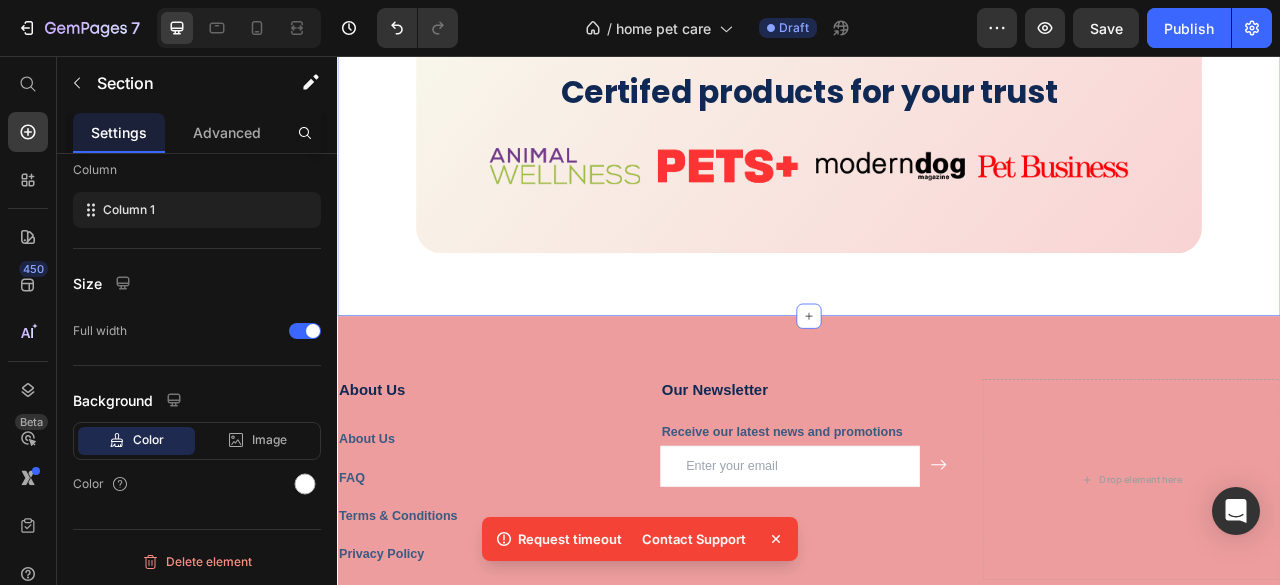 click 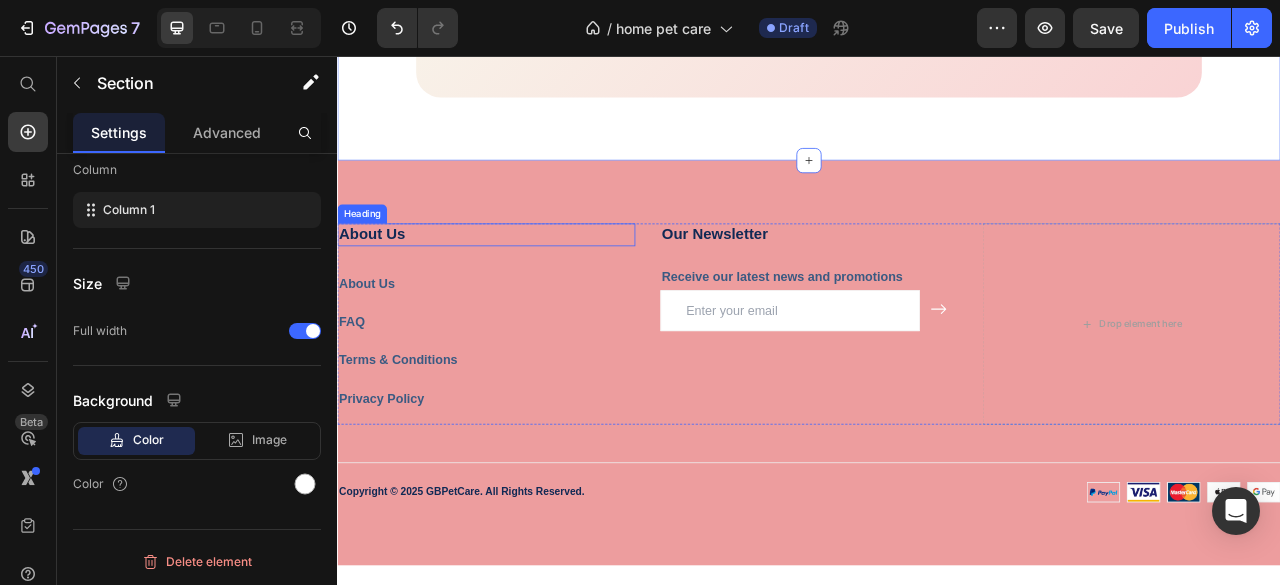 scroll, scrollTop: 5402, scrollLeft: 0, axis: vertical 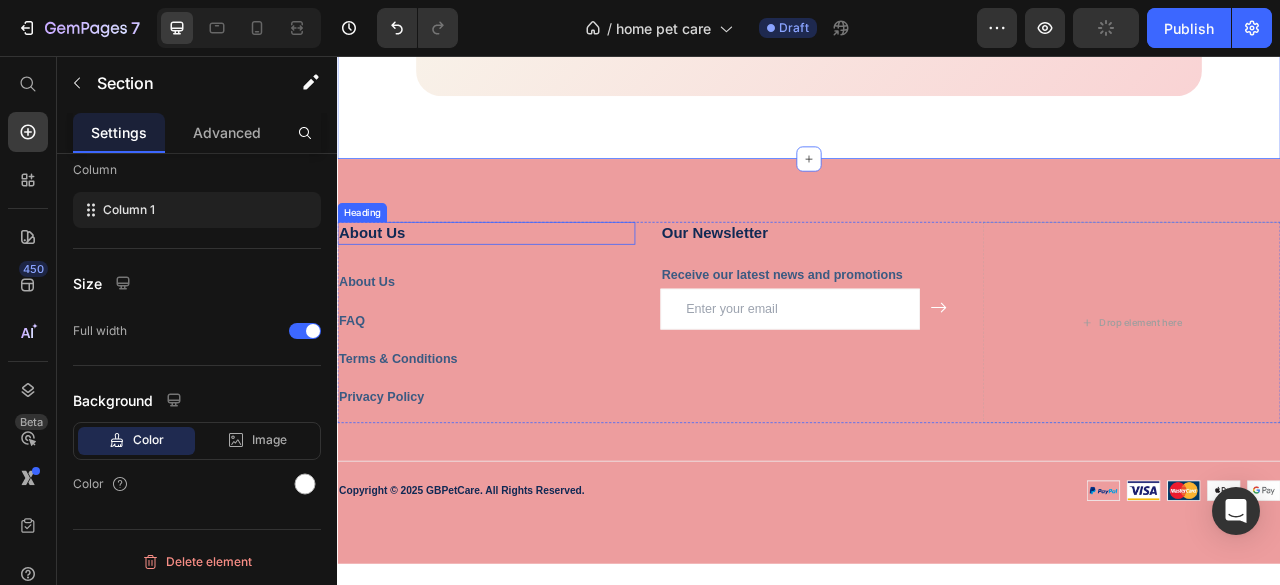 click on "About Us" at bounding box center (526, 281) 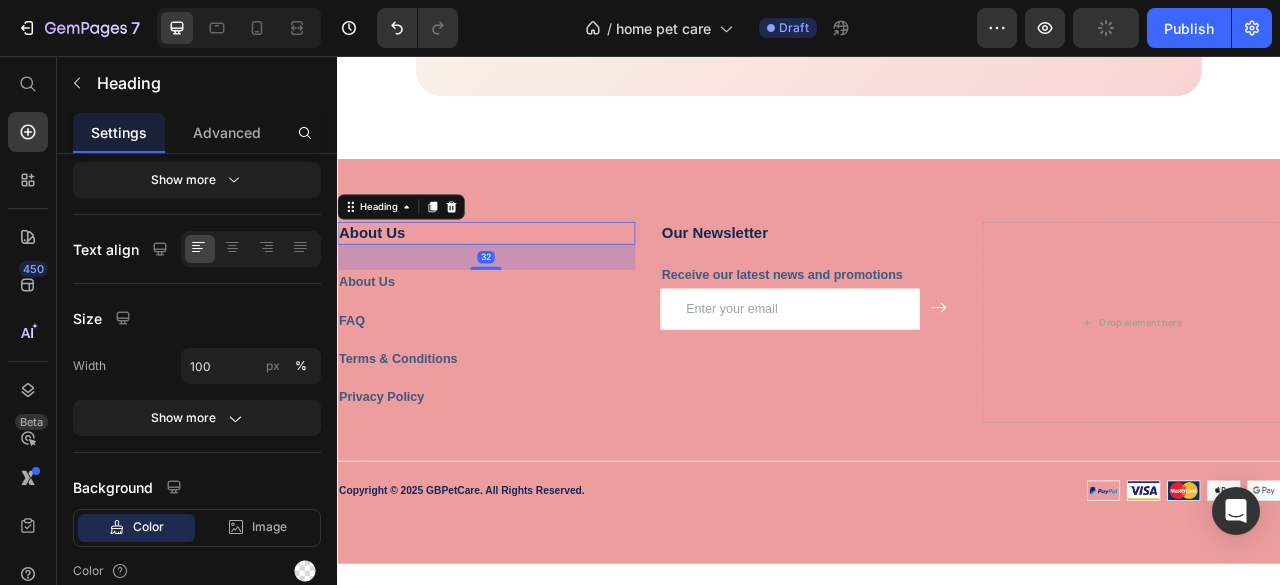 scroll, scrollTop: 0, scrollLeft: 0, axis: both 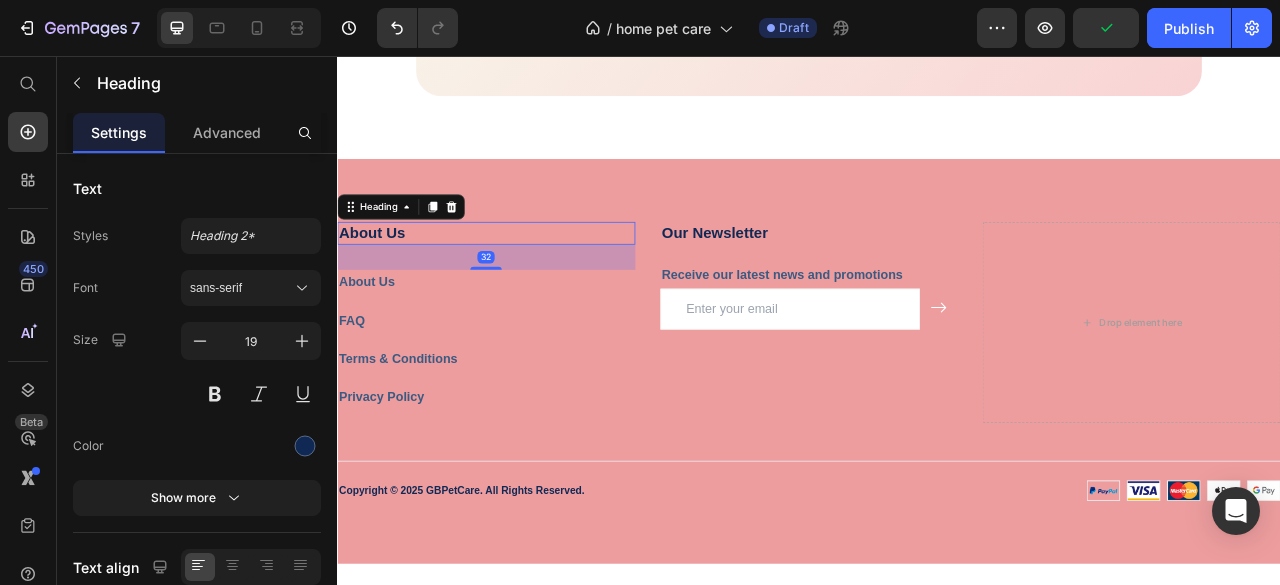 click at bounding box center (329, 887) 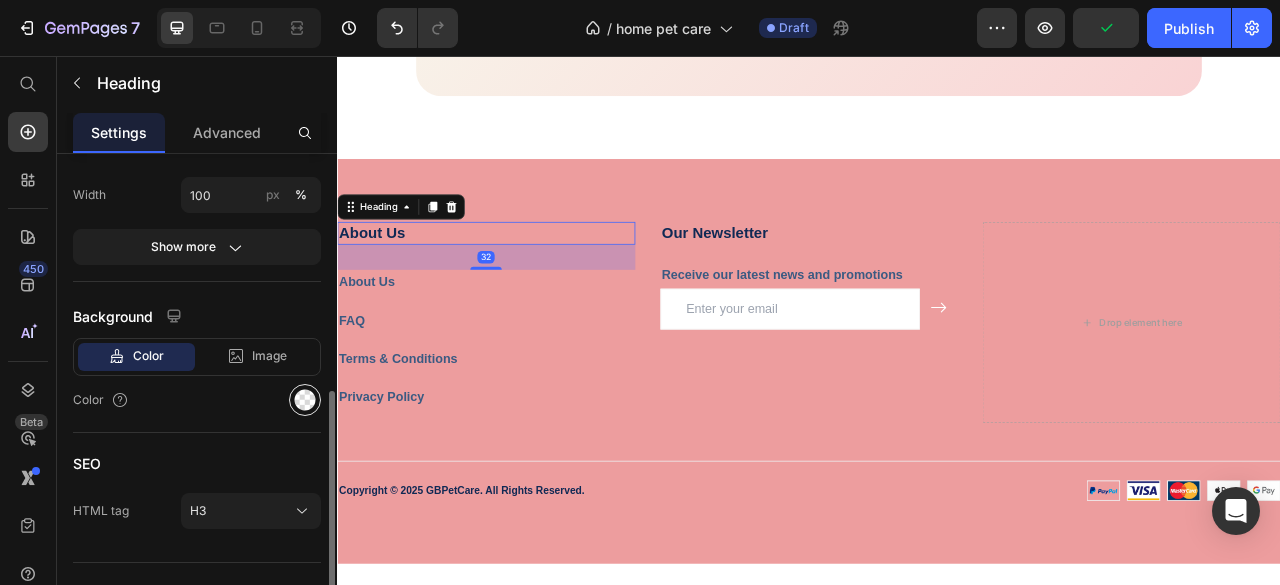 scroll, scrollTop: 520, scrollLeft: 0, axis: vertical 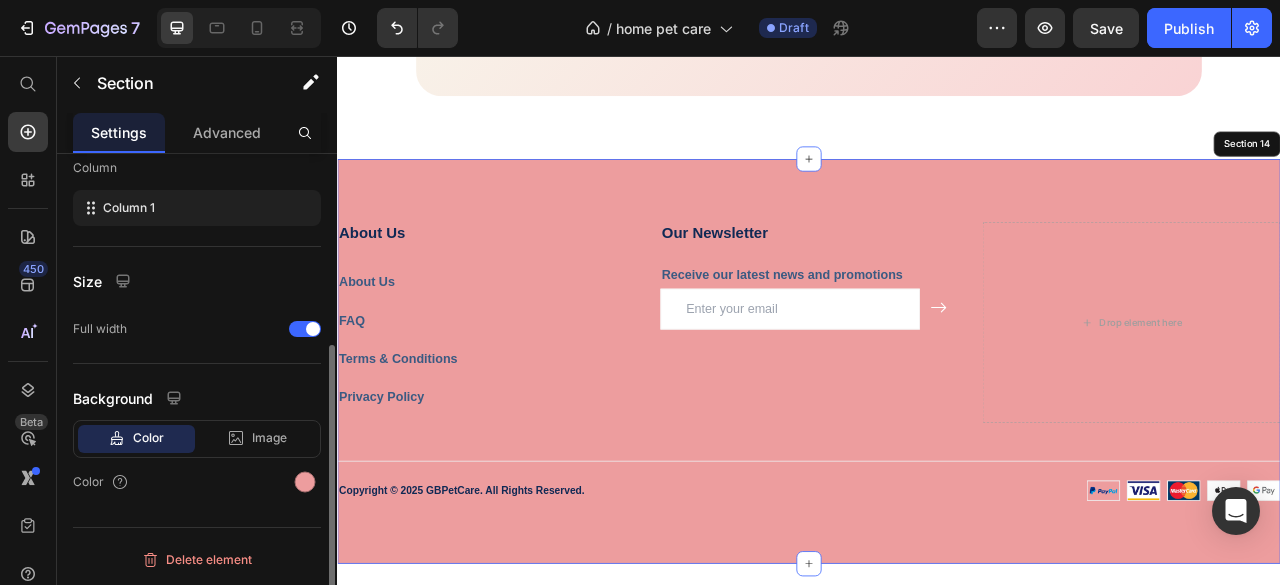 click on "About Us  Heading   32 About Us Text block FAQ Text block Terms & Conditions Text block Privacy Policy Text block Our Newsletter Heading Receive our latest news and promotions Text block Email Field
Submit Button Row Newsletter
Drop element here Row                Title Line Image Copyright © 2025 GBPetCare. All Rights Reserved. Text block Row Copyright © 2025 GBPetCare. All Rights Reserved. Text block Image Row Section 14" at bounding box center [937, 444] 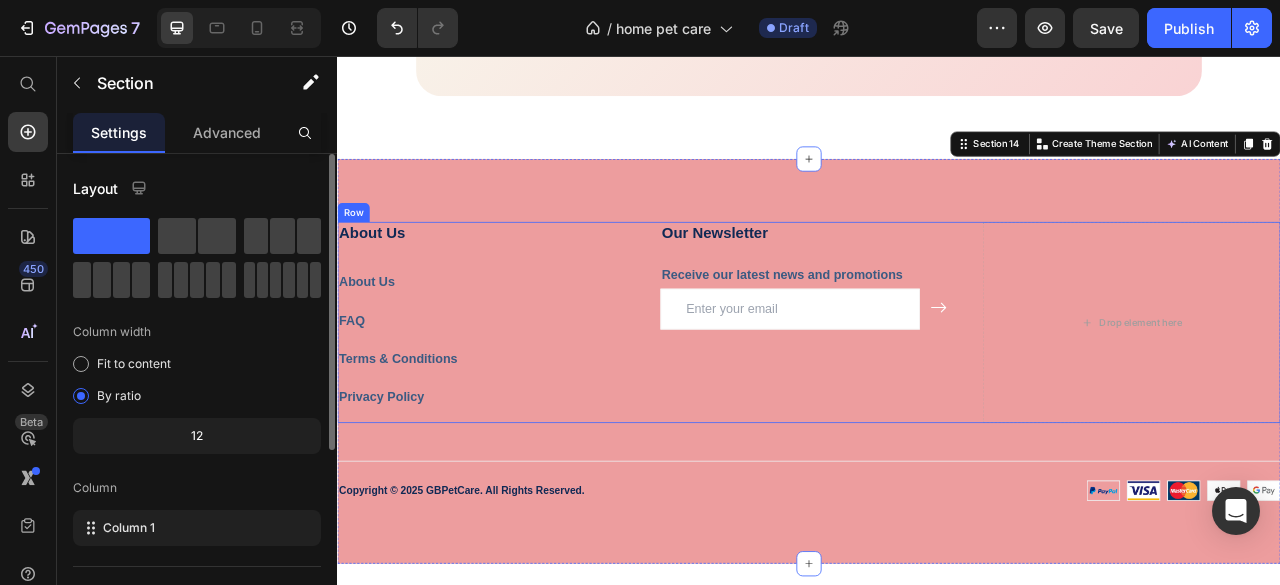 click on "About Us" at bounding box center [526, 281] 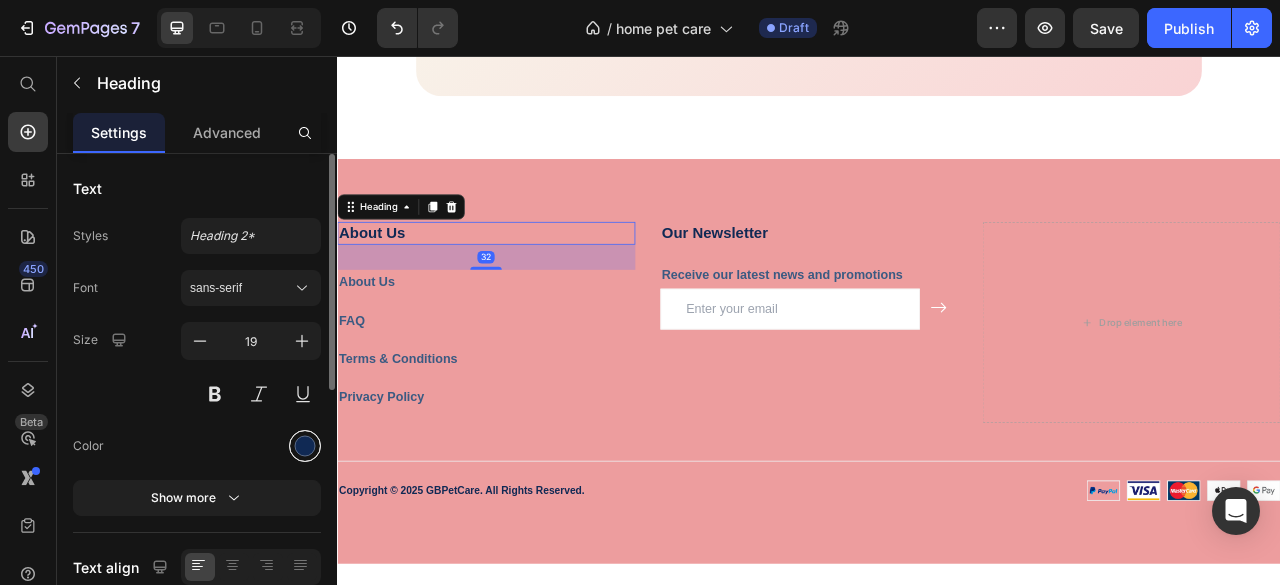 click at bounding box center [305, 446] 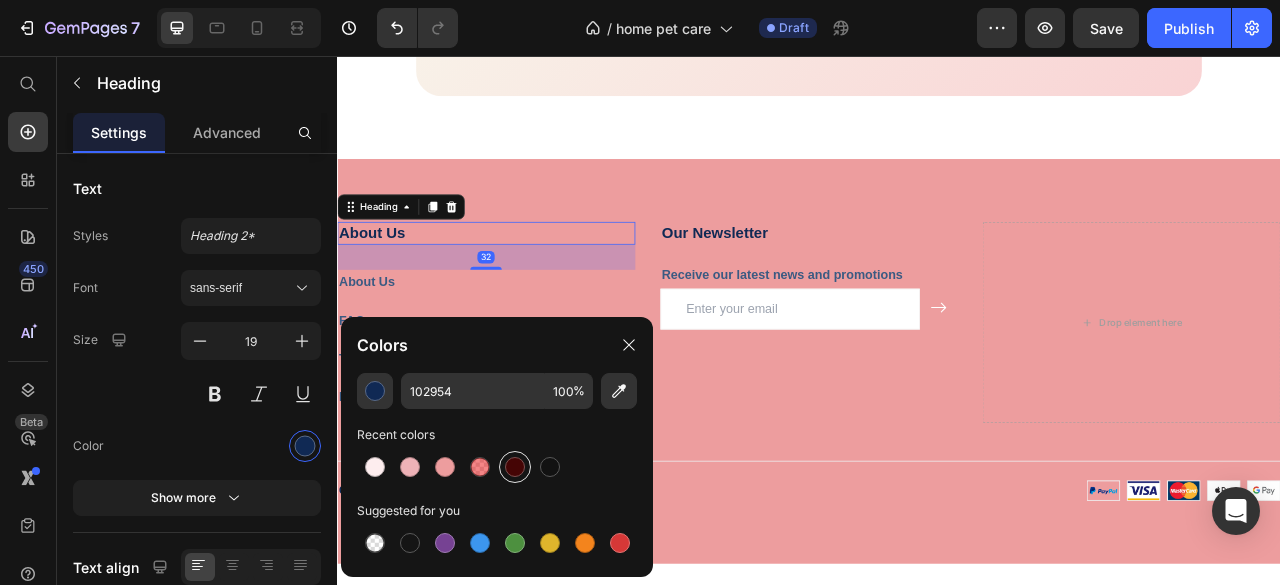 click at bounding box center (515, 467) 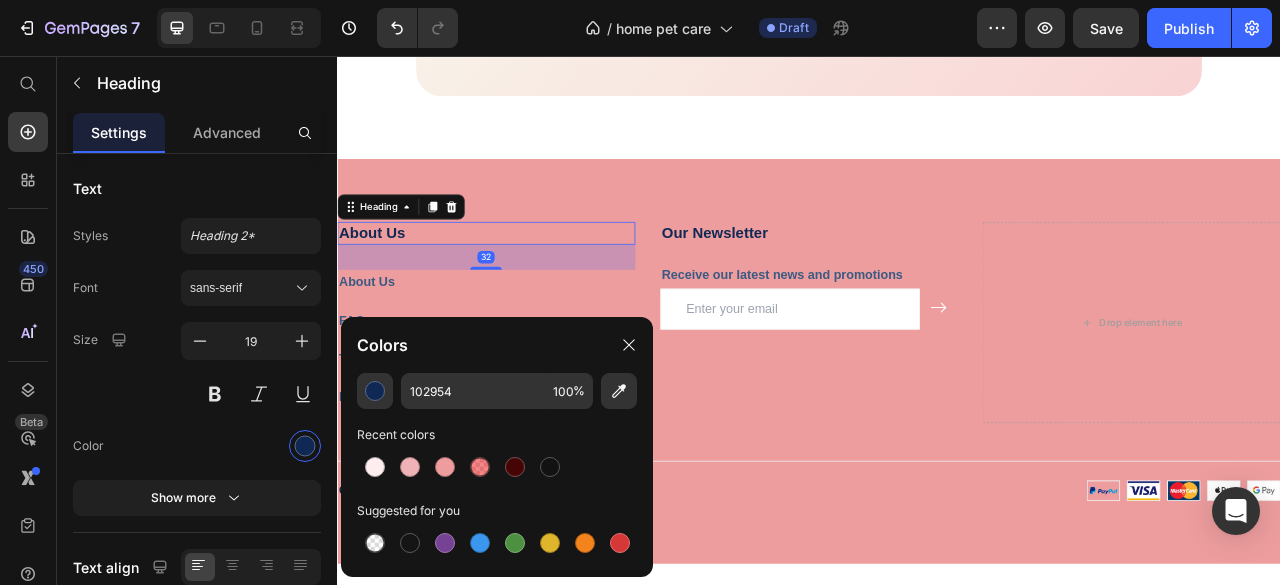 type on "450505" 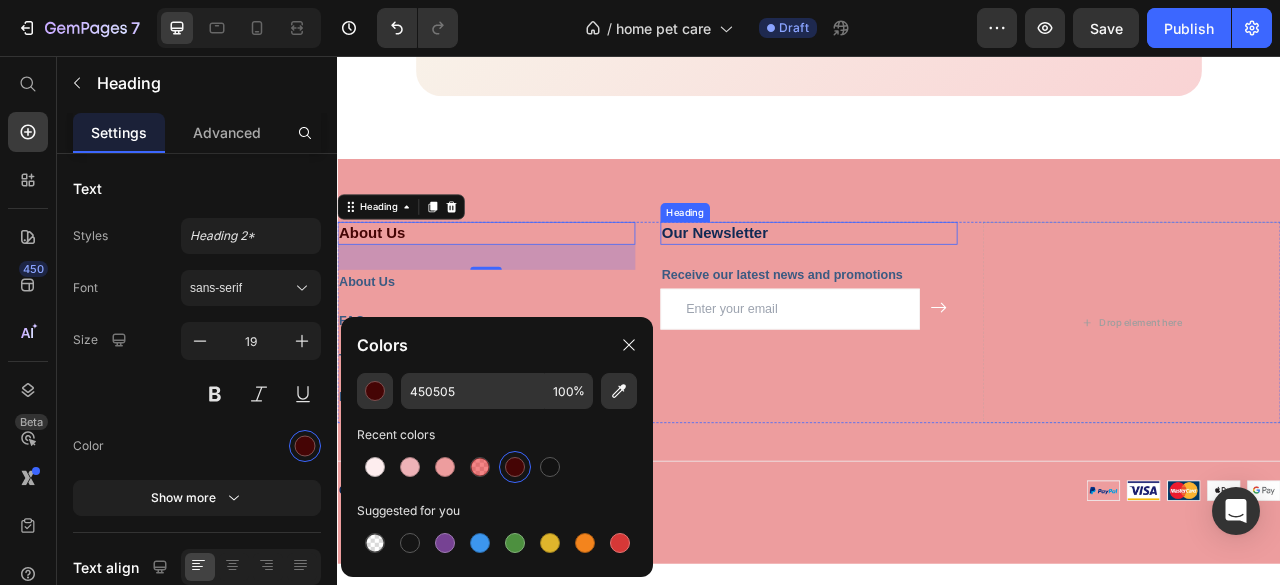 click on "Heading" at bounding box center (779, 255) 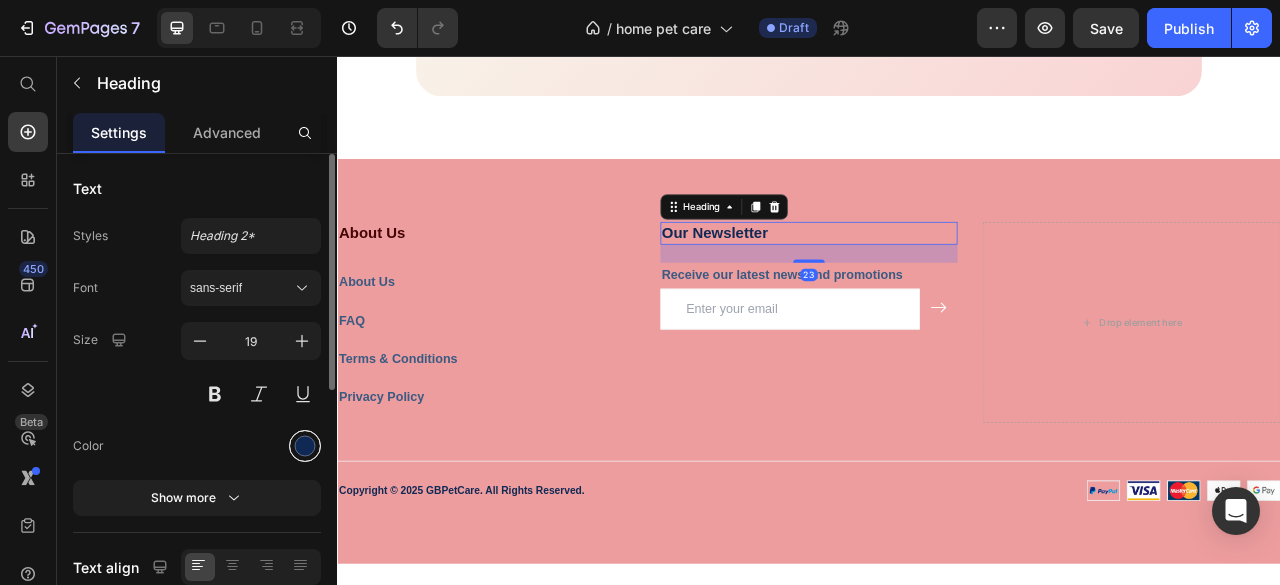 click at bounding box center [305, 446] 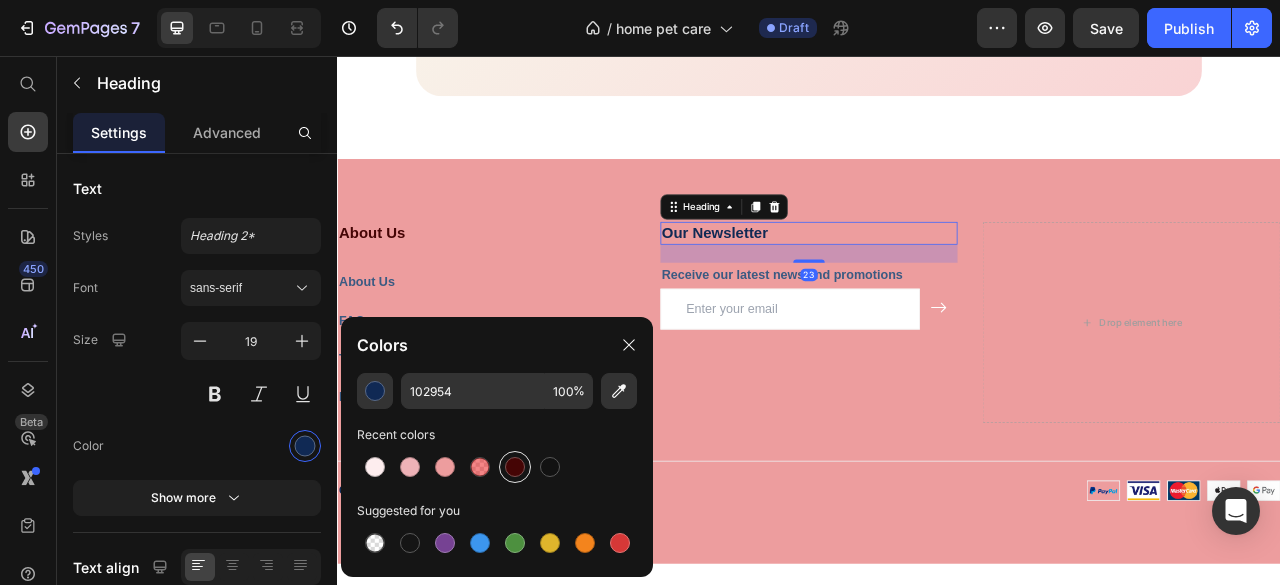 click at bounding box center [515, 467] 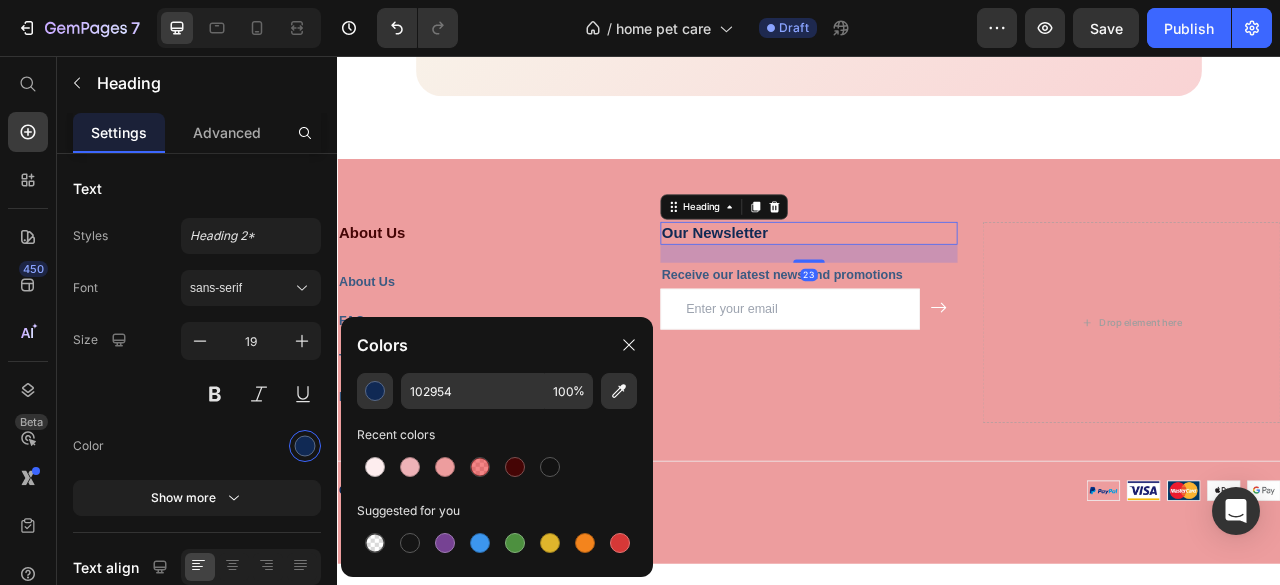 type on "450505" 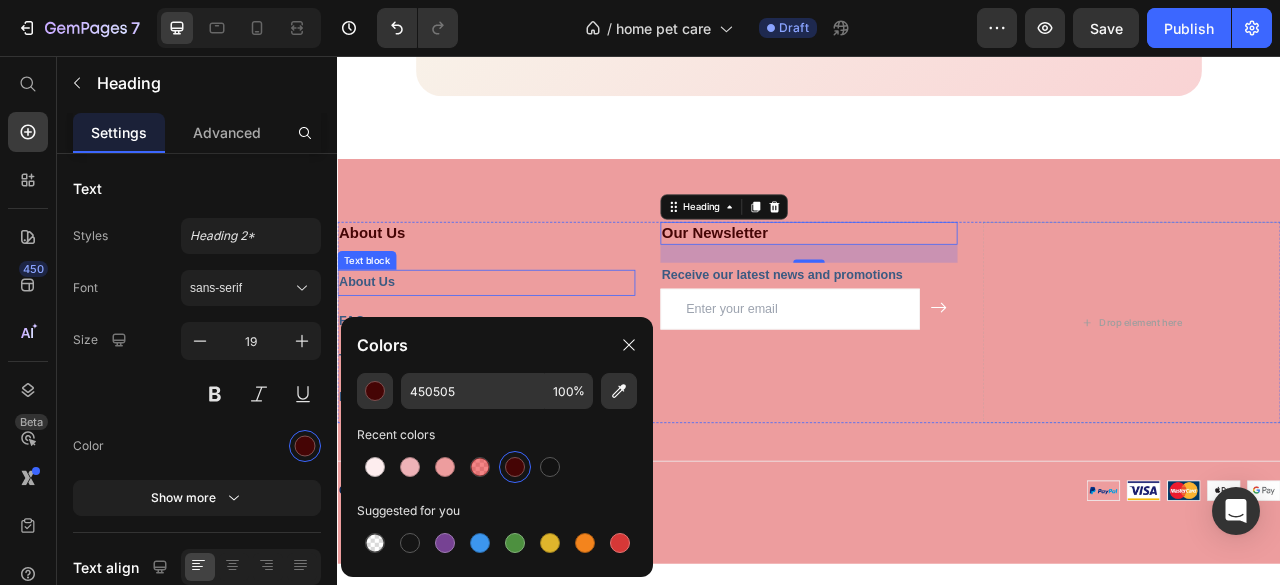 click on "About Us" at bounding box center [374, 343] 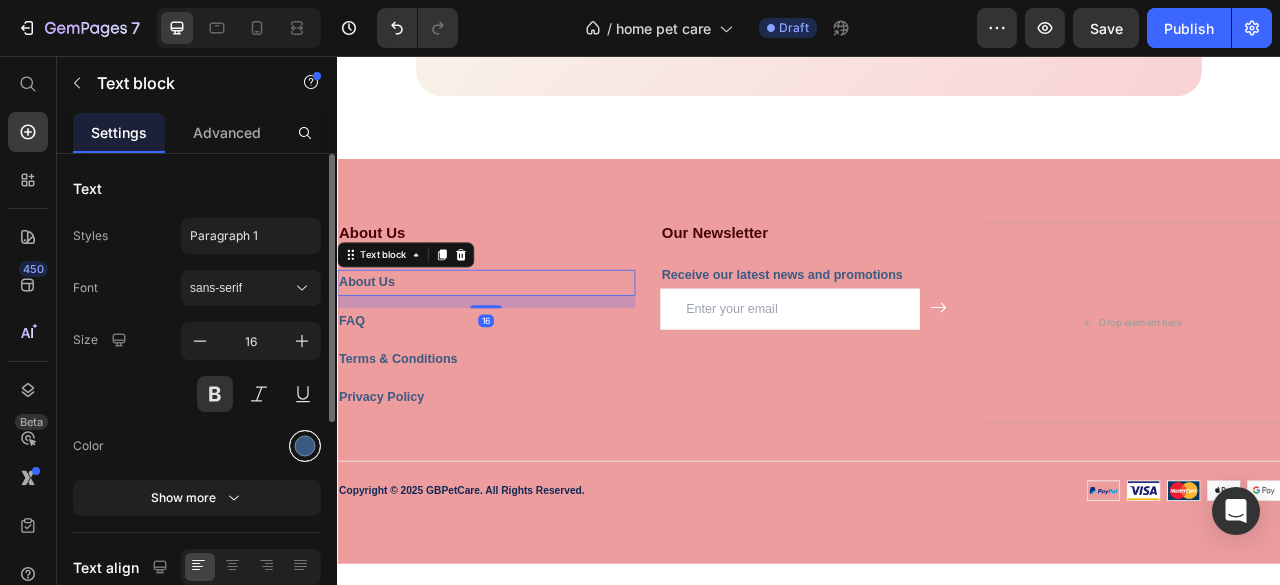 click at bounding box center (305, 446) 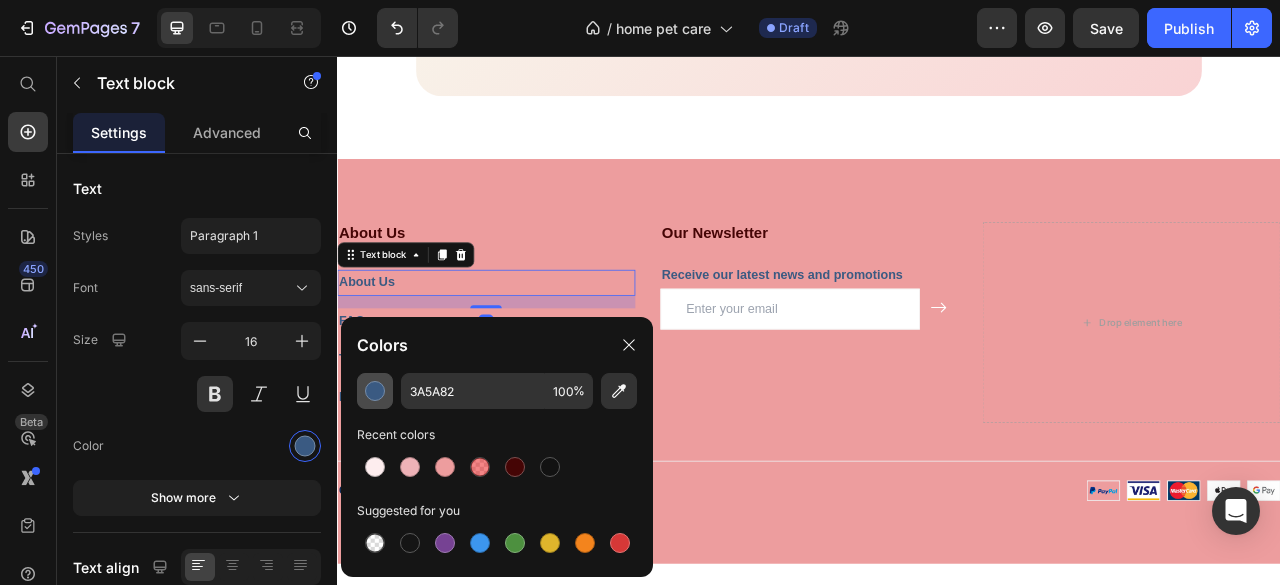 click at bounding box center (375, 391) 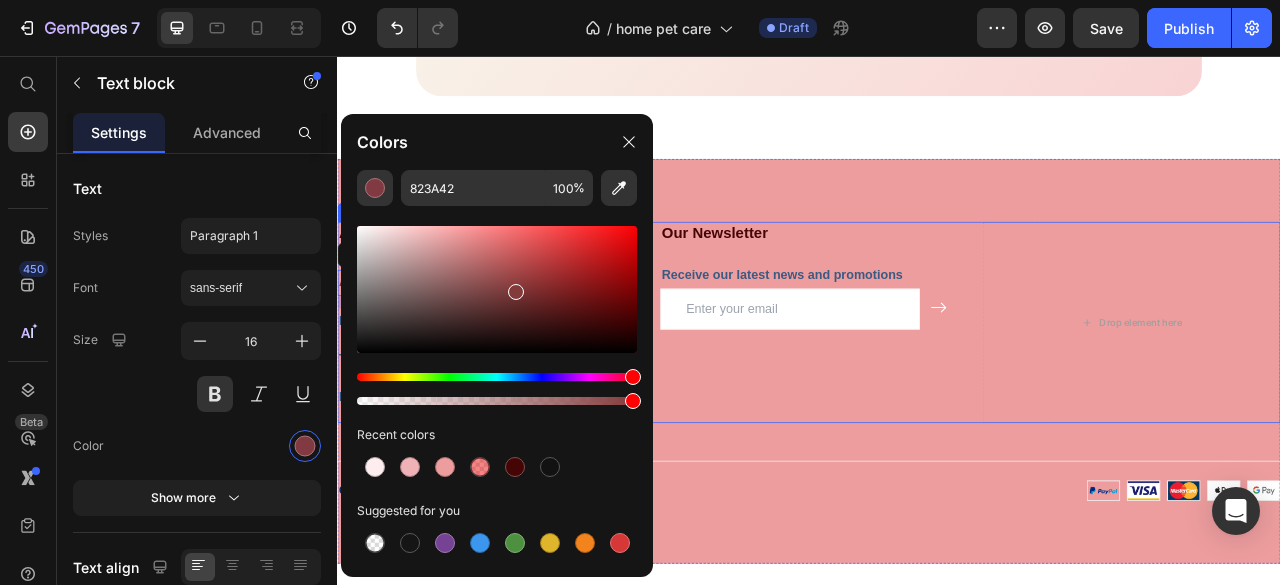 drag, startPoint x: 970, startPoint y: 435, endPoint x: 832, endPoint y: 200, distance: 272.5234 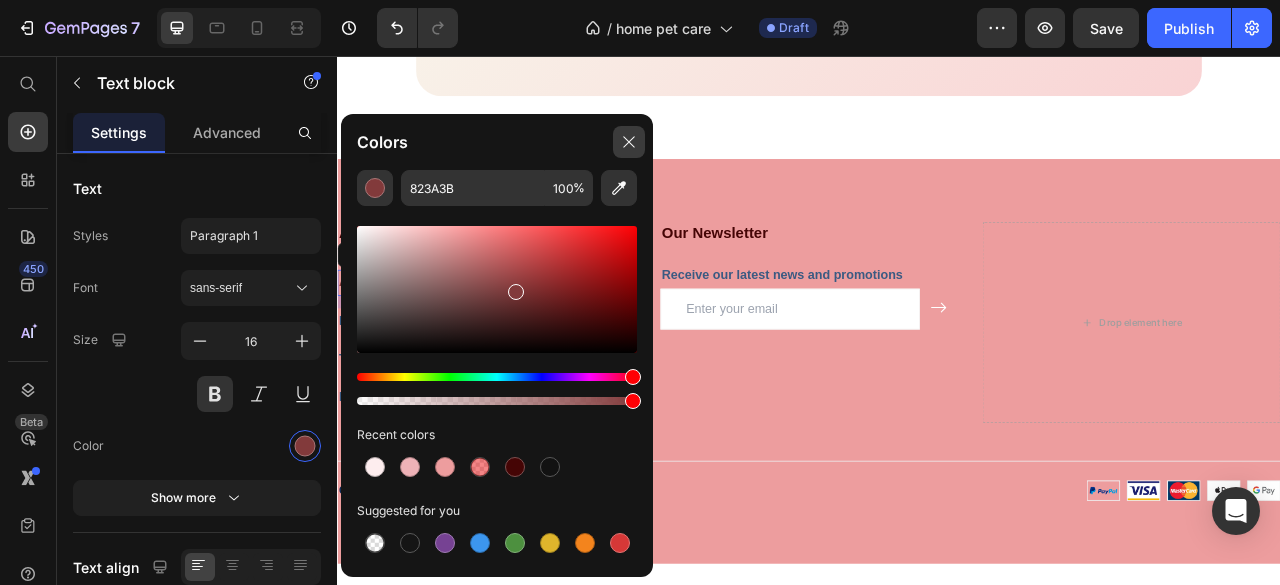 click 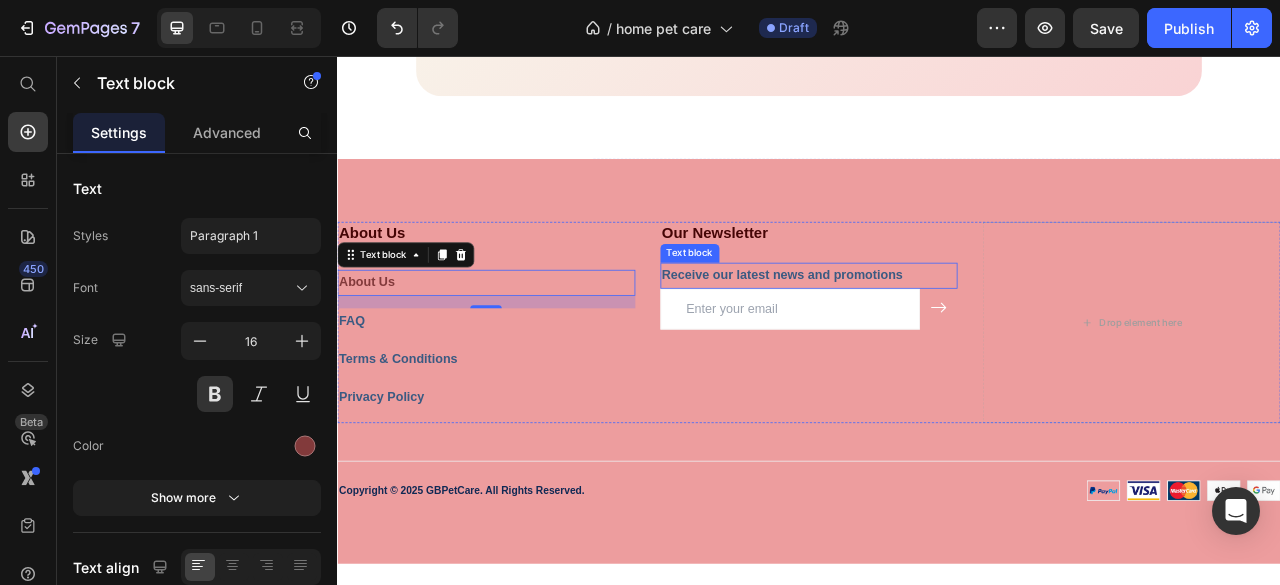 click on "Receive our latest news and promotions" at bounding box center [937, 335] 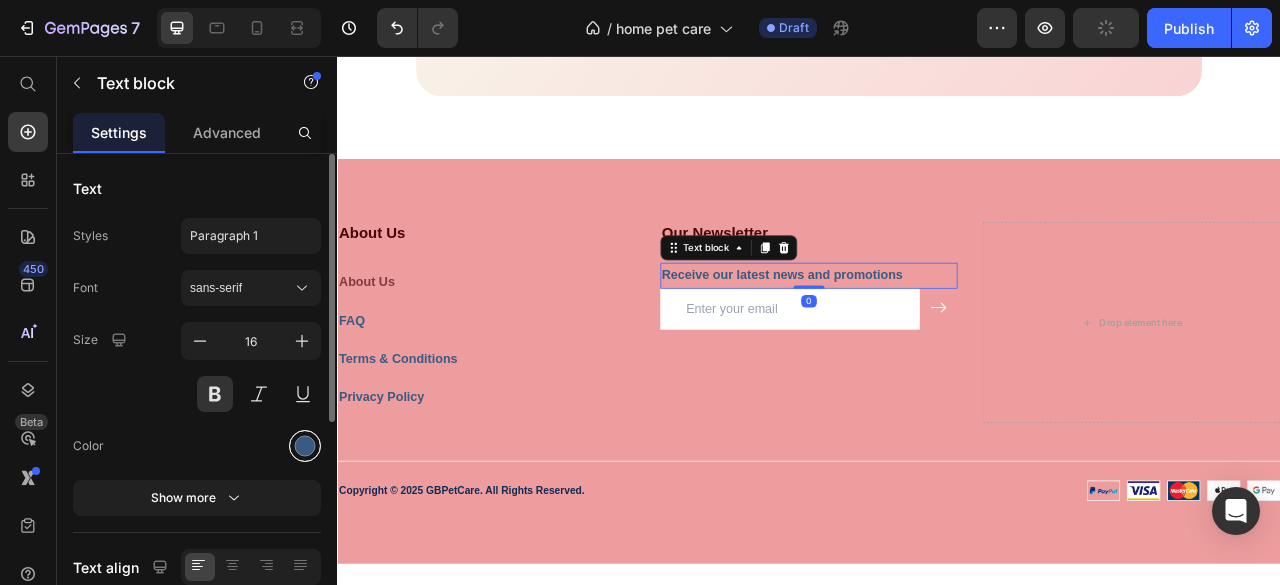 click at bounding box center (305, 446) 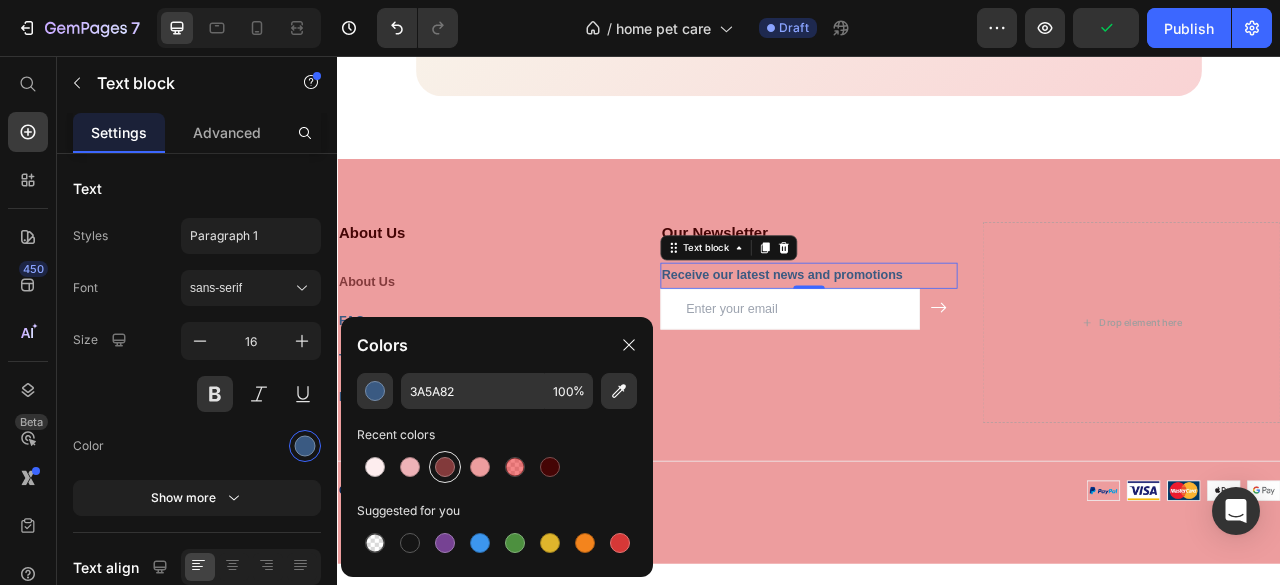 click at bounding box center (445, 467) 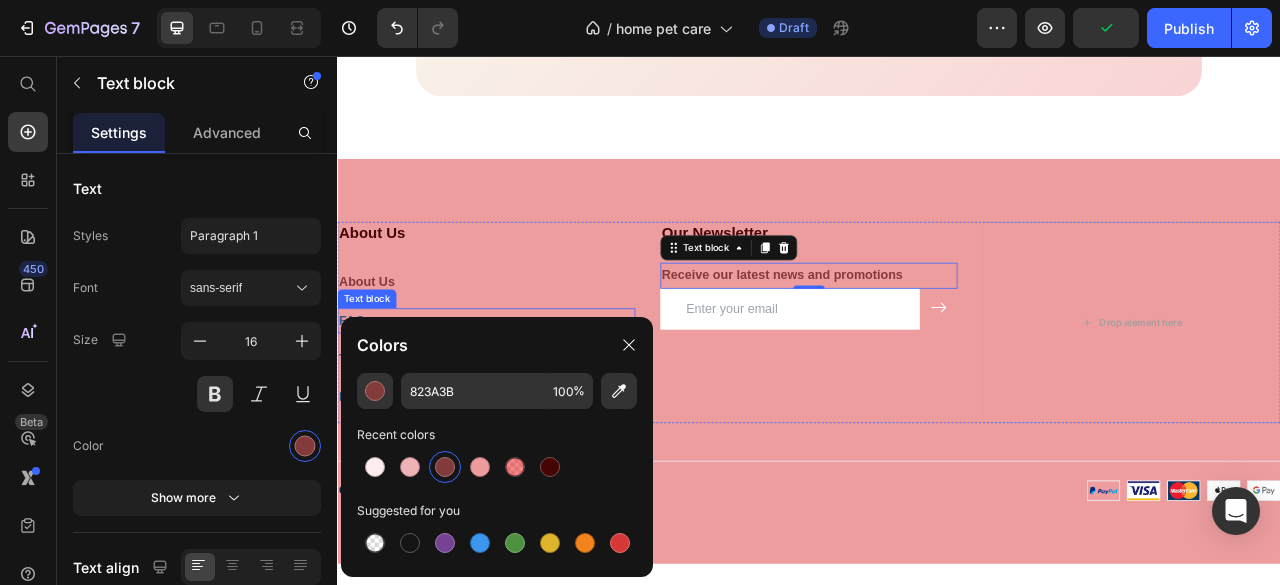 click on "FAQ" at bounding box center [355, 392] 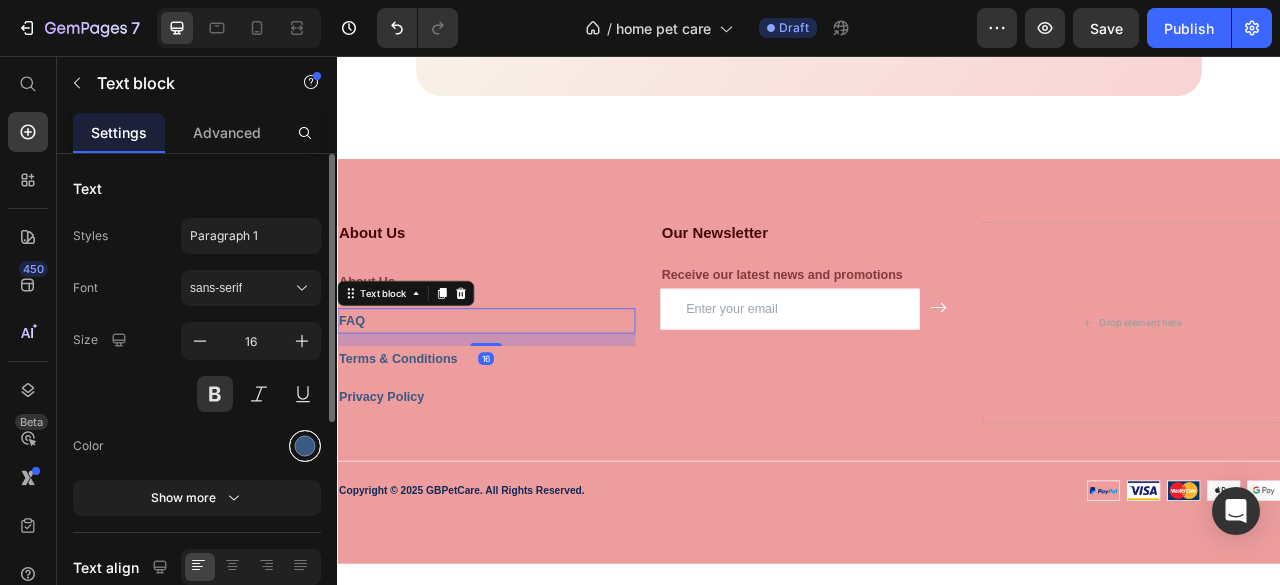 click at bounding box center [305, 446] 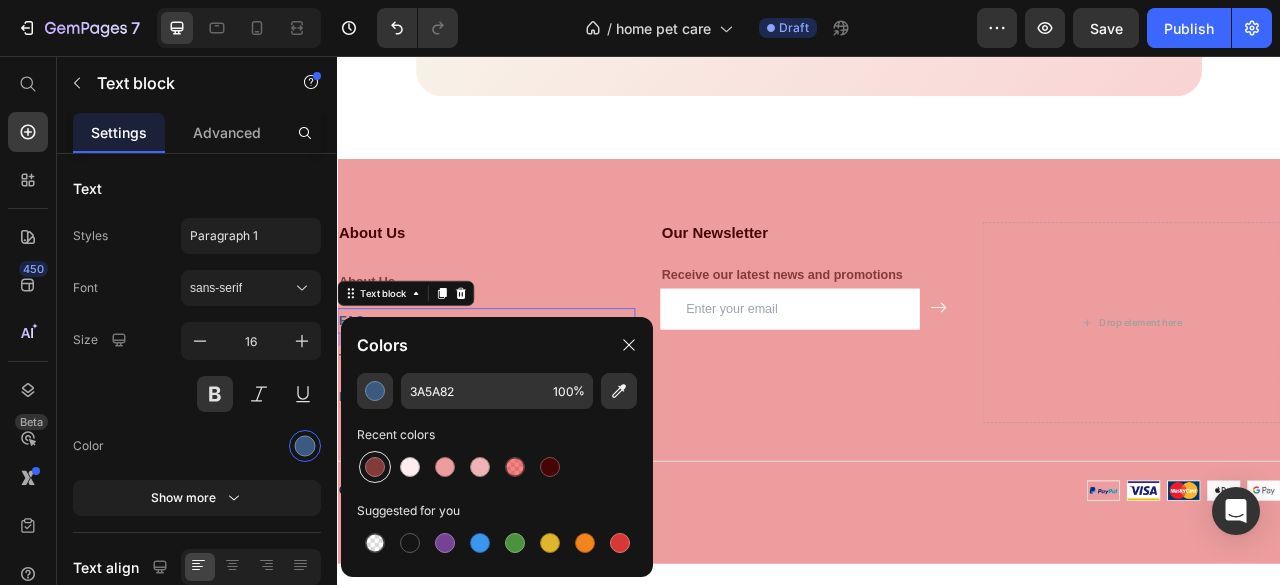 click at bounding box center [375, 467] 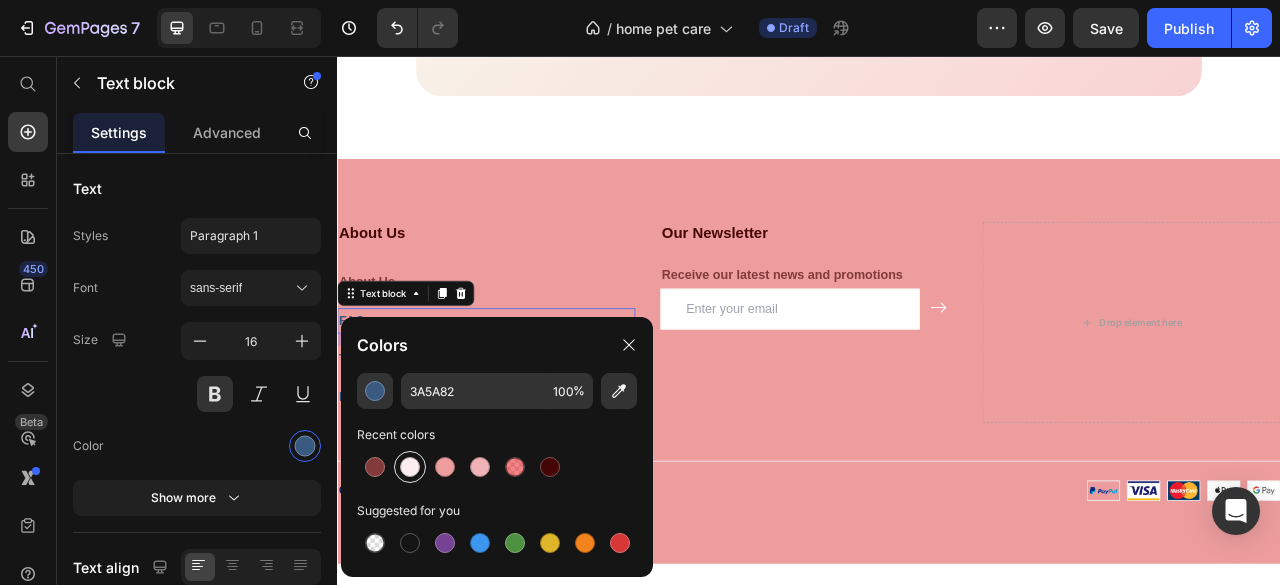 type on "823A3B" 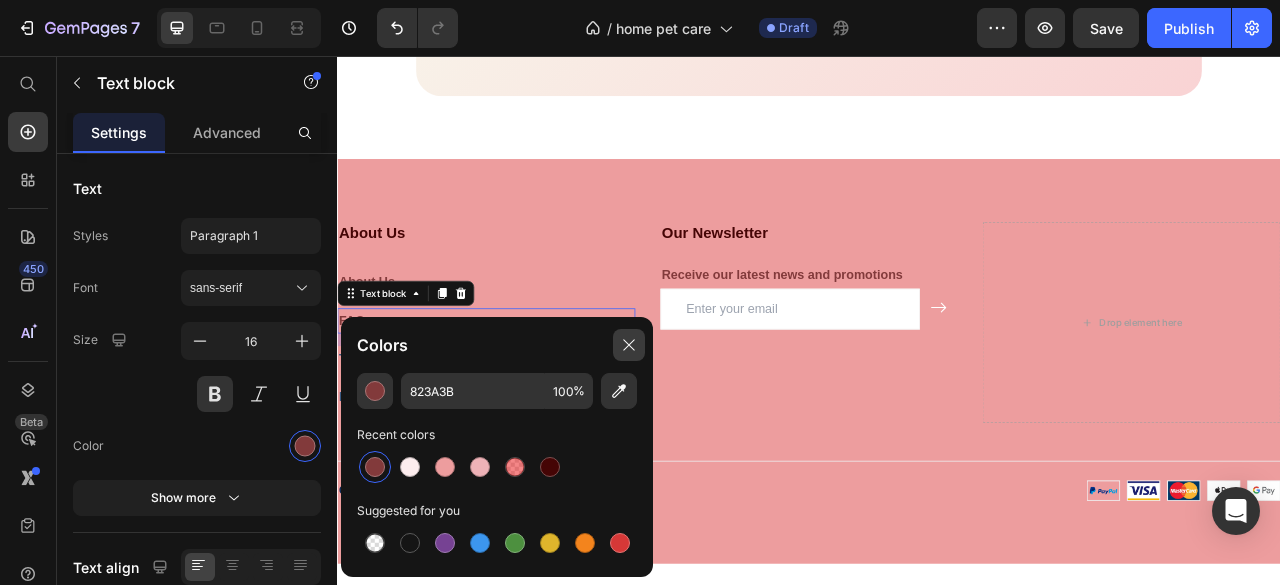 drag, startPoint x: 638, startPoint y: 338, endPoint x: 268, endPoint y: 388, distance: 373.3631 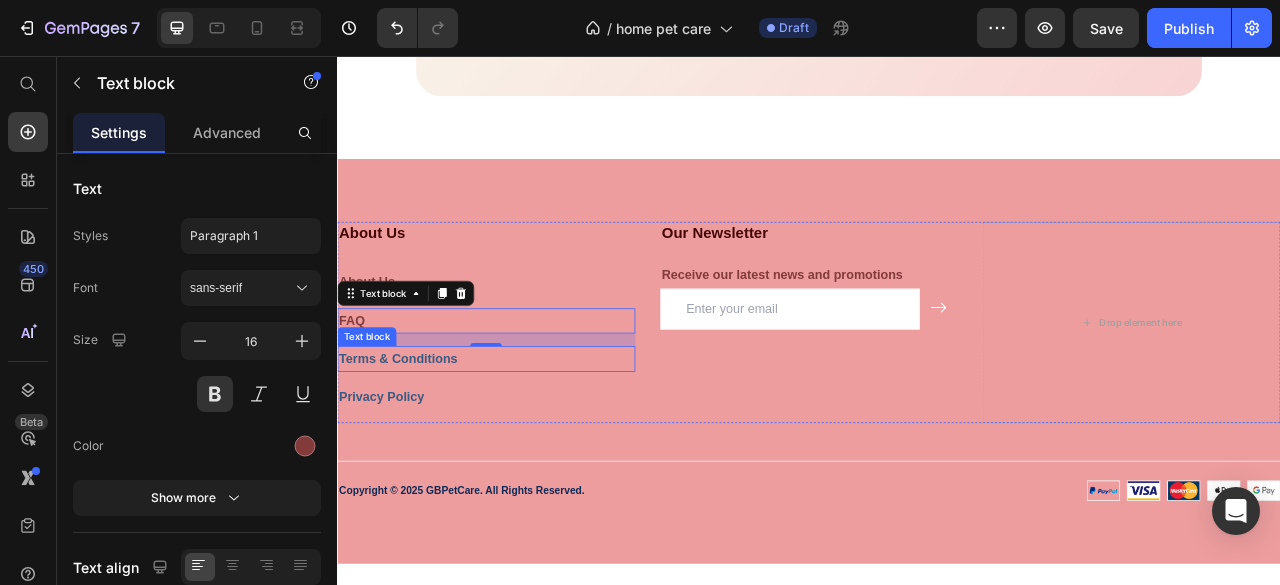 click on "Terms & Conditions" at bounding box center (414, 440) 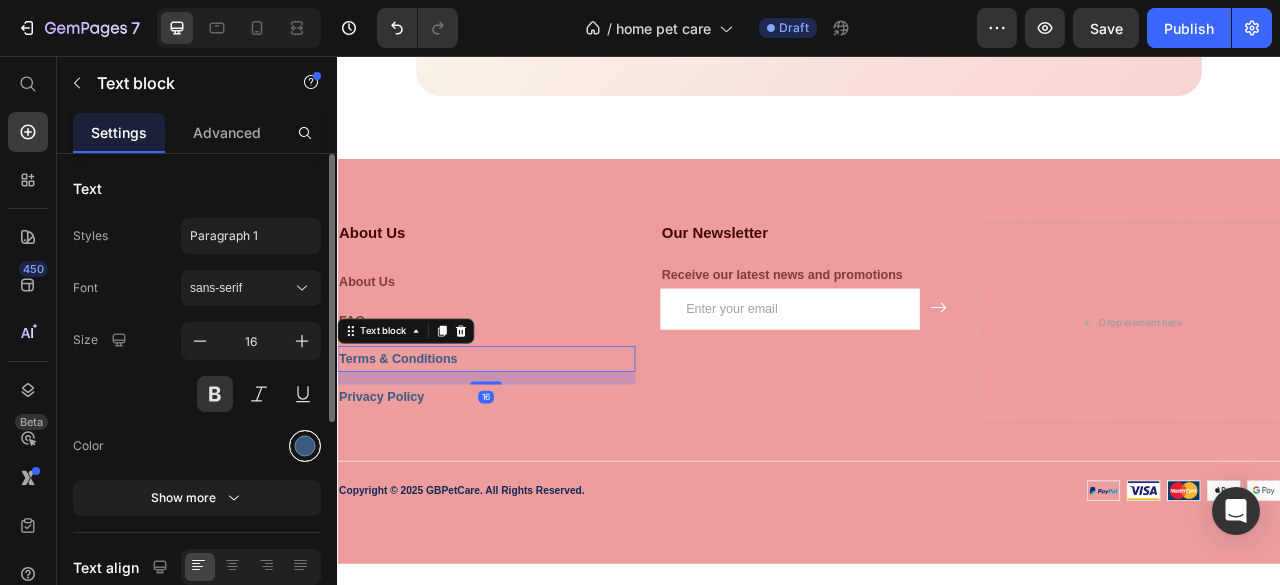 click at bounding box center [305, 446] 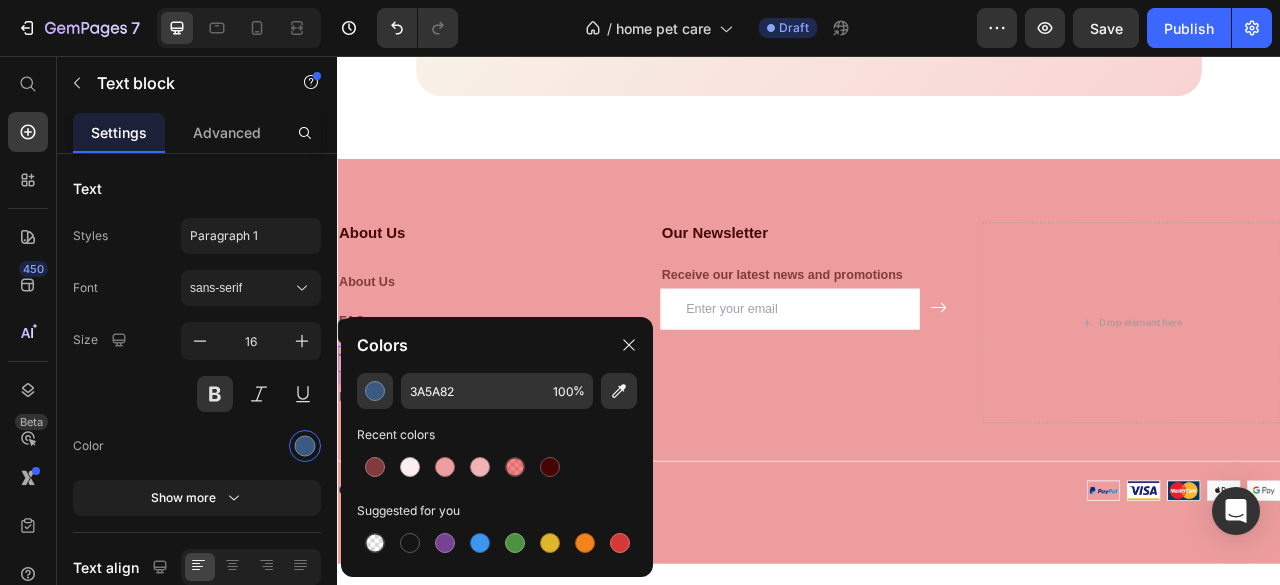 drag, startPoint x: 360, startPoint y: 474, endPoint x: 446, endPoint y: 441, distance: 92.11406 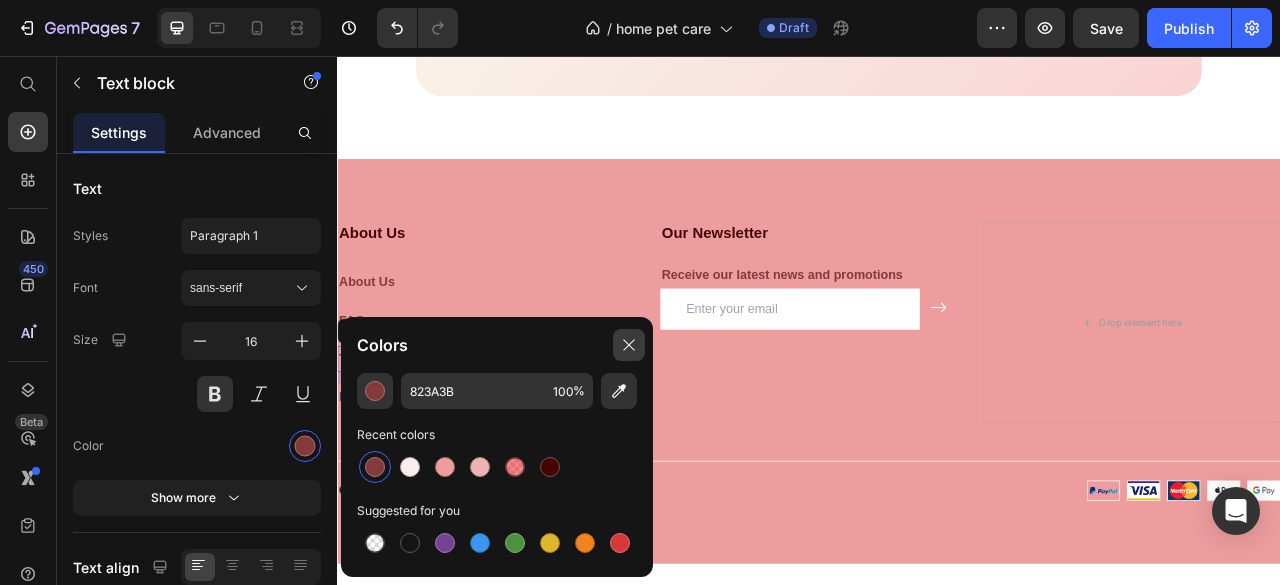drag, startPoint x: 644, startPoint y: 345, endPoint x: 264, endPoint y: 404, distance: 384.55298 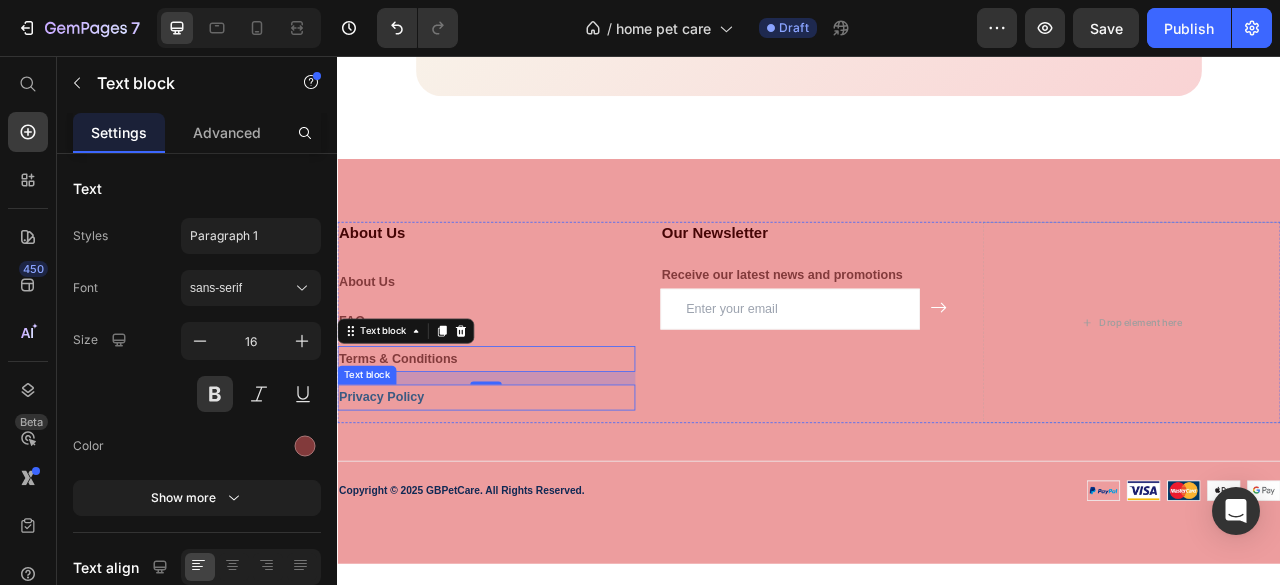 click on "Privacy Policy" at bounding box center [393, 489] 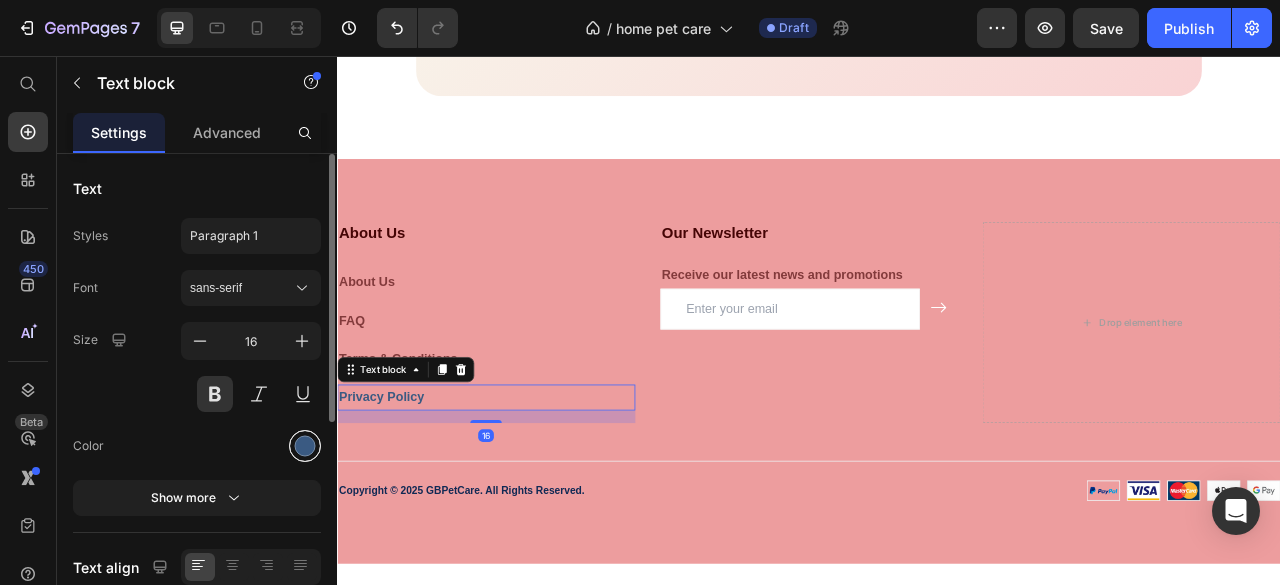click at bounding box center [305, 446] 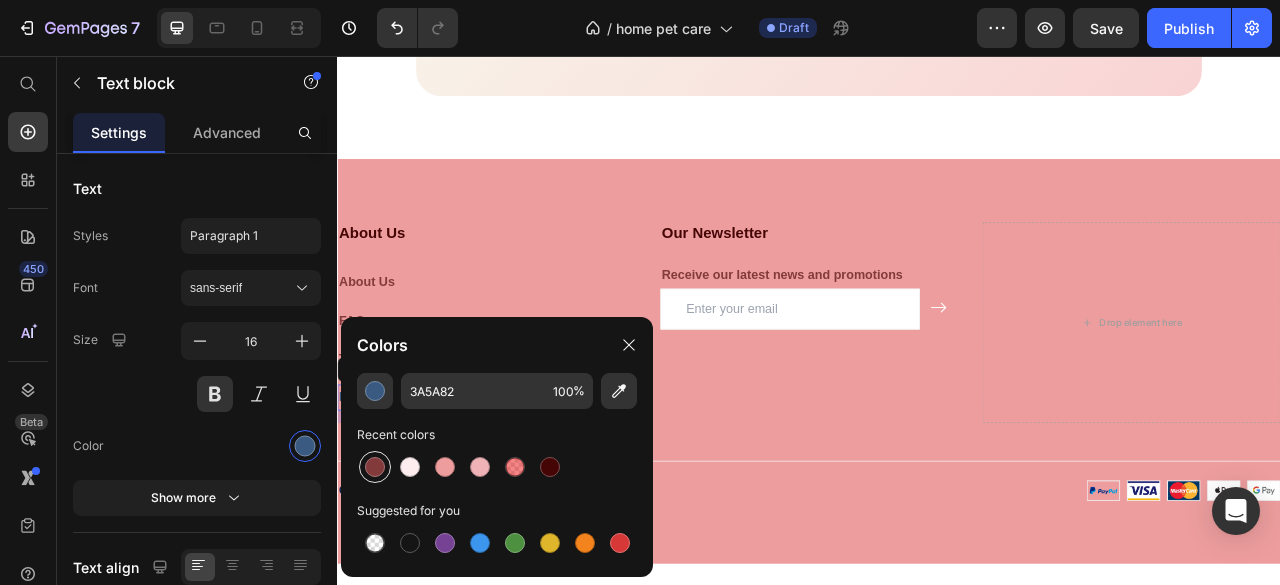 click at bounding box center [375, 467] 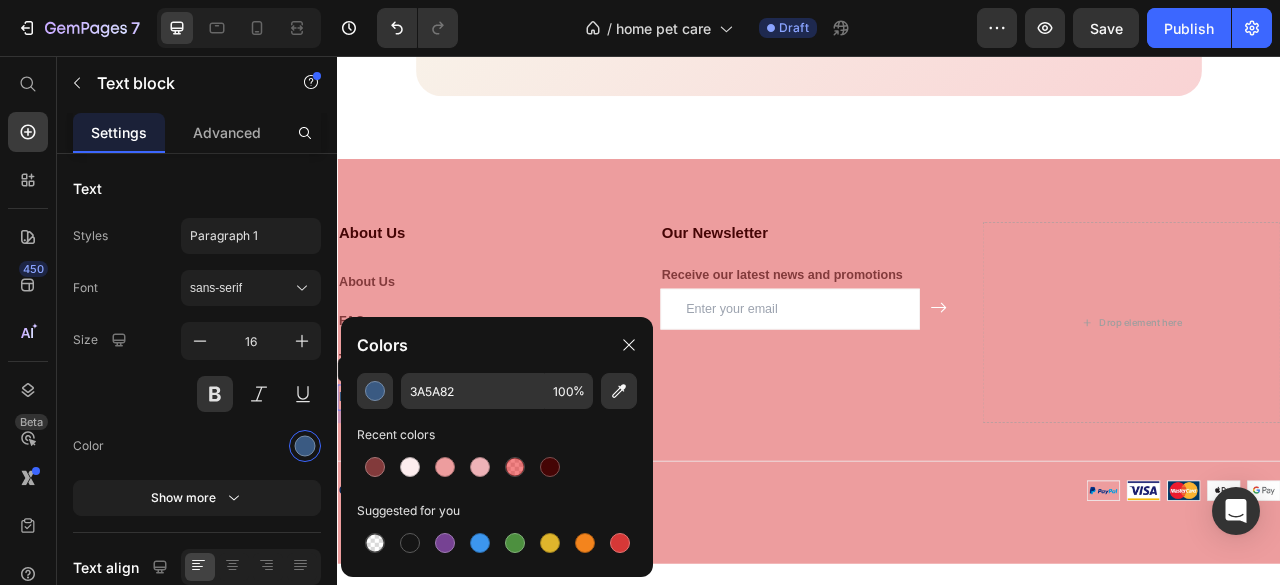 type on "823A3B" 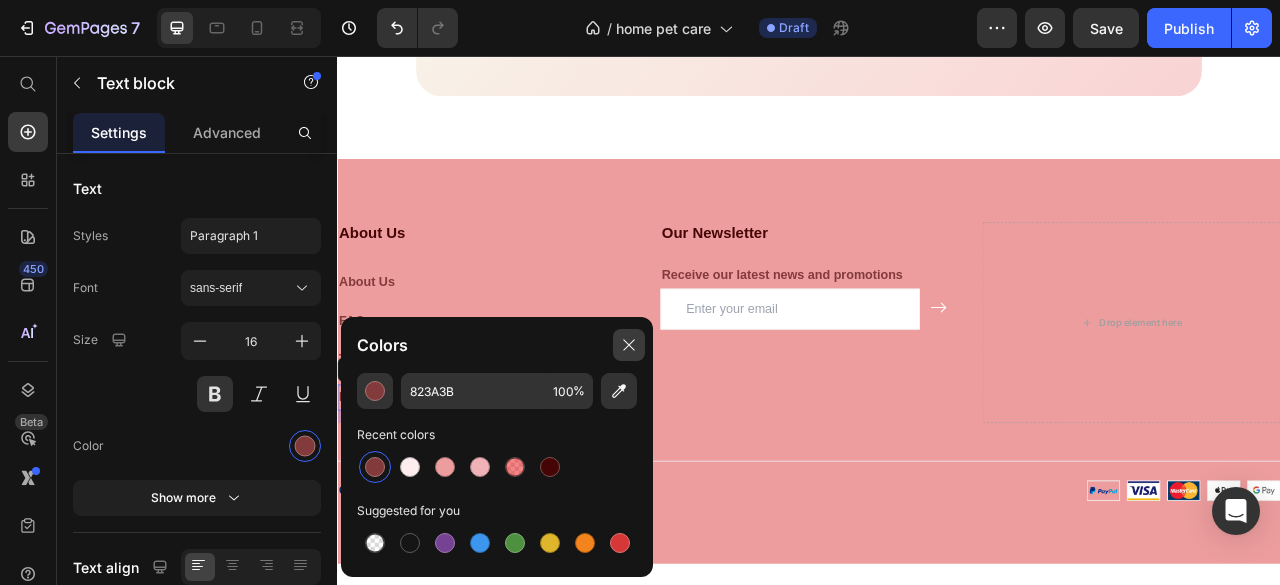 click 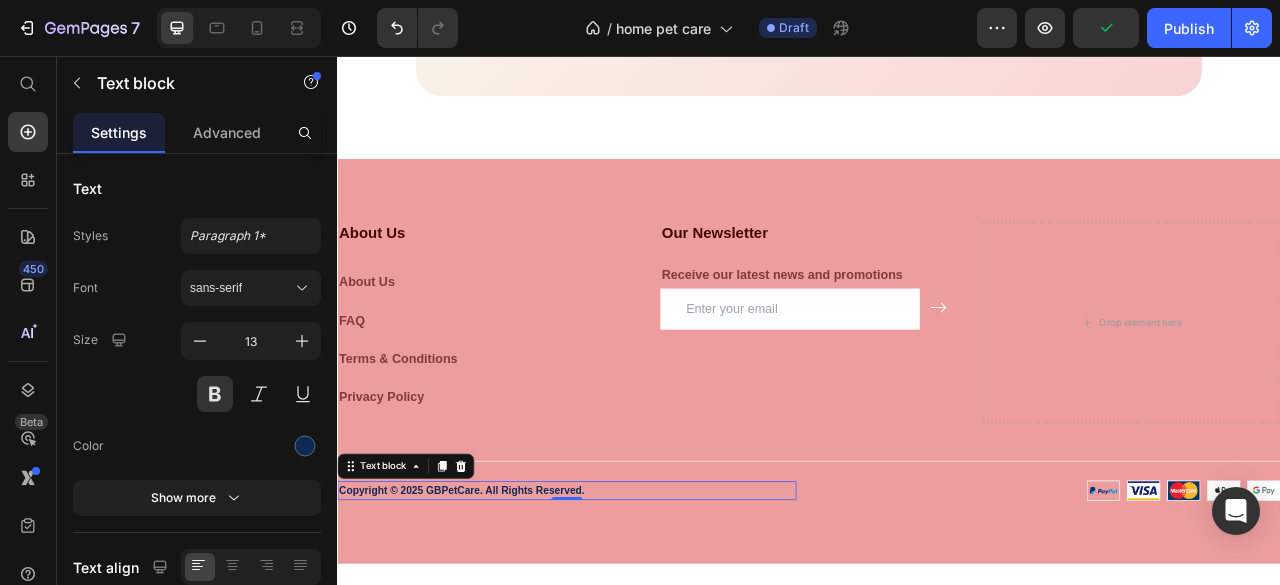 click on "Copyright © 2025 GBPetCare. All Rights Reserved." at bounding box center (629, 609) 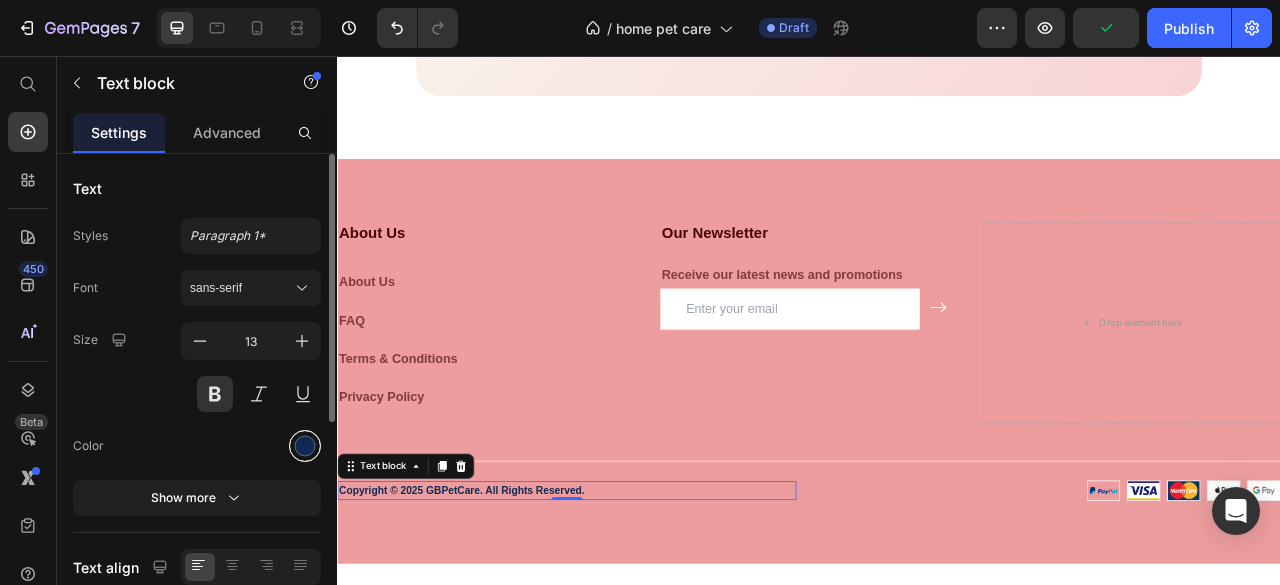 click at bounding box center (305, 446) 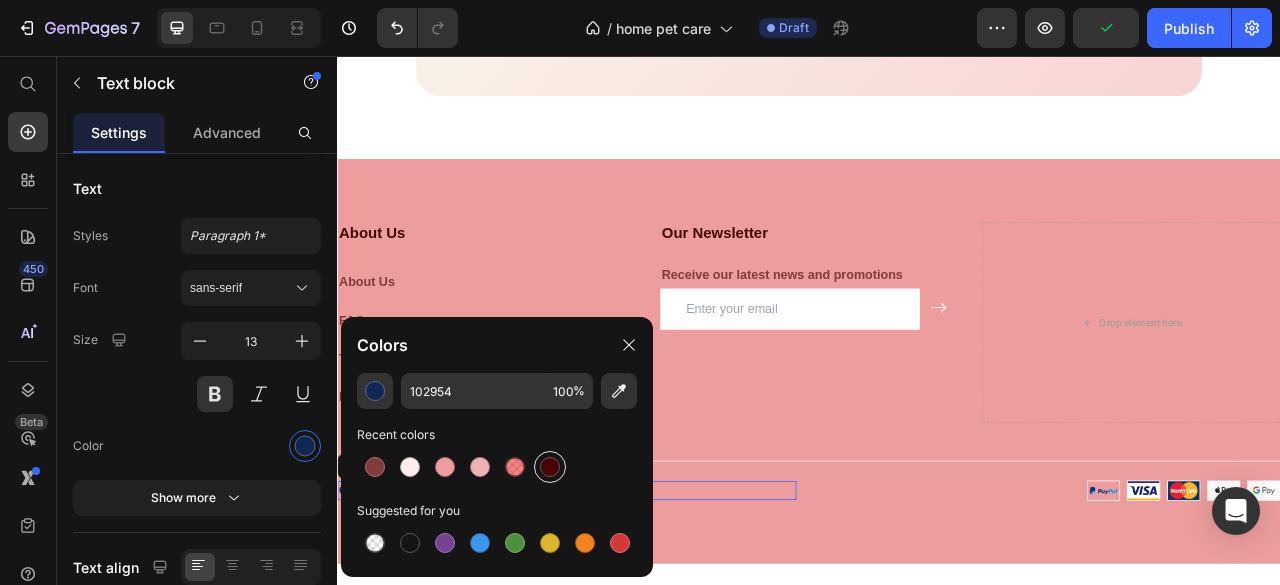click at bounding box center (550, 467) 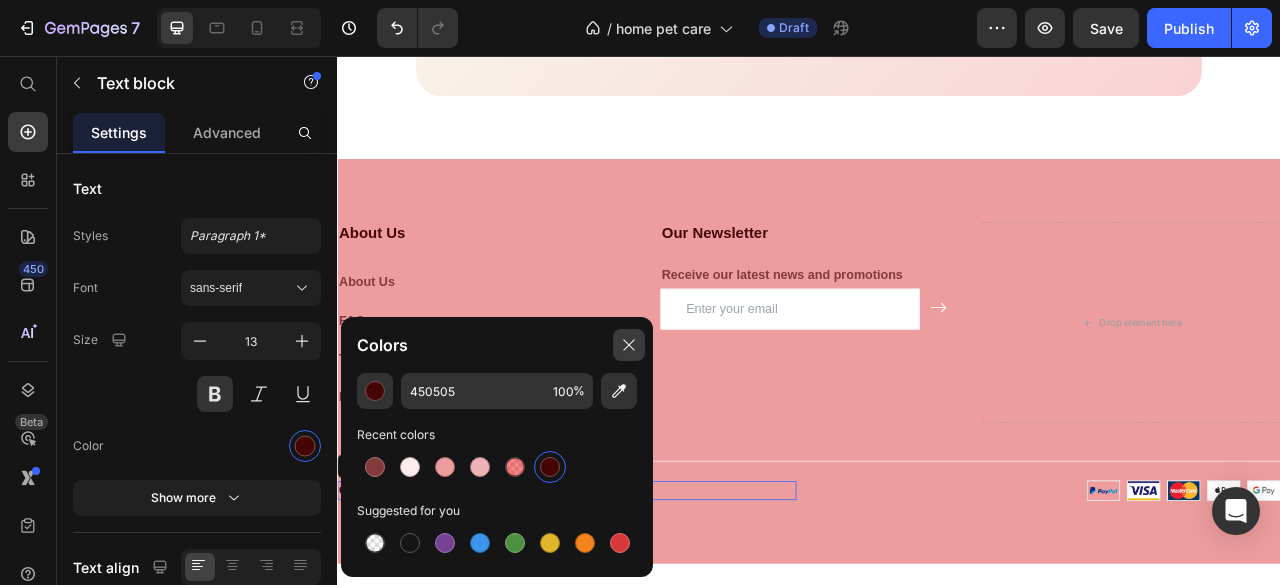 drag, startPoint x: 620, startPoint y: 350, endPoint x: 360, endPoint y: 373, distance: 261.01532 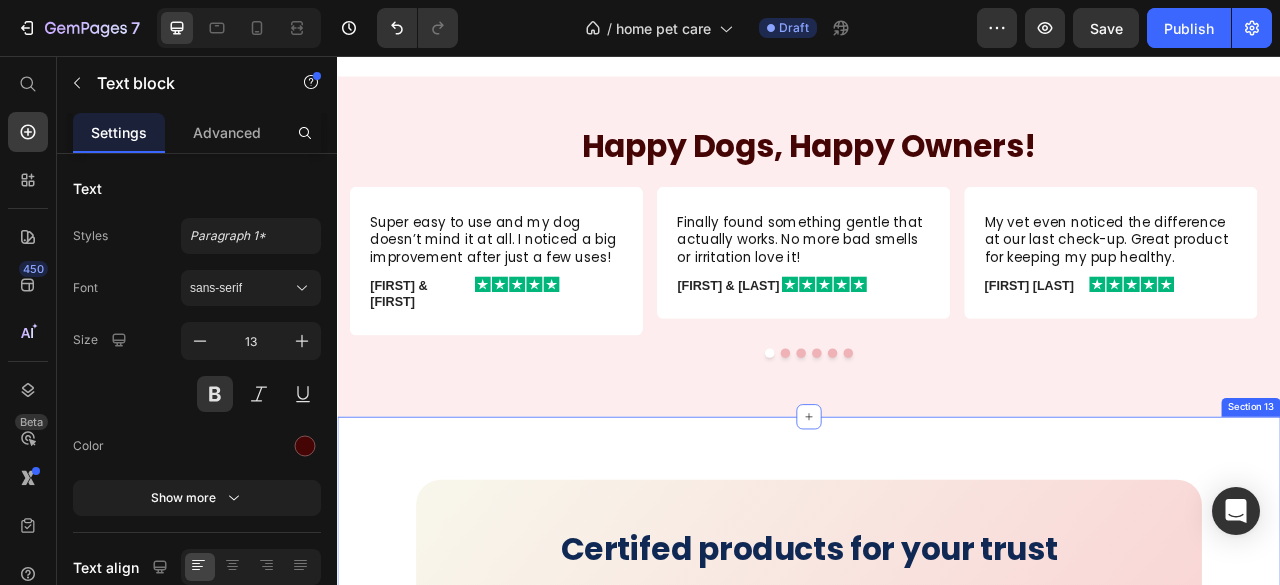 scroll, scrollTop: 4502, scrollLeft: 0, axis: vertical 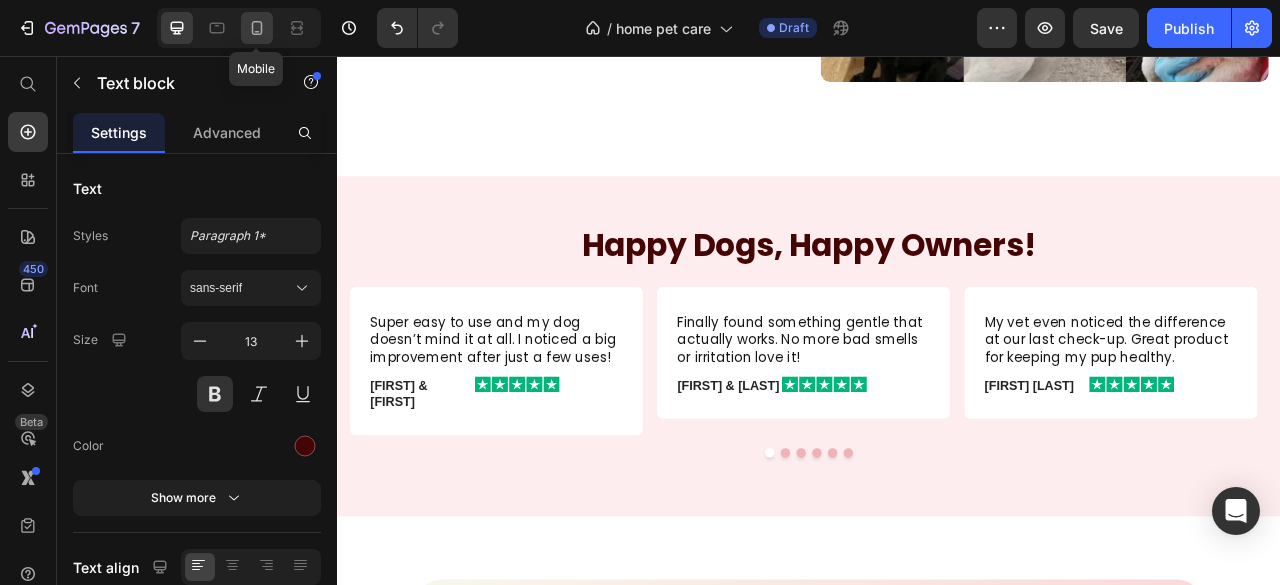 click 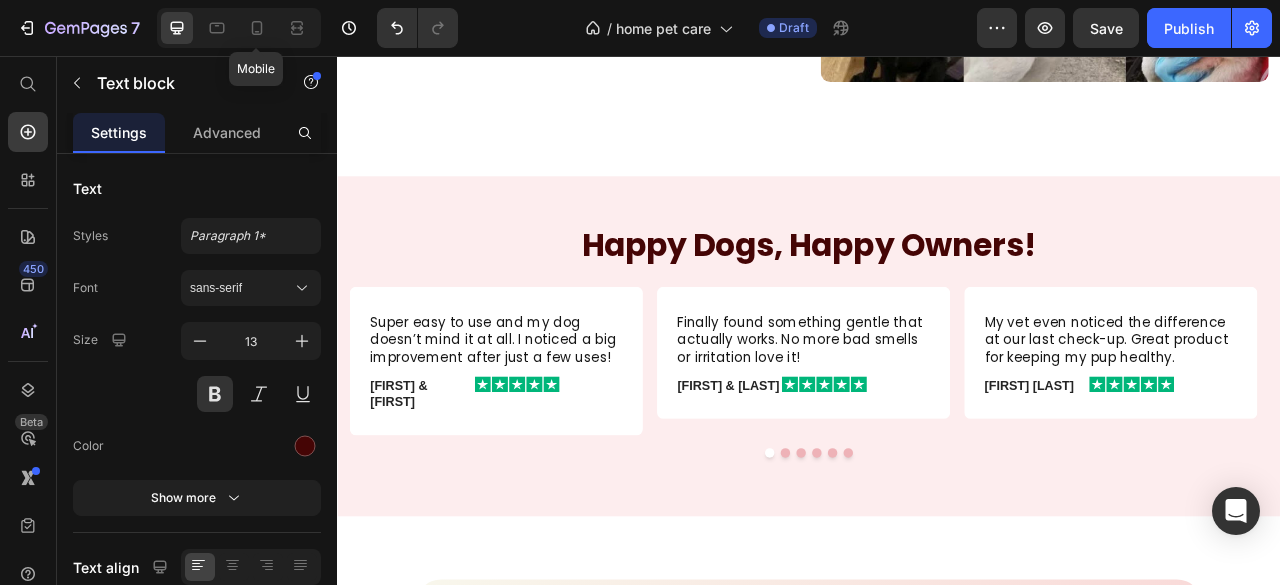 type on "12" 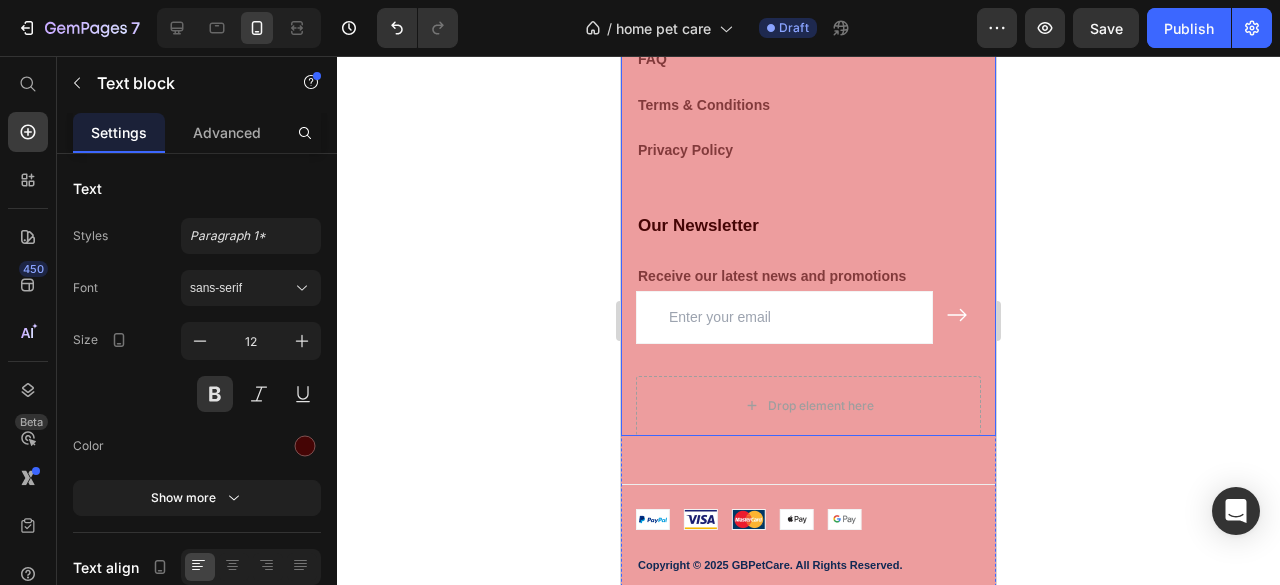 scroll, scrollTop: 4909, scrollLeft: 0, axis: vertical 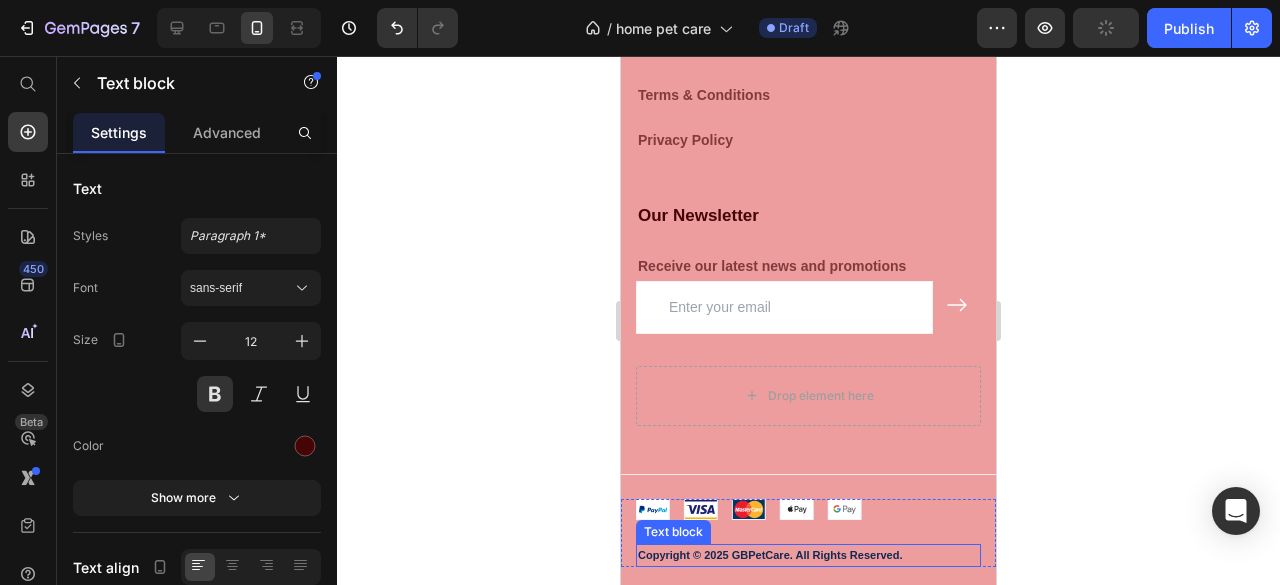click on "Copyright © 2025 GBPetCare. All Rights Reserved." at bounding box center (808, 556) 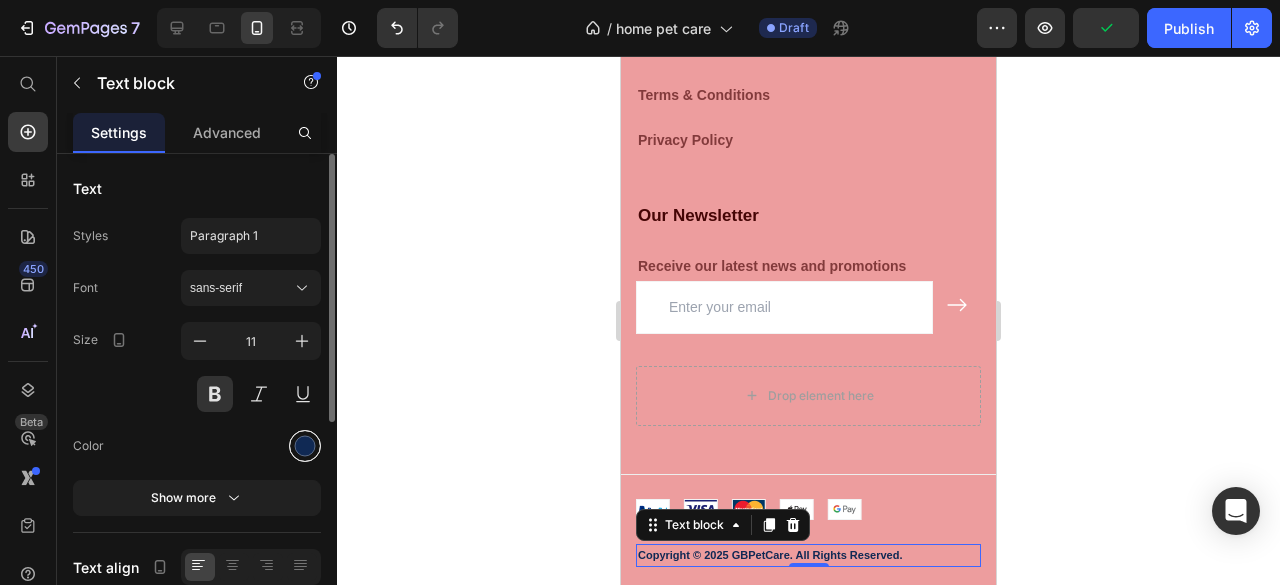 click at bounding box center (305, 446) 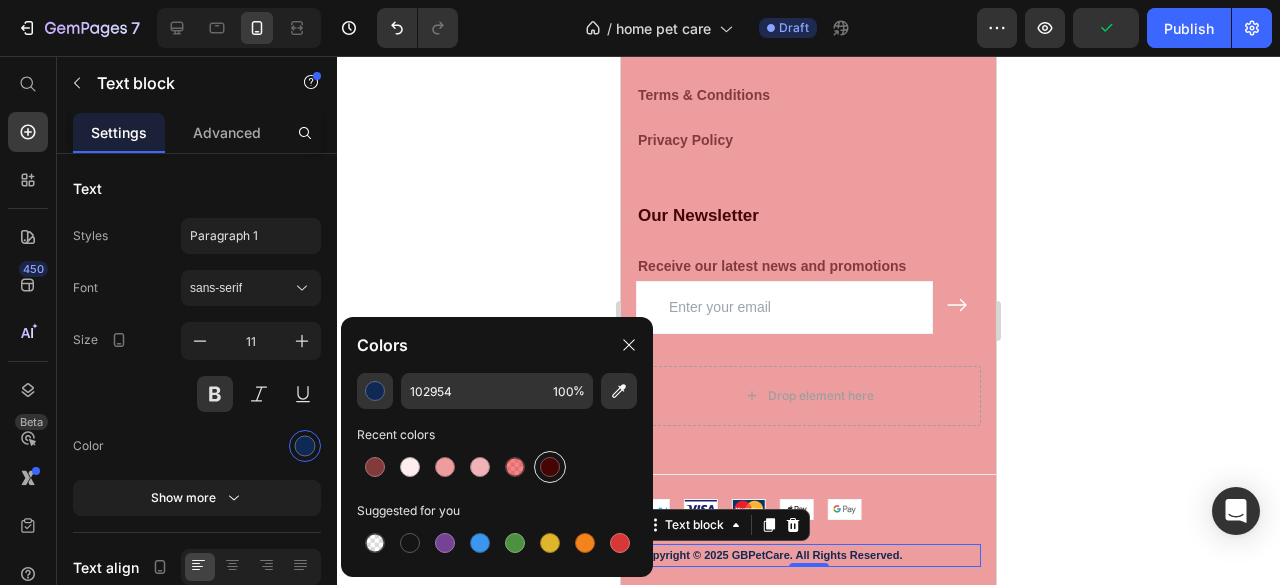 click at bounding box center [550, 467] 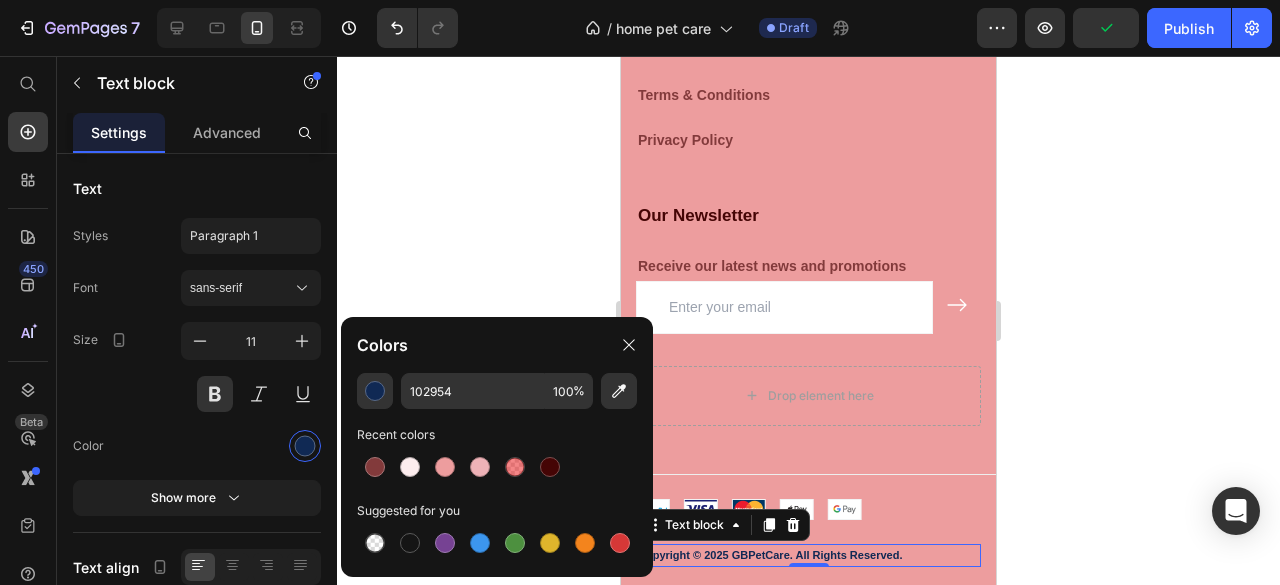 type on "450505" 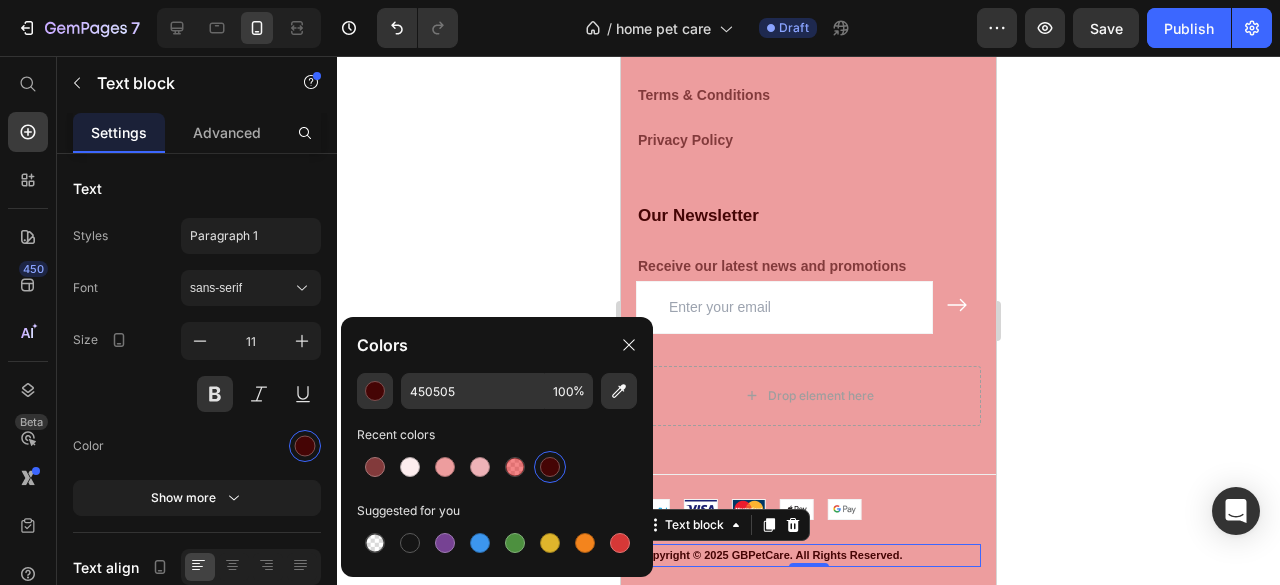click on "Colors" 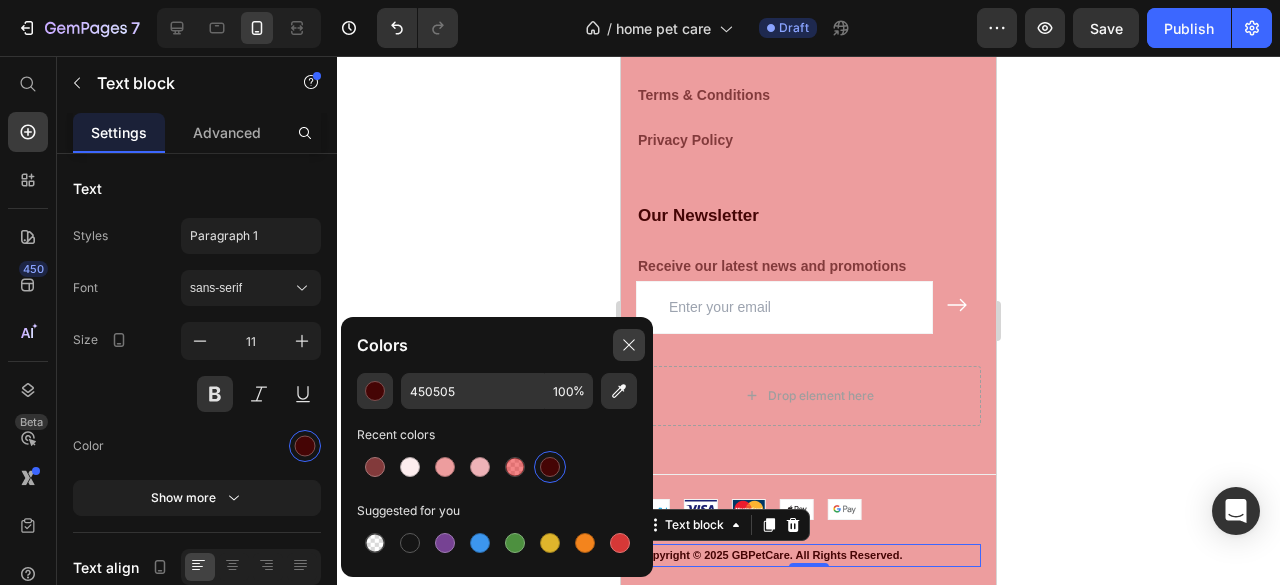 drag, startPoint x: 622, startPoint y: 339, endPoint x: 49, endPoint y: 284, distance: 575.63354 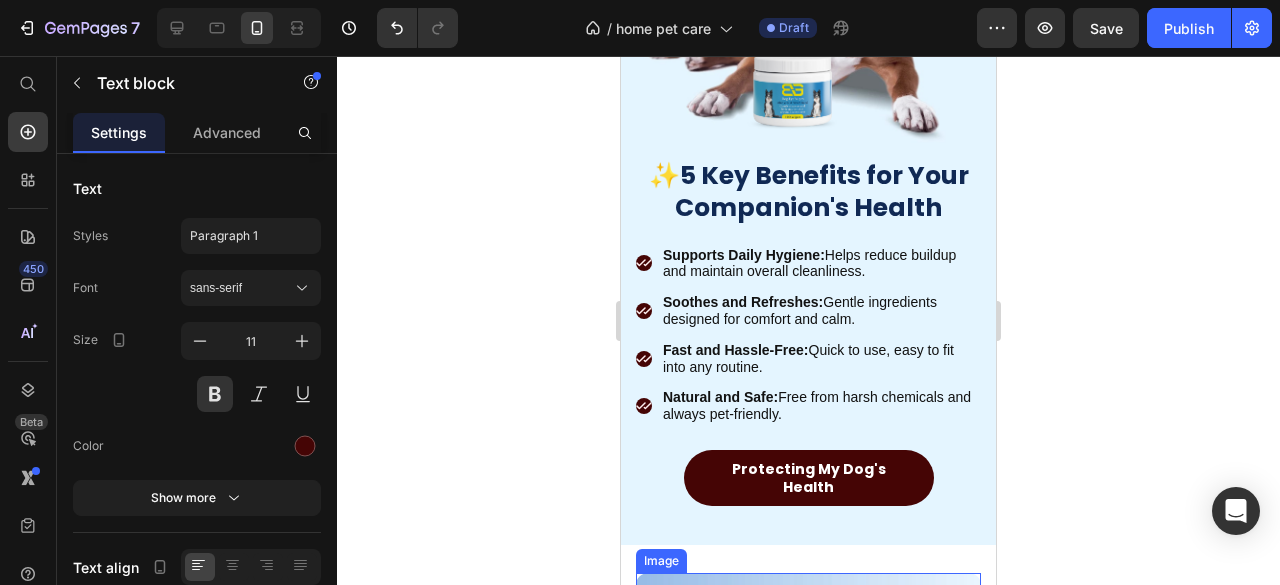scroll, scrollTop: 2419, scrollLeft: 0, axis: vertical 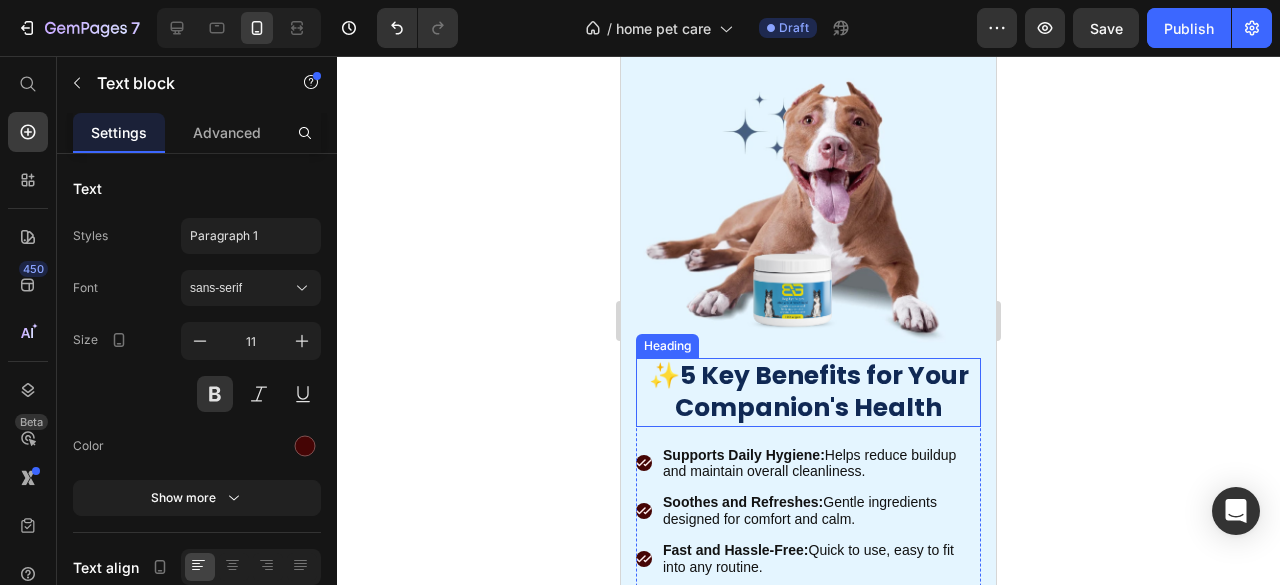 click on "✨5 Key Benefits for Your Companion's Health" at bounding box center [808, 392] 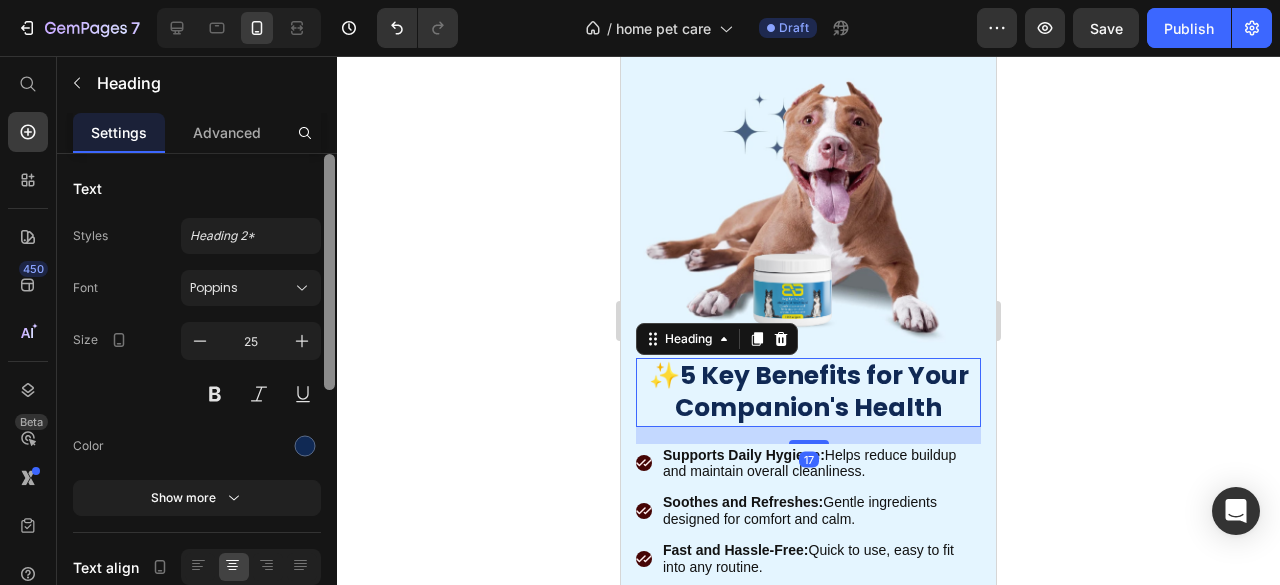 drag, startPoint x: 305, startPoint y: 442, endPoint x: 333, endPoint y: 443, distance: 28.01785 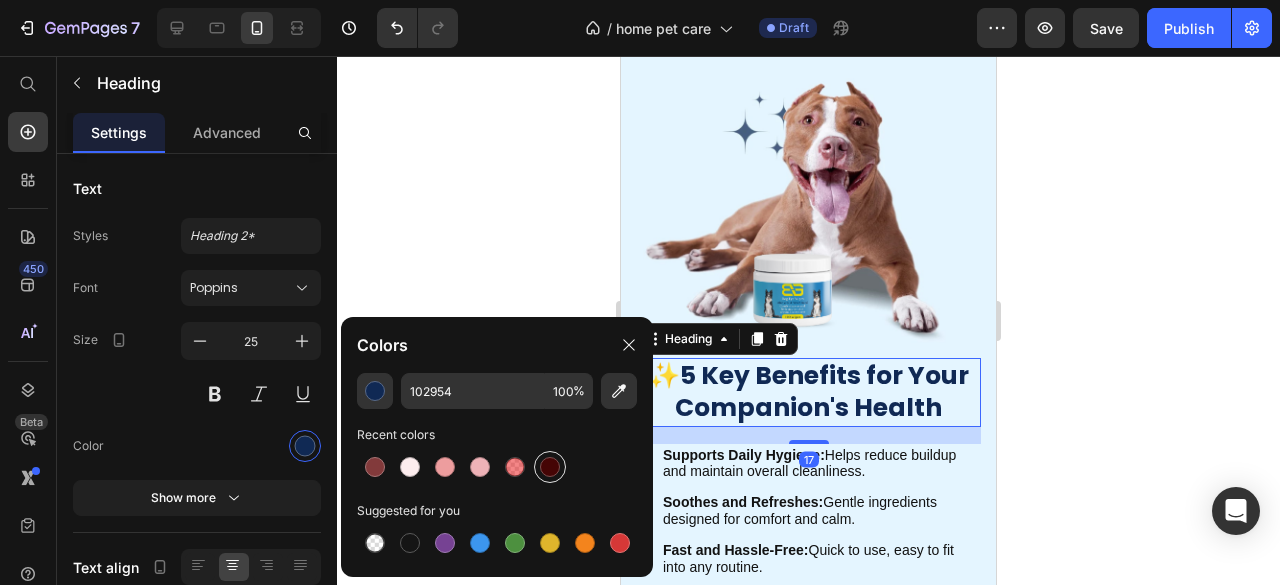 click at bounding box center [550, 467] 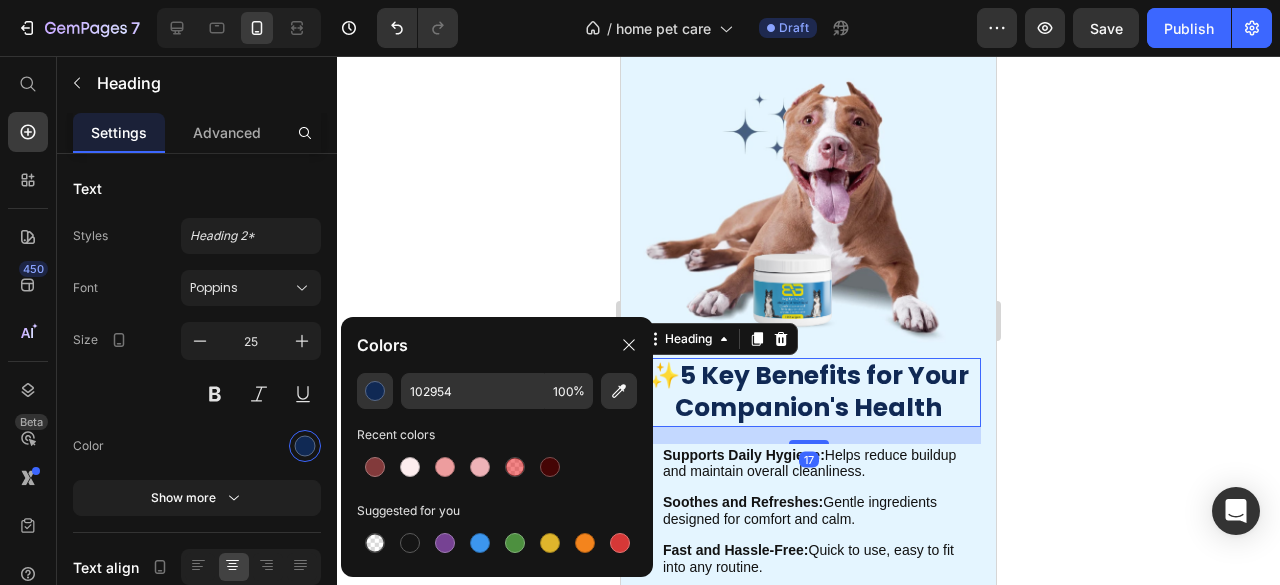 type on "450505" 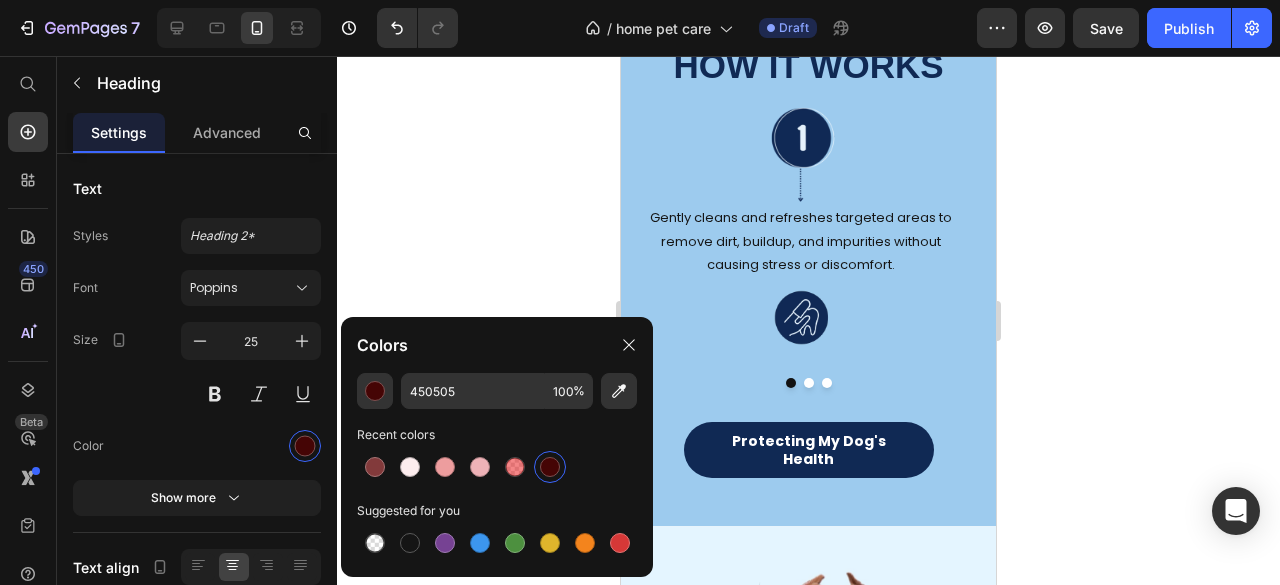 scroll, scrollTop: 2060, scrollLeft: 0, axis: vertical 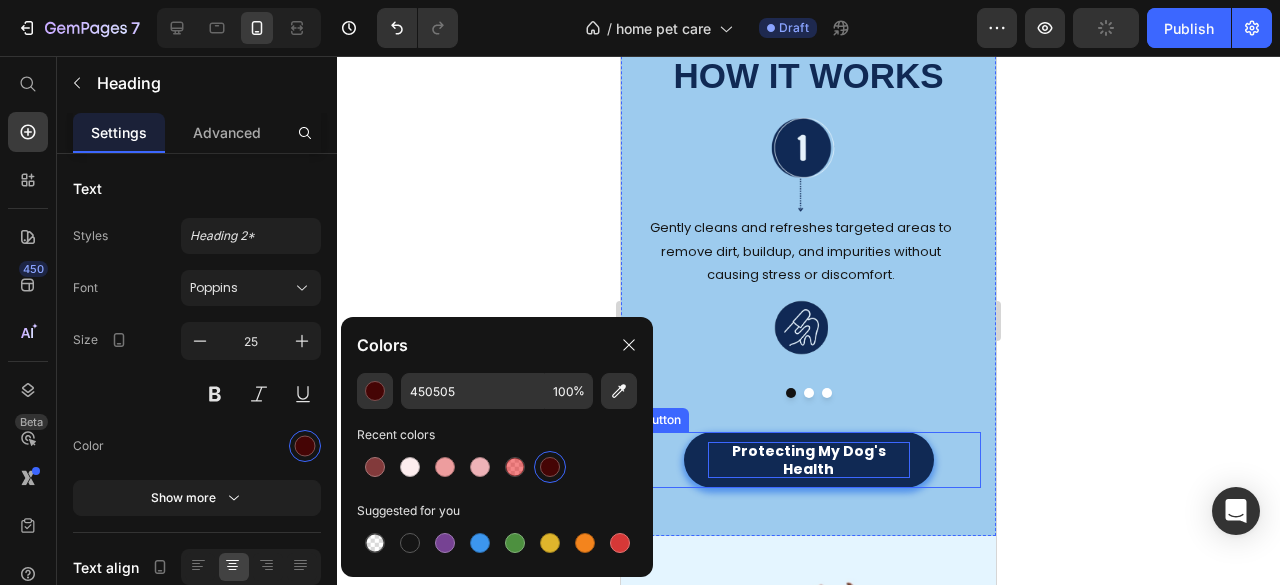 click on "Protecting My Dog's Health" at bounding box center (809, 460) 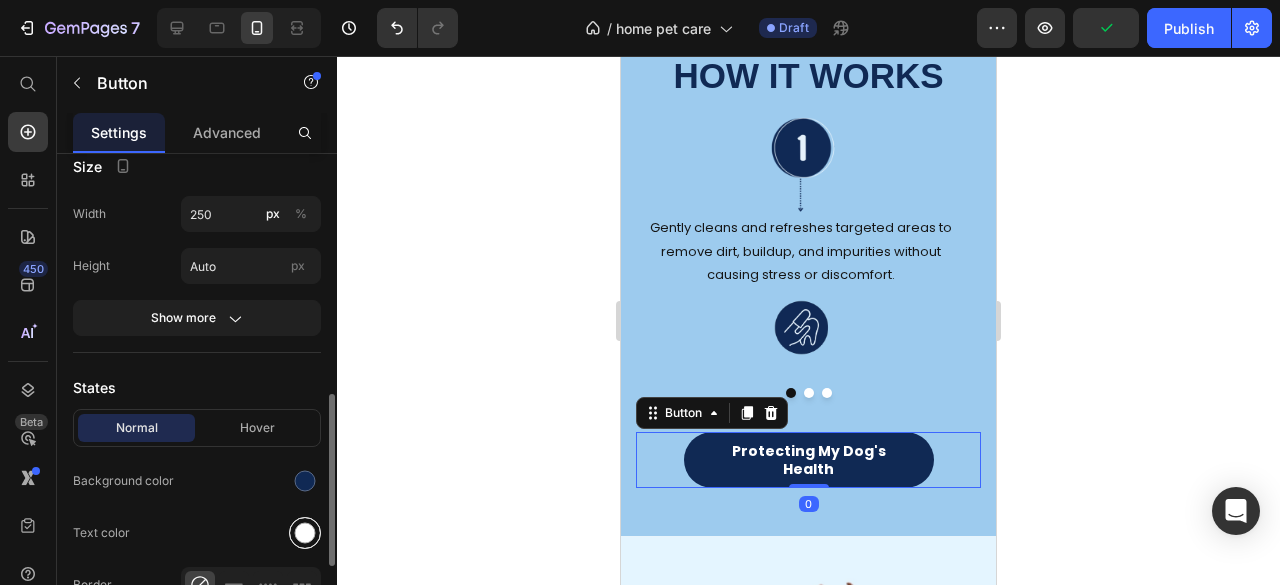 scroll, scrollTop: 400, scrollLeft: 0, axis: vertical 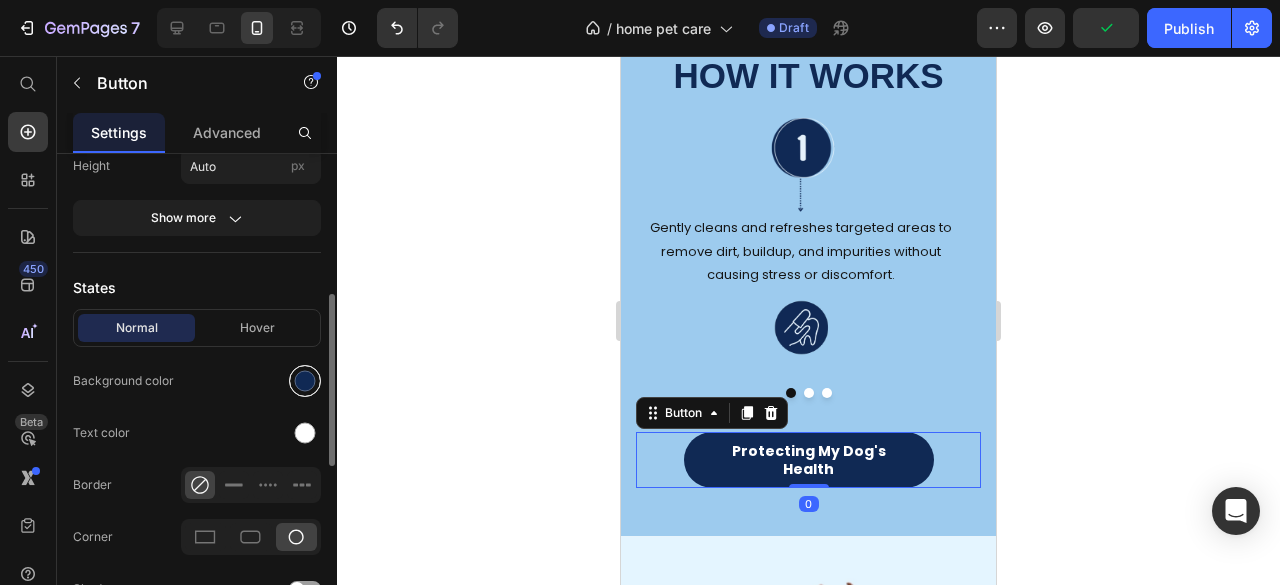 click at bounding box center [305, 381] 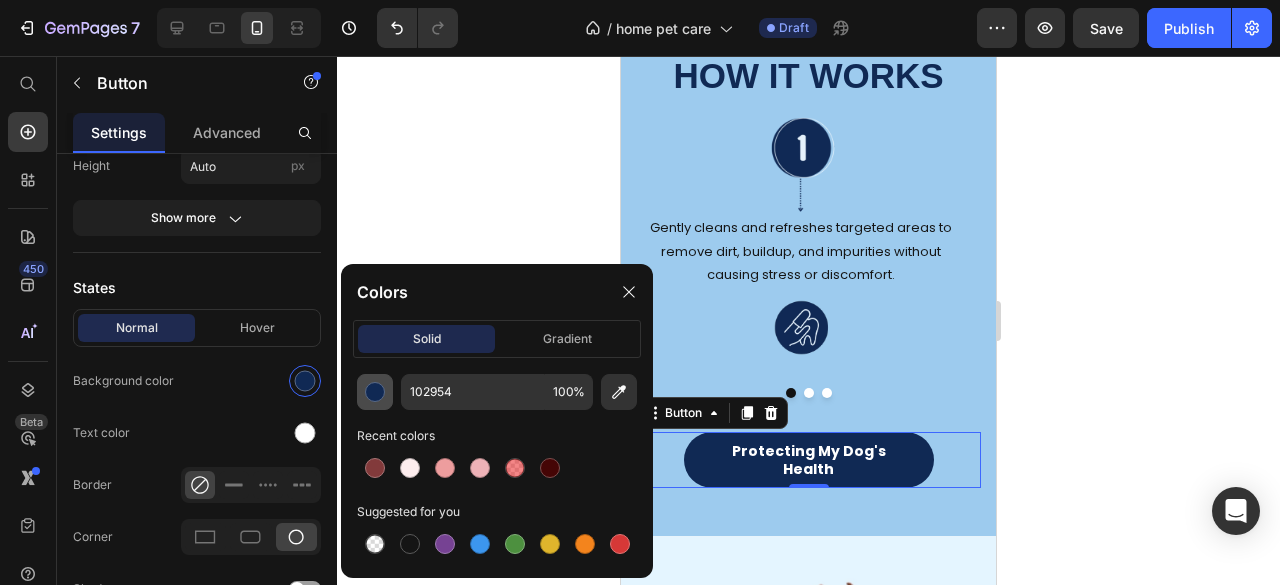 drag, startPoint x: 545, startPoint y: 478, endPoint x: 372, endPoint y: 397, distance: 191.02356 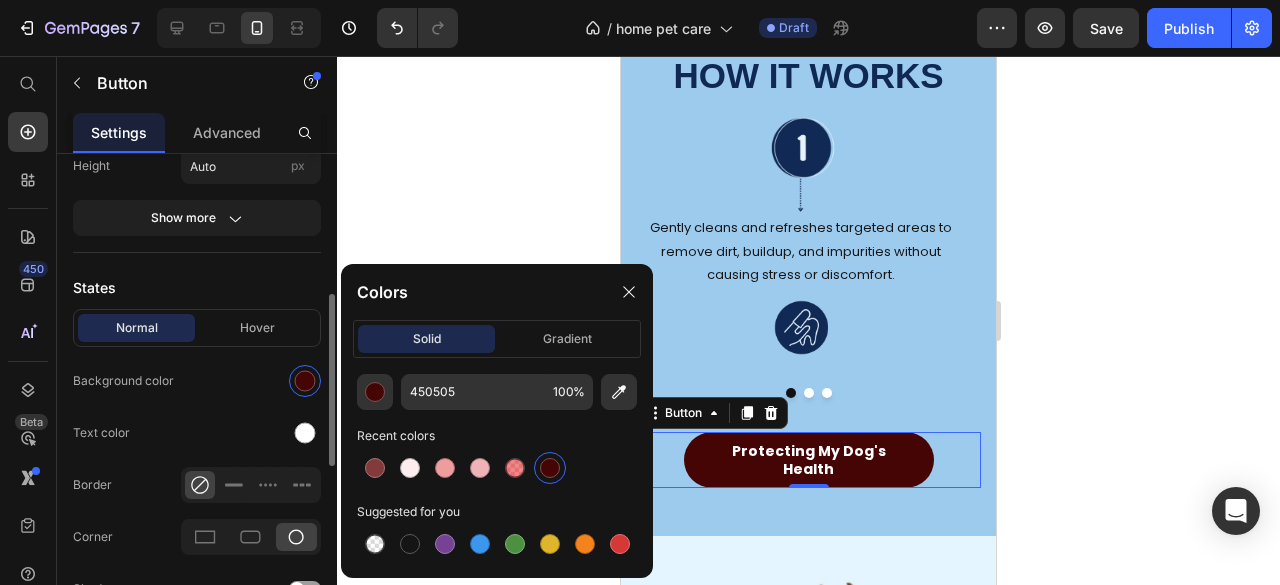 click on "Normal Hover Background color Text color Border Corner Shadow" 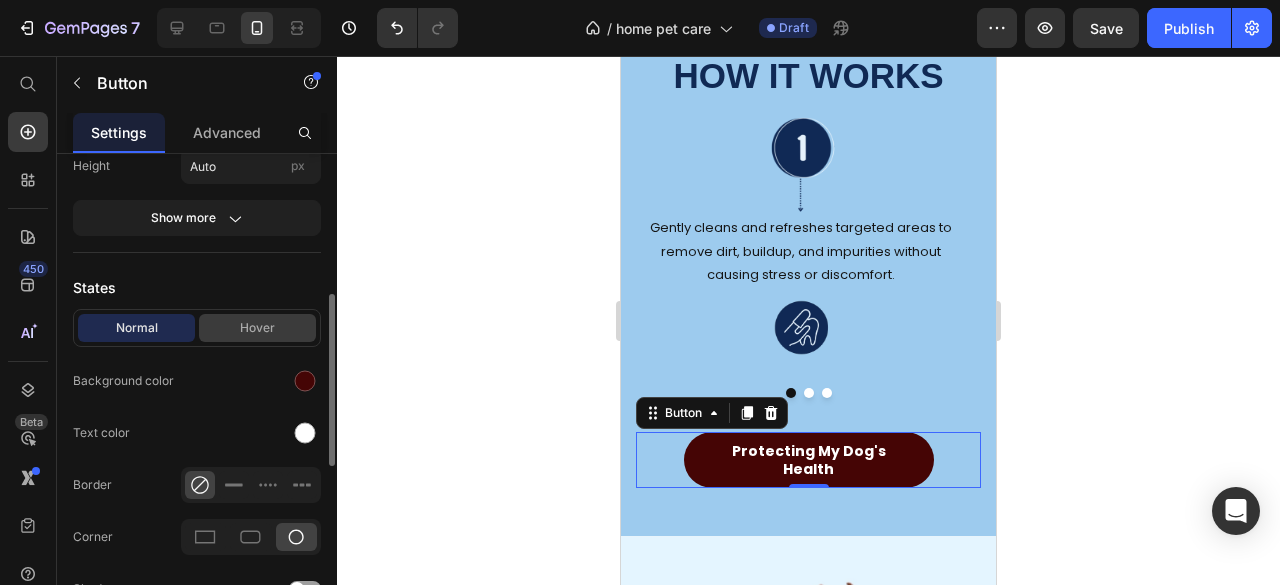 click on "Hover" at bounding box center (257, 328) 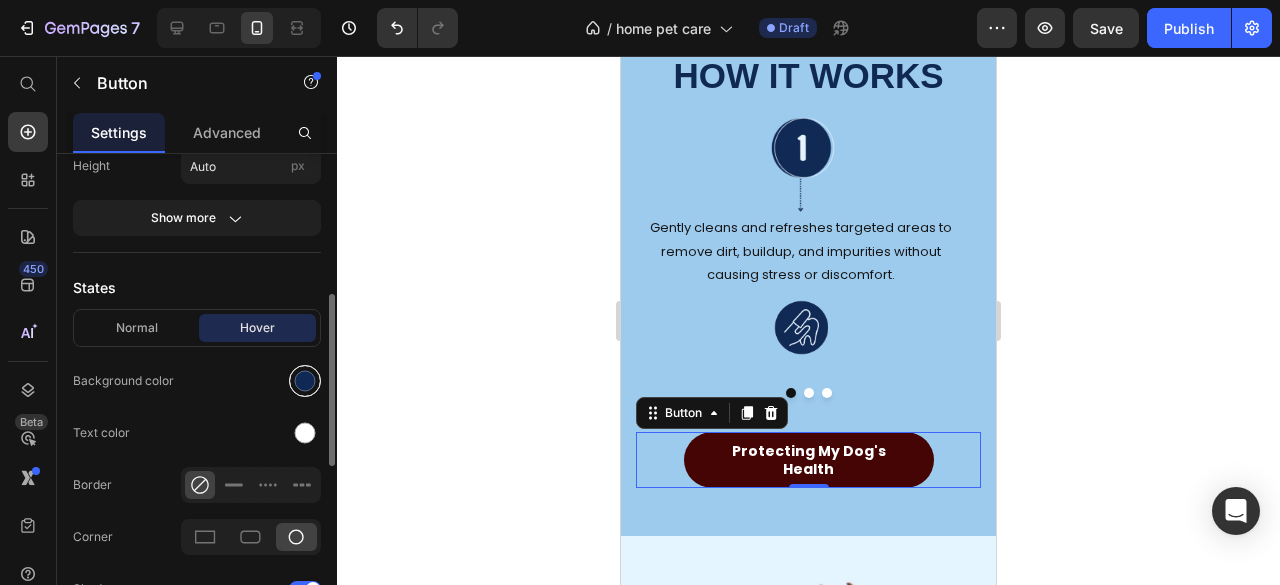 click at bounding box center (305, 381) 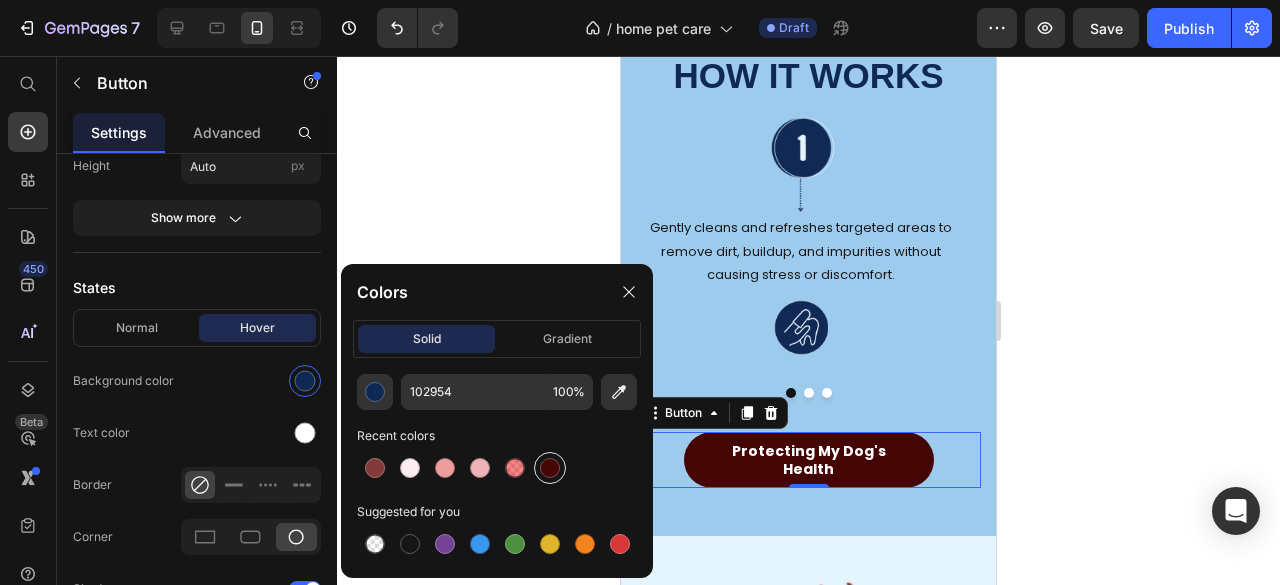click at bounding box center (550, 468) 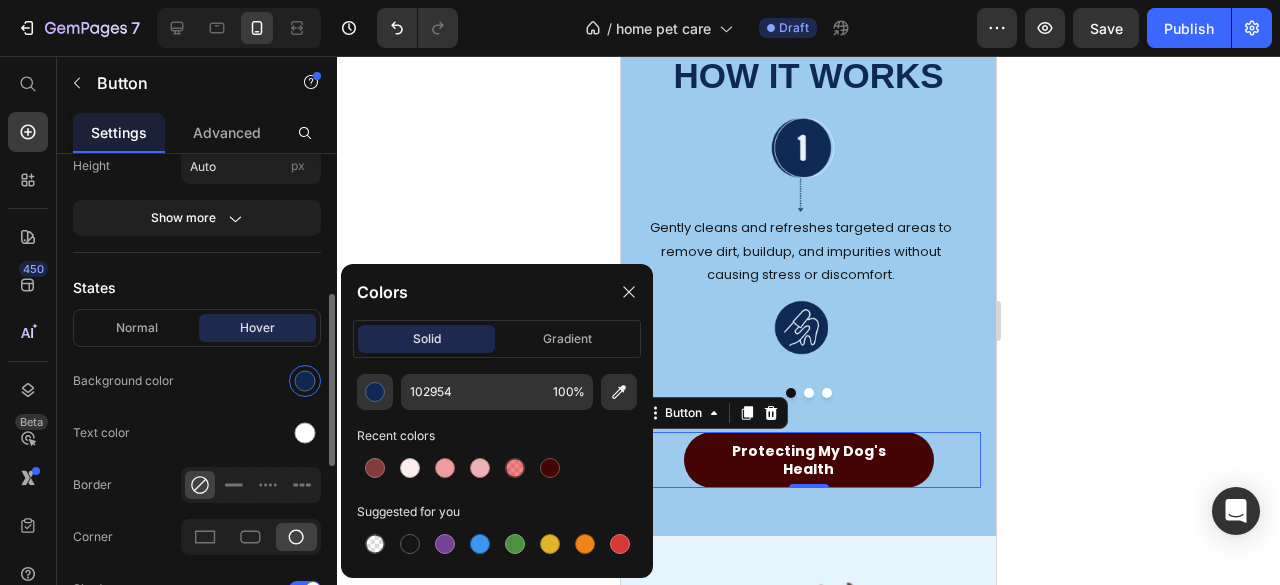 type on "450505" 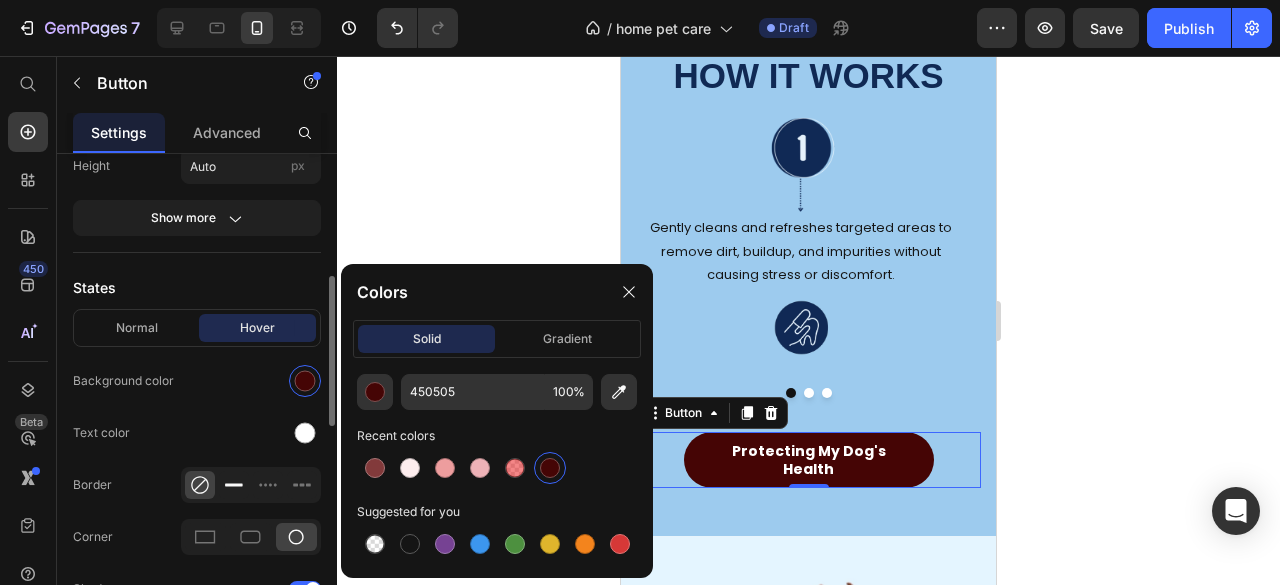 scroll, scrollTop: 700, scrollLeft: 0, axis: vertical 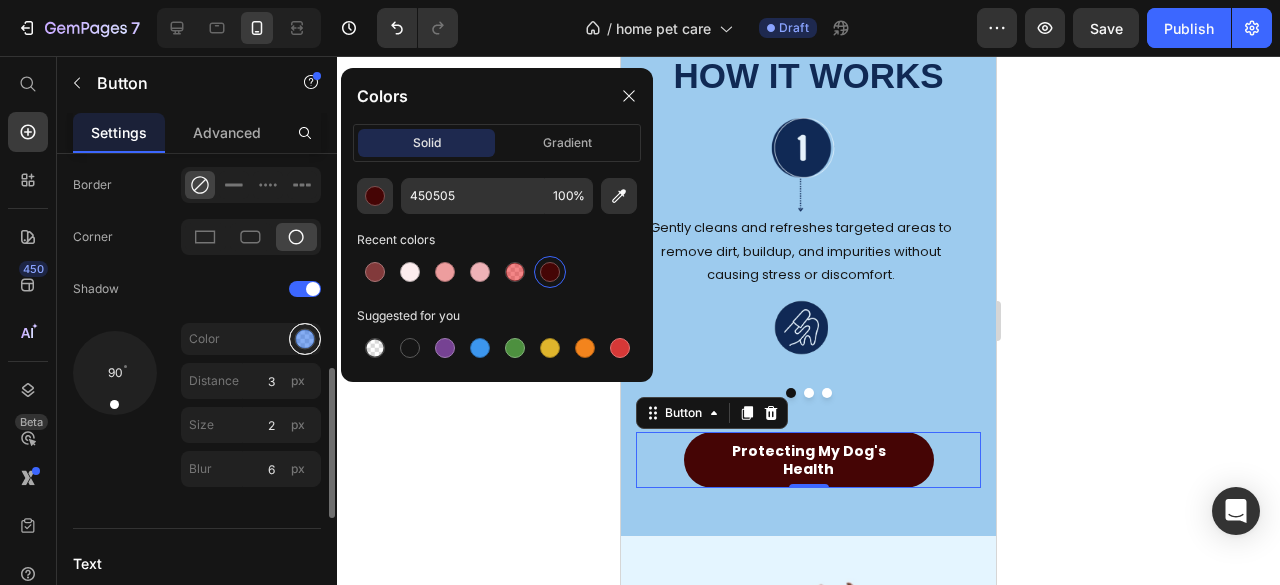 click at bounding box center [305, 339] 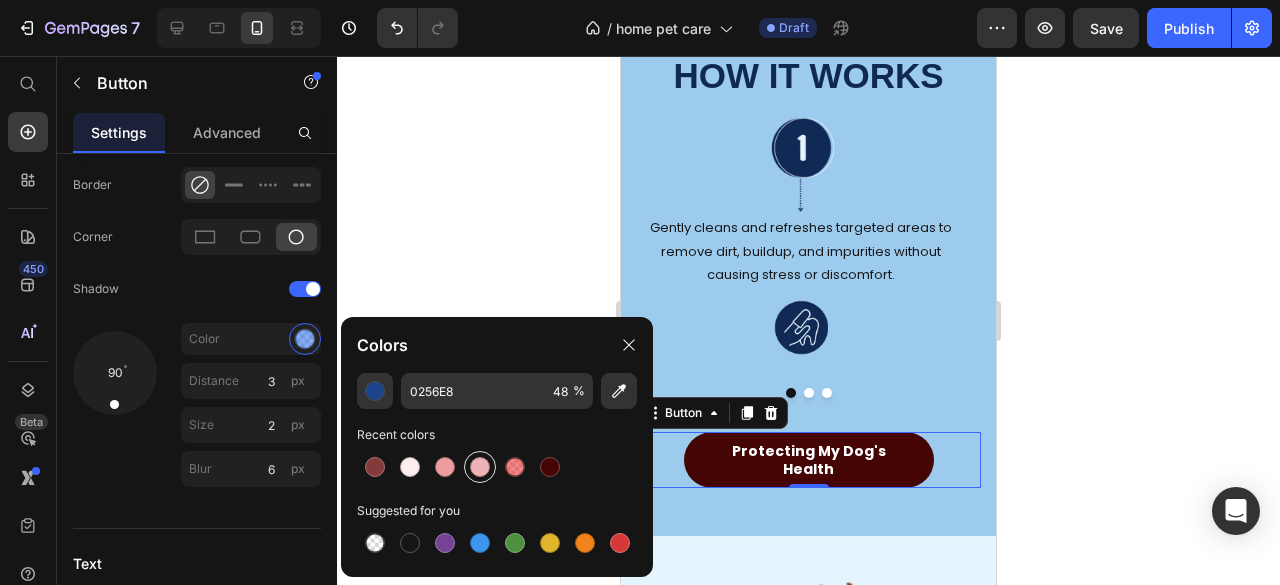 drag, startPoint x: 493, startPoint y: 461, endPoint x: 504, endPoint y: 461, distance: 11 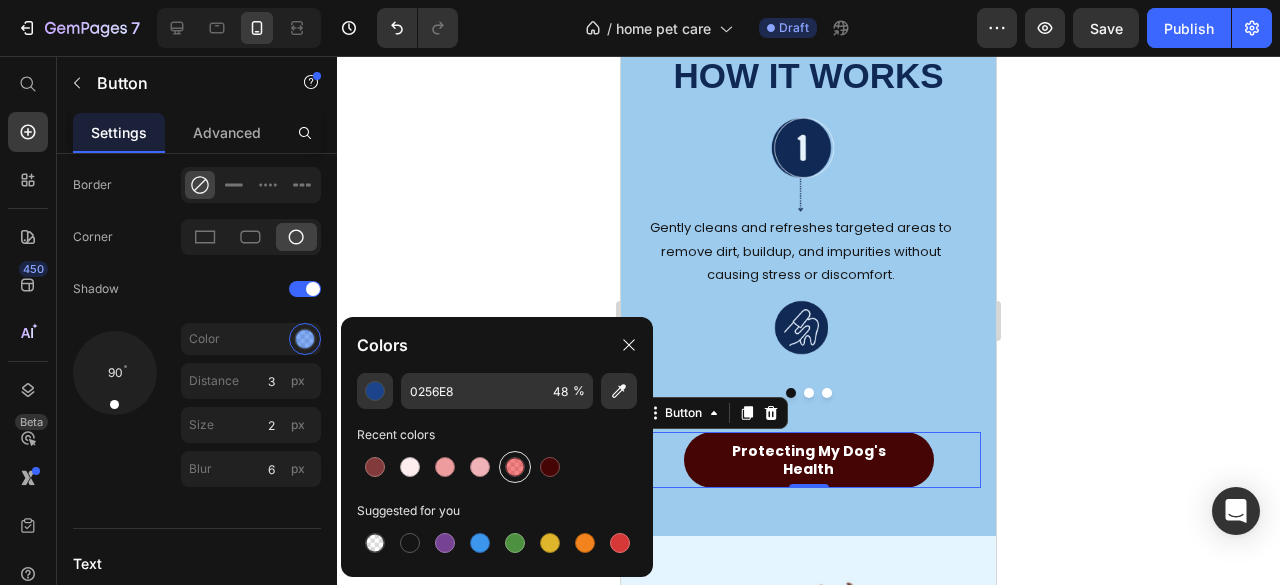 click at bounding box center [480, 467] 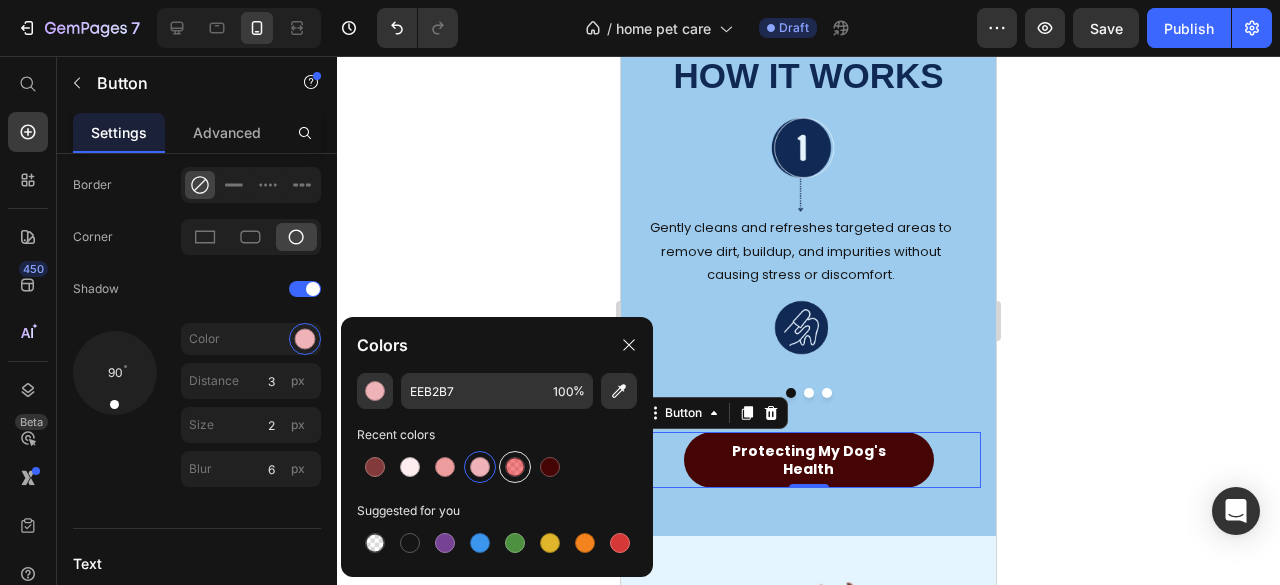drag, startPoint x: 504, startPoint y: 461, endPoint x: 529, endPoint y: 463, distance: 25.079872 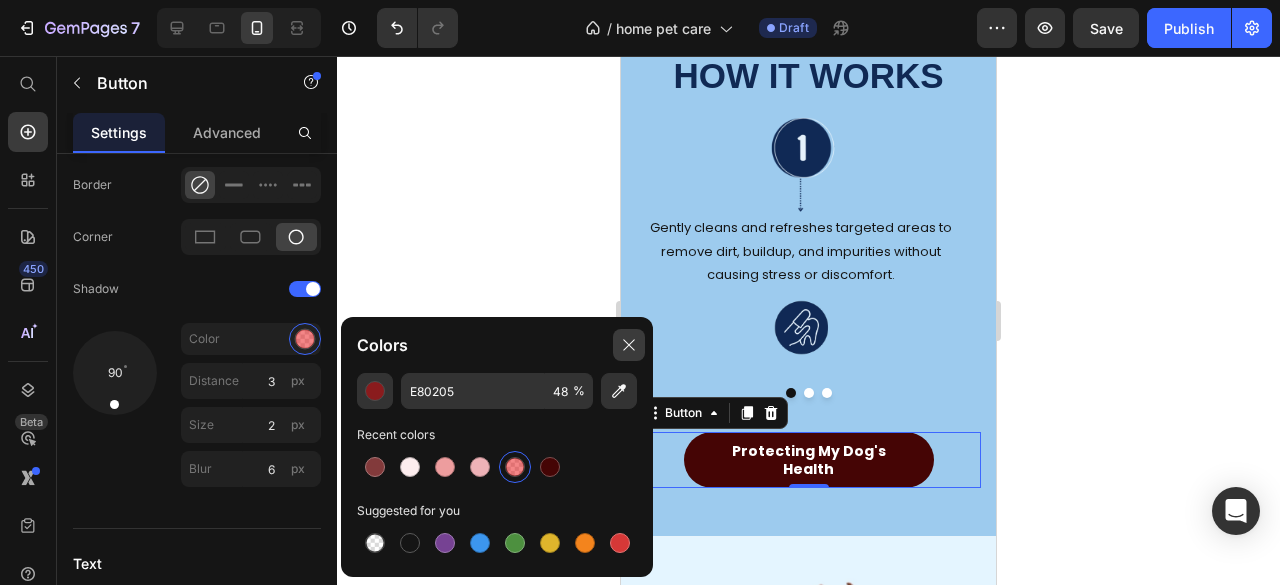 click 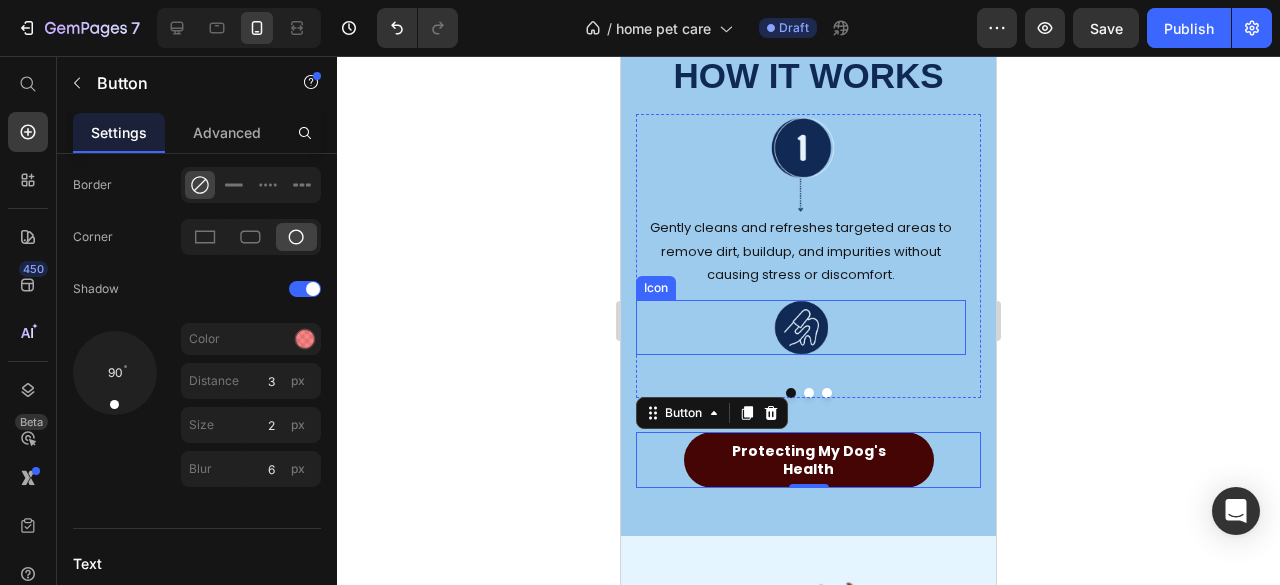 click 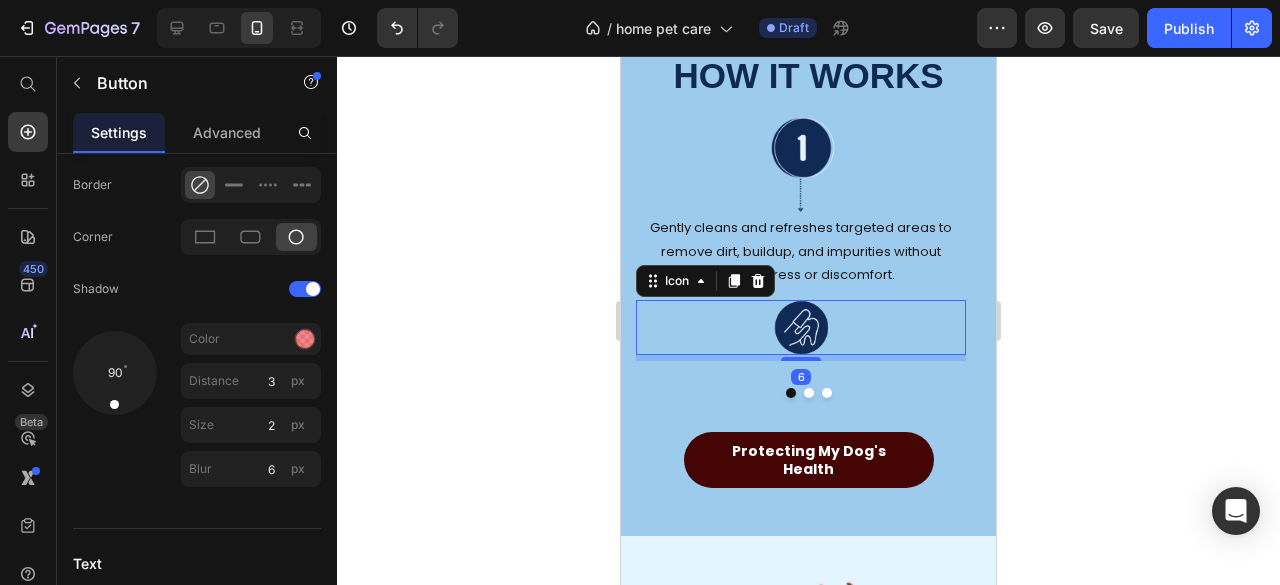 scroll, scrollTop: 0, scrollLeft: 0, axis: both 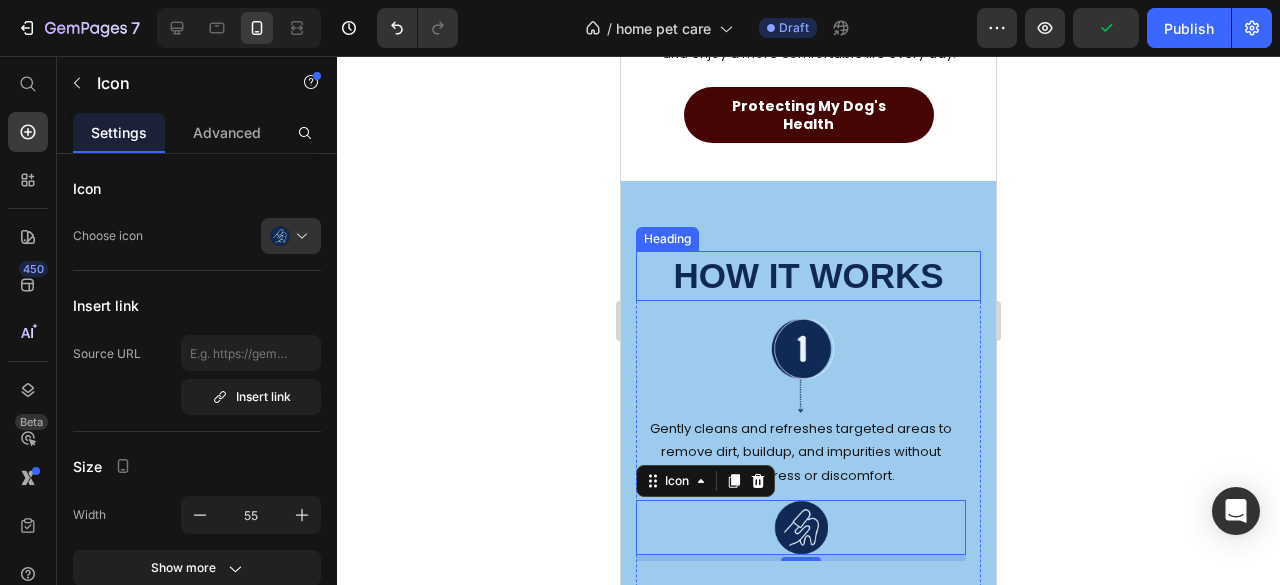 click on "HOW IT WORKS" at bounding box center [808, 276] 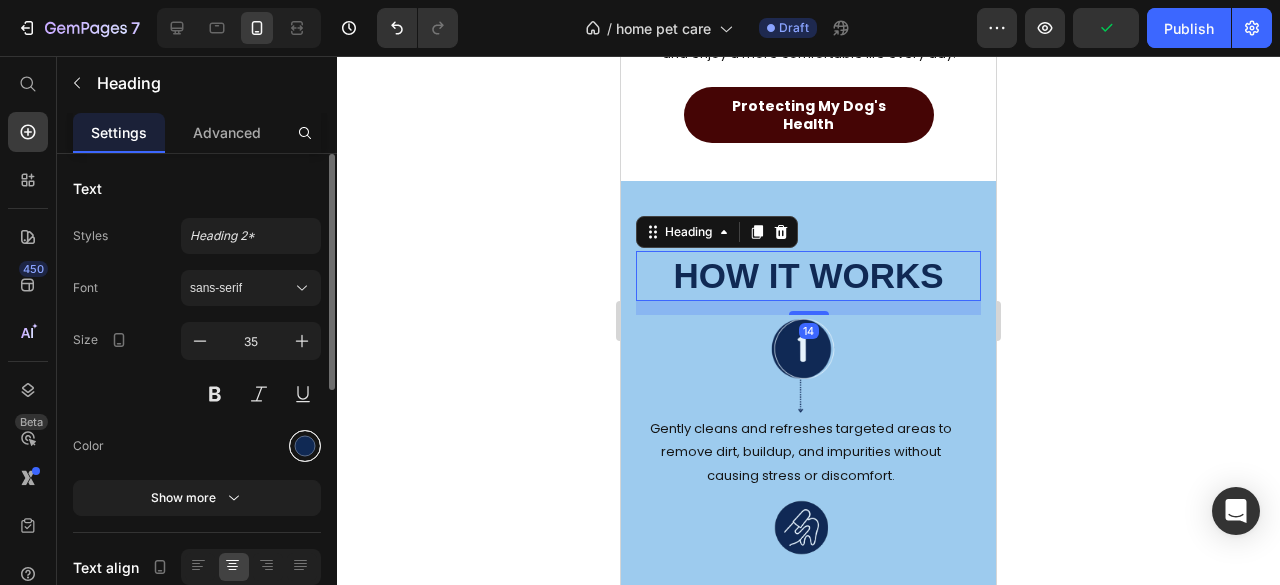 click at bounding box center [305, 446] 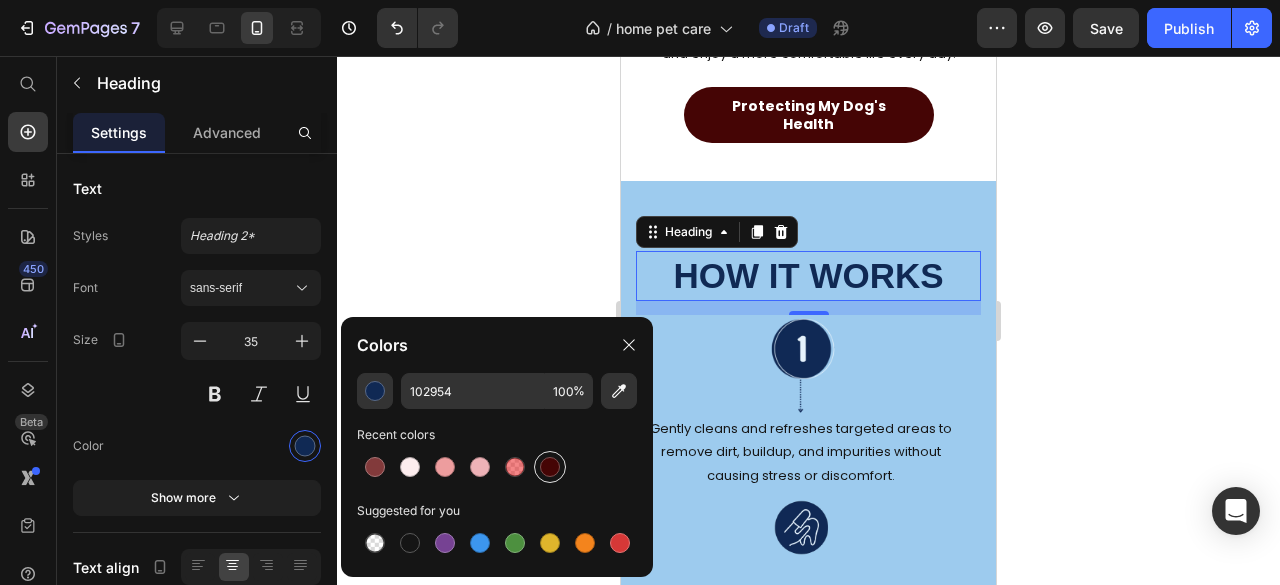 drag, startPoint x: 542, startPoint y: 466, endPoint x: 604, endPoint y: 437, distance: 68.44706 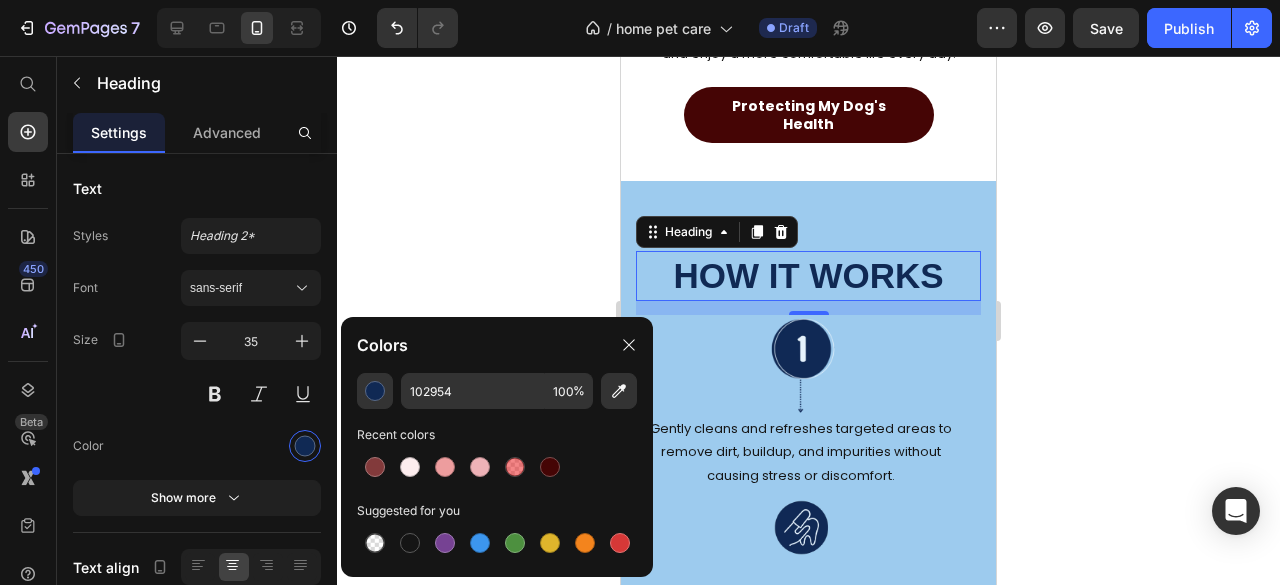 type on "450505" 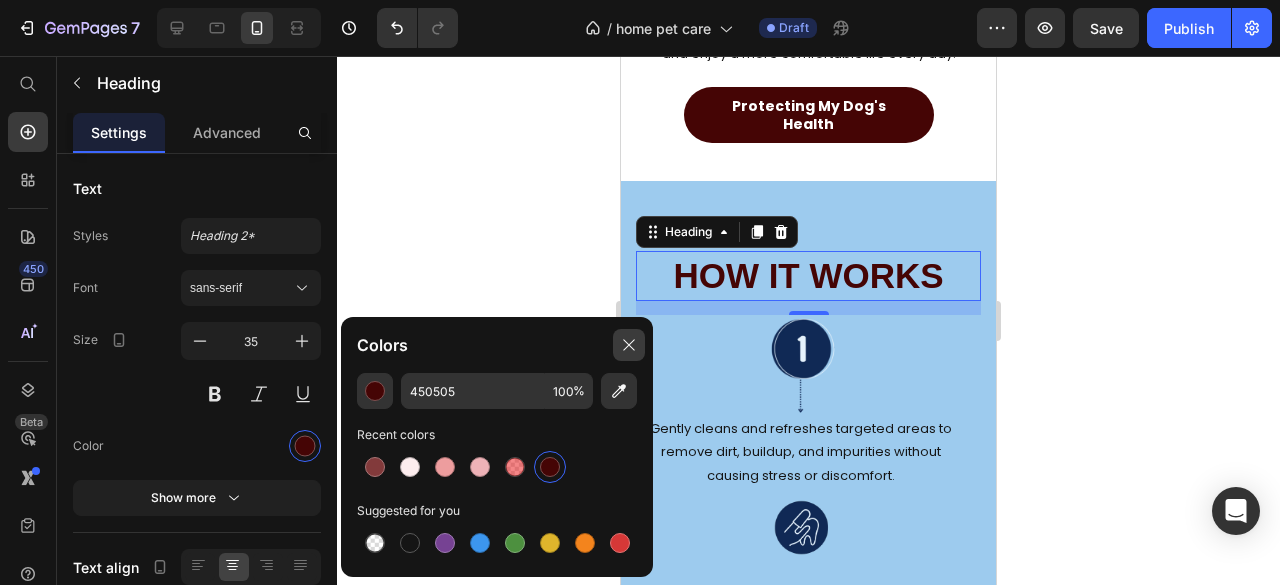 click 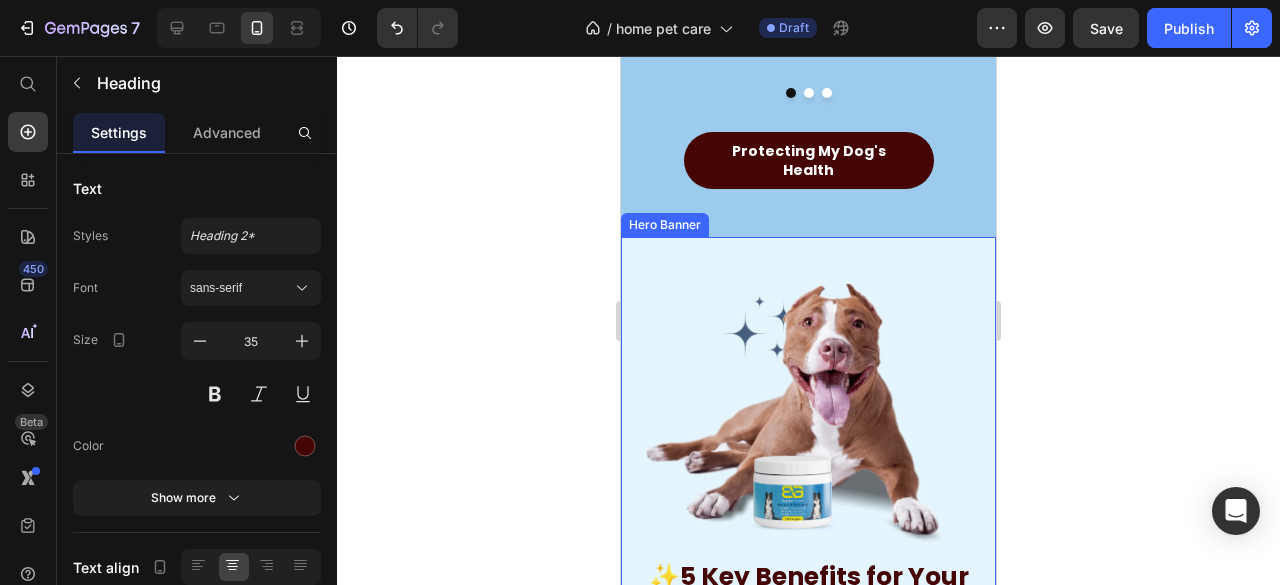 scroll, scrollTop: 2442, scrollLeft: 0, axis: vertical 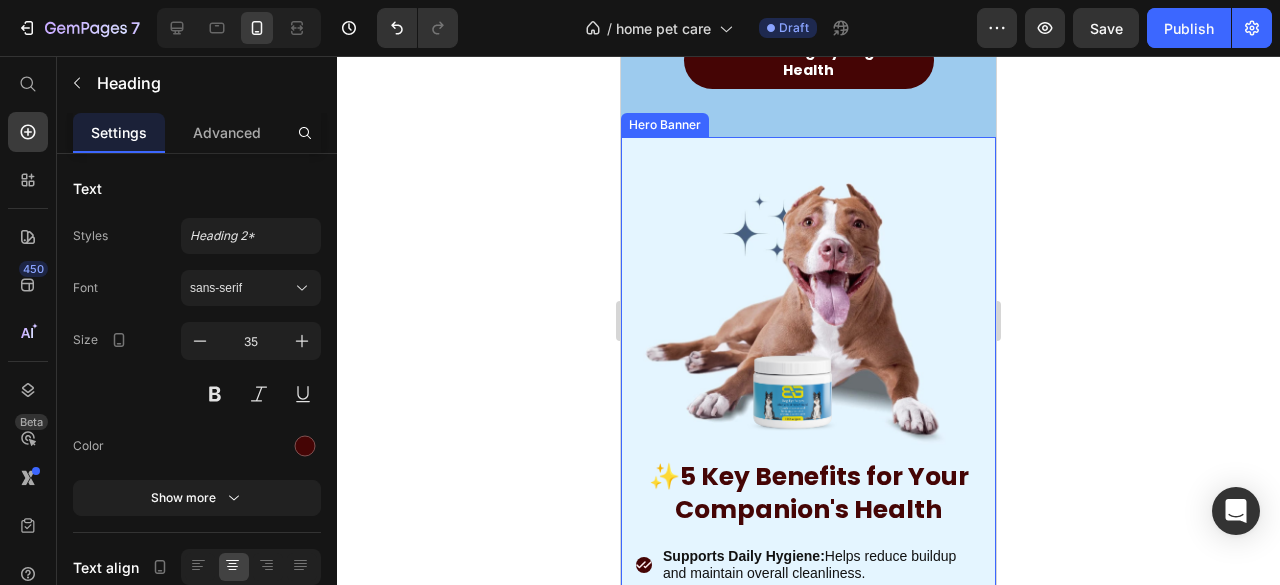 click at bounding box center [808, 492] 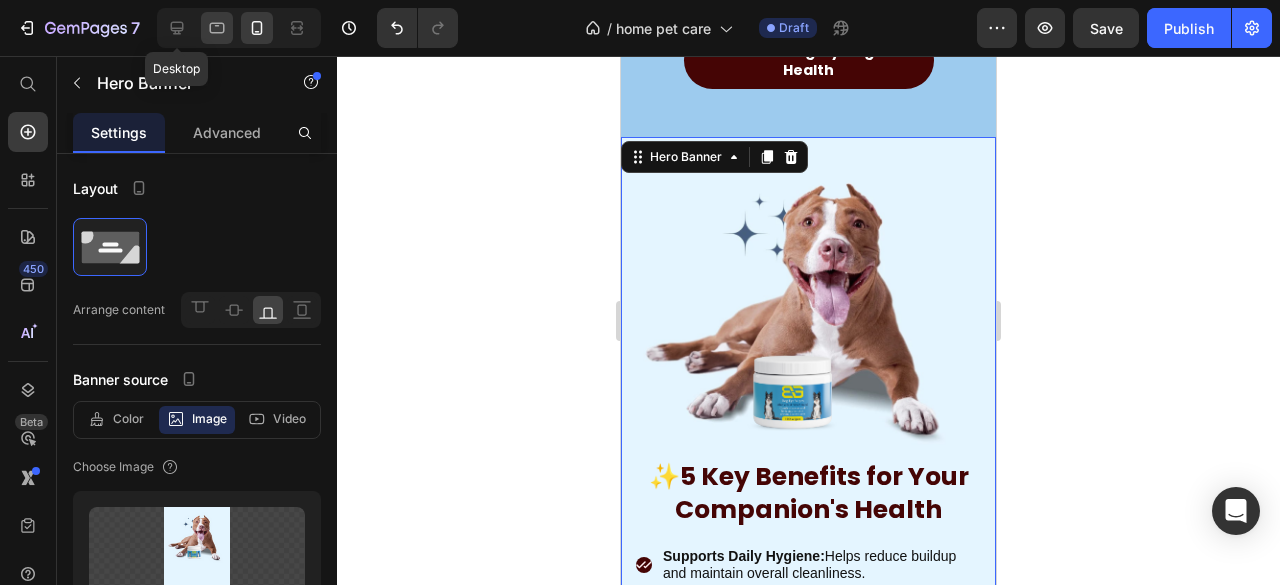 click 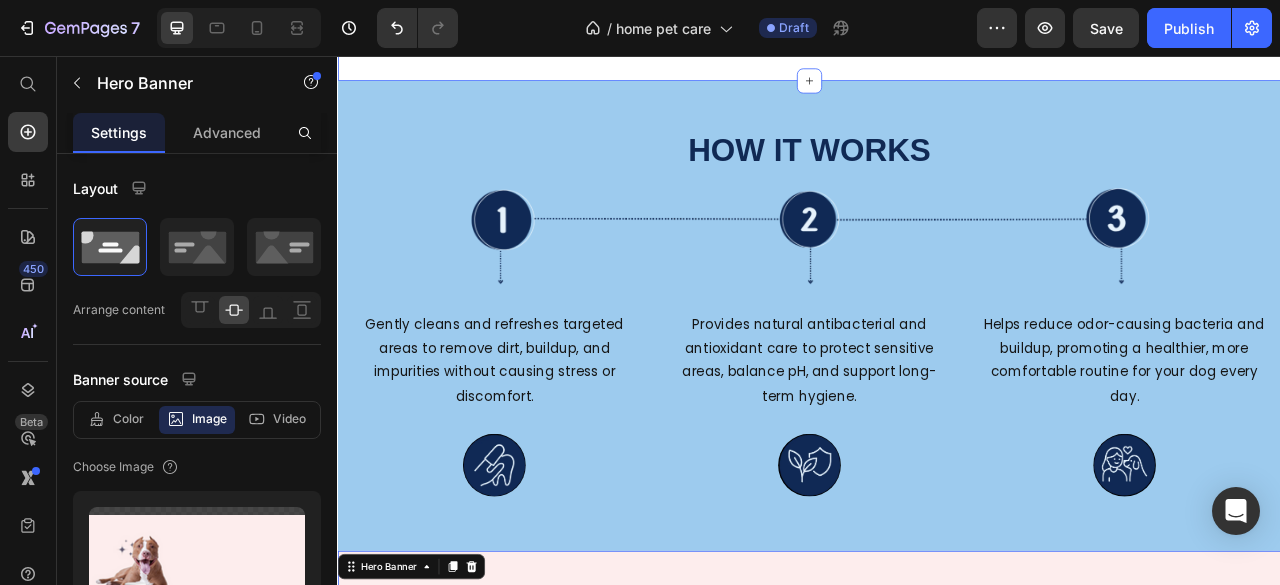 scroll, scrollTop: 1920, scrollLeft: 0, axis: vertical 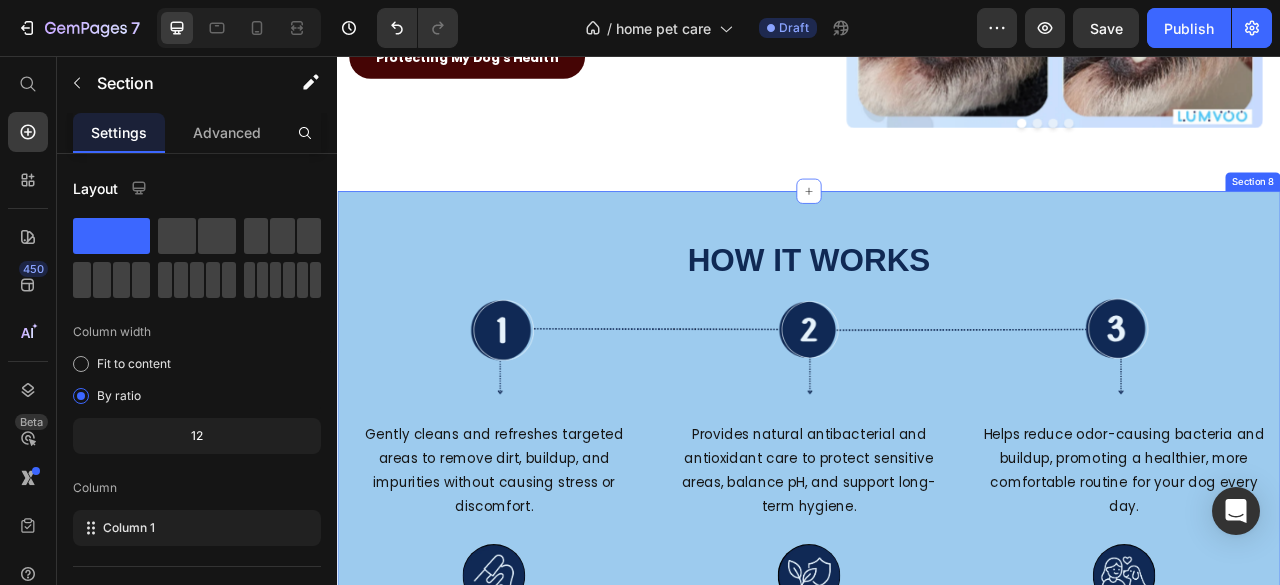 click on "HOW IT WORKS Heading Image Gently cleans and refreshes targeted areas to remove dirt, buildup, and impurities without causing stress or discomfort. Text block Icon Provides natural antibacterial and antioxidant care to protect sensitive areas, balance pH, and support long-term hygiene. Text block Icon Helps reduce odor-causing bacteria and buildup, promoting a healthier, more comfortable routine for your dog every day. Text block Icon Row Row Section 8" at bounding box center [937, 527] 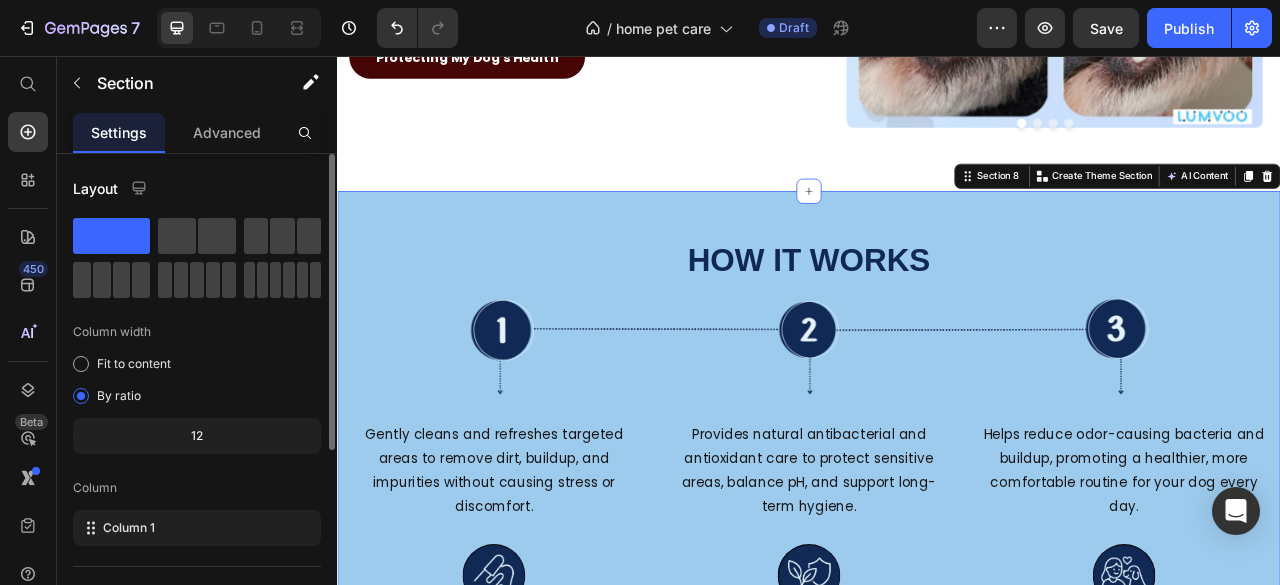 scroll, scrollTop: 318, scrollLeft: 0, axis: vertical 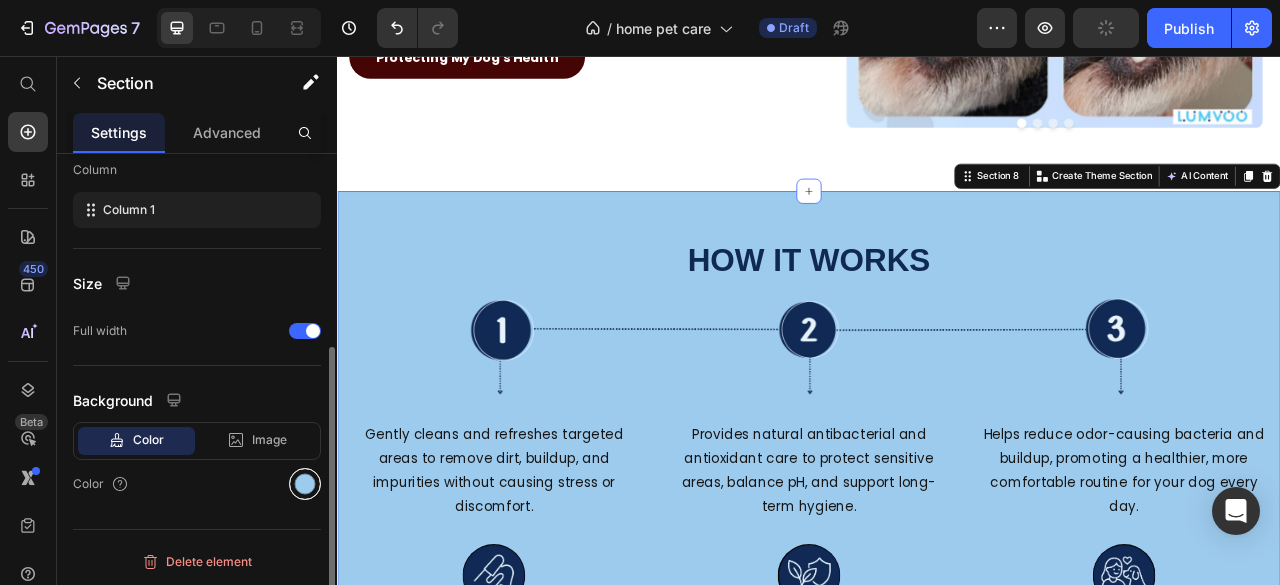 click at bounding box center [305, 484] 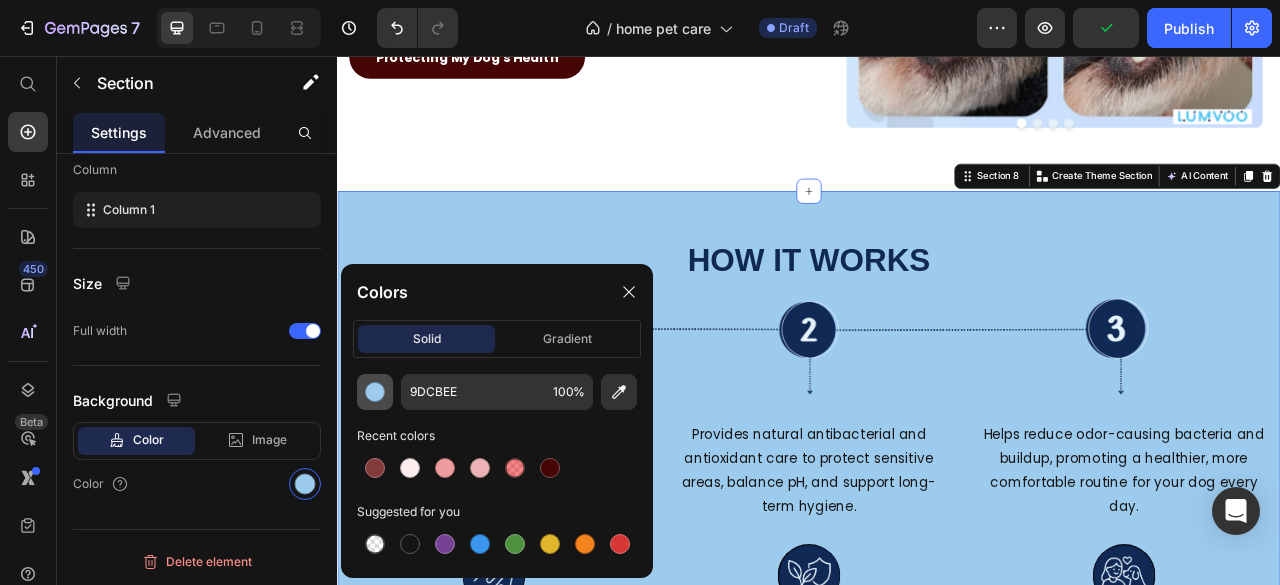 click at bounding box center [375, 392] 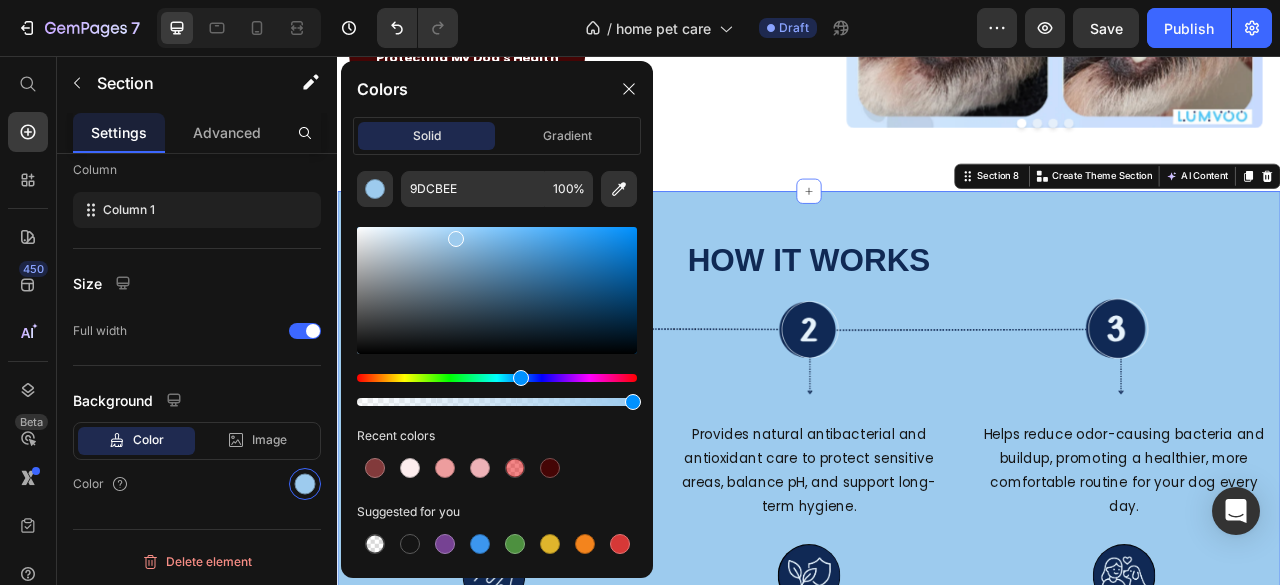 drag, startPoint x: 620, startPoint y: 382, endPoint x: 638, endPoint y: 376, distance: 18.973665 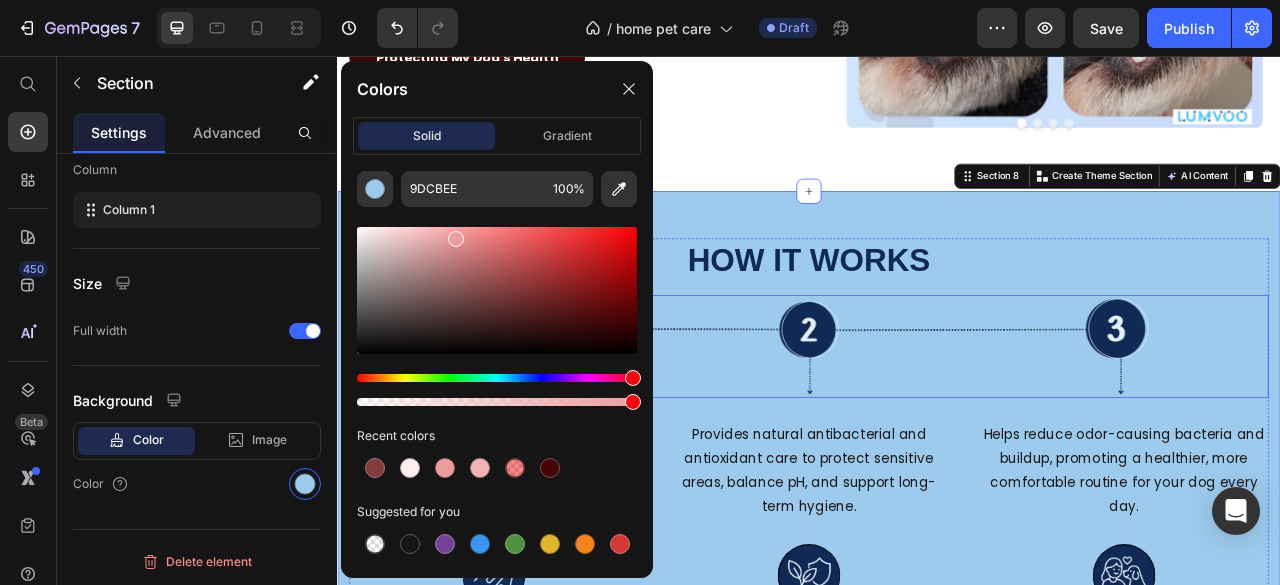drag, startPoint x: 967, startPoint y: 431, endPoint x: 916, endPoint y: 375, distance: 75.74299 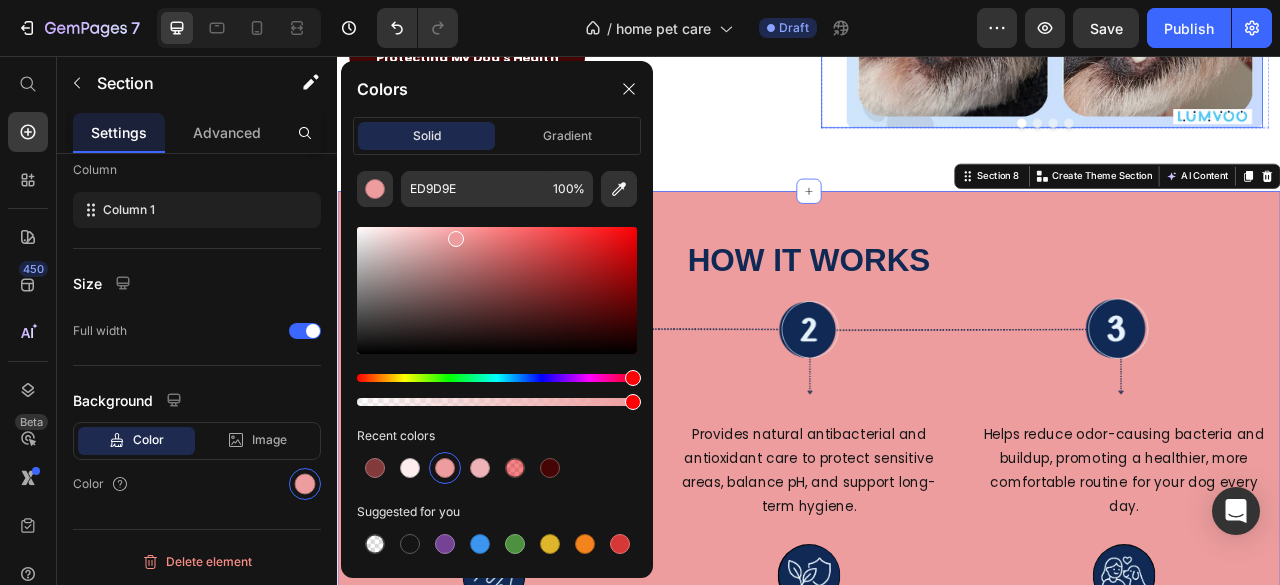 click at bounding box center [1233, -68] 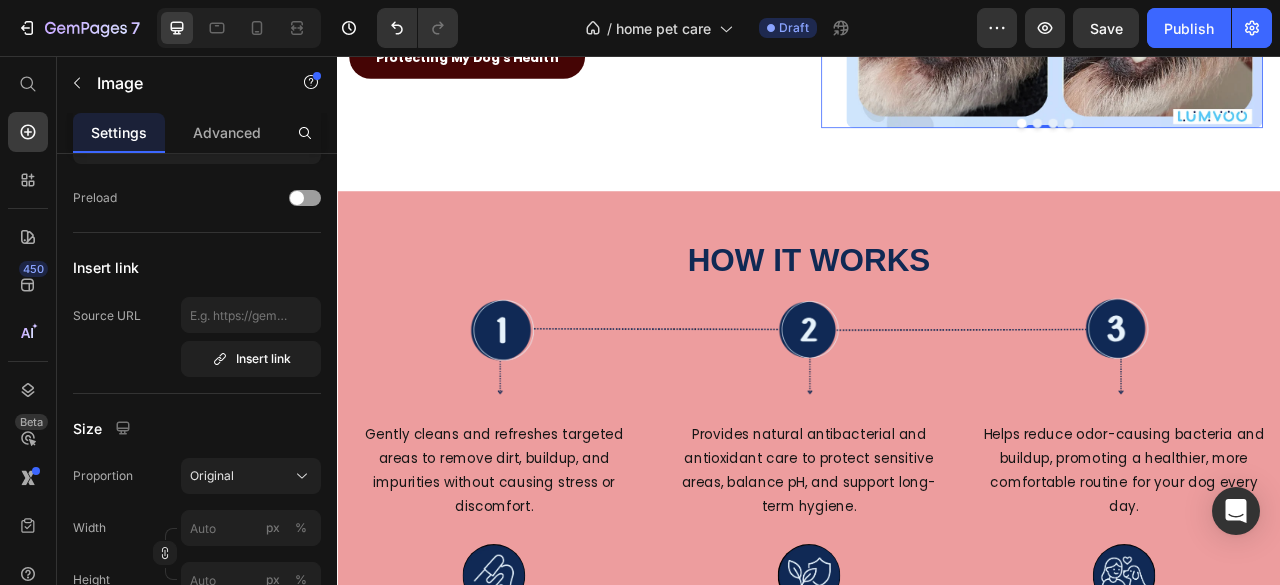 scroll, scrollTop: 0, scrollLeft: 0, axis: both 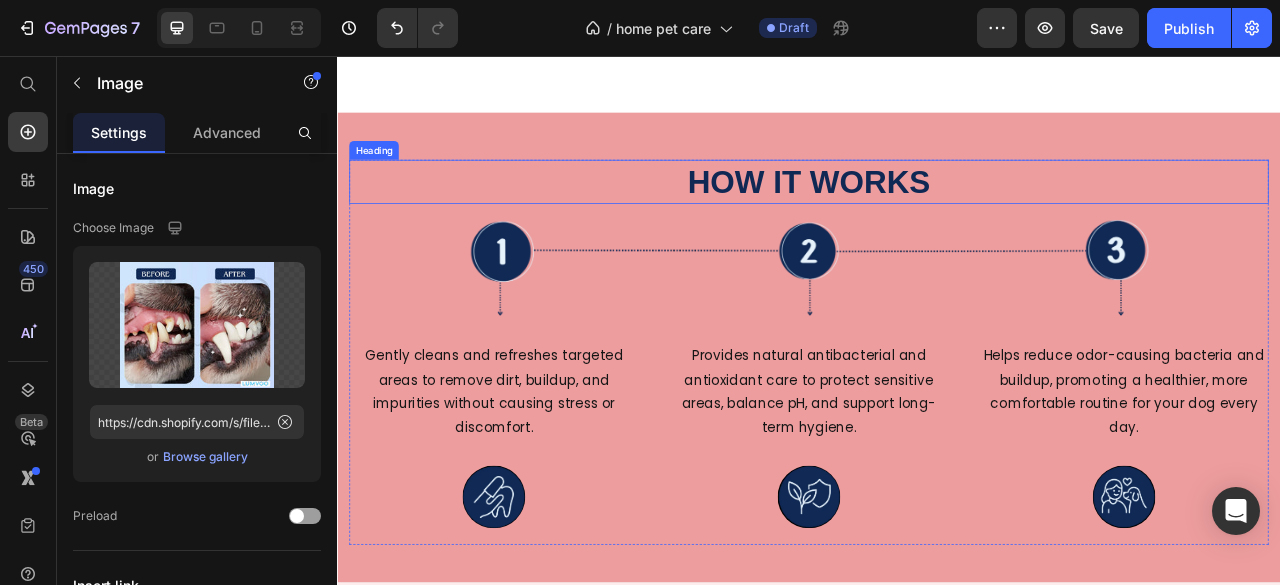 click on "HOW IT WORKS" at bounding box center (937, 216) 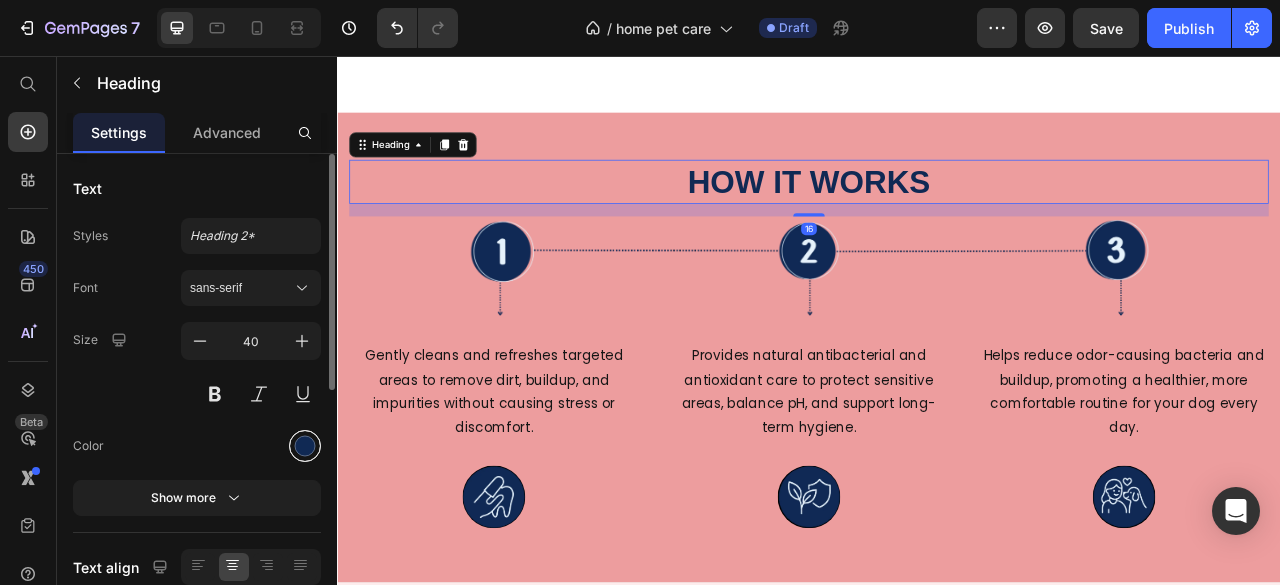 click at bounding box center [305, 446] 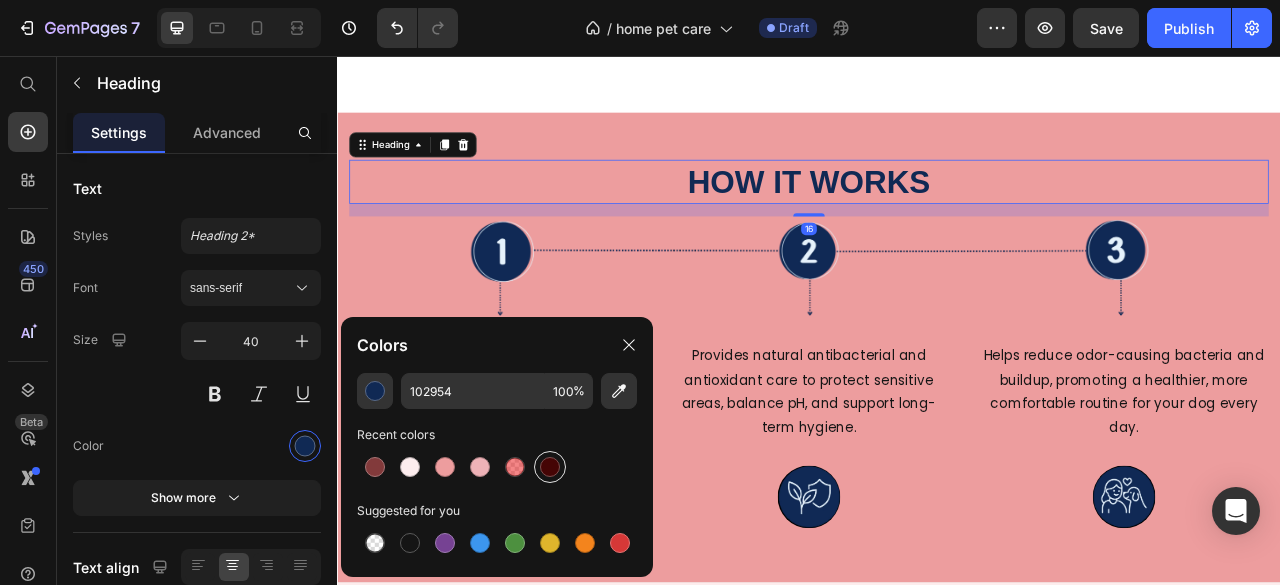 click at bounding box center (550, 467) 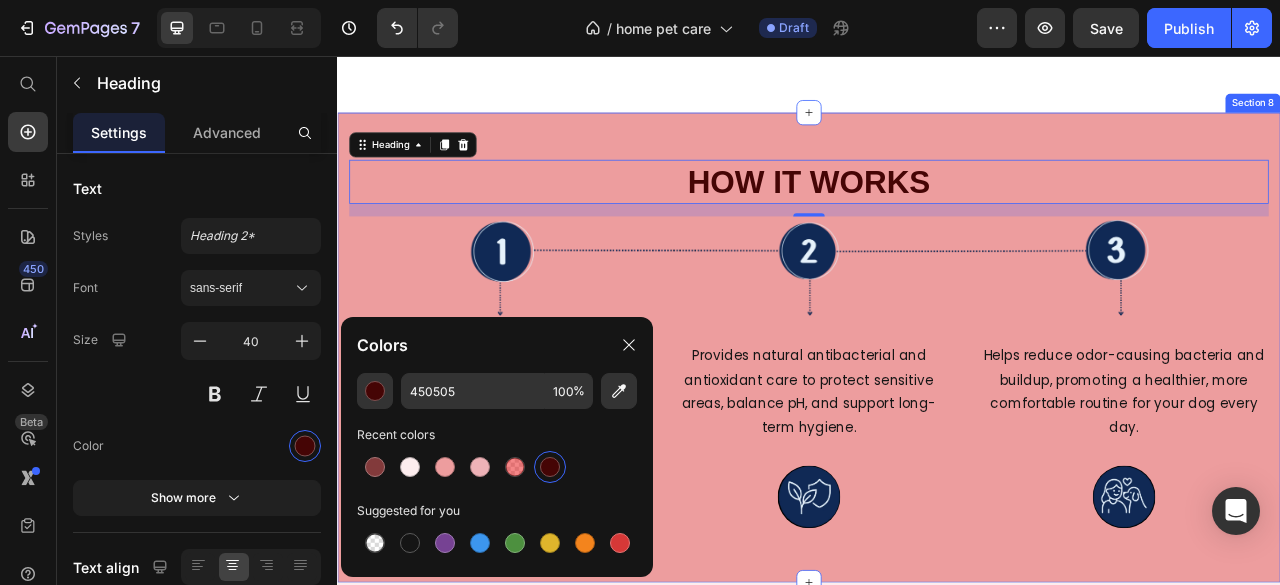 click on "Essentials for a Clean and Happy Pup Heading Did you know that many common issues in dogs like discomfort, irritation, or hygiene problems can start early and often go unnoticed? With the right care, you can help your dog feel better, look healthier, and enjoy a more comfortable life every day. Text Block Protecting My Dog's Health Button Image Image Image Image Carousel Row Section 6" at bounding box center (937, -168) 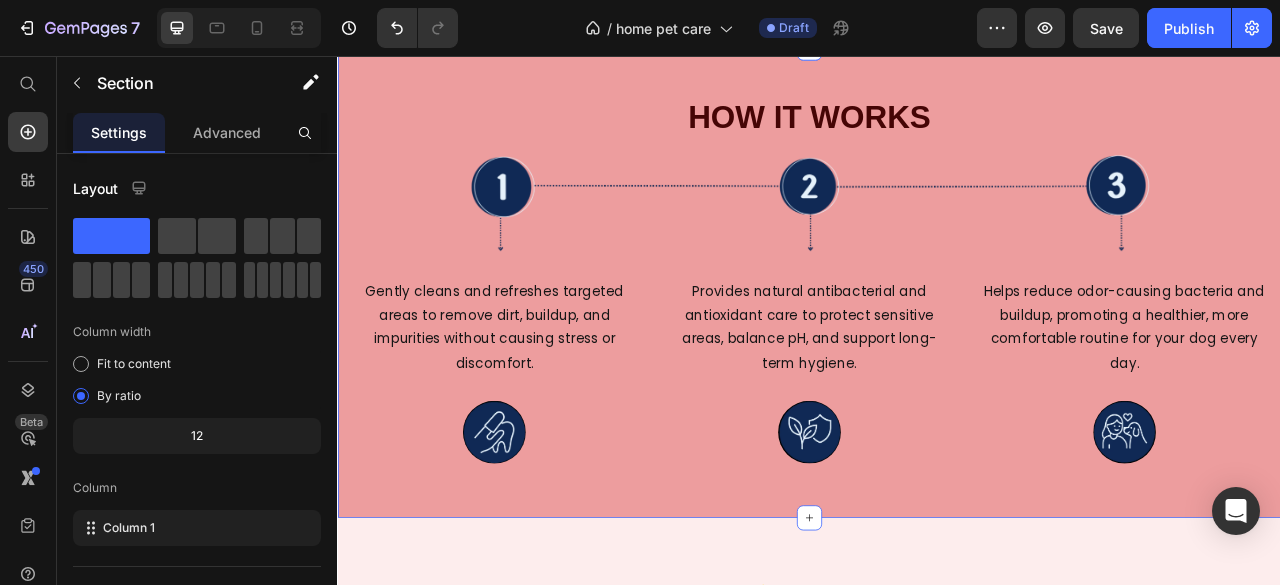scroll, scrollTop: 2120, scrollLeft: 0, axis: vertical 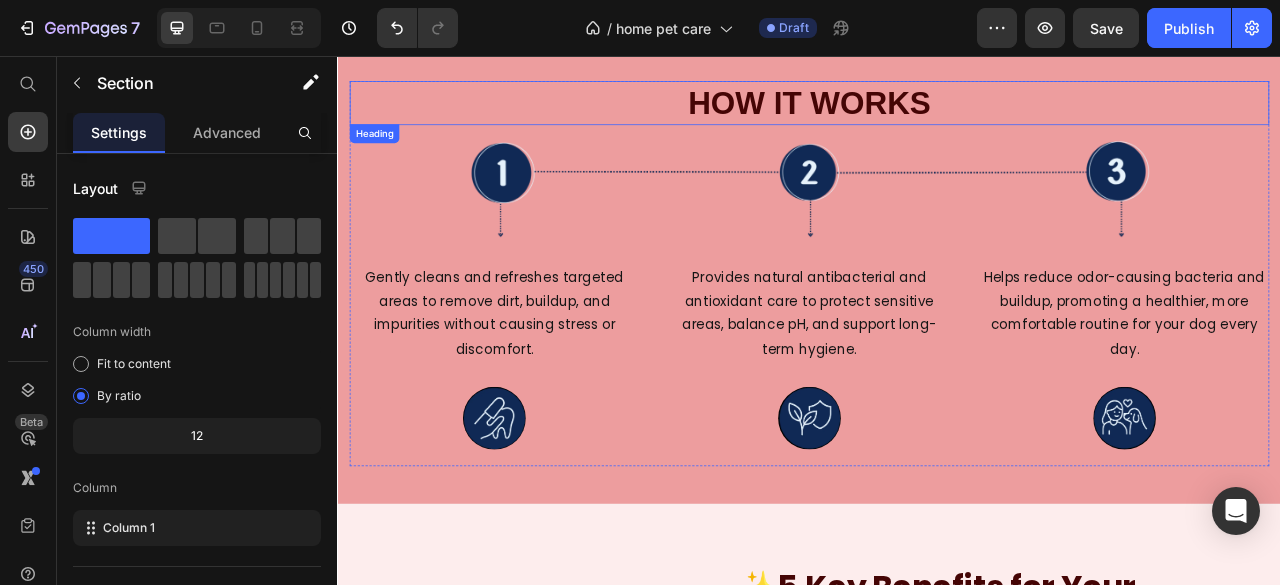 drag, startPoint x: 970, startPoint y: 125, endPoint x: 965, endPoint y: 114, distance: 12.083046 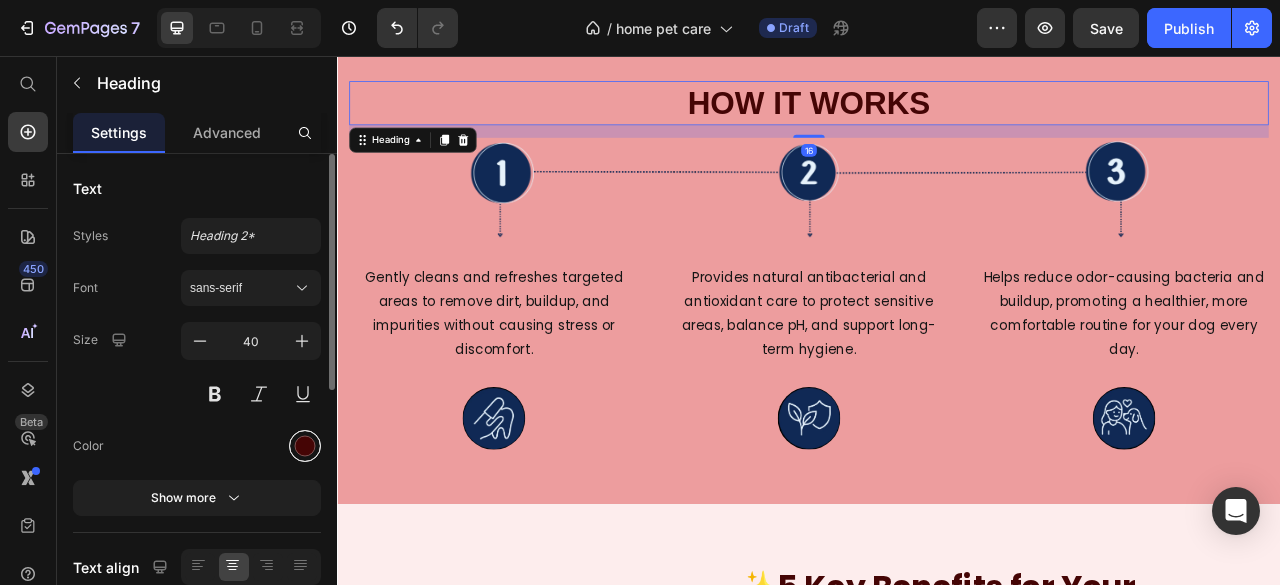 click at bounding box center [305, 446] 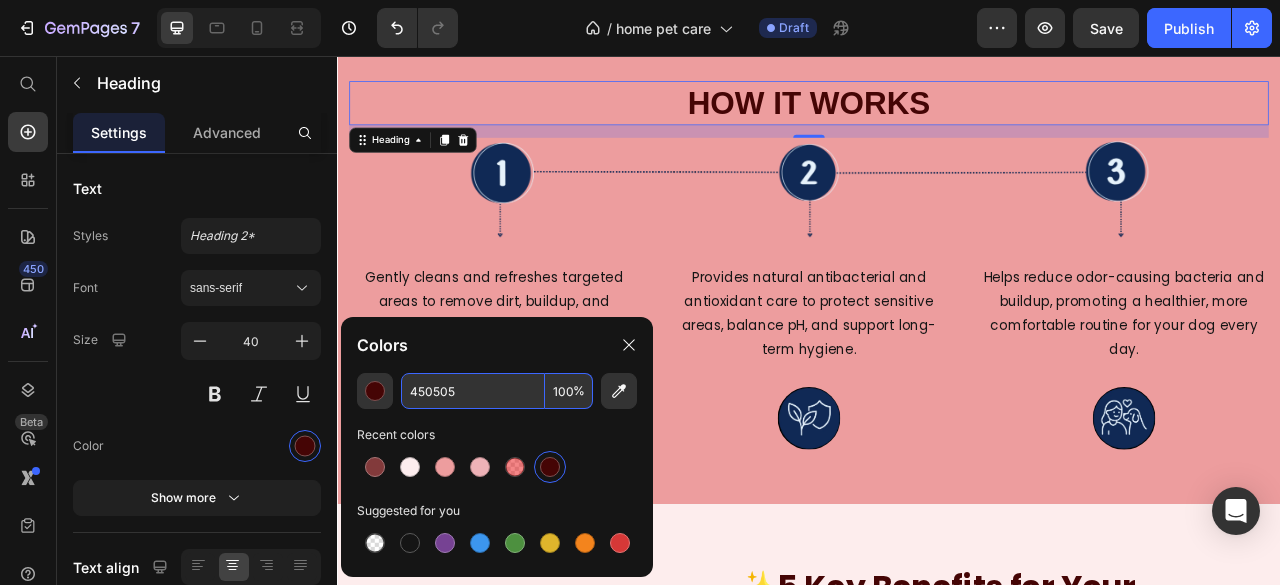 click on "450505" at bounding box center (473, 391) 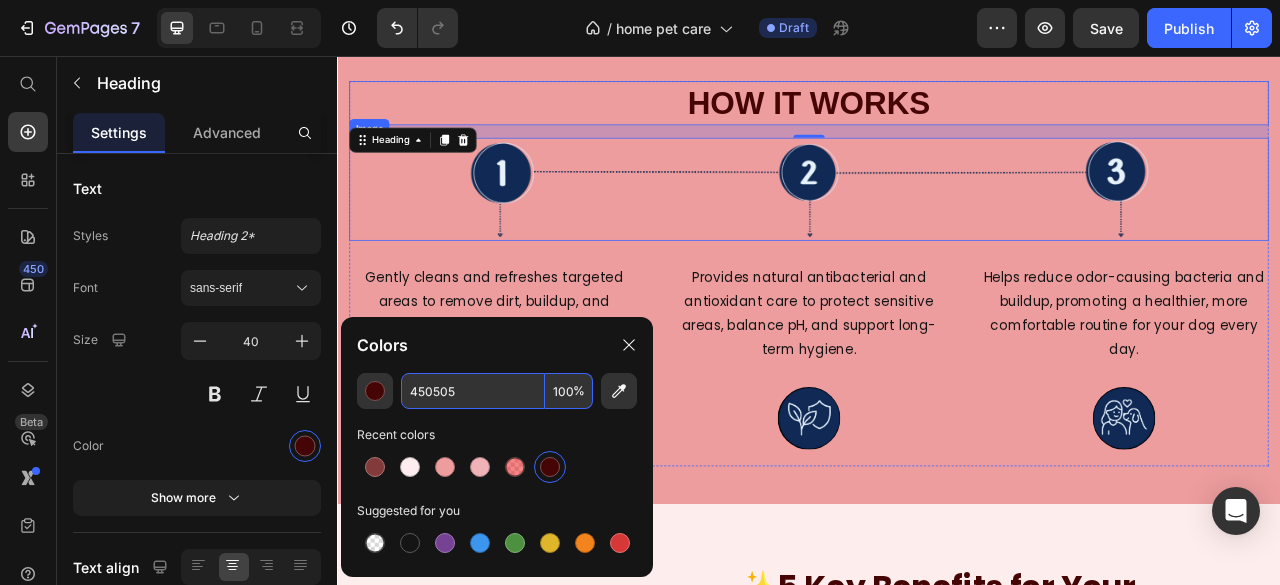 click at bounding box center (937, 225) 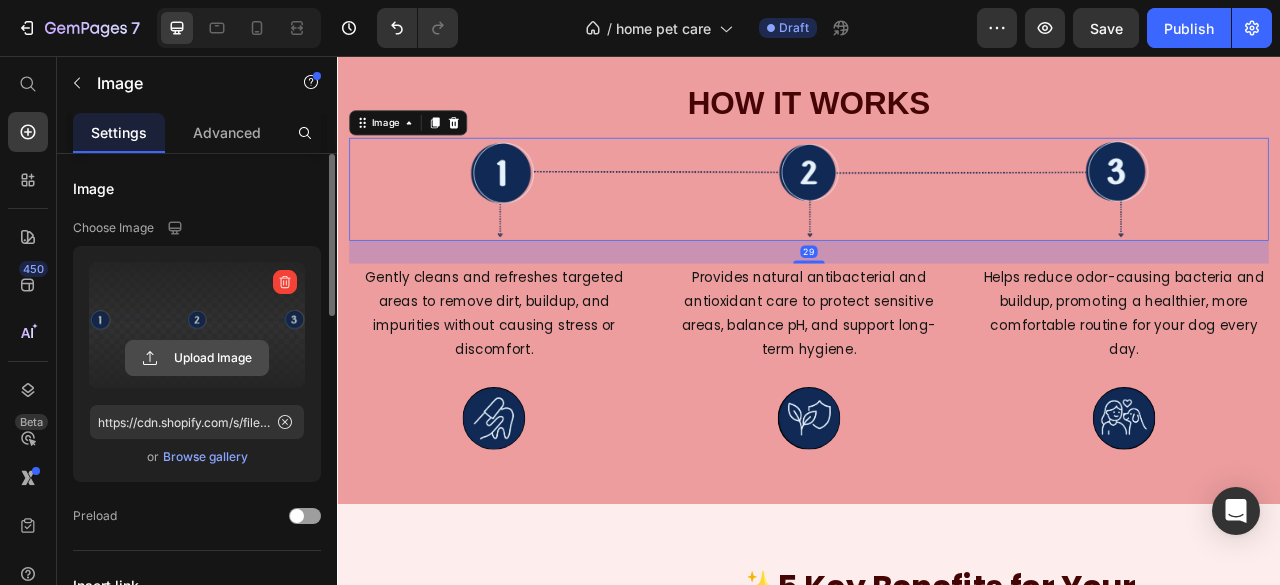 click 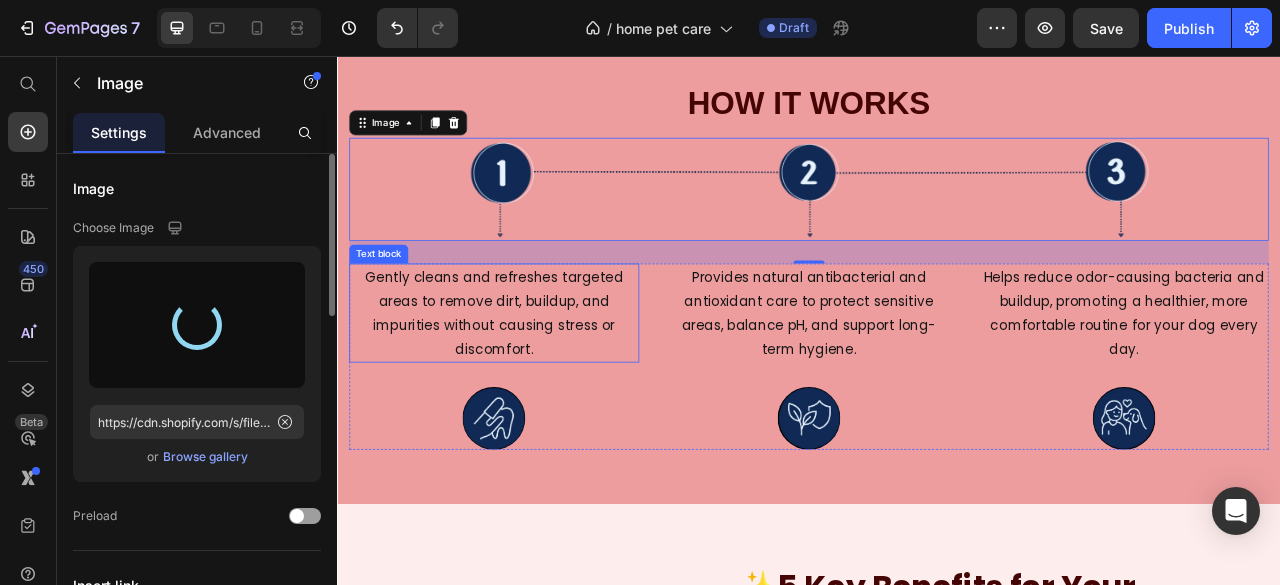 type on "https://cdn.shopify.com/s/files/1/0766/2783/7176/files/gempages_574850807183180644-9a514fb4-ec41-4ac7-be4c-3e29848408f4.png" 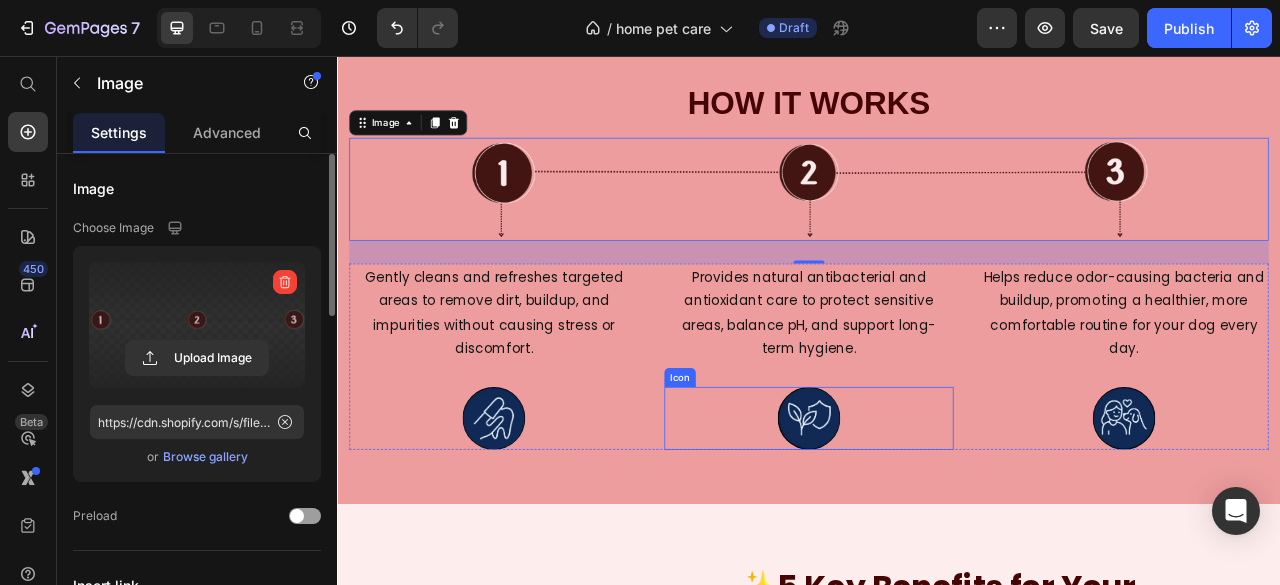 click on "Icon" at bounding box center [937, 517] 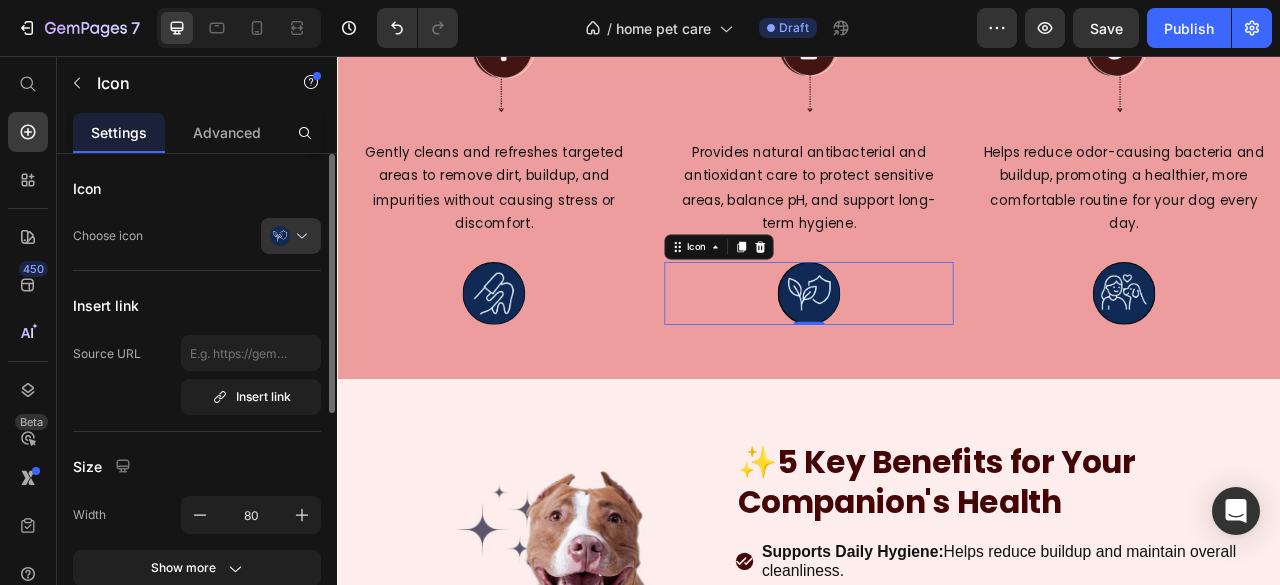 scroll, scrollTop: 2322, scrollLeft: 0, axis: vertical 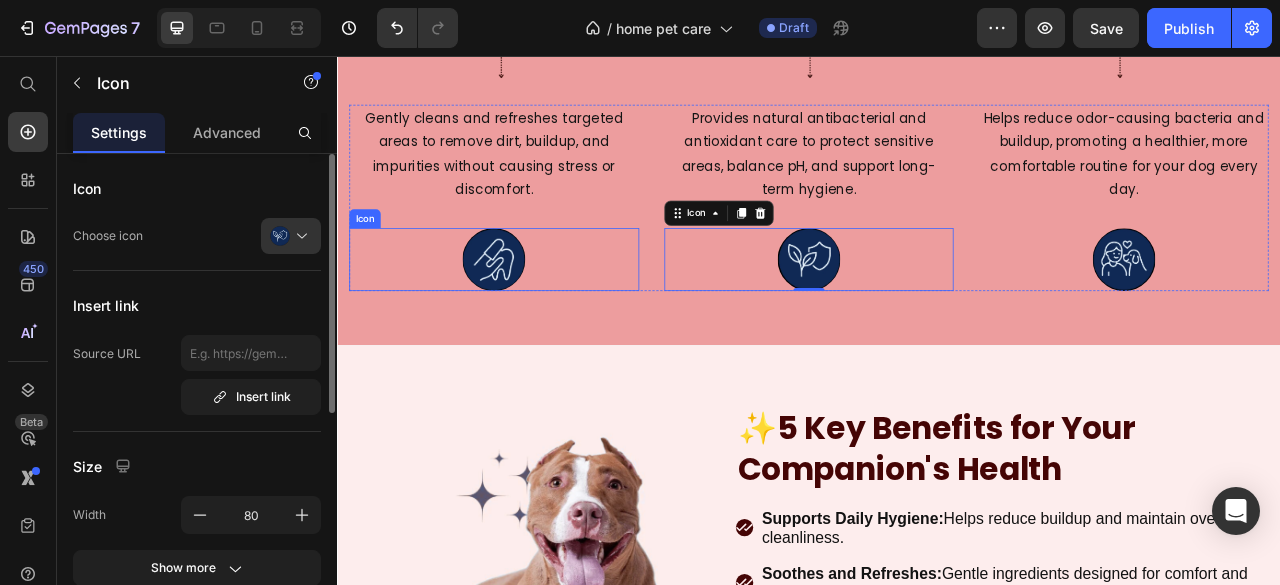 click 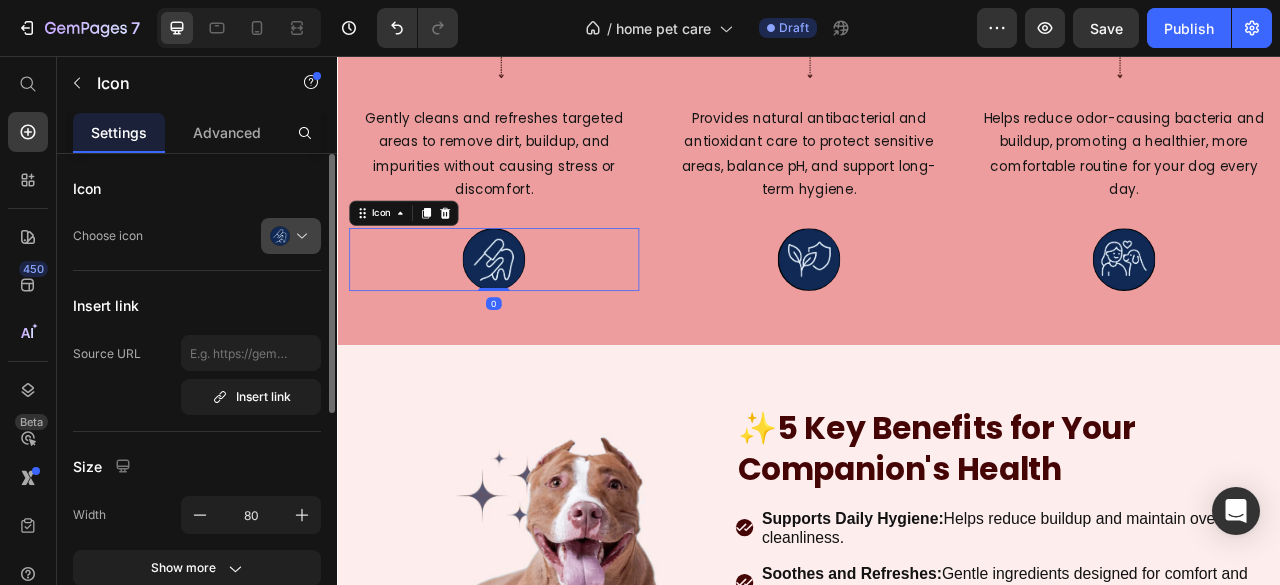 click at bounding box center (299, 236) 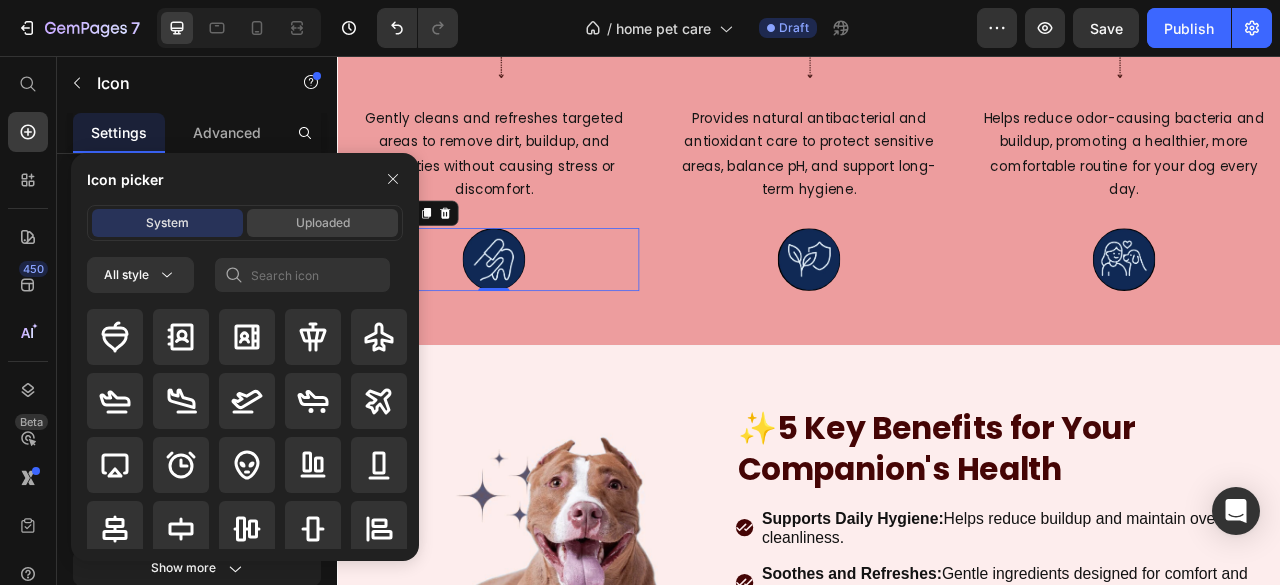 click on "Uploaded" at bounding box center (322, 223) 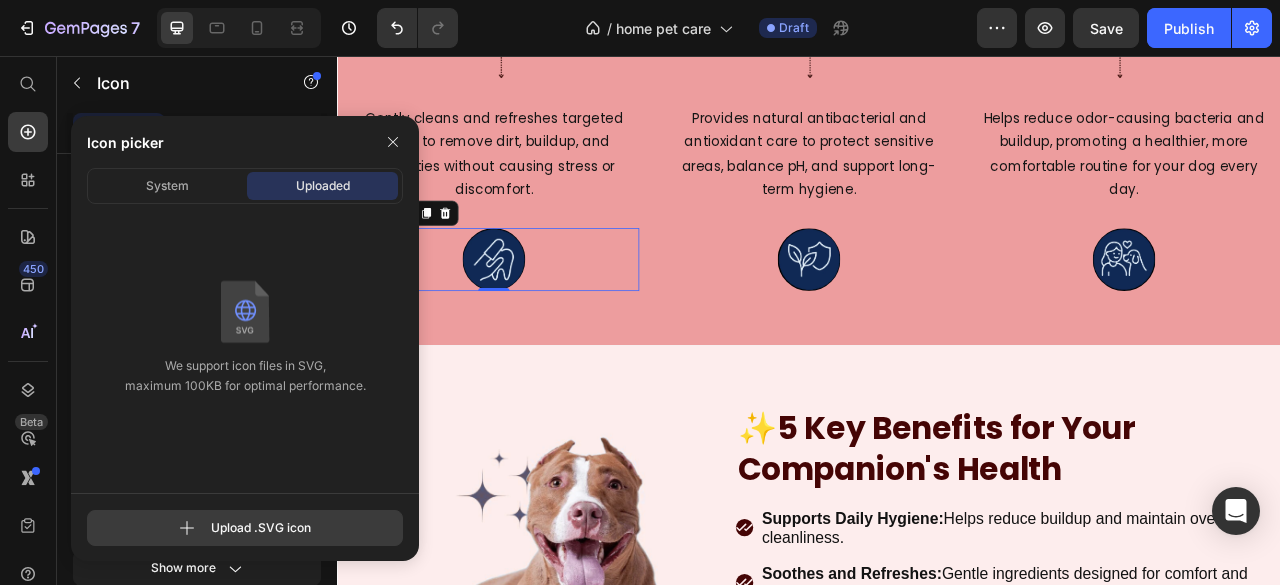 click 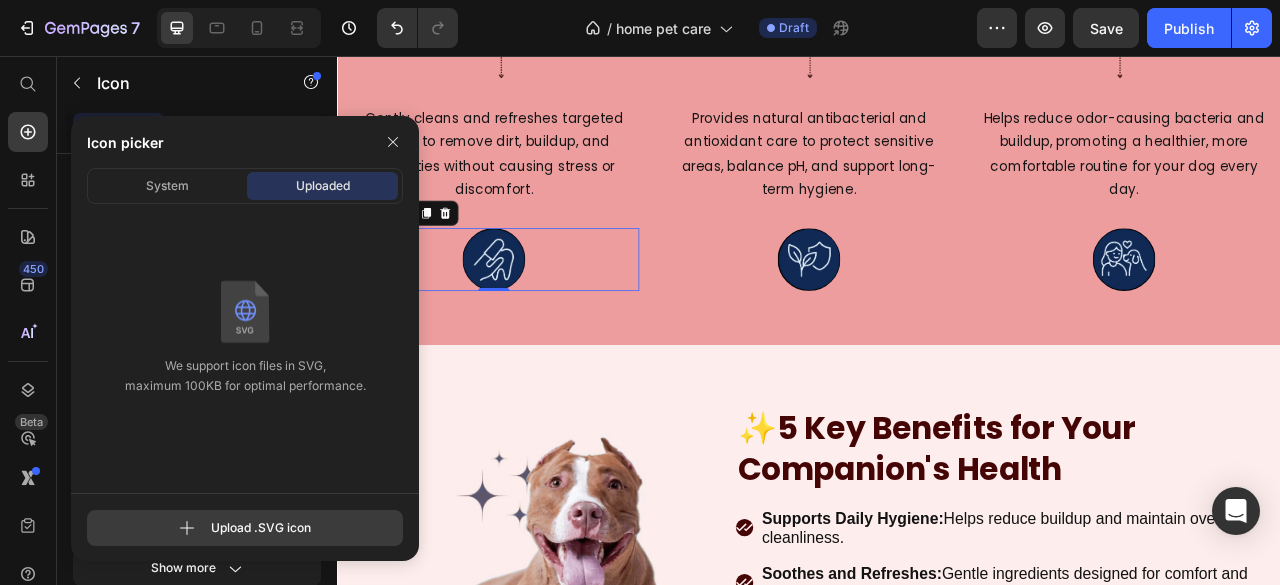 type on "C:\fakepath\Design sans titre (10).svg" 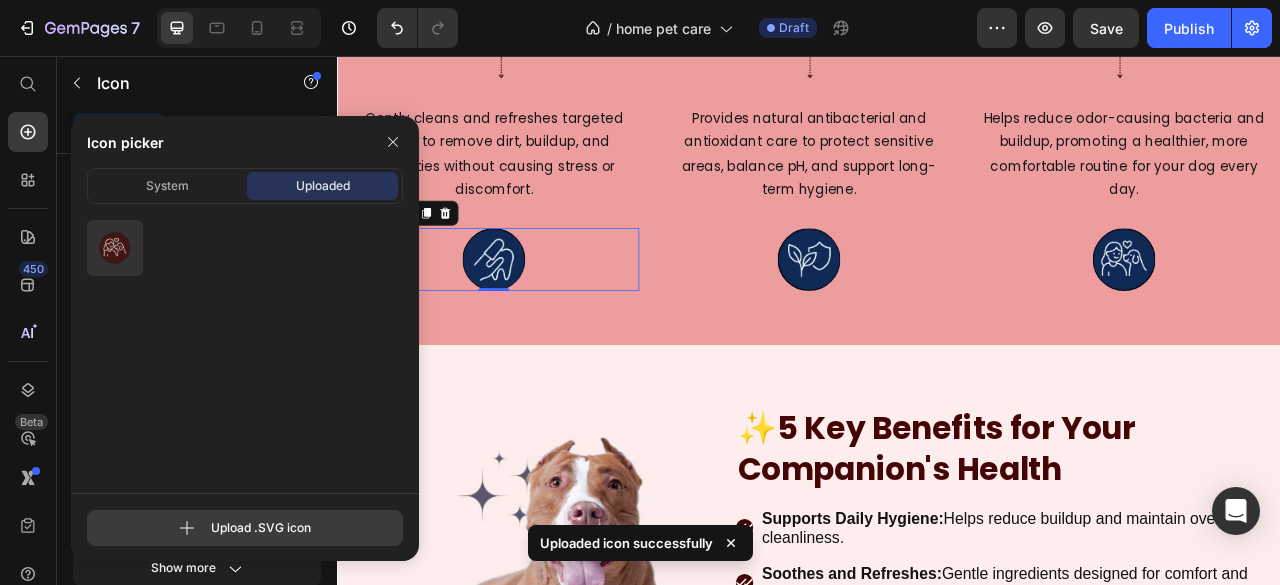 click 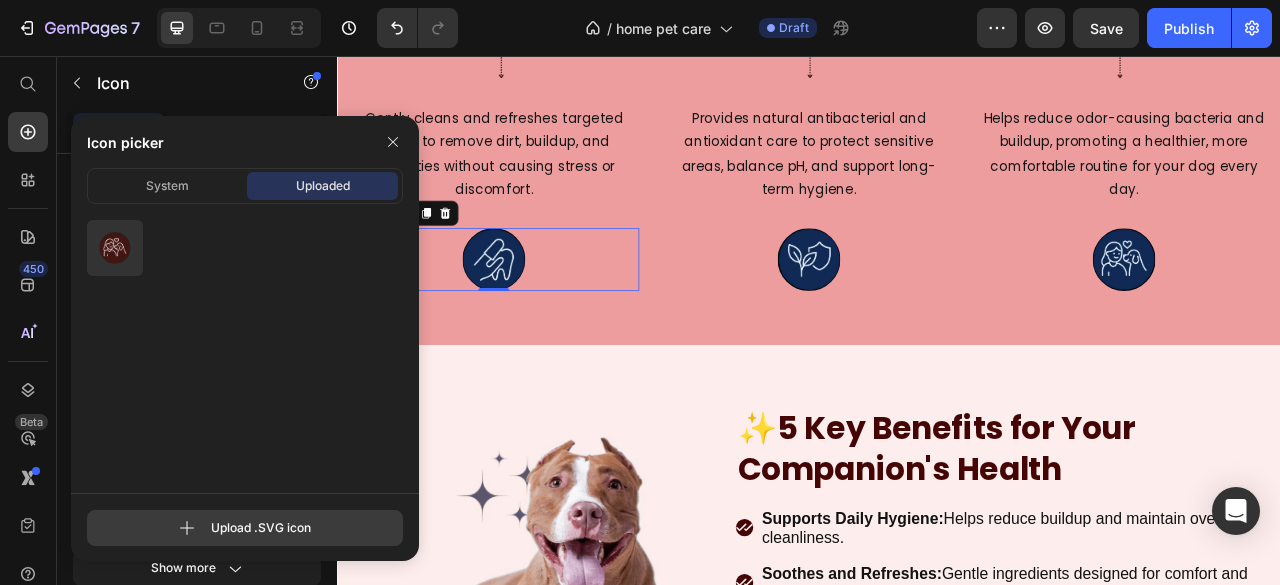 type on "C:\fakepath\Design sans titre (9).svg" 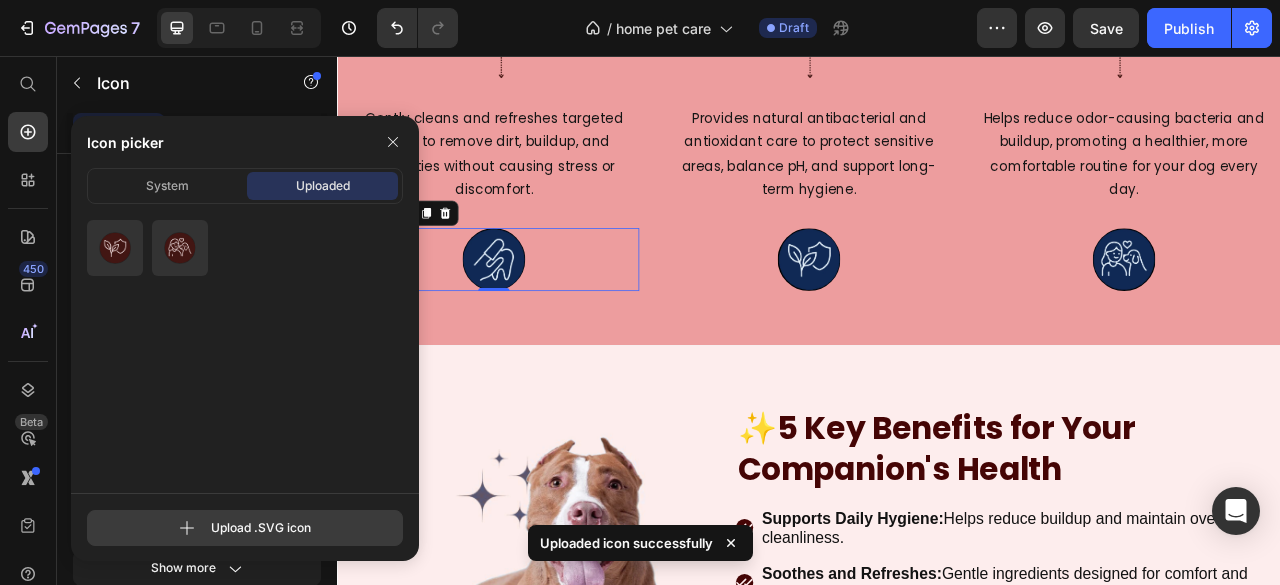 click 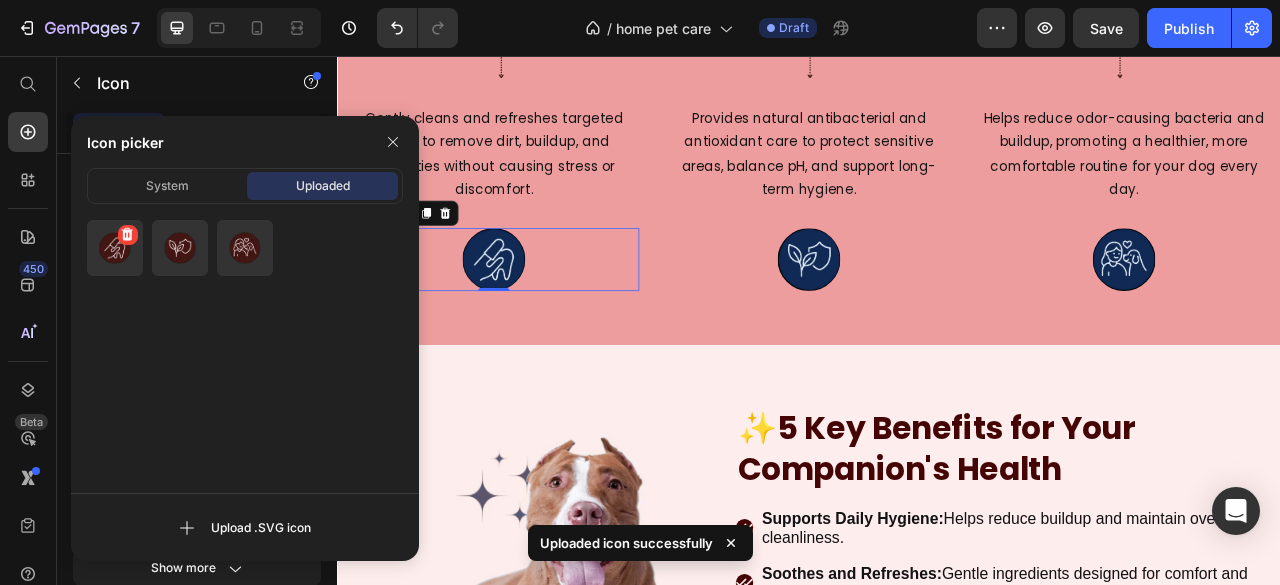 click 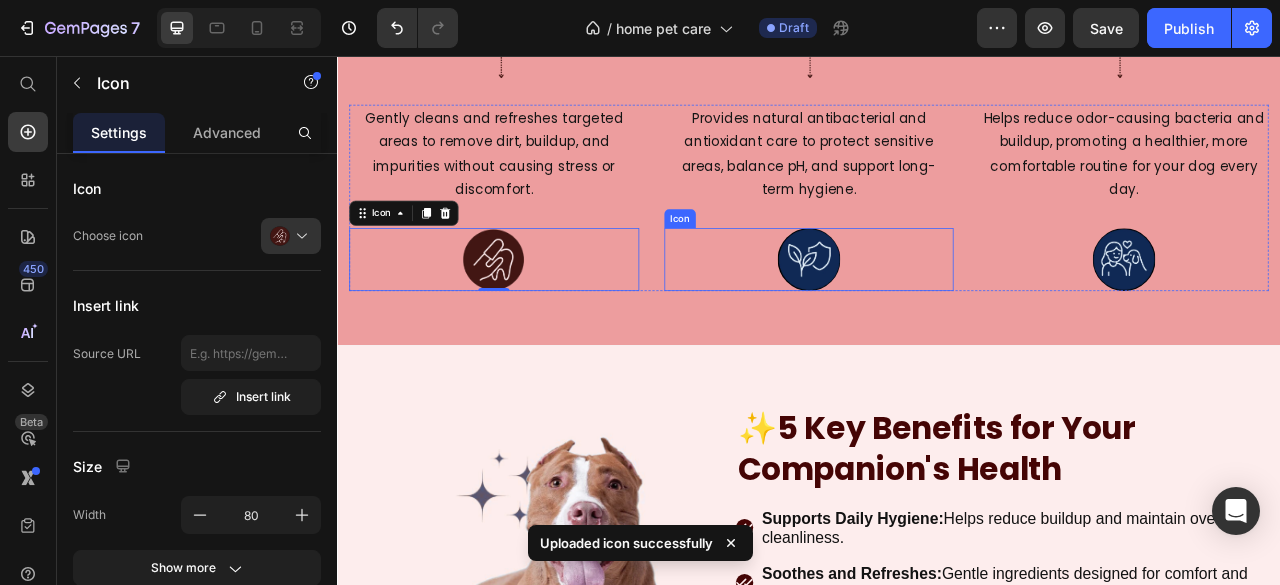 click 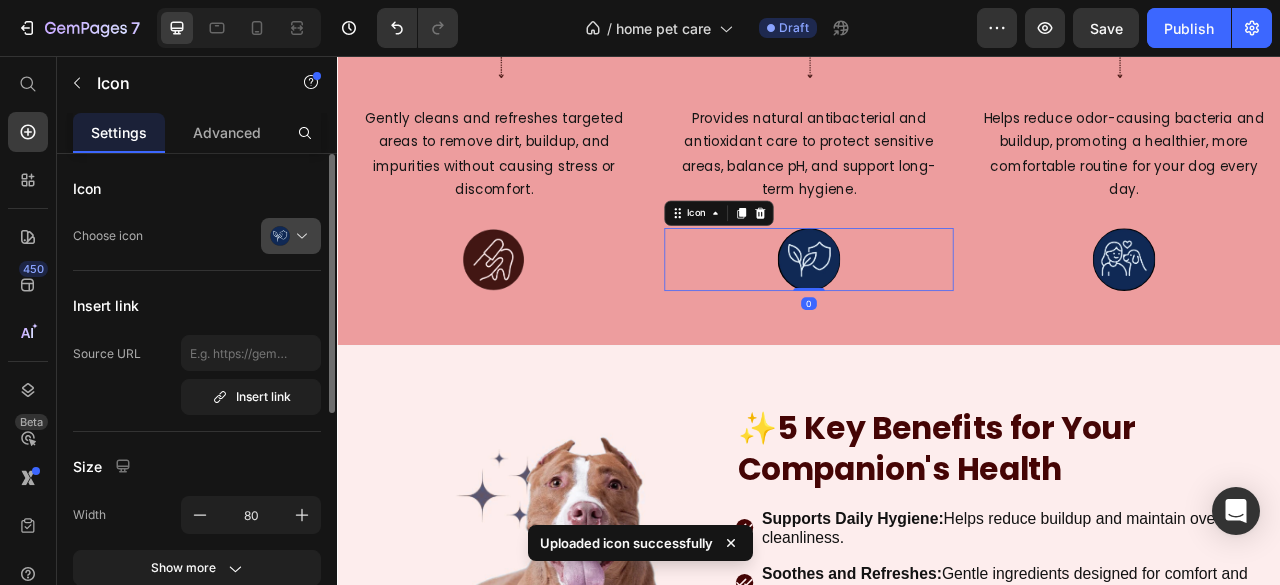 click at bounding box center (299, 236) 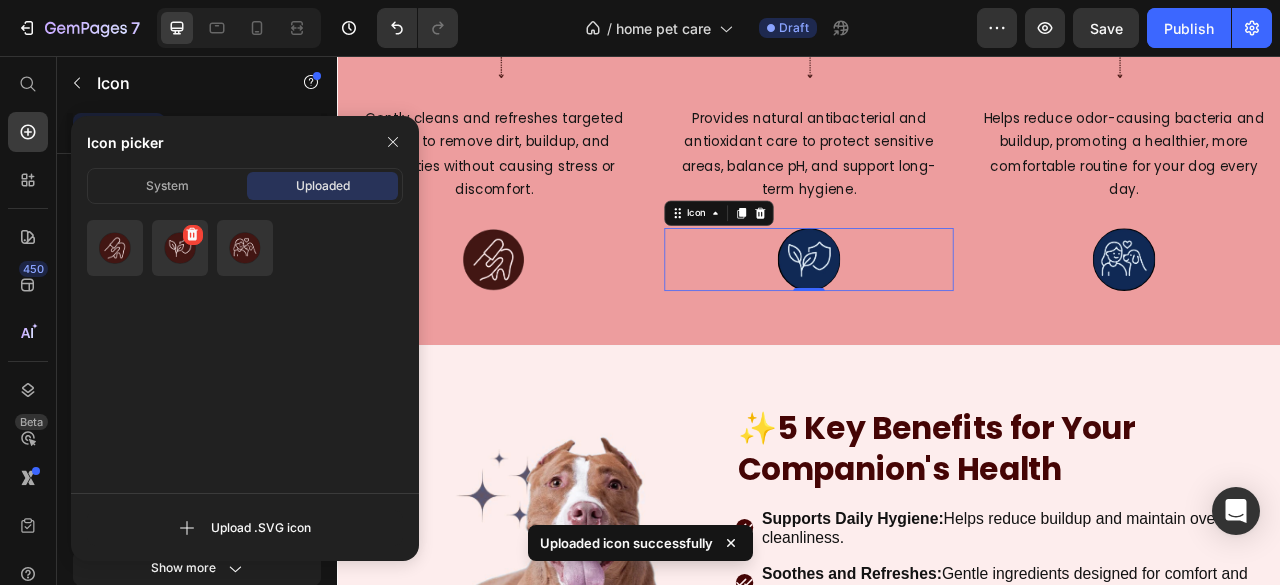 click at bounding box center (180, 248) 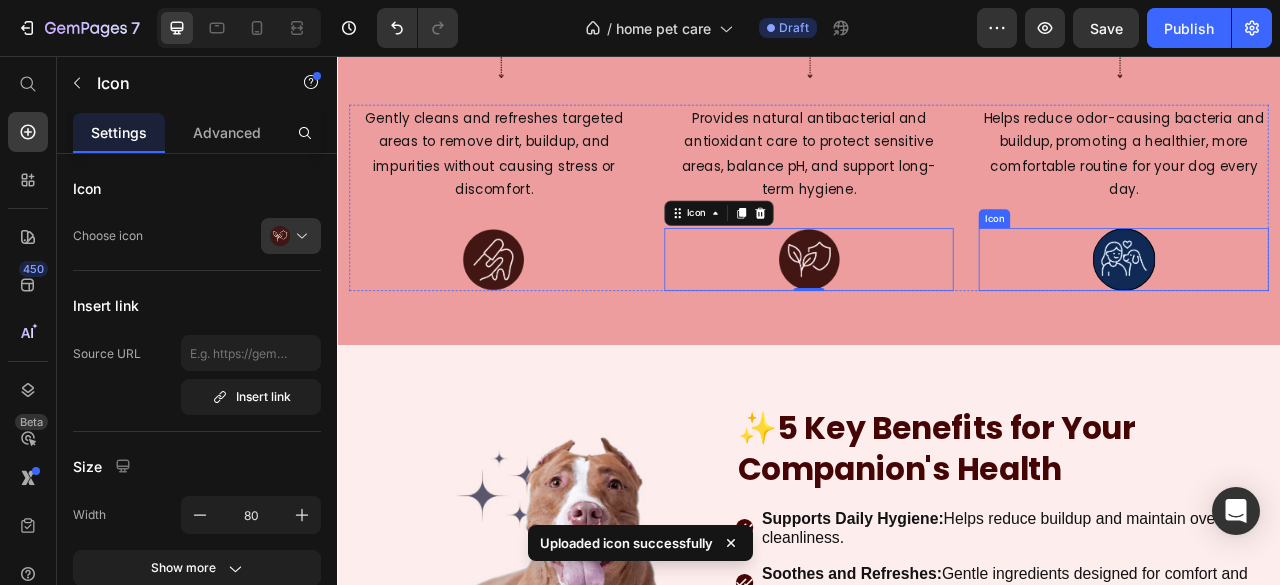 drag, startPoint x: 1298, startPoint y: 324, endPoint x: 1275, endPoint y: 317, distance: 24.04163 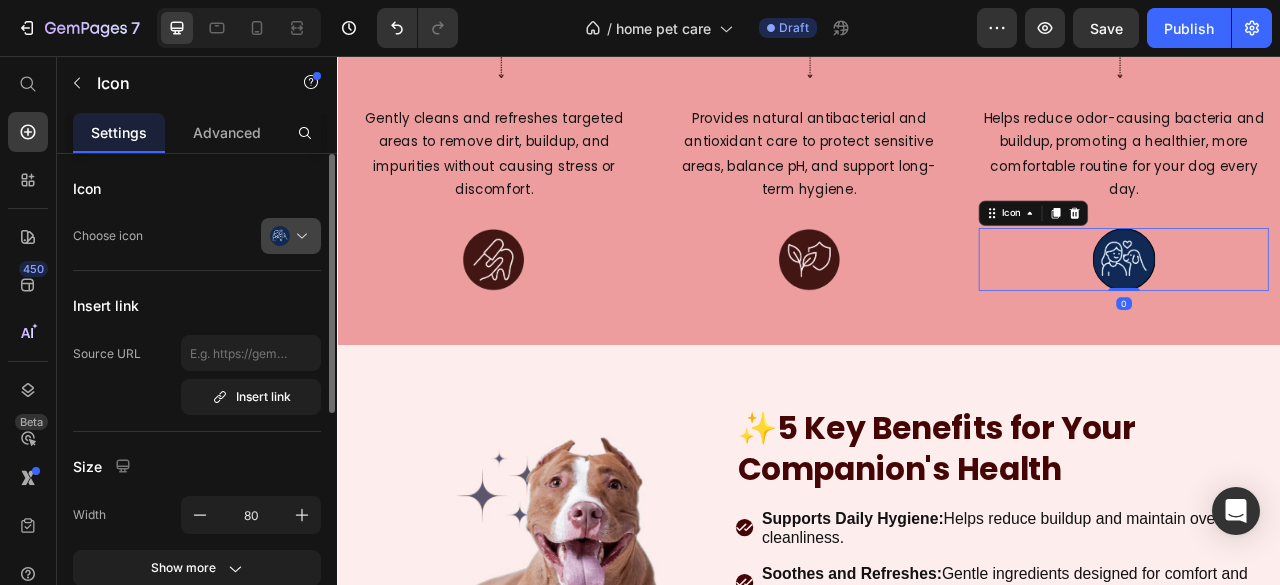 click at bounding box center [299, 236] 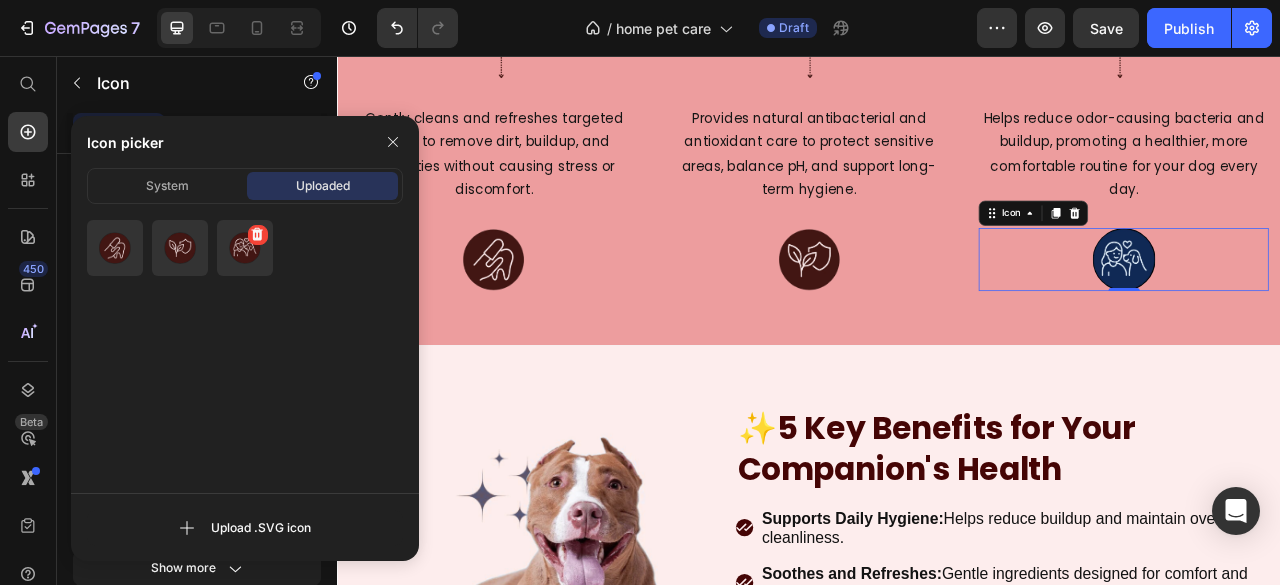 click at bounding box center [245, 248] 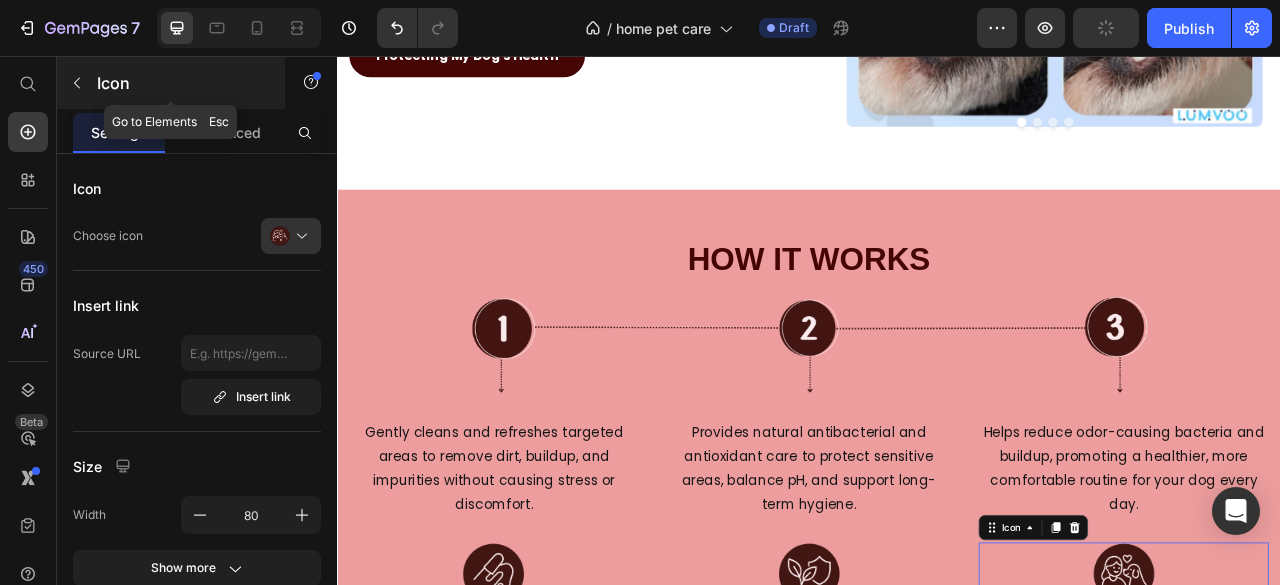 scroll, scrollTop: 1622, scrollLeft: 0, axis: vertical 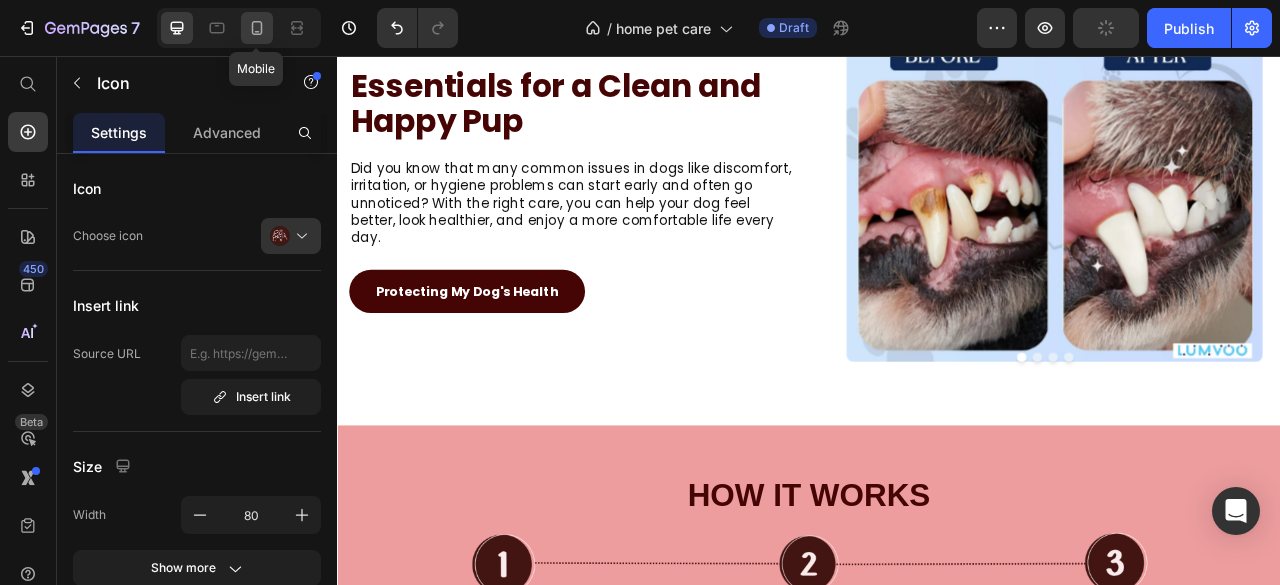 click 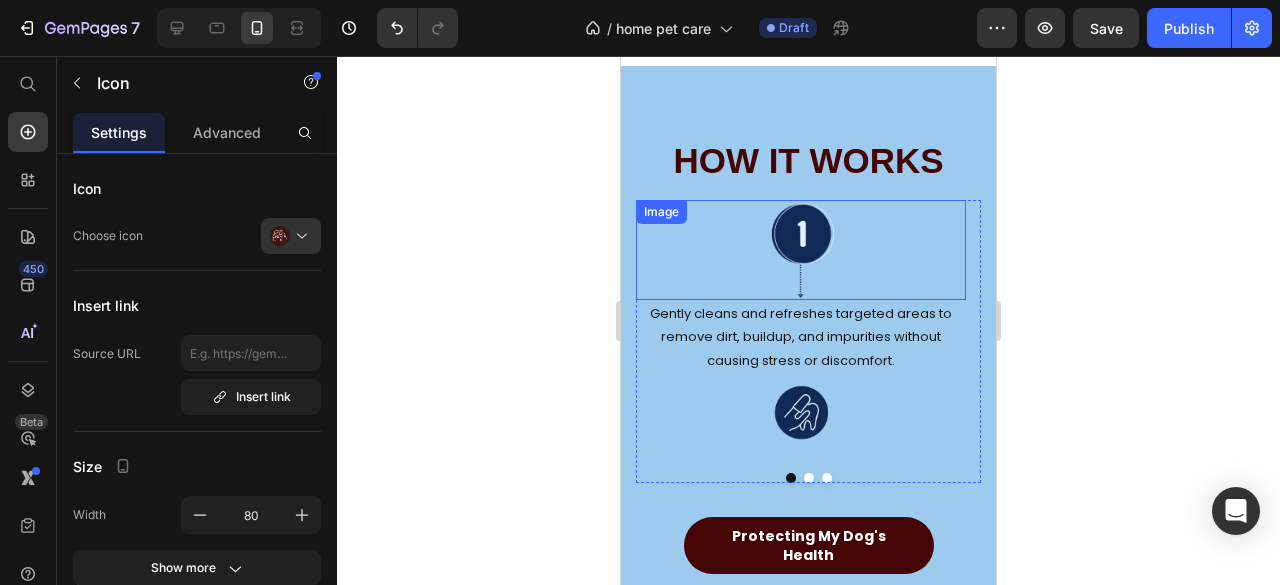 scroll, scrollTop: 2172, scrollLeft: 0, axis: vertical 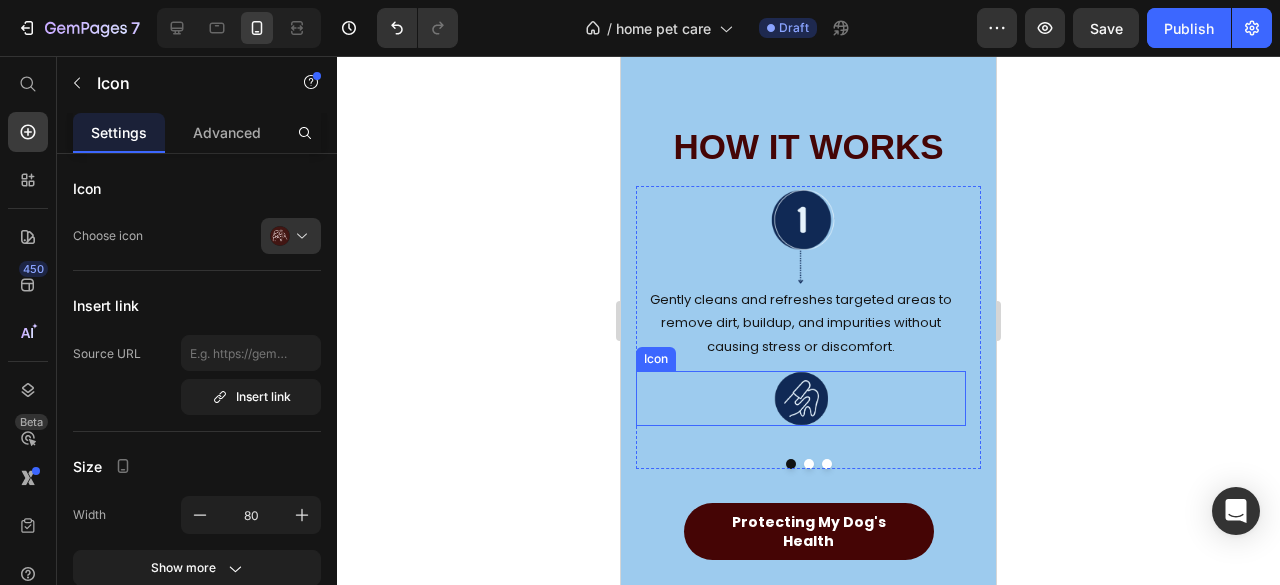 click 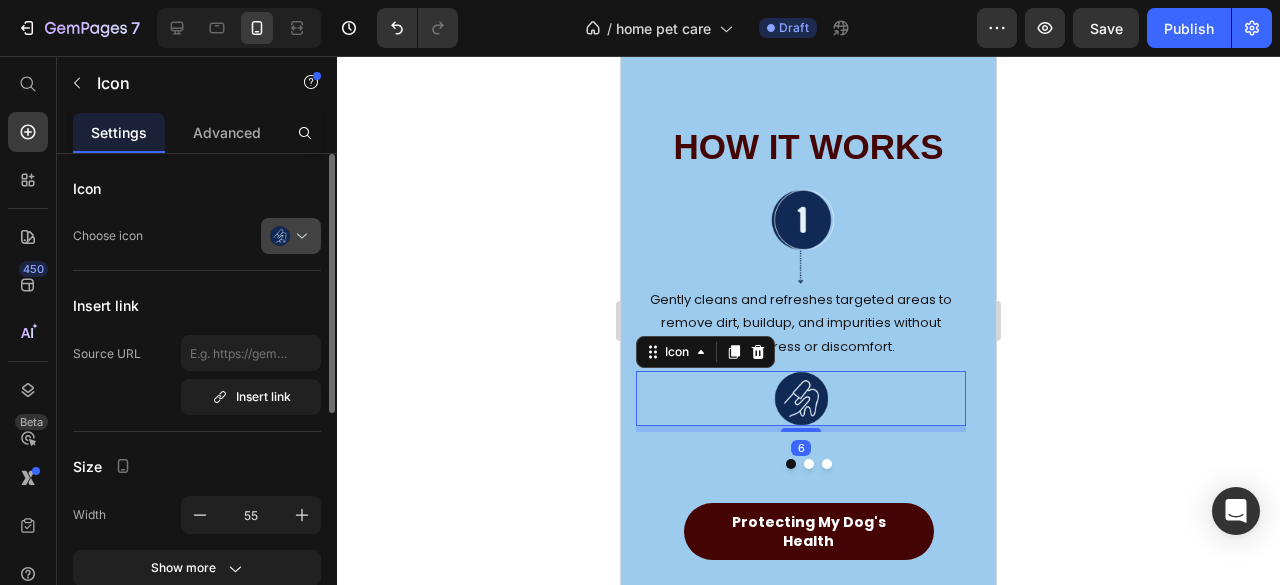 click at bounding box center [299, 236] 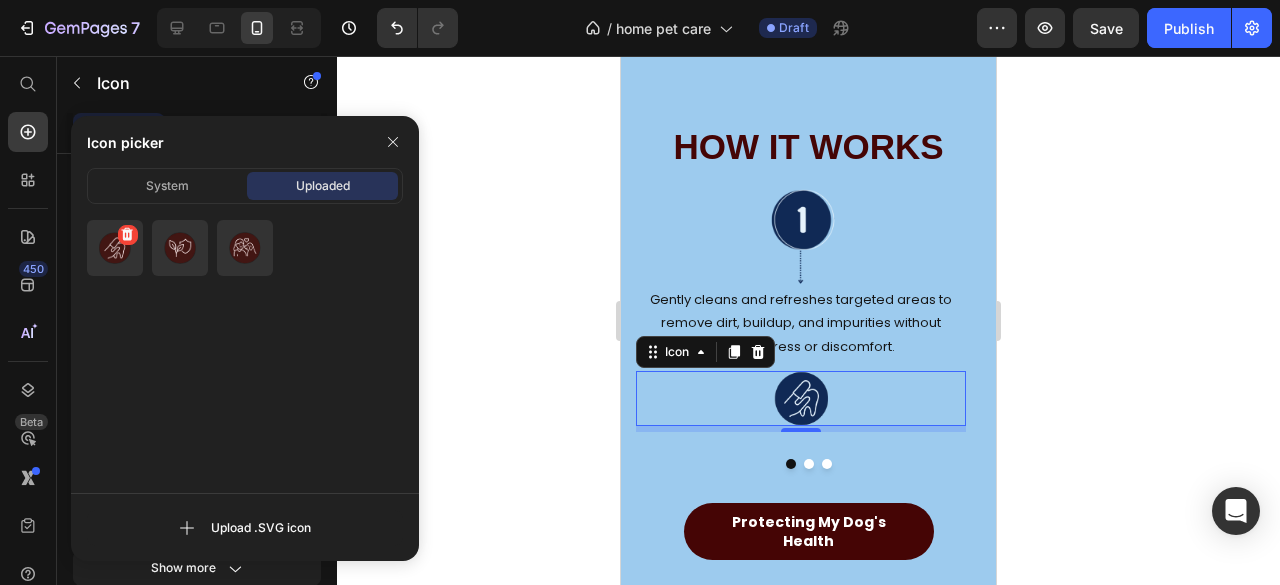 click at bounding box center [115, 248] 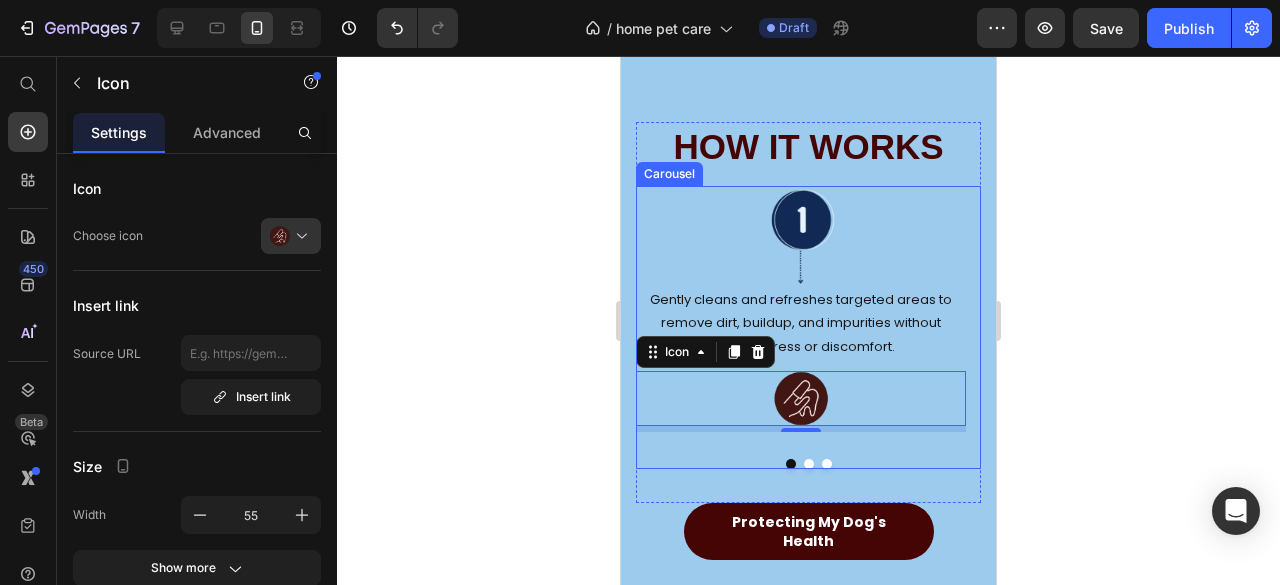 click at bounding box center (809, 464) 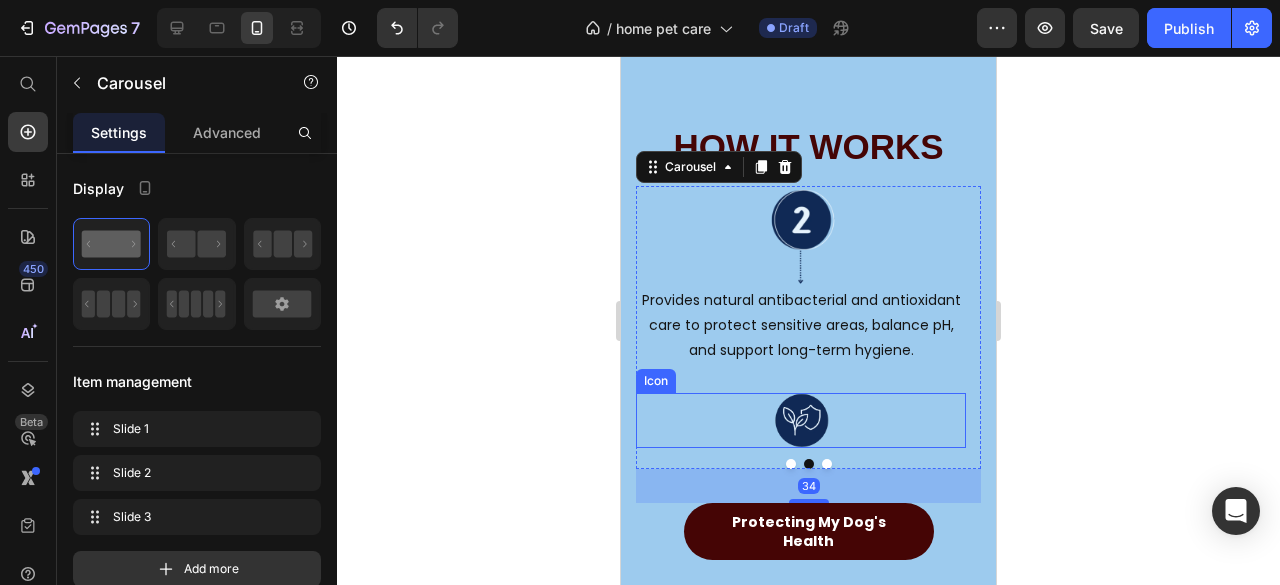 click 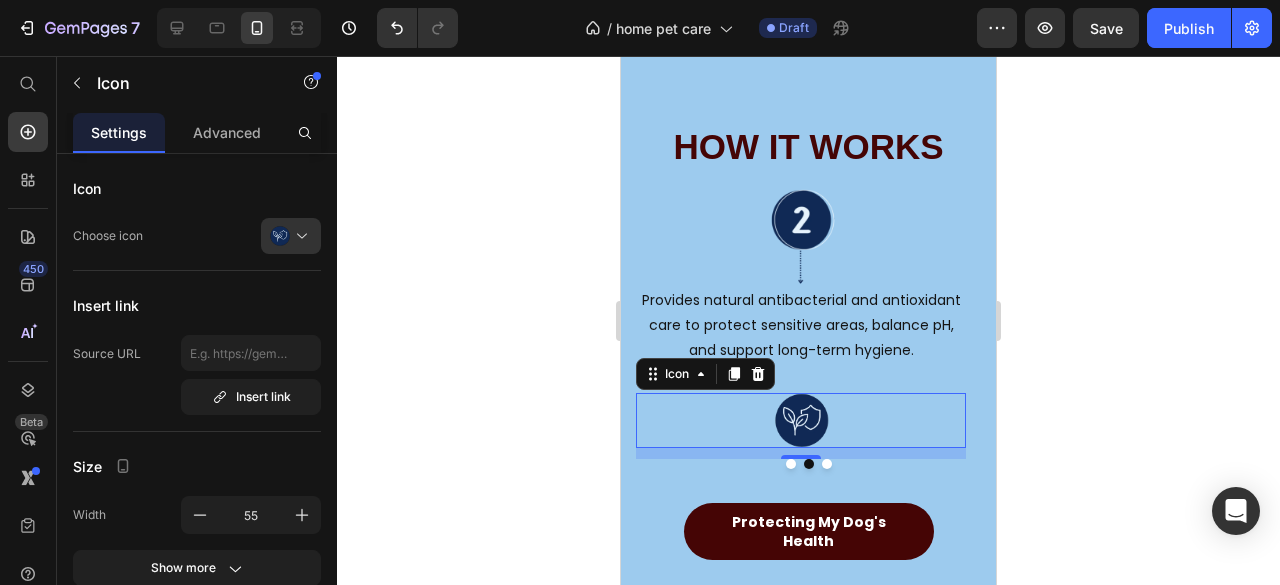 click at bounding box center [299, 236] 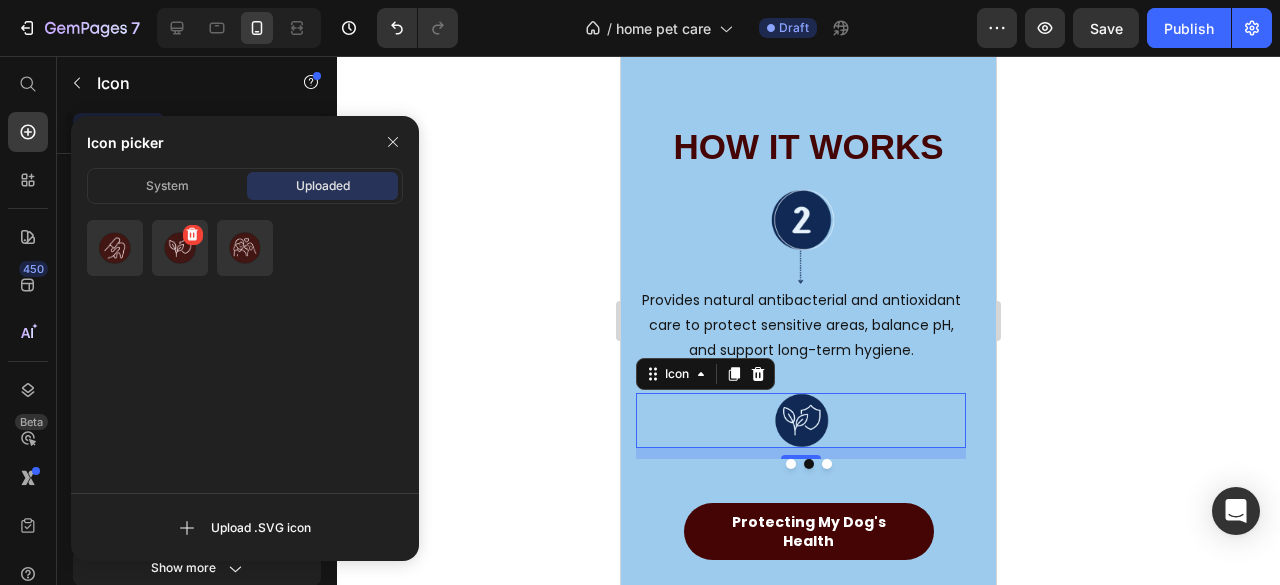 click at bounding box center (180, 248) 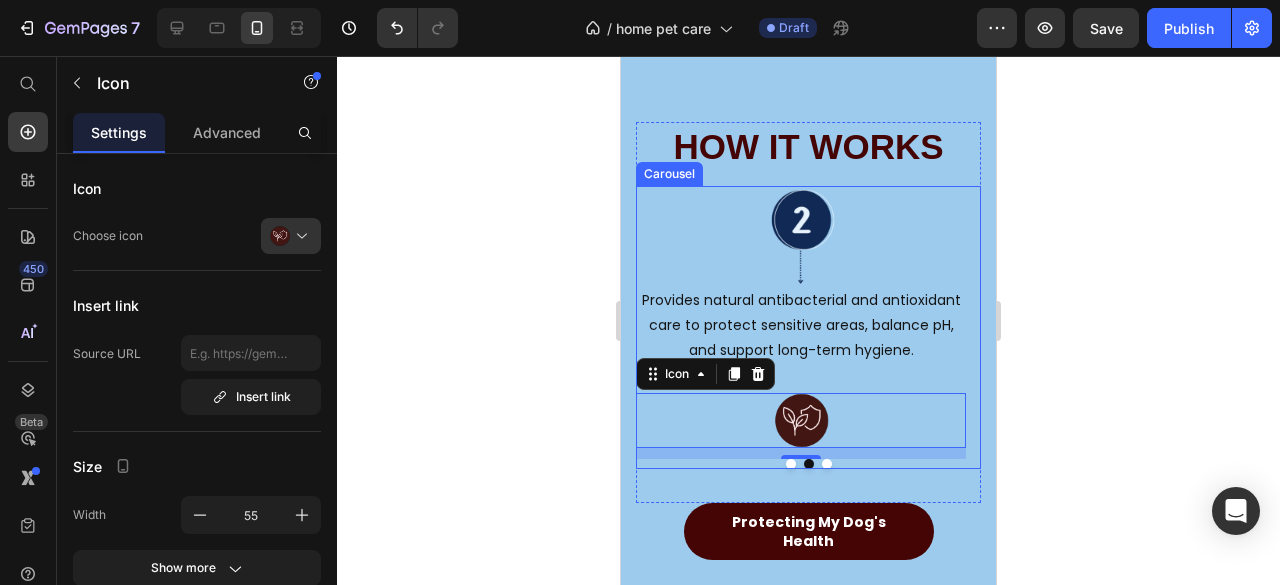 click at bounding box center (827, 464) 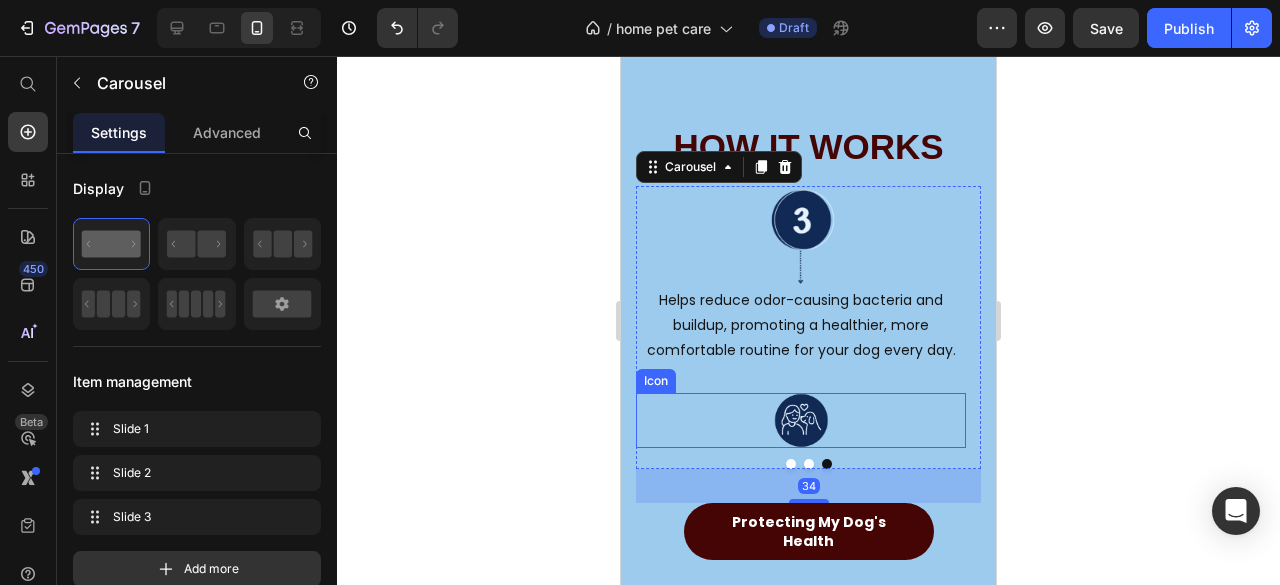 click 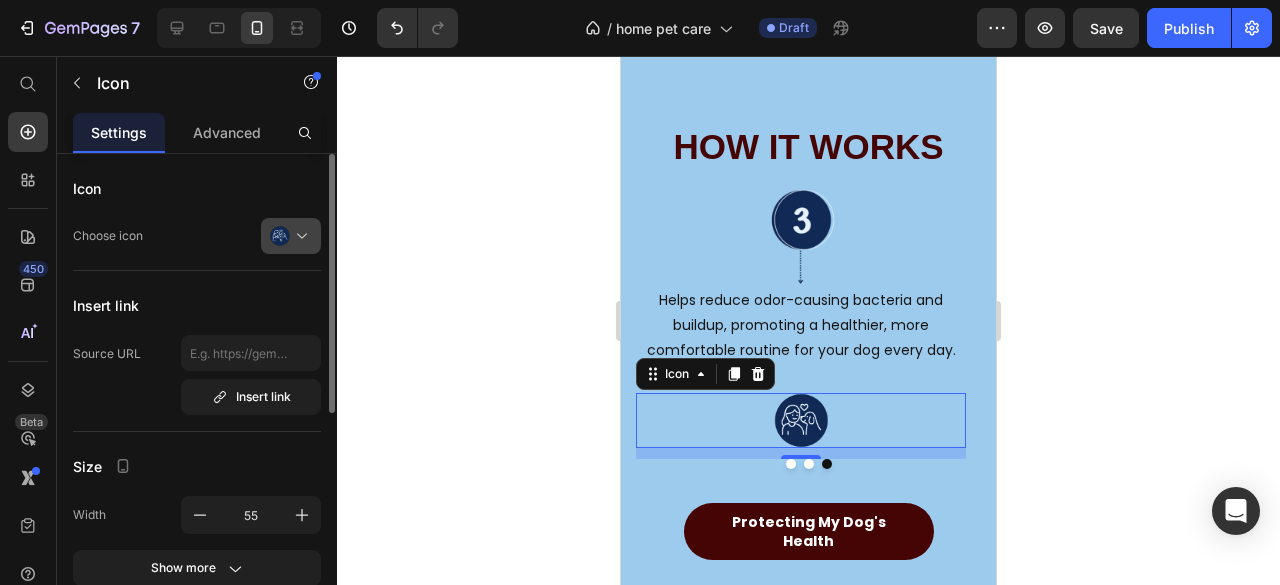 click at bounding box center [299, 236] 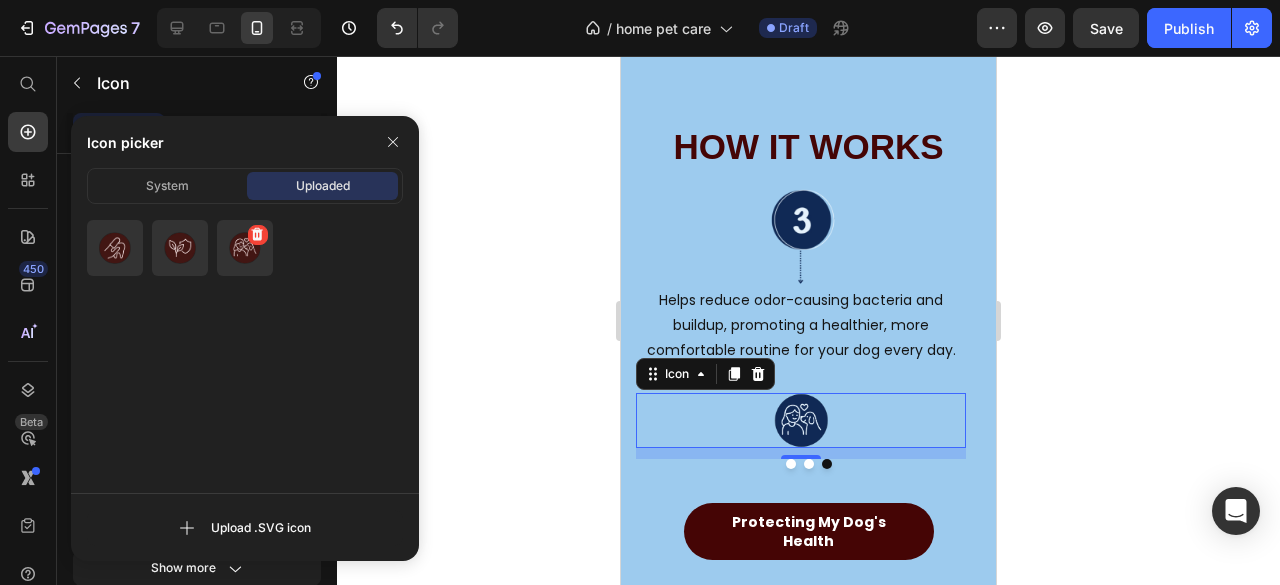 click at bounding box center (245, 248) 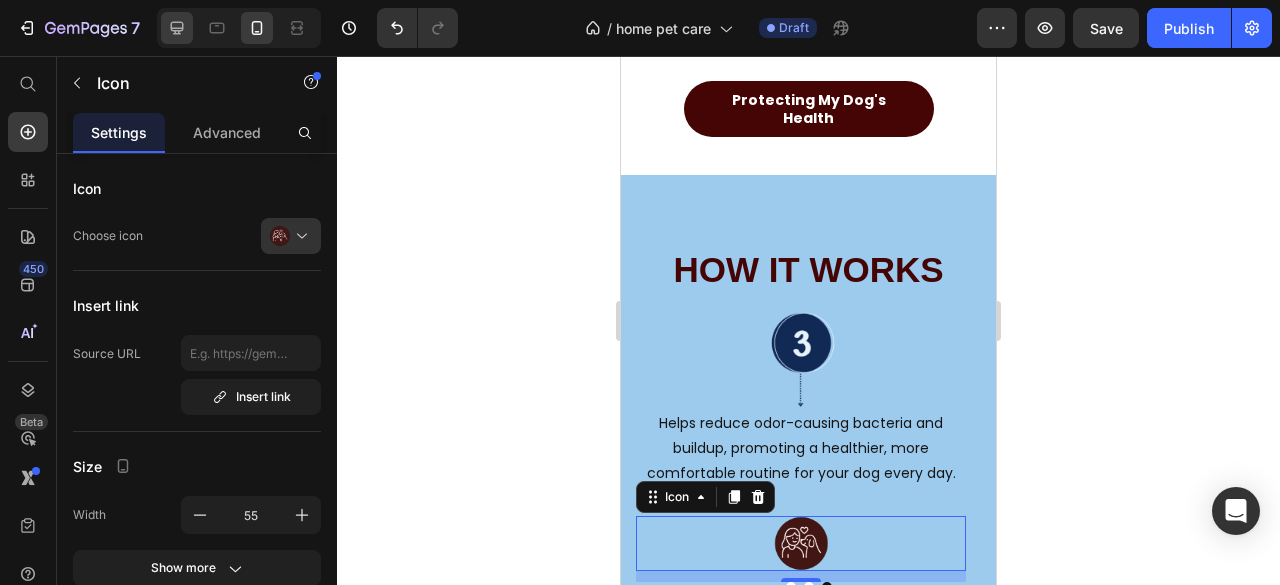 scroll, scrollTop: 1872, scrollLeft: 0, axis: vertical 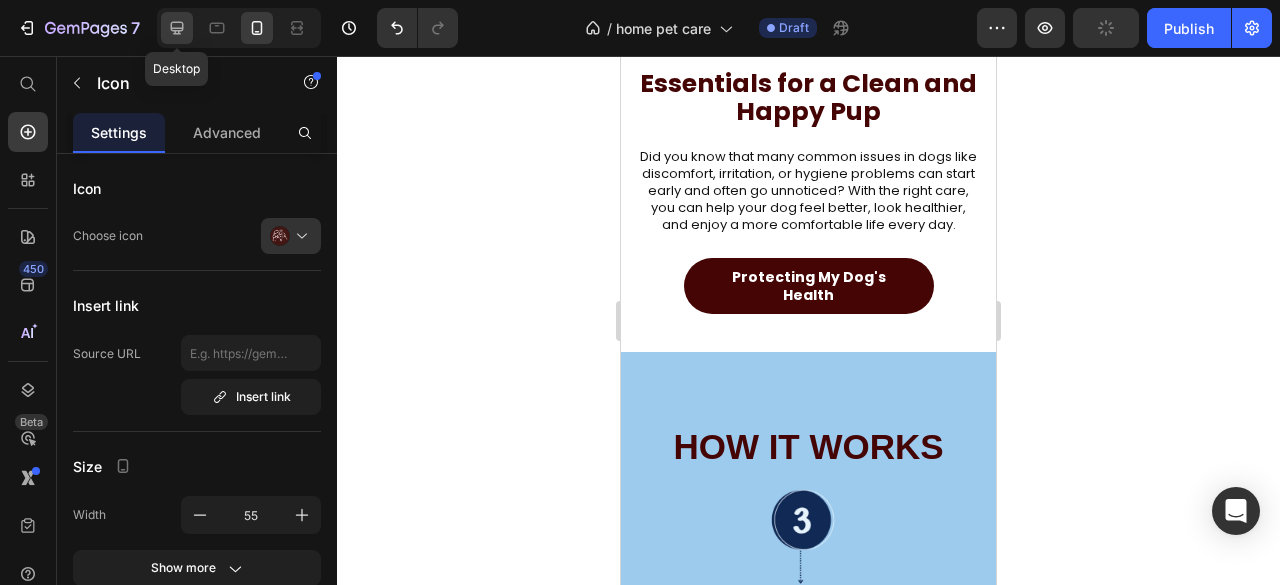 click 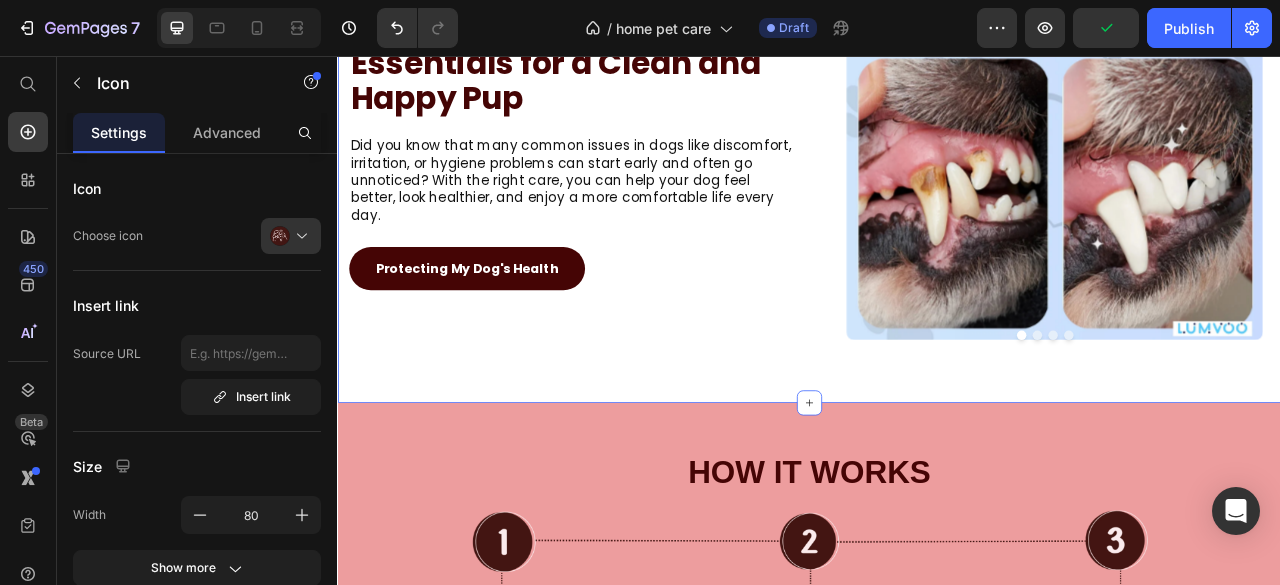scroll, scrollTop: 1845, scrollLeft: 0, axis: vertical 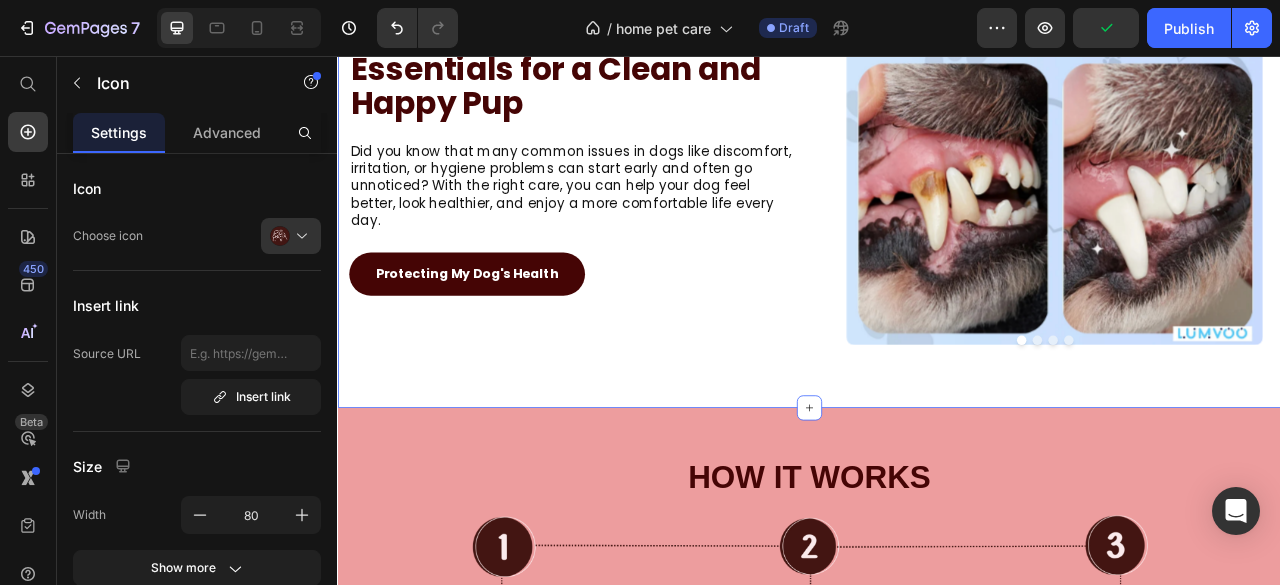 click on "HOW IT WORKS Heading Image Gently cleans and refreshes targeted areas to remove dirt, buildup, and impurities without causing stress or discomfort. Text block Icon Provides natural antibacterial and antioxidant care to protect sensitive areas, balance pH, and support long-term hygiene. Text block Icon Helps reduce odor-causing bacteria and buildup, promoting a healthier, more comfortable routine for your dog every day. Text block Icon Row Row Section 8" at bounding box center (937, 803) 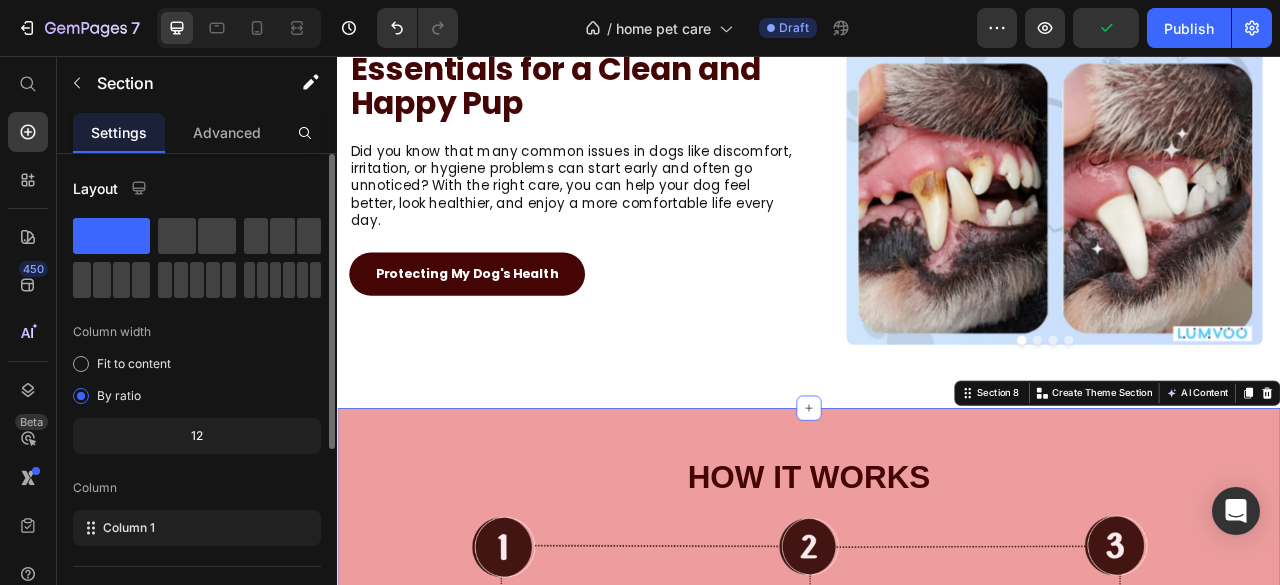 scroll, scrollTop: 318, scrollLeft: 0, axis: vertical 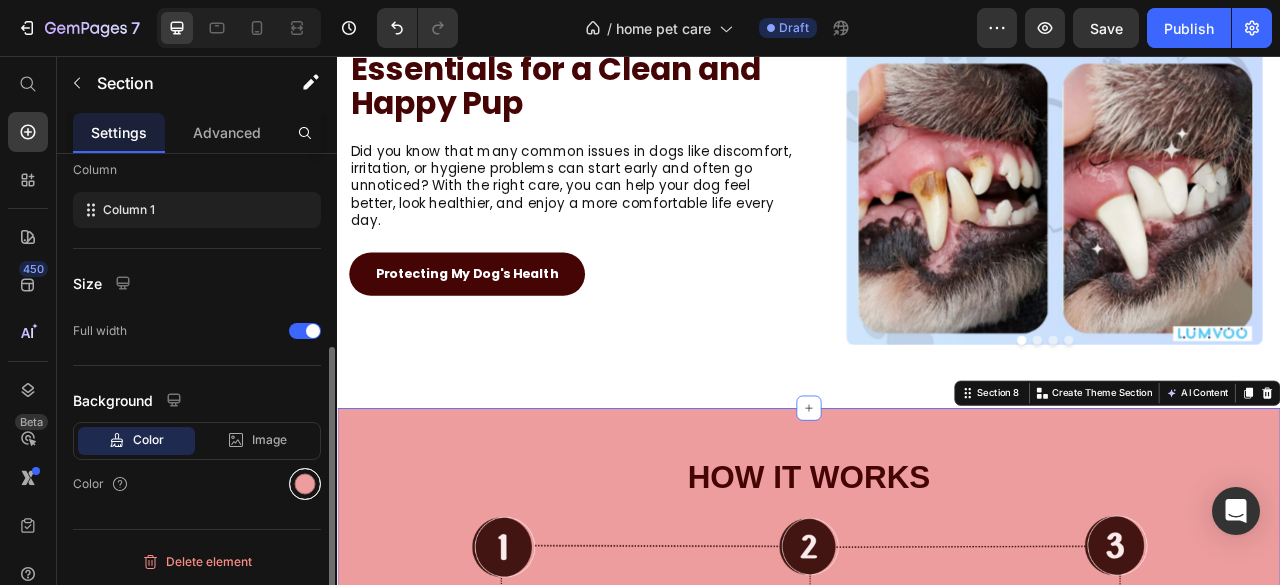 click at bounding box center [305, 484] 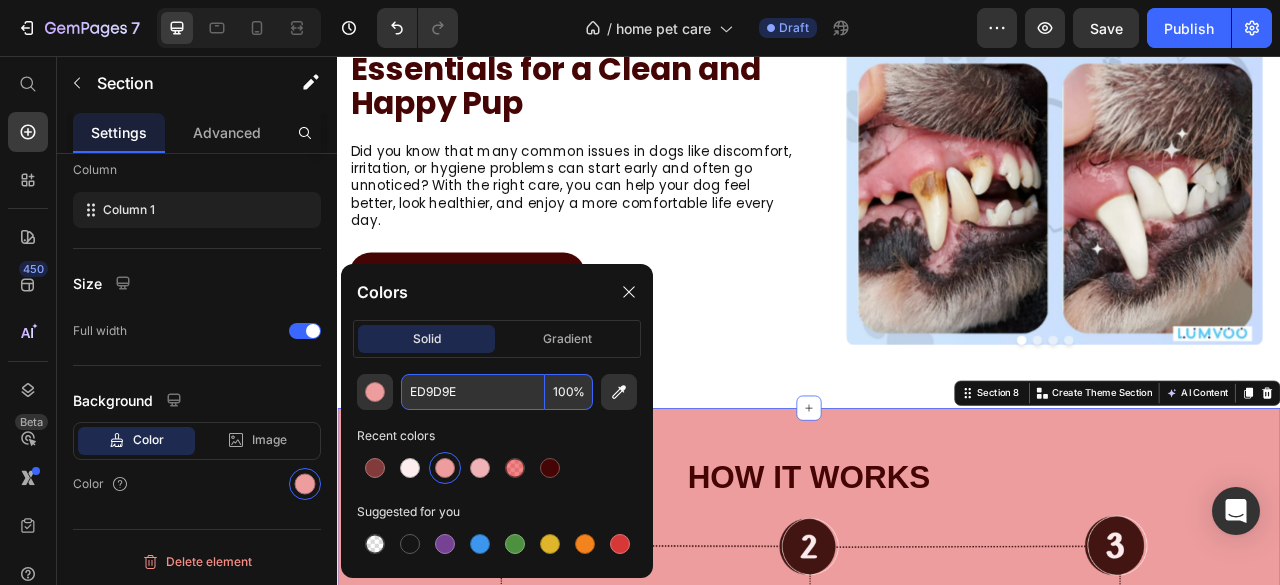 click on "ED9D9E" at bounding box center [473, 392] 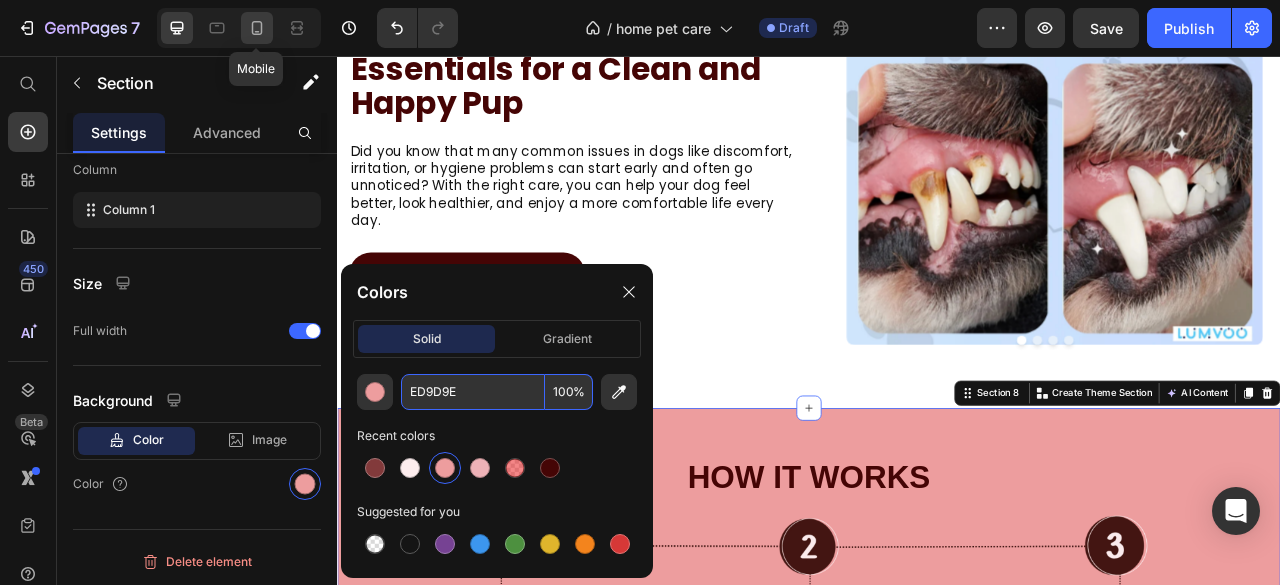 click 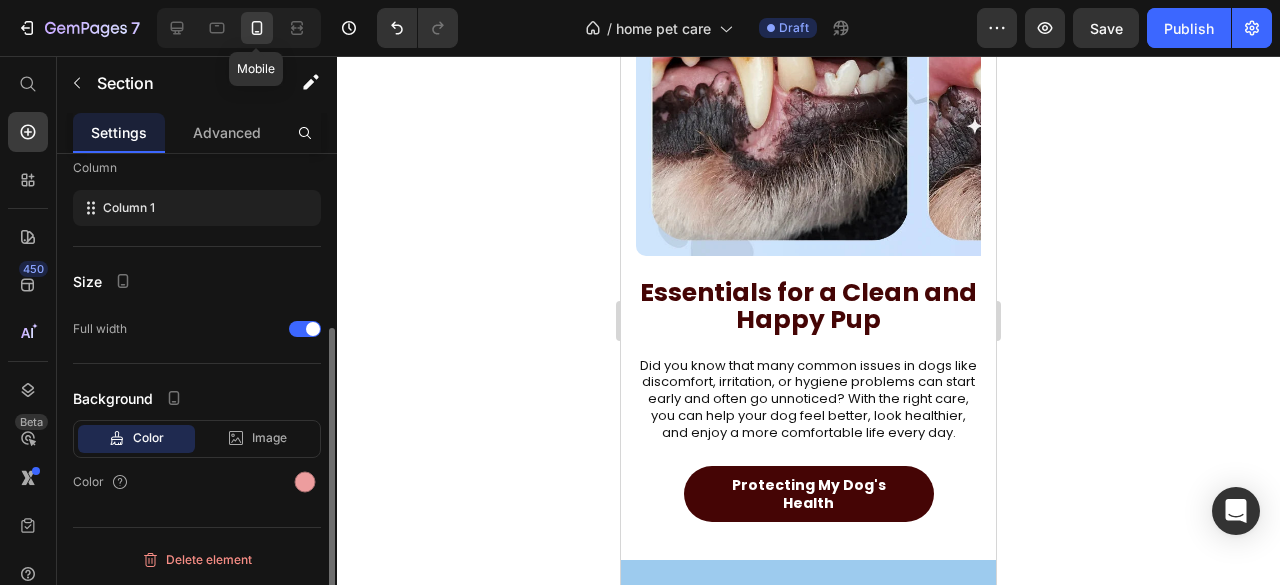 scroll, scrollTop: 274, scrollLeft: 0, axis: vertical 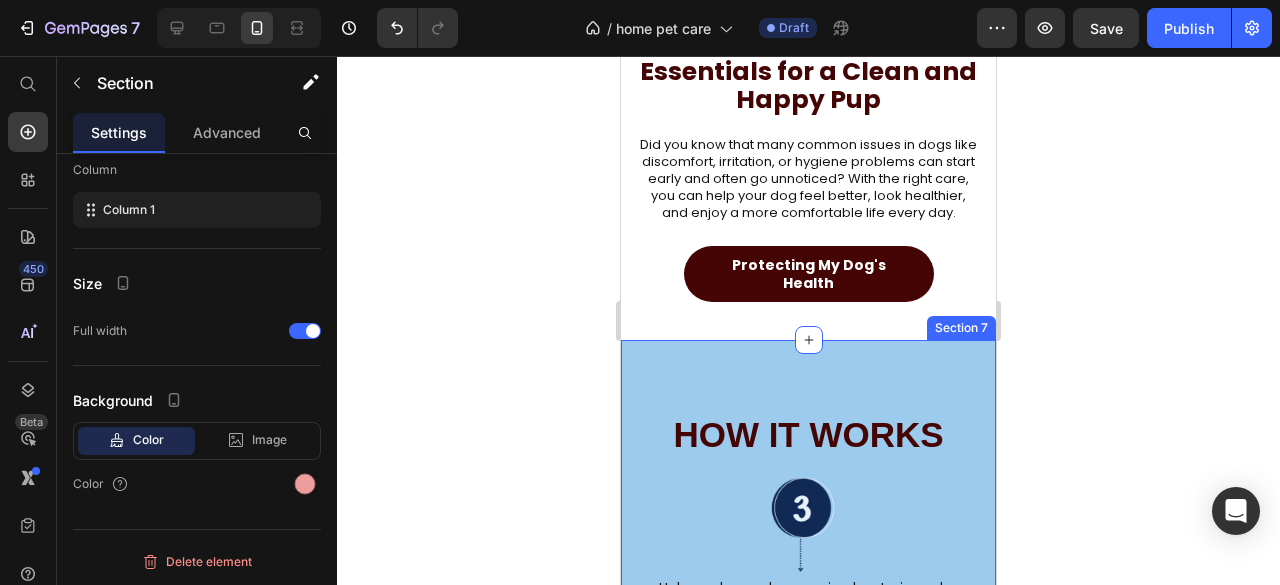 click on "HOW IT WORKS Heading Image Gently cleans and refreshes targeted areas to remove dirt, buildup, and impurities without causing stress or discomfort. Text block Icon Image Provides natural antibacterial and antioxidant care to protect sensitive areas, balance pH, and support long-term hygiene. Text block Icon Image Helps reduce odor-causing bacteria and buildup, promoting a healthier, more comfortable routine for your dog every day. Text block Icon Carousel Row Protecting My Dog's Health Button Section 7" at bounding box center [808, 618] 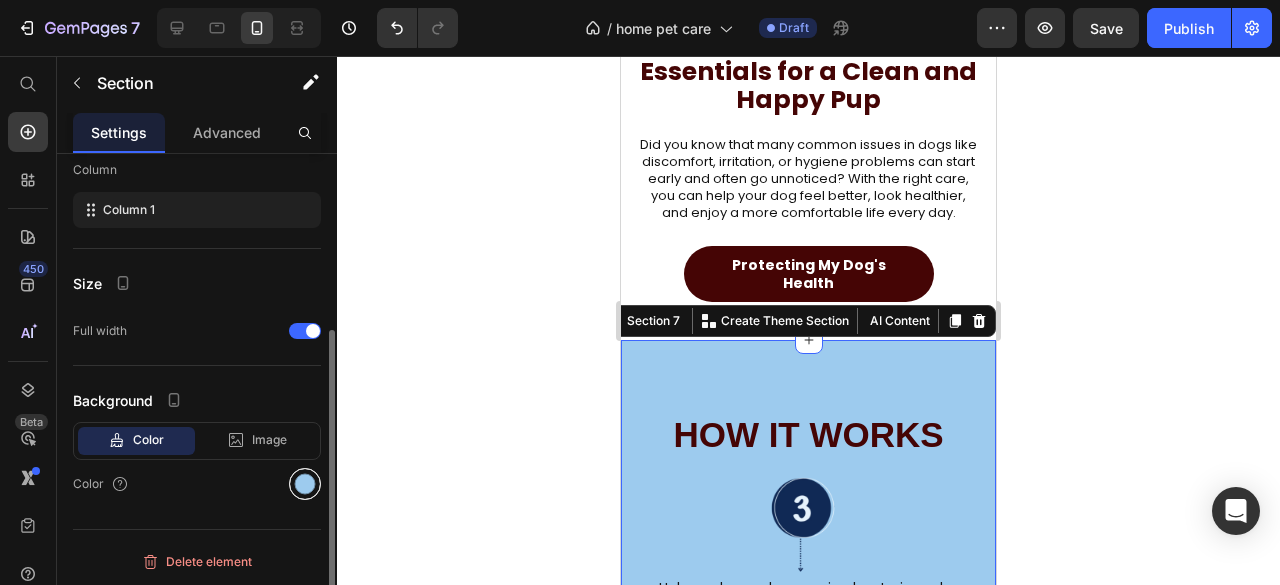 click at bounding box center (305, 484) 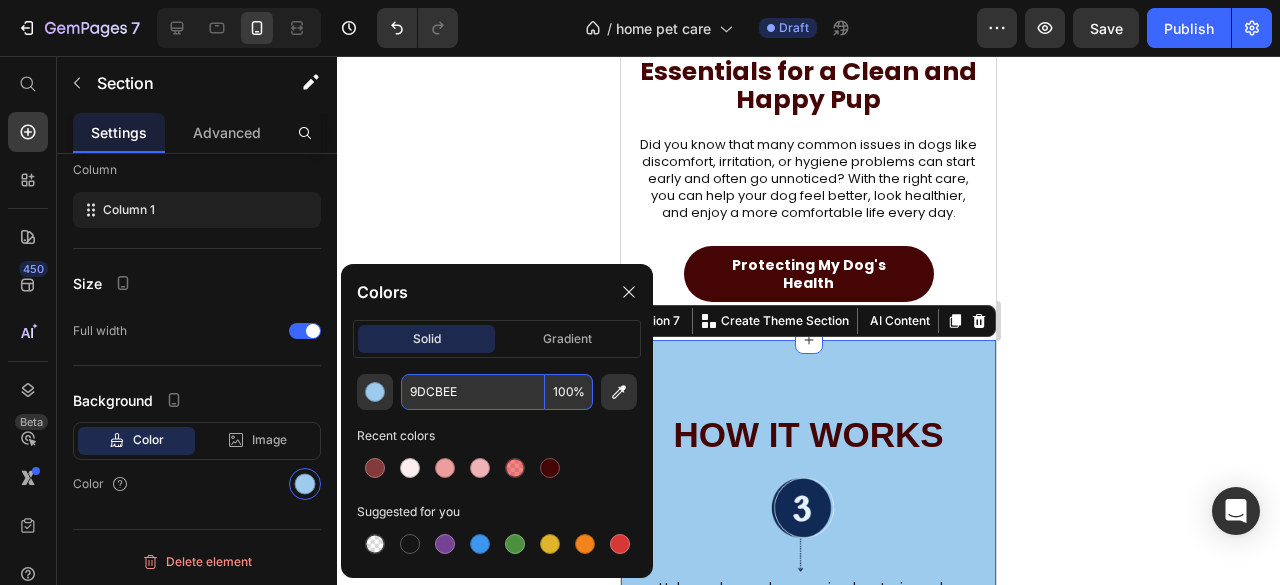 click on "9DCBEE" at bounding box center (473, 392) 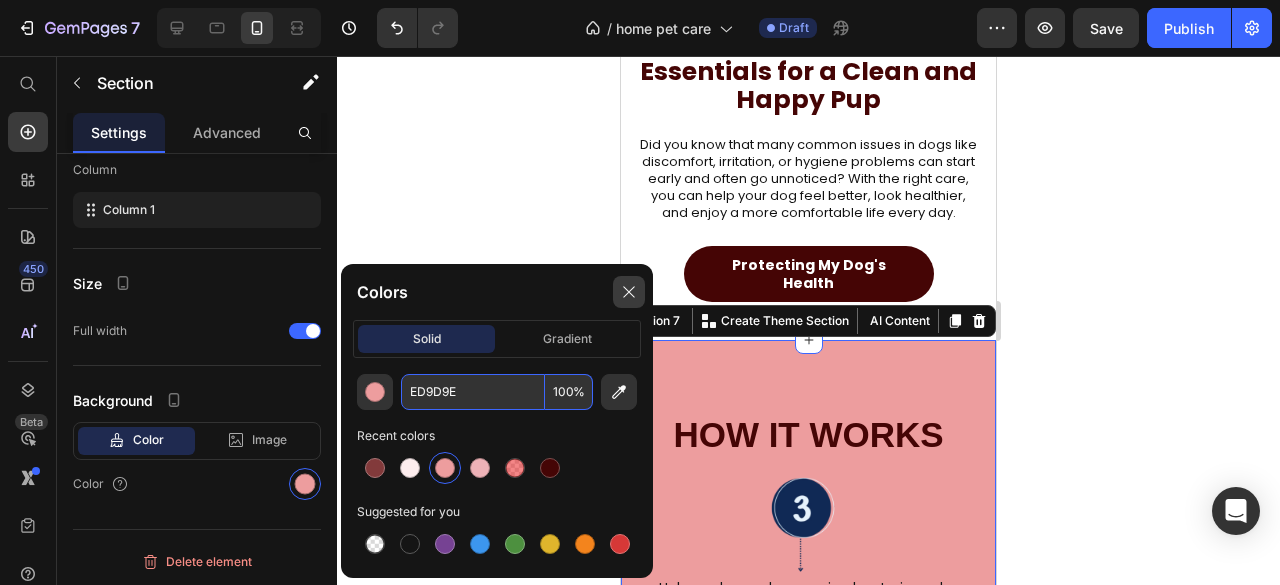 type on "ED9D9E" 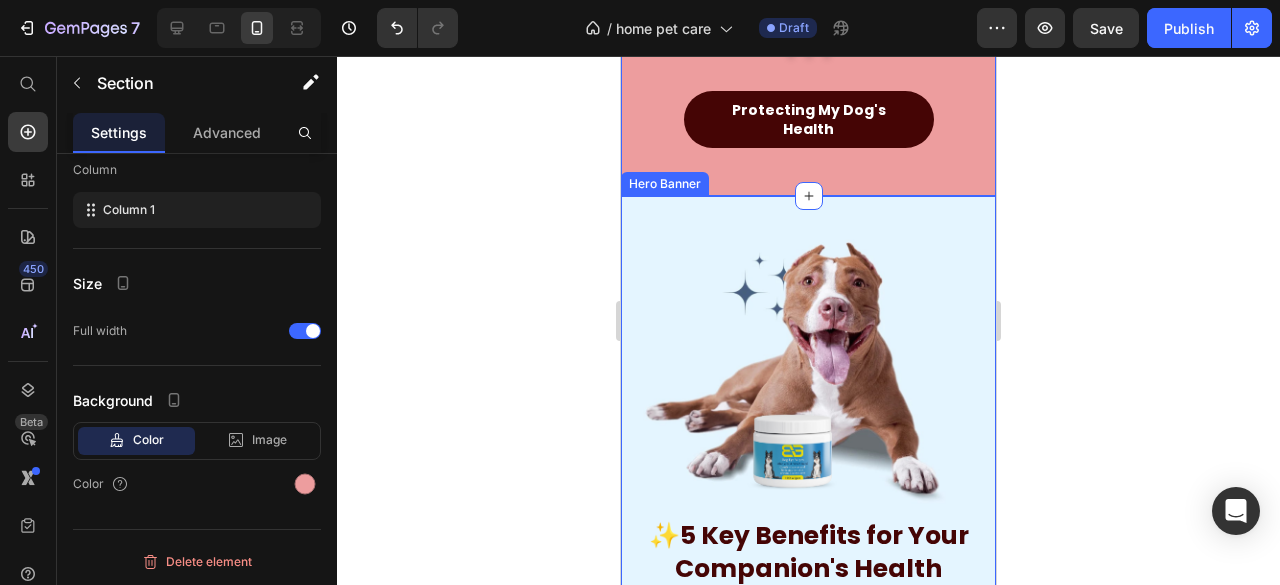 scroll, scrollTop: 2084, scrollLeft: 0, axis: vertical 